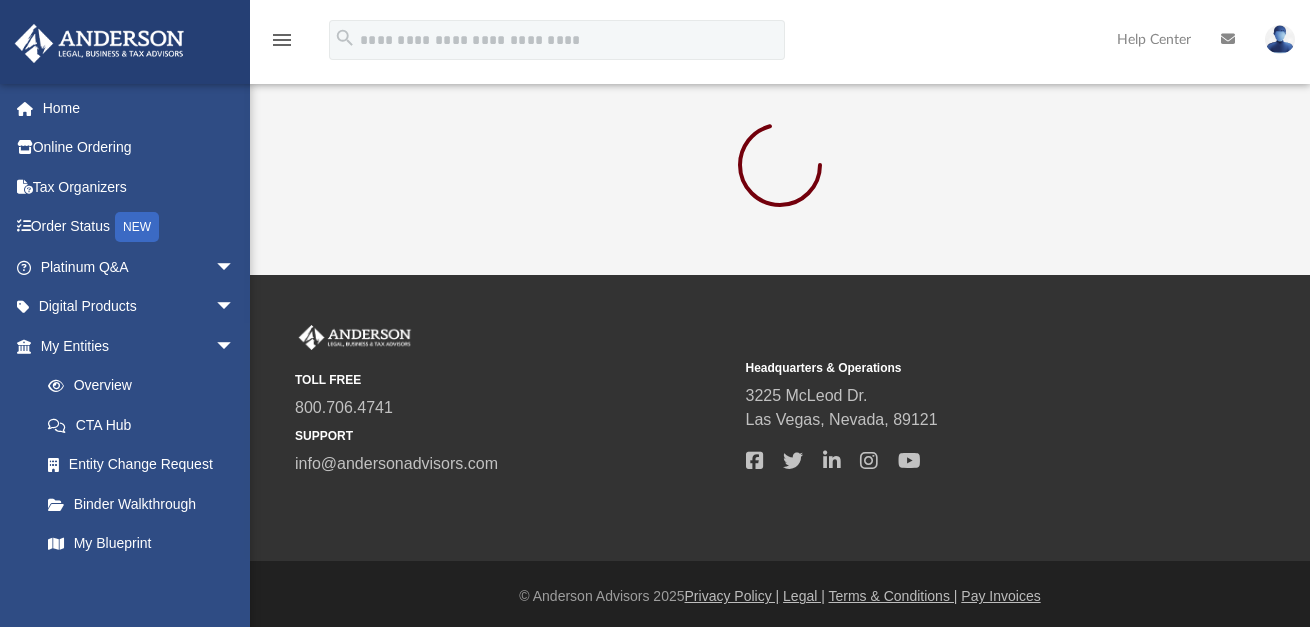 scroll, scrollTop: 0, scrollLeft: 0, axis: both 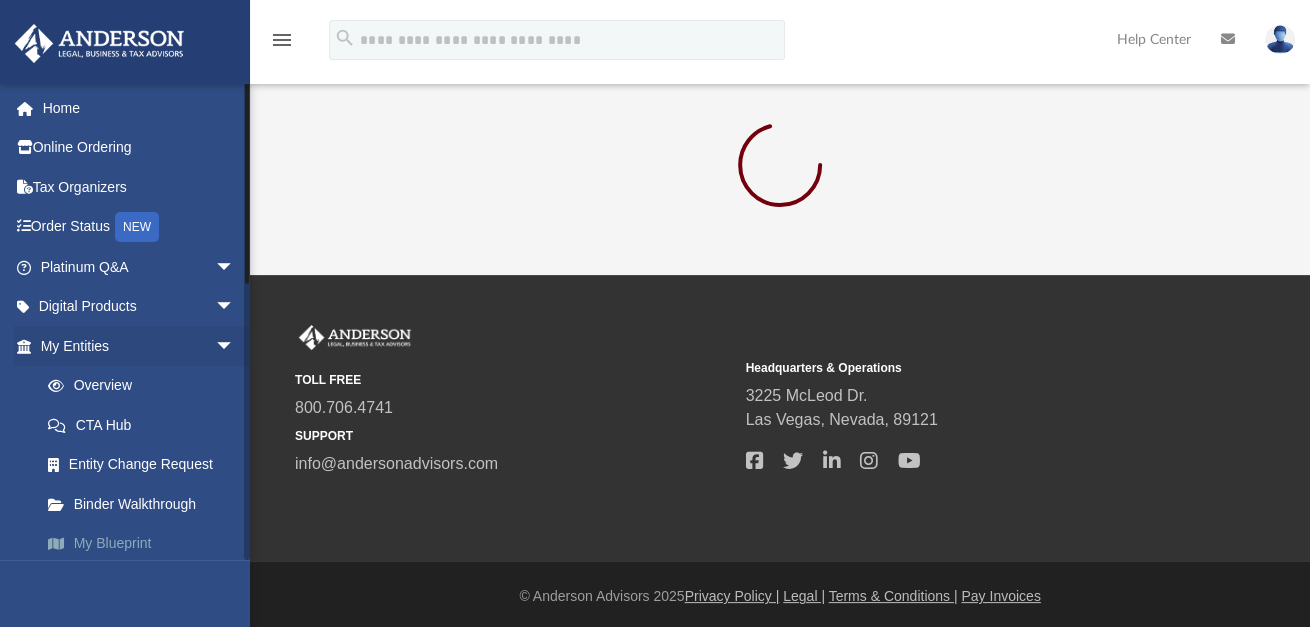 click on "My Blueprint" at bounding box center [146, 544] 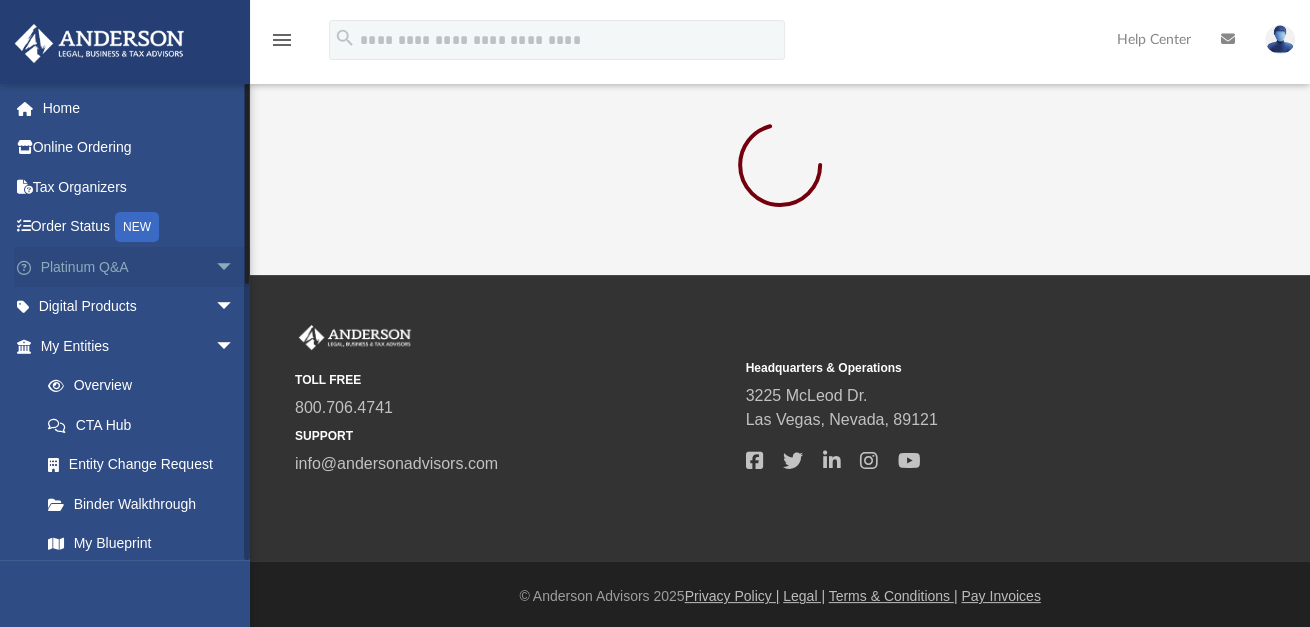 click on "Platinum Q&A arrow_drop_down" at bounding box center (139, 267) 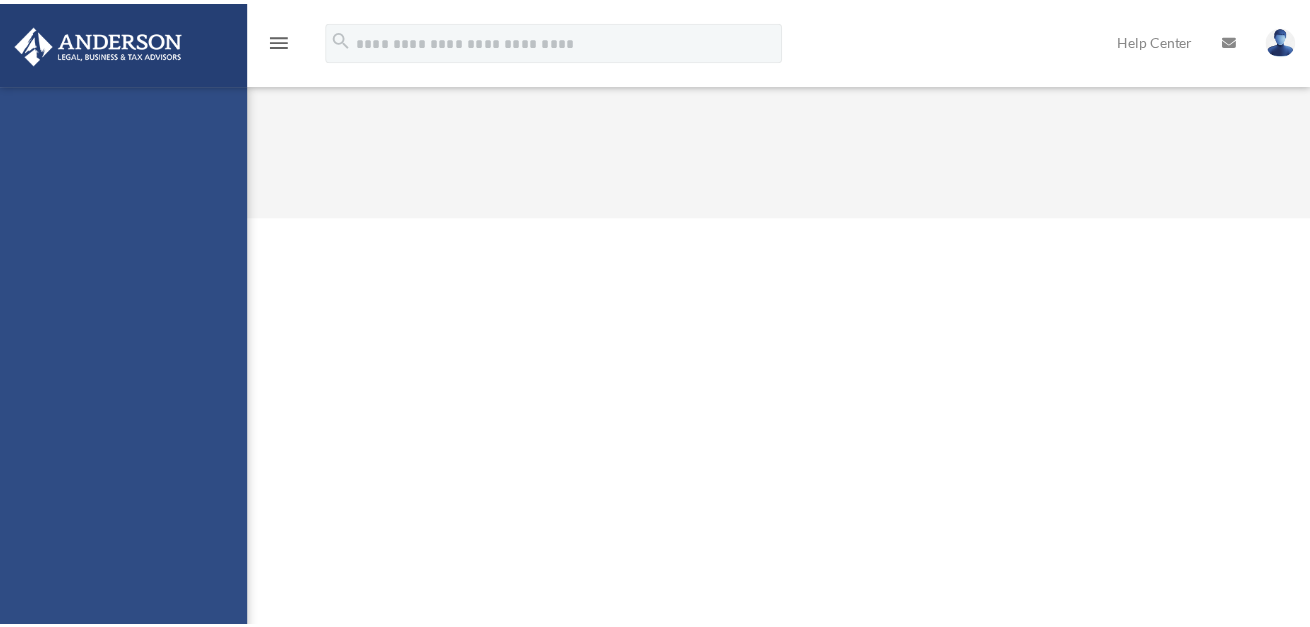 scroll, scrollTop: 0, scrollLeft: 0, axis: both 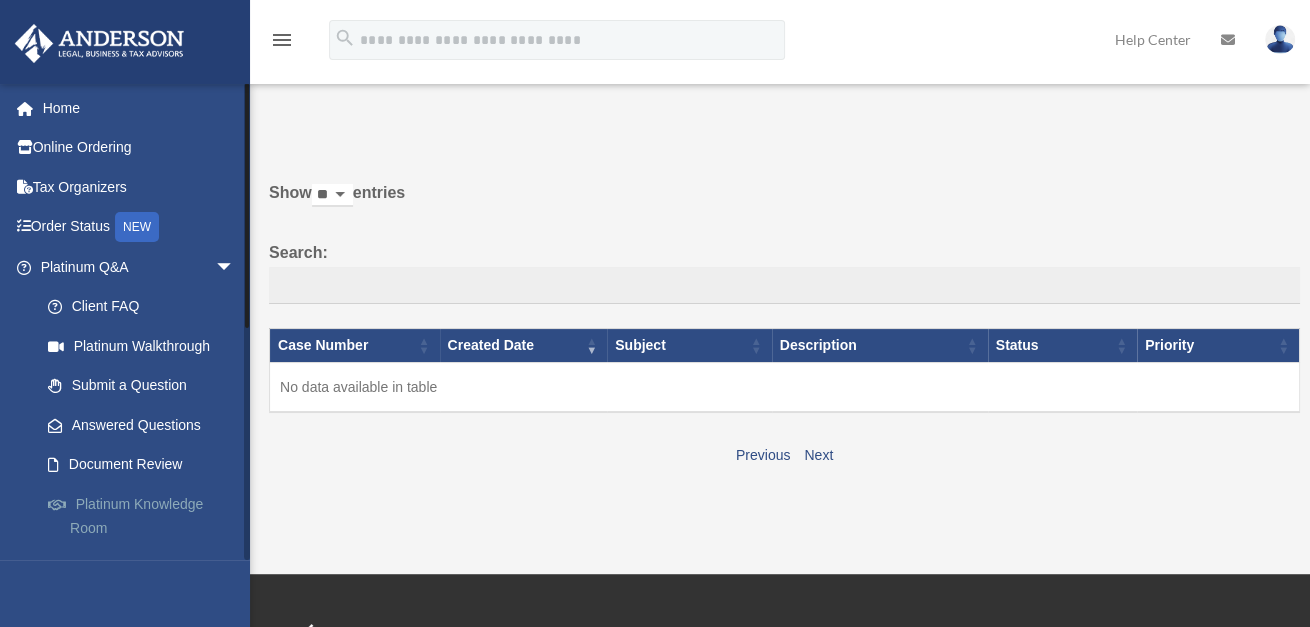 click on "Platinum Knowledge Room" at bounding box center [146, 516] 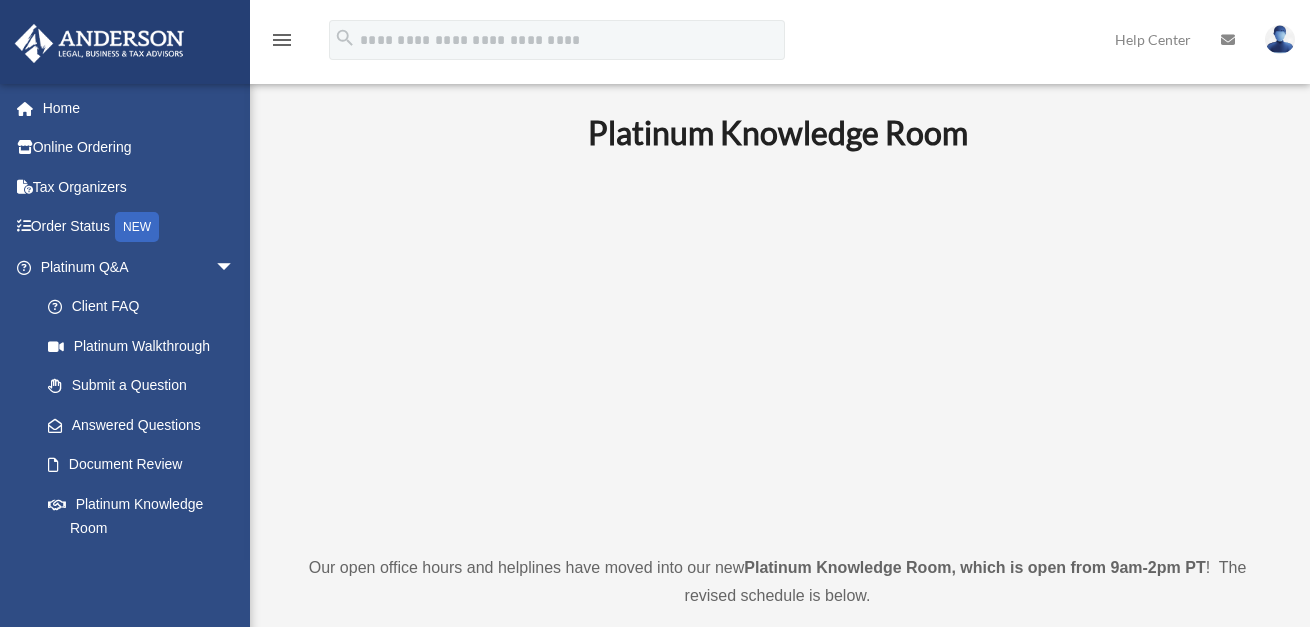 scroll, scrollTop: 0, scrollLeft: 0, axis: both 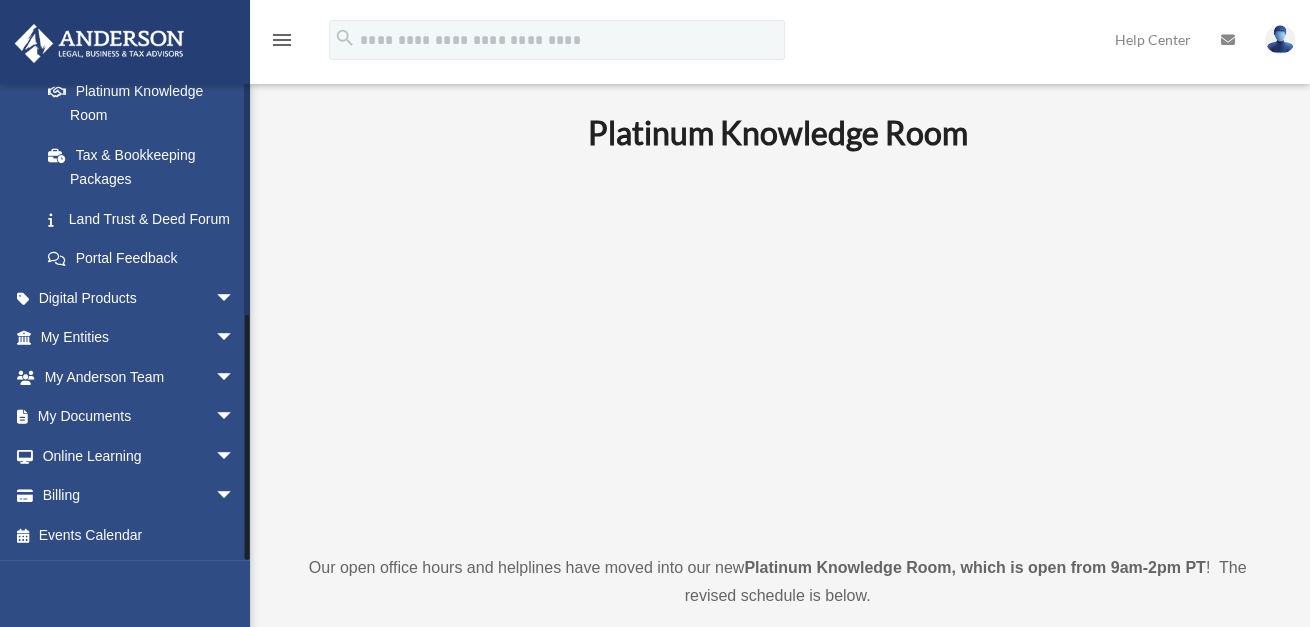 click on "Document Review" at bounding box center [146, 52] 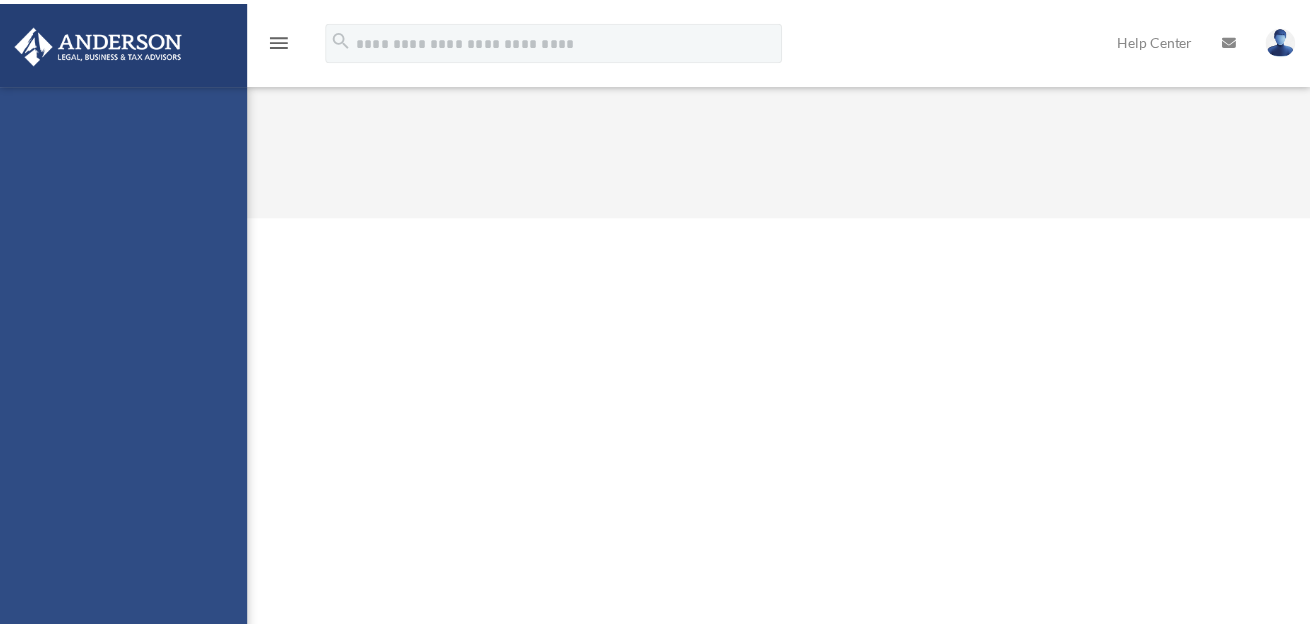 scroll, scrollTop: 0, scrollLeft: 0, axis: both 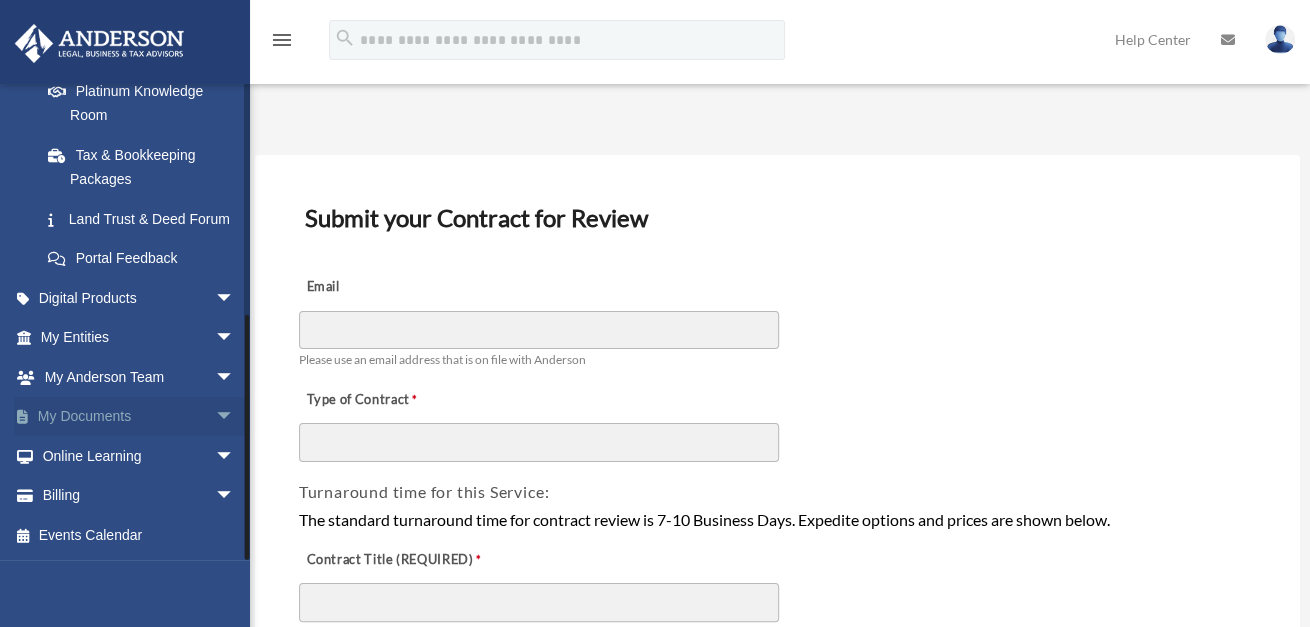 click on "arrow_drop_down" at bounding box center [235, 417] 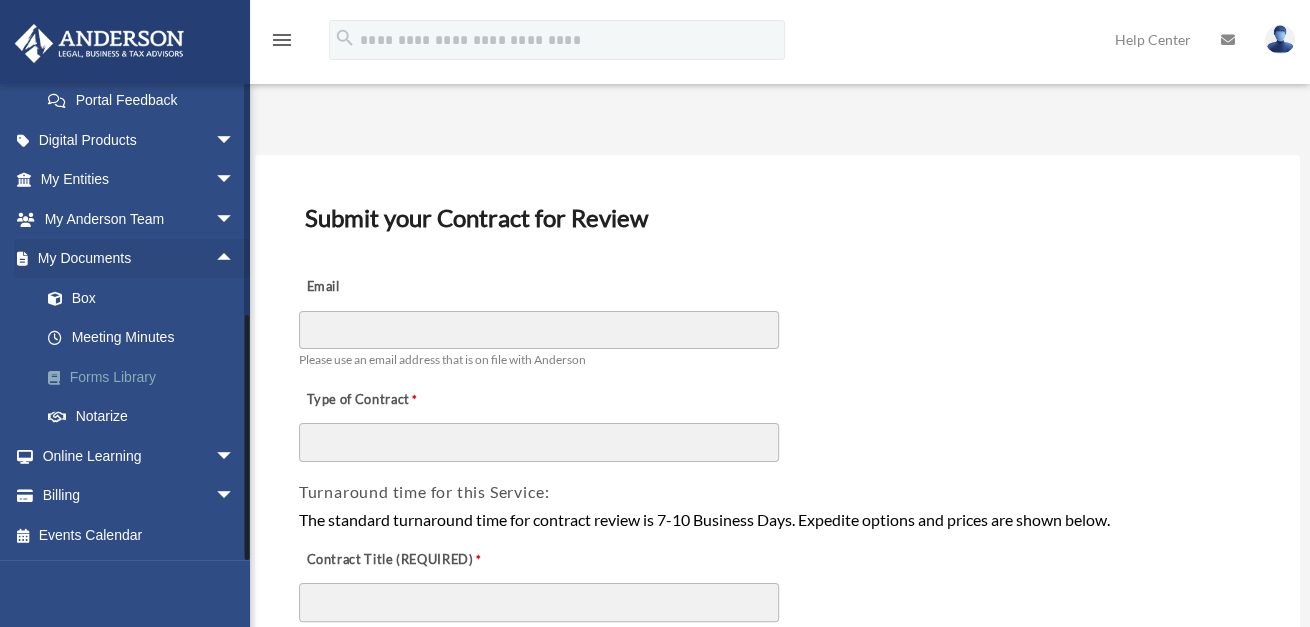 scroll, scrollTop: 592, scrollLeft: 0, axis: vertical 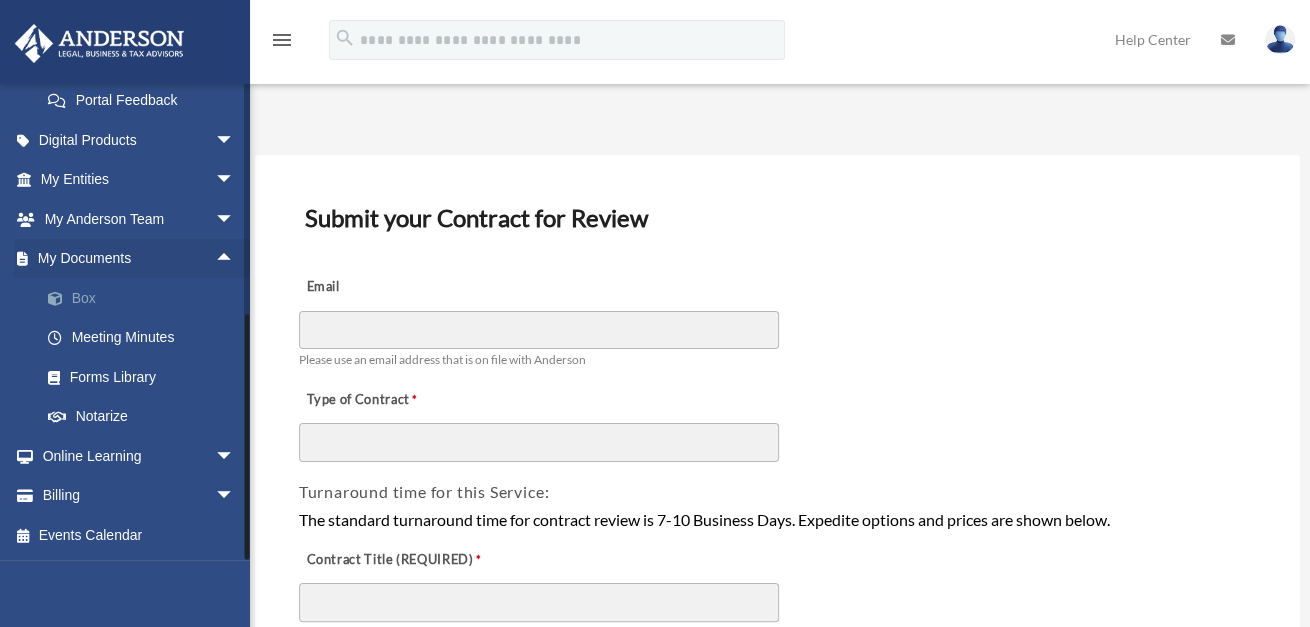 click on "Box" at bounding box center (146, 298) 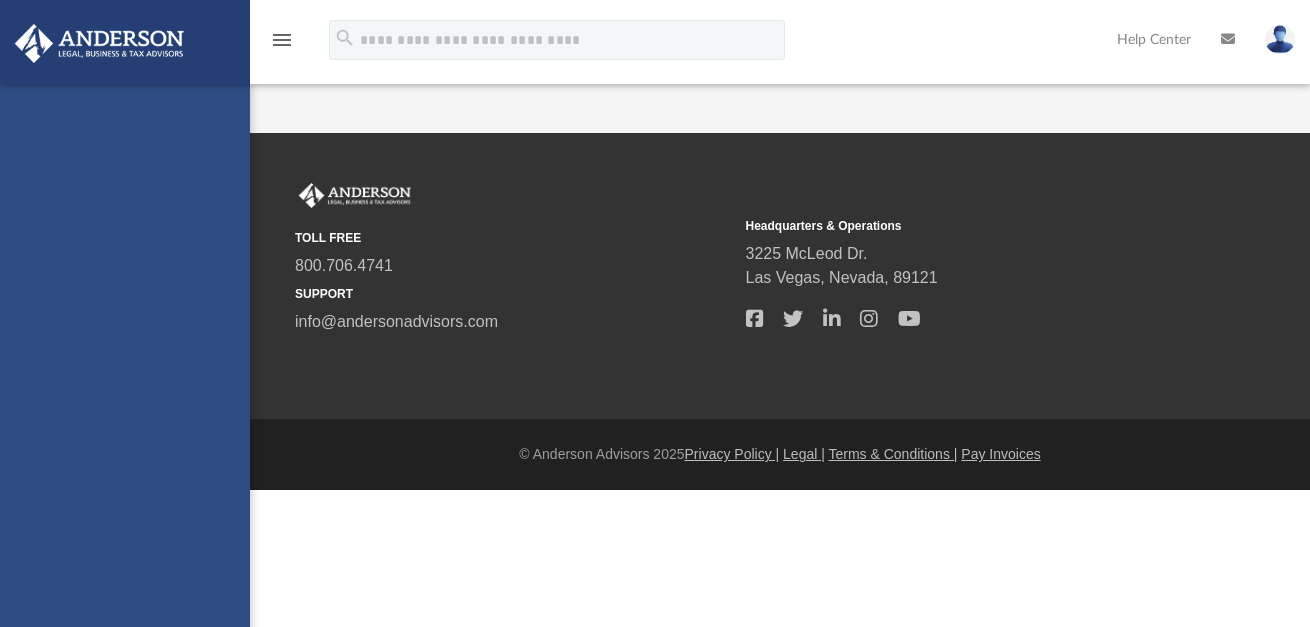 scroll, scrollTop: 0, scrollLeft: 0, axis: both 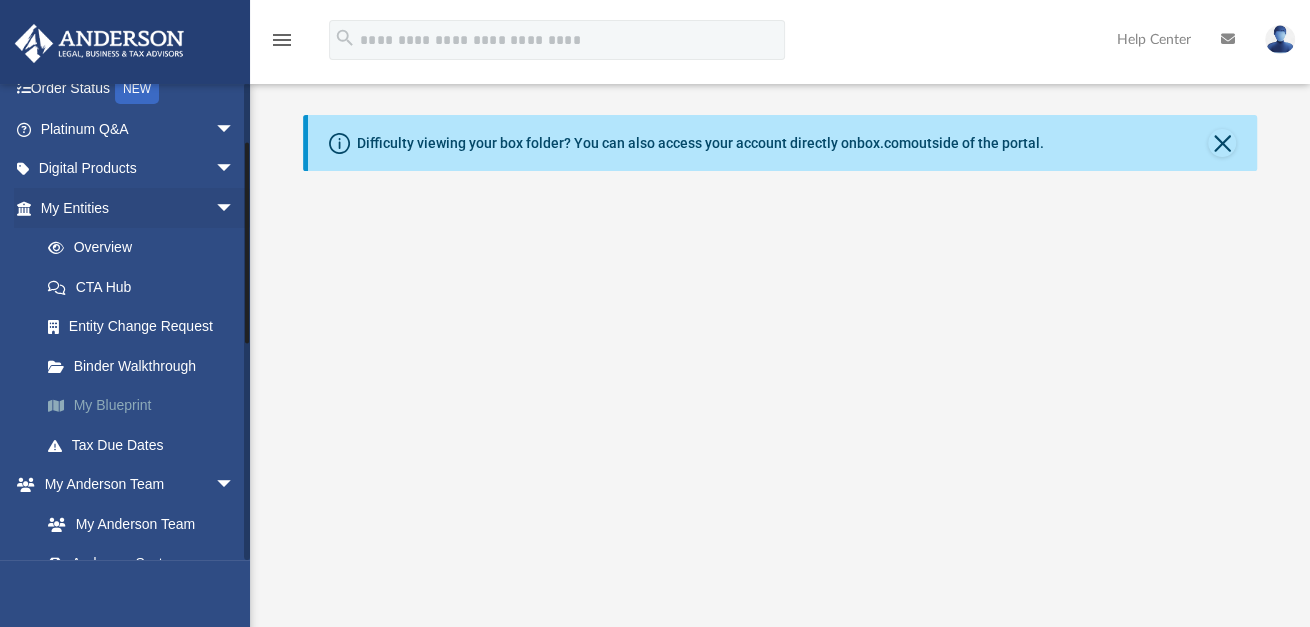click on "My Blueprint" at bounding box center (146, 406) 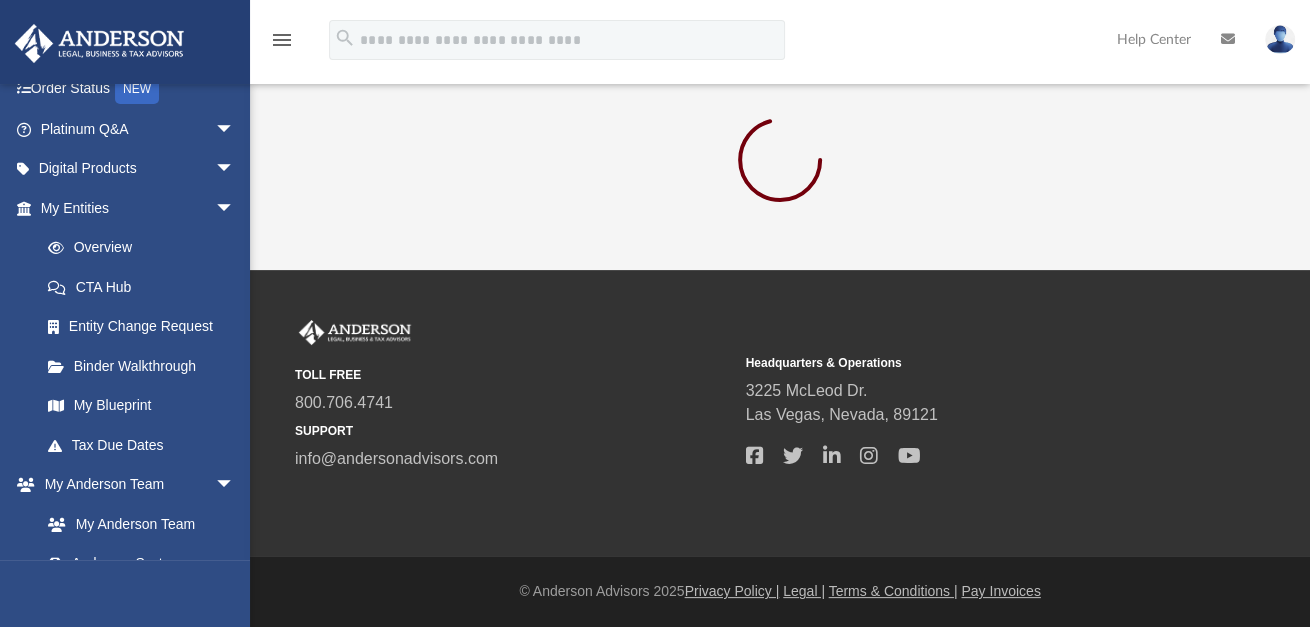 scroll, scrollTop: 0, scrollLeft: 0, axis: both 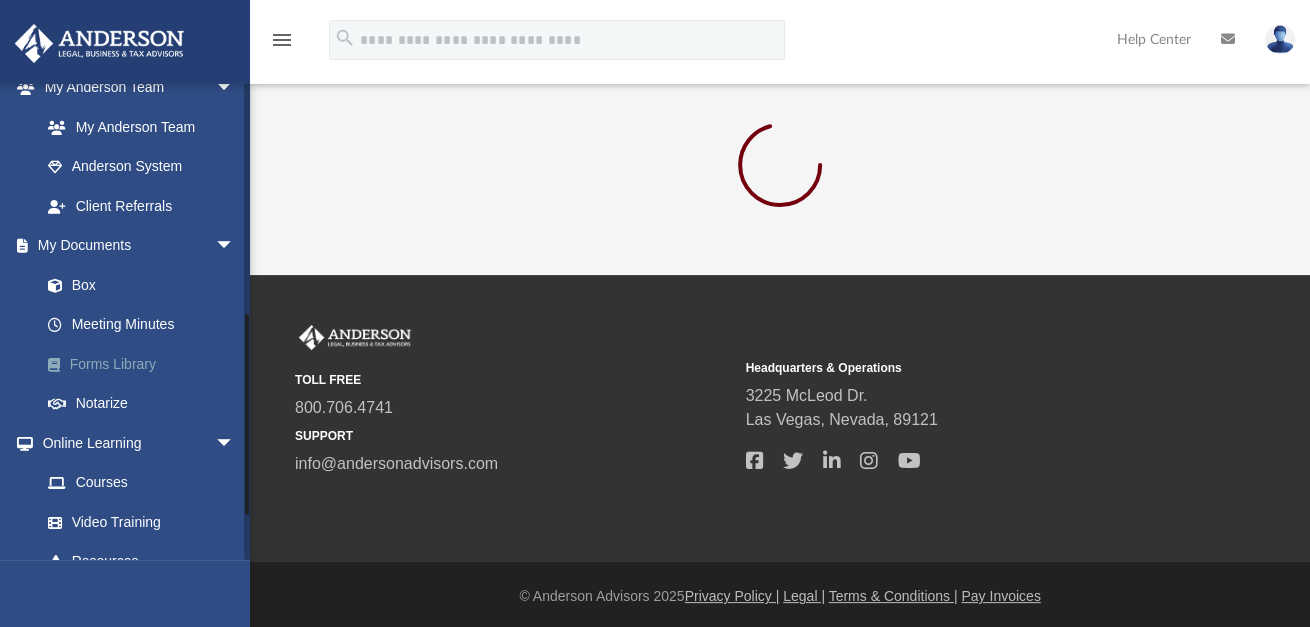 click on "Forms Library" at bounding box center (146, 364) 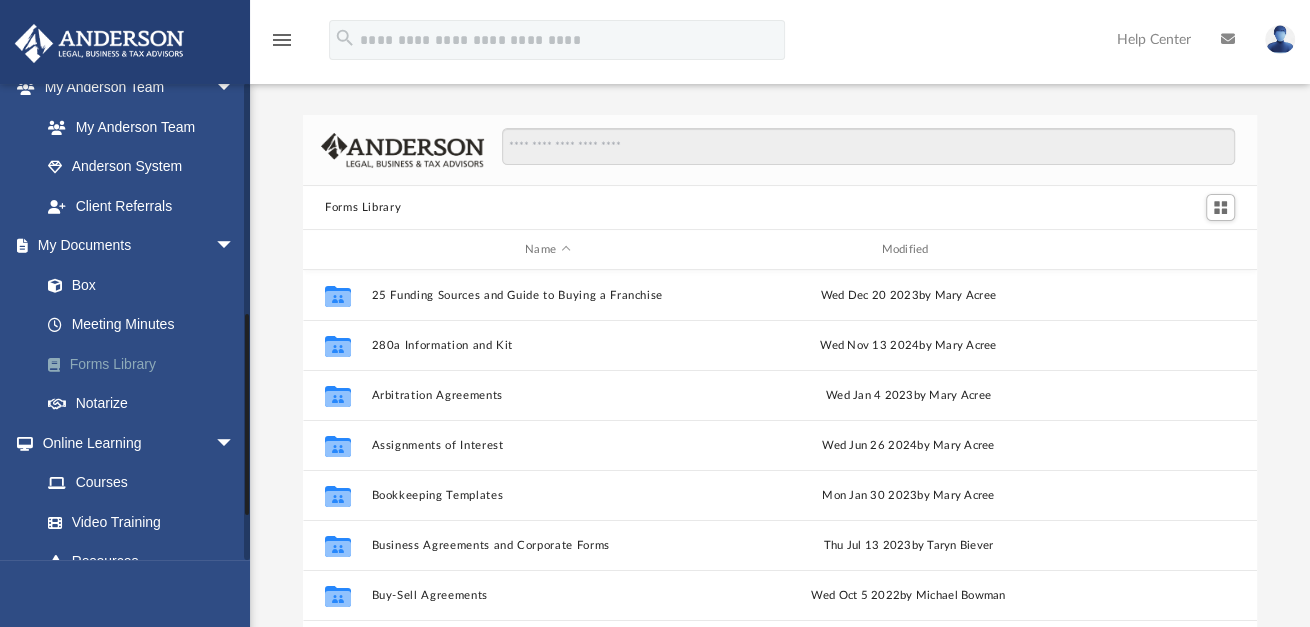 scroll, scrollTop: 15, scrollLeft: 15, axis: both 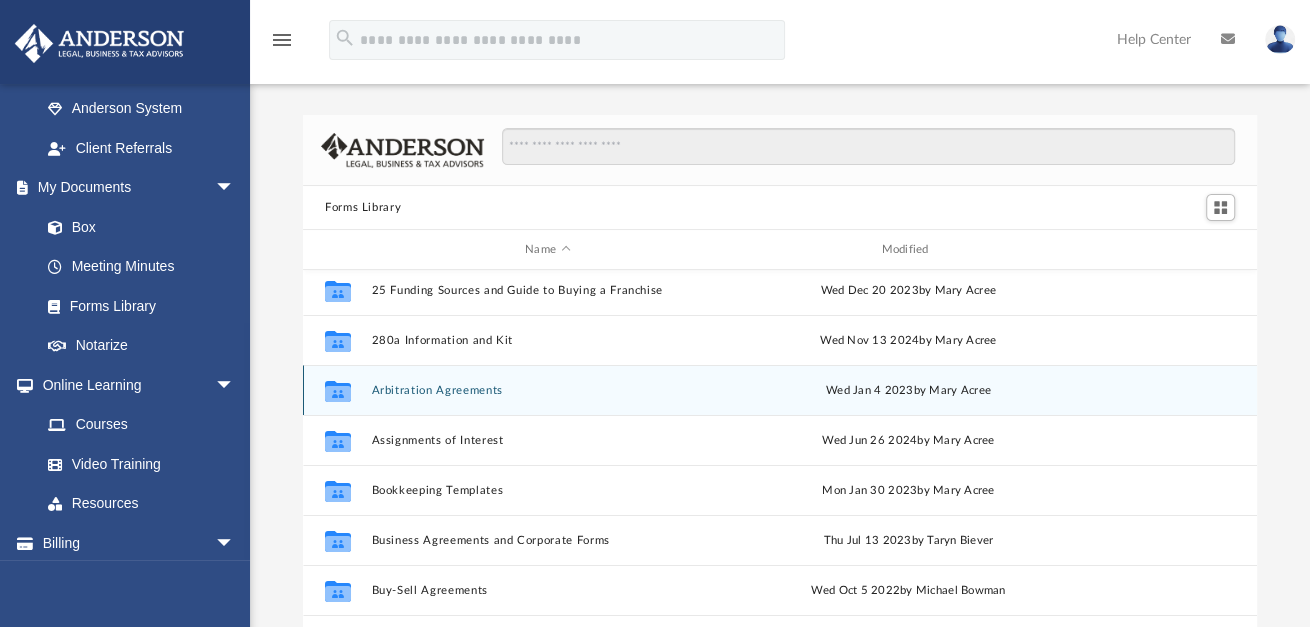 click on "Collaborated Folder Arbitration Agreements Wed Jan 4 2023  by [NAME] [LAST]" at bounding box center (780, 390) 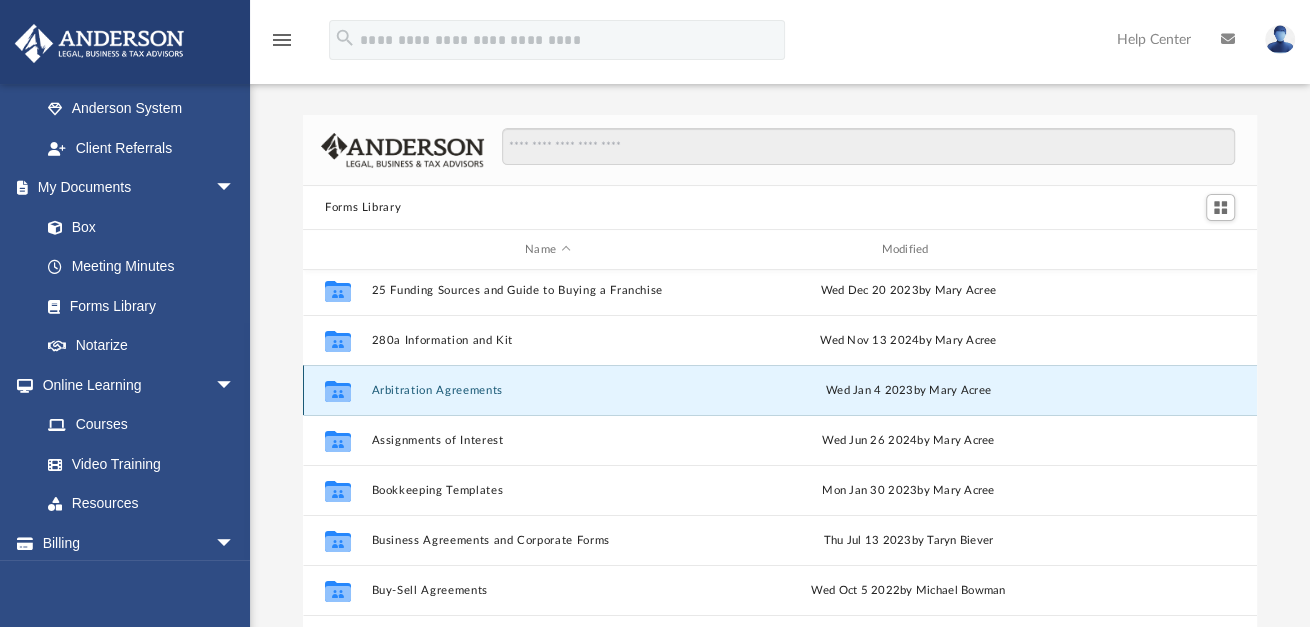 click on "Arbitration Agreements" at bounding box center (548, 390) 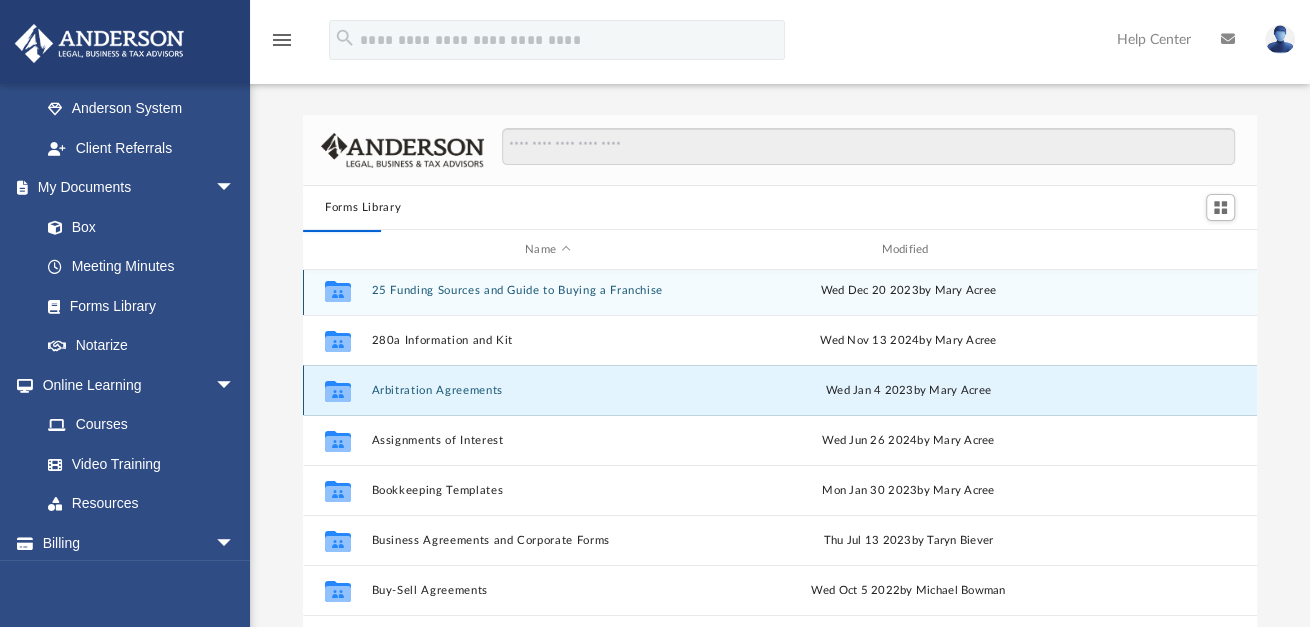 scroll, scrollTop: 0, scrollLeft: 0, axis: both 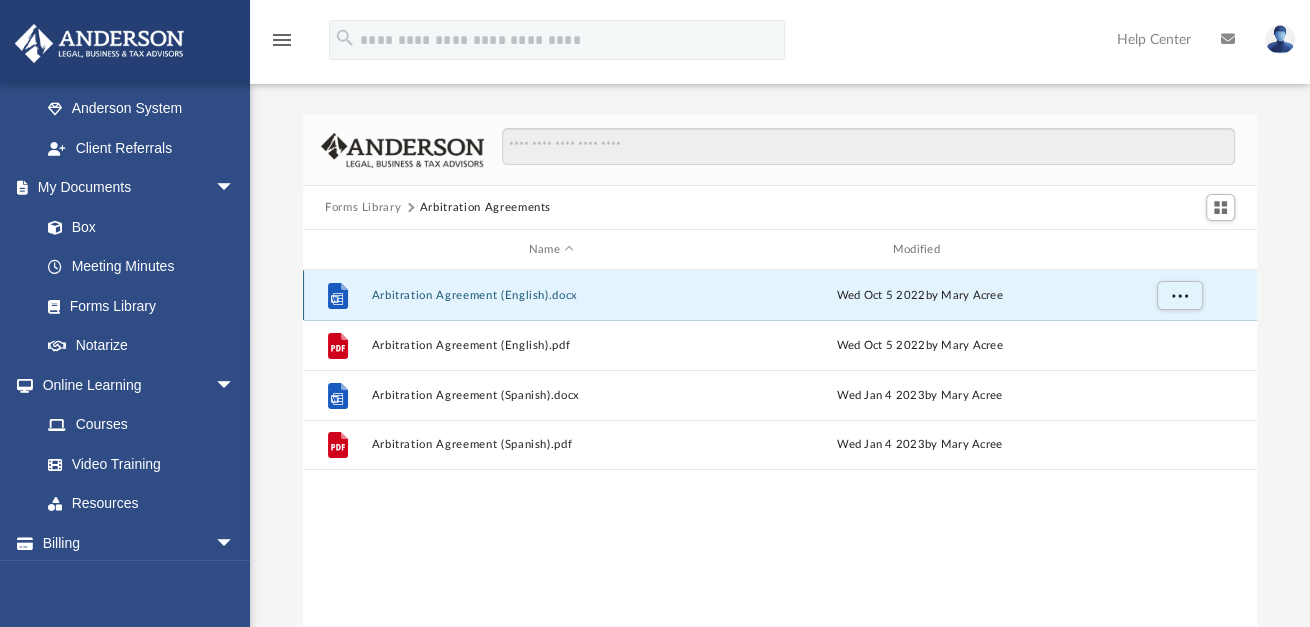 click on "Arbitration Agreement (English).docx" at bounding box center [552, 295] 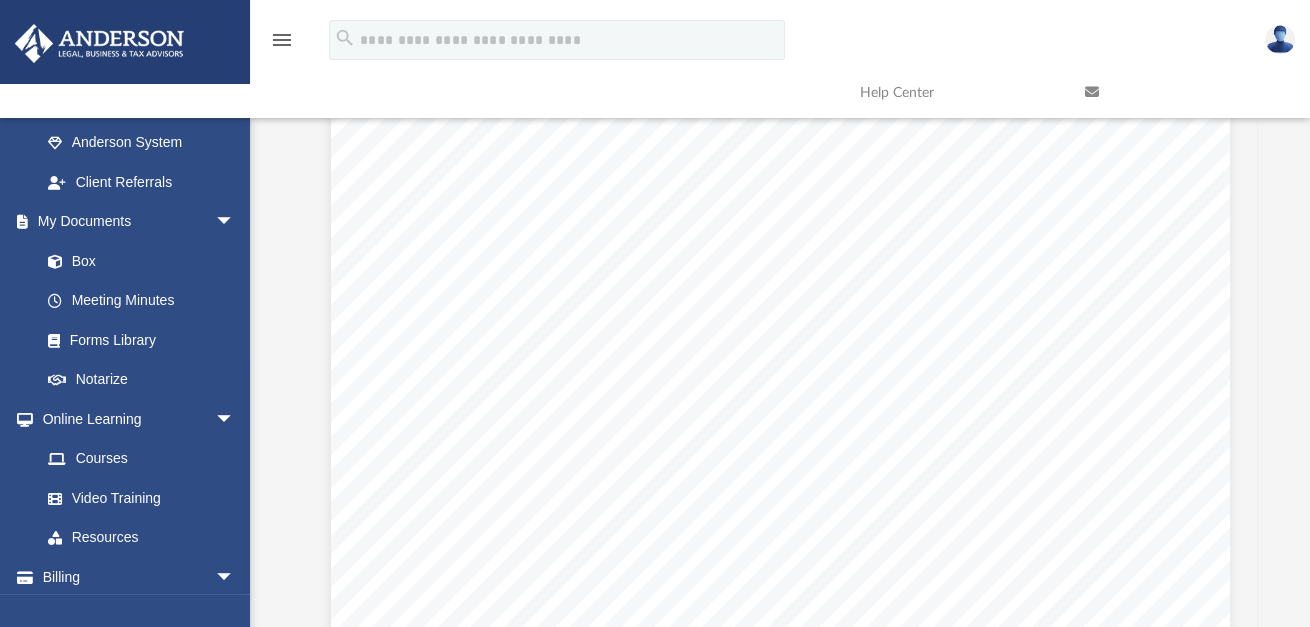 scroll, scrollTop: 616, scrollLeft: 0, axis: vertical 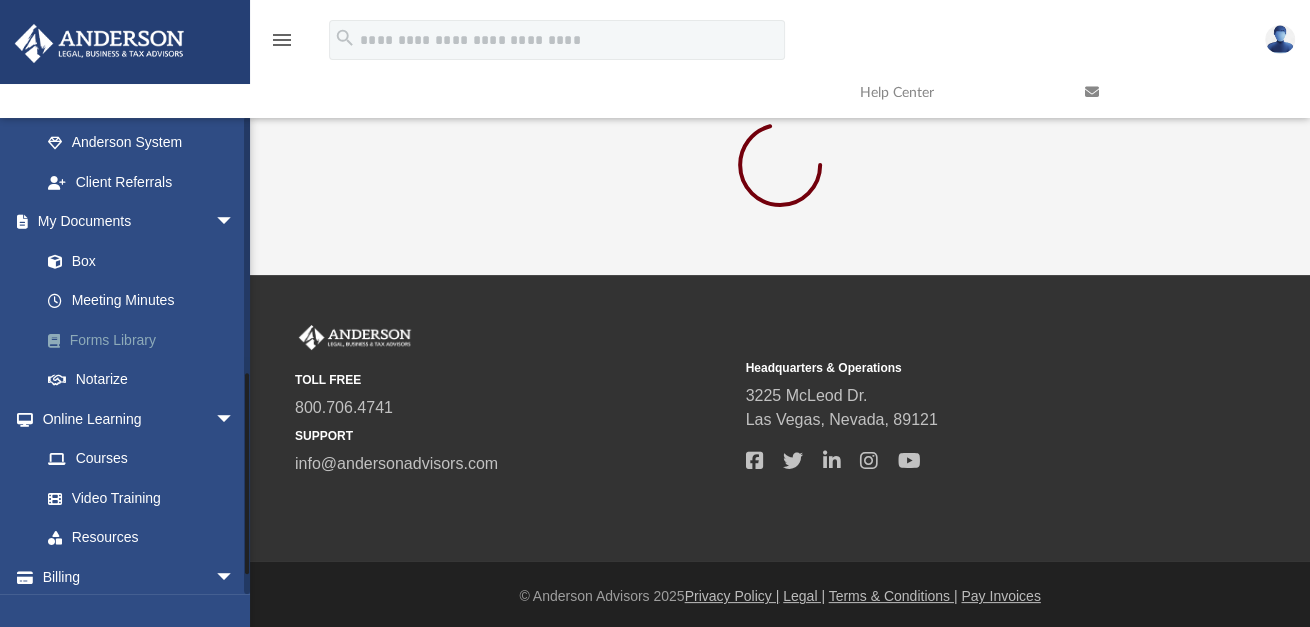 click on "Forms Library" at bounding box center [146, 340] 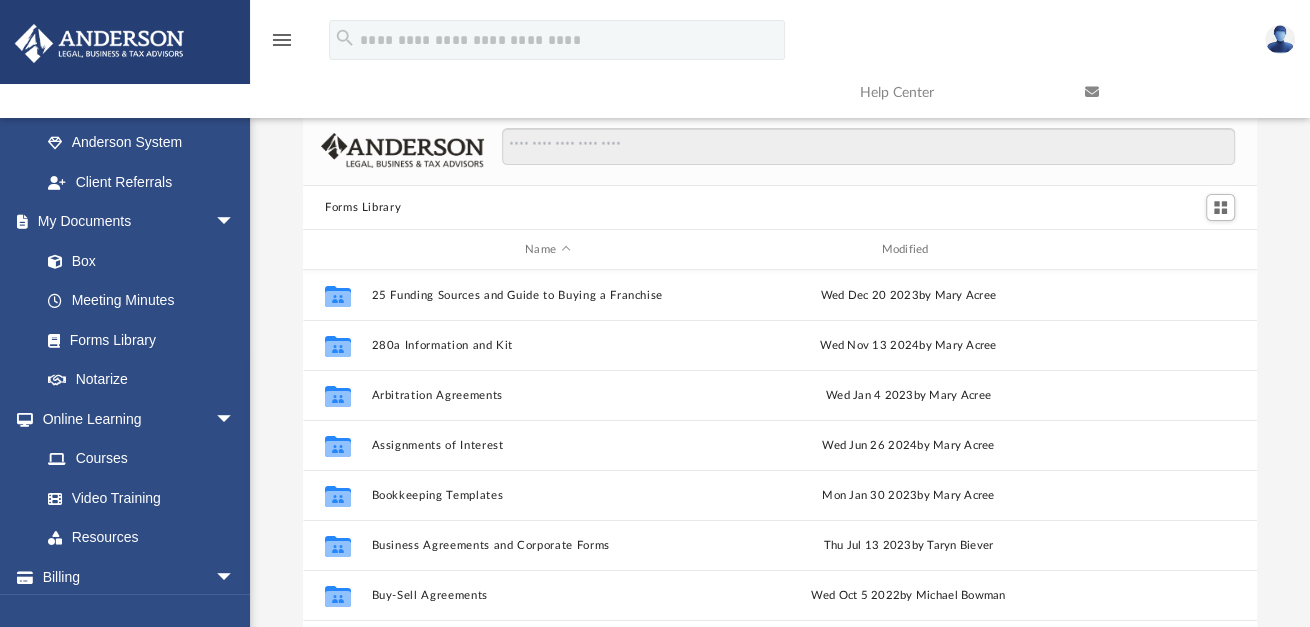 scroll, scrollTop: 15, scrollLeft: 15, axis: both 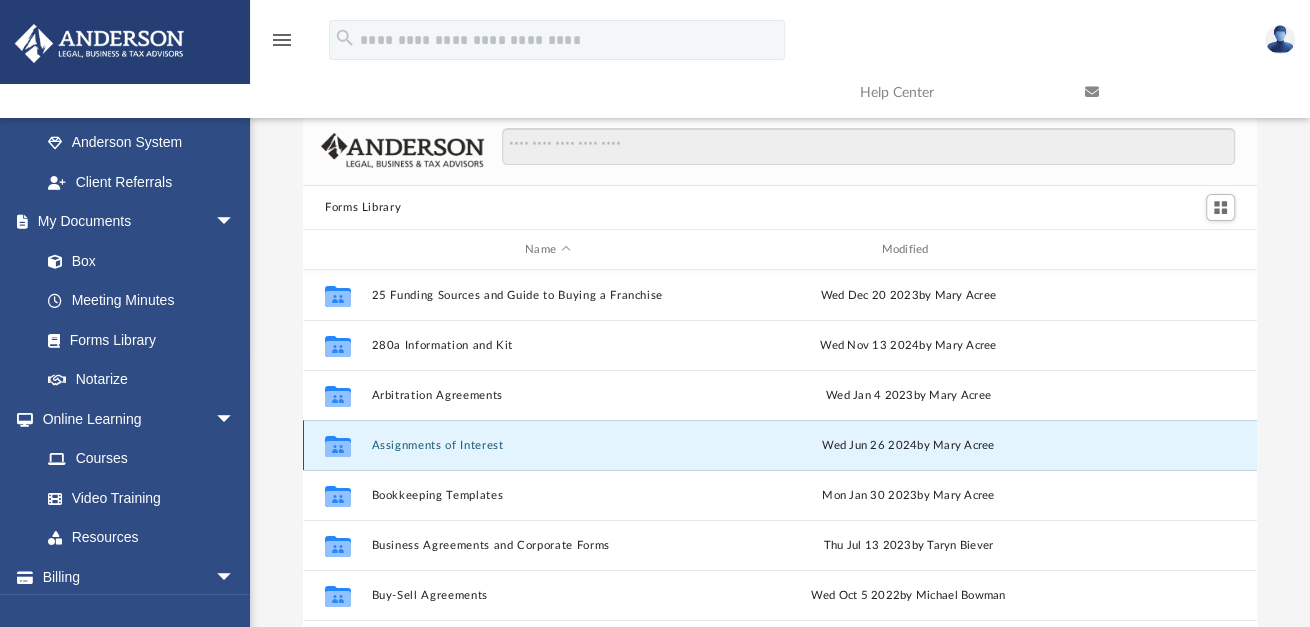 click on "Assignments of Interest" at bounding box center (548, 445) 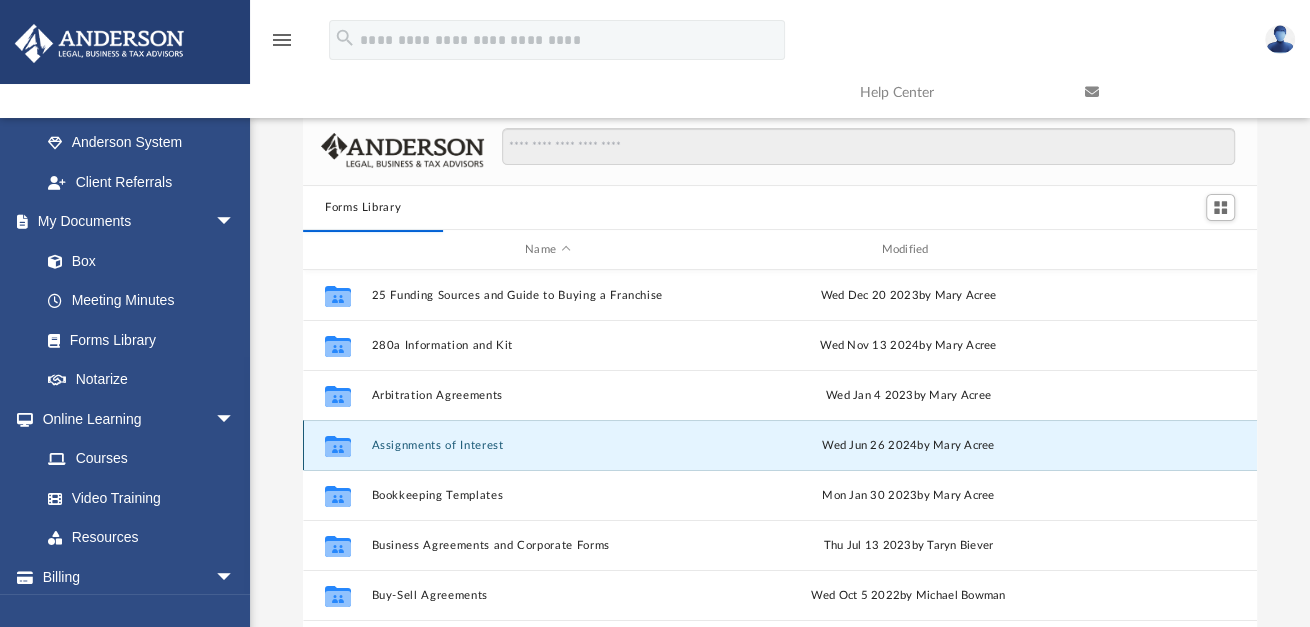 click on "Assignments of Interest" at bounding box center [548, 445] 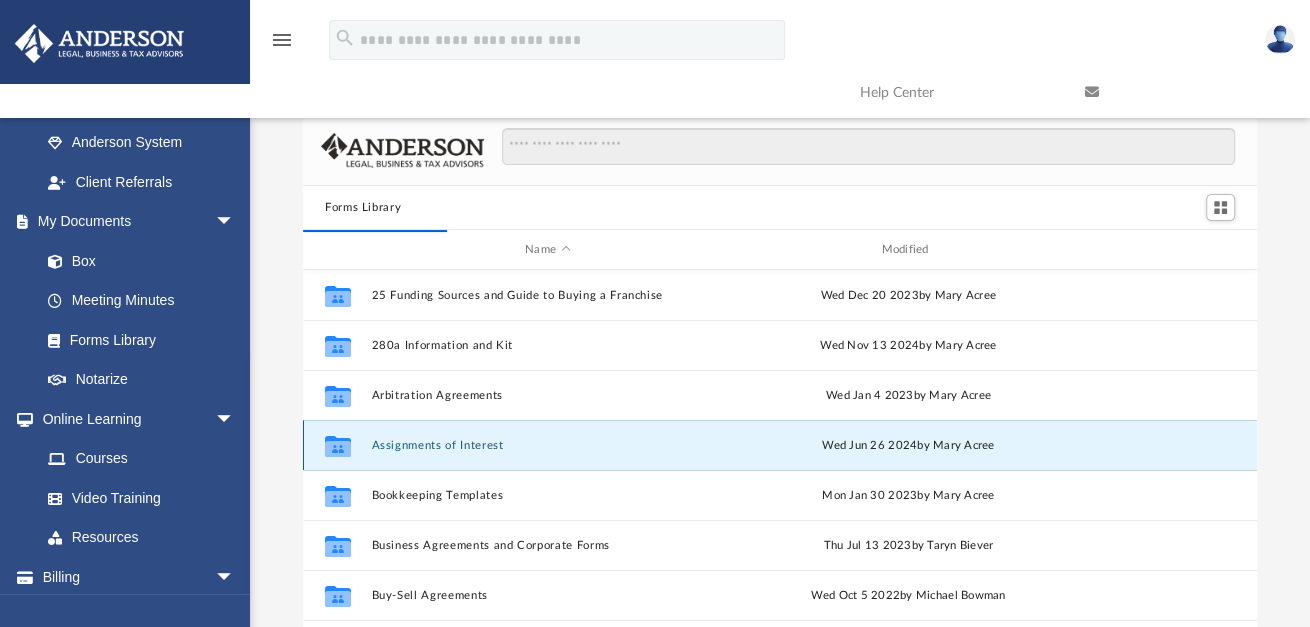 click on "Assignments of Interest" at bounding box center (548, 445) 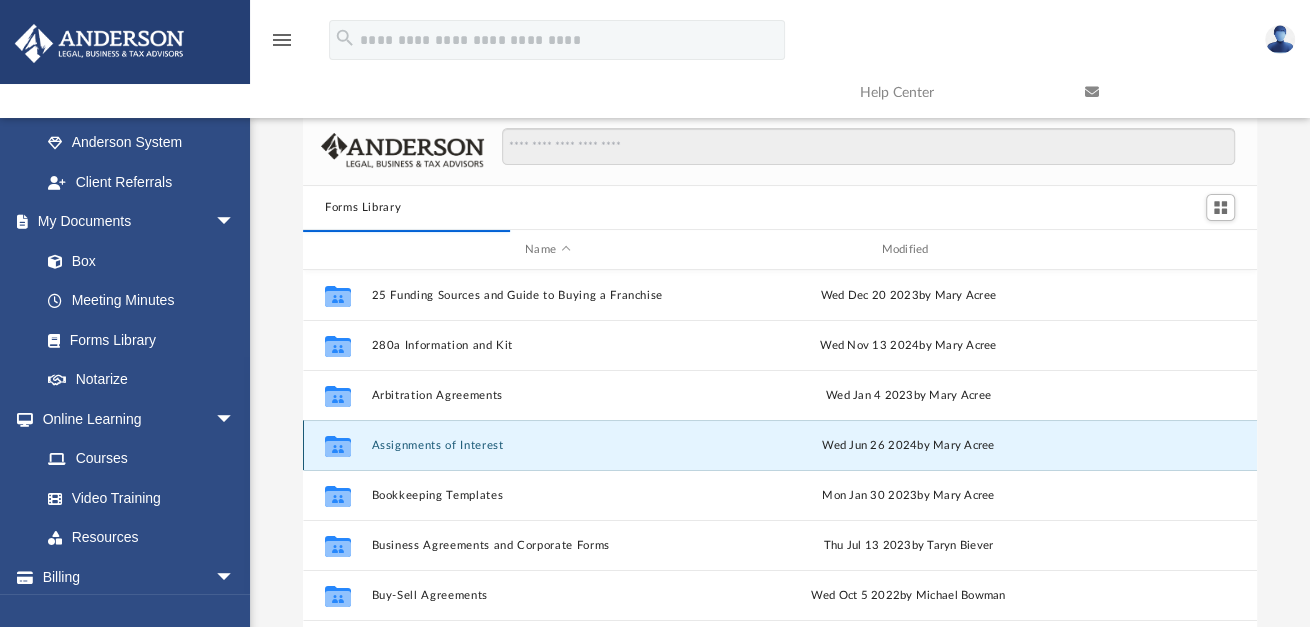 click on "Assignments of Interest" at bounding box center (548, 445) 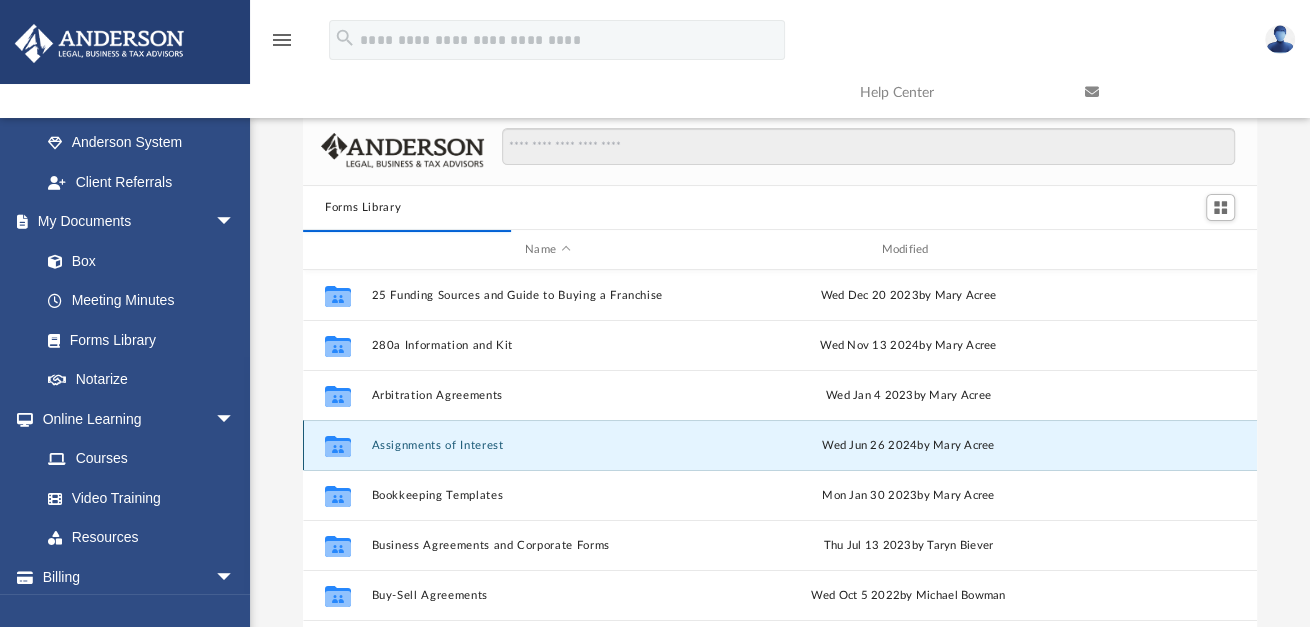 click on "Assignments of Interest" at bounding box center [548, 445] 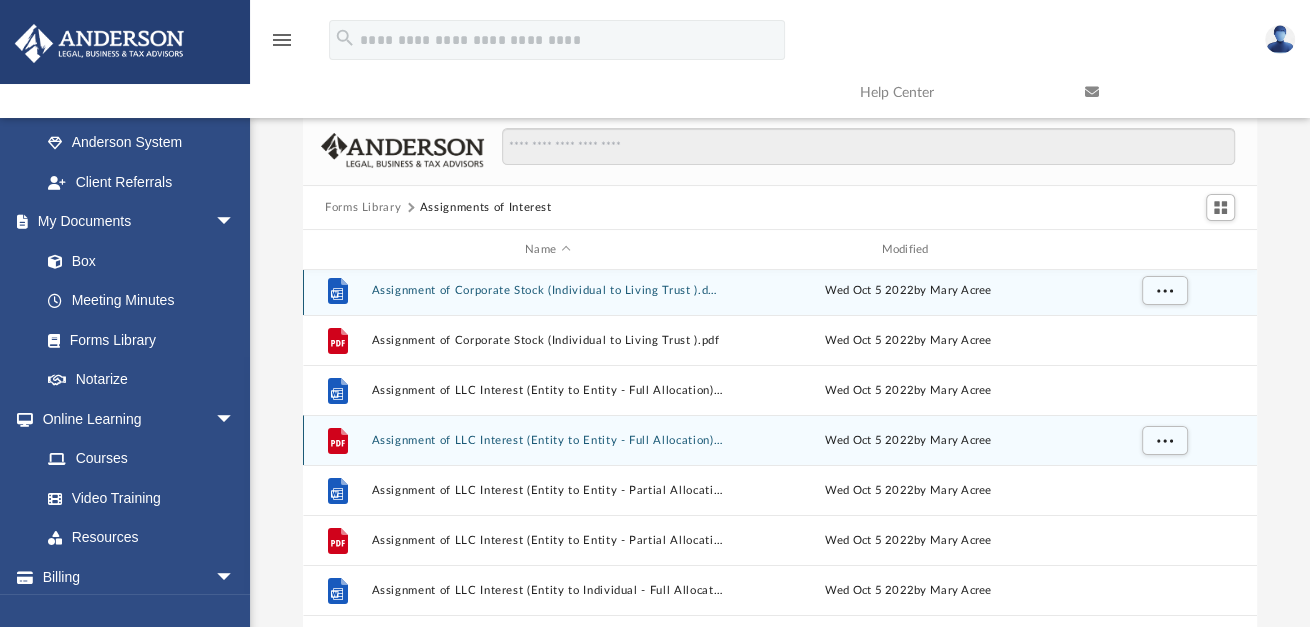 scroll, scrollTop: 0, scrollLeft: 0, axis: both 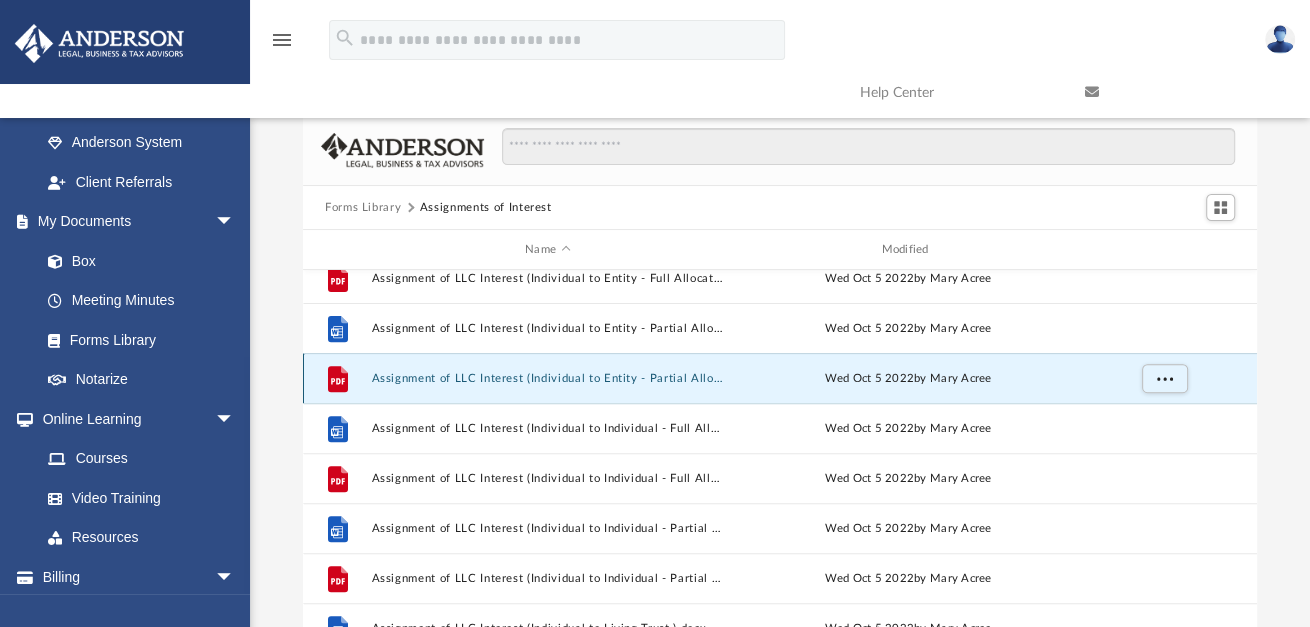 click on "Assignment of LLC Interest (Individual to Entity - Partial Allocation).pdf" at bounding box center (548, 378) 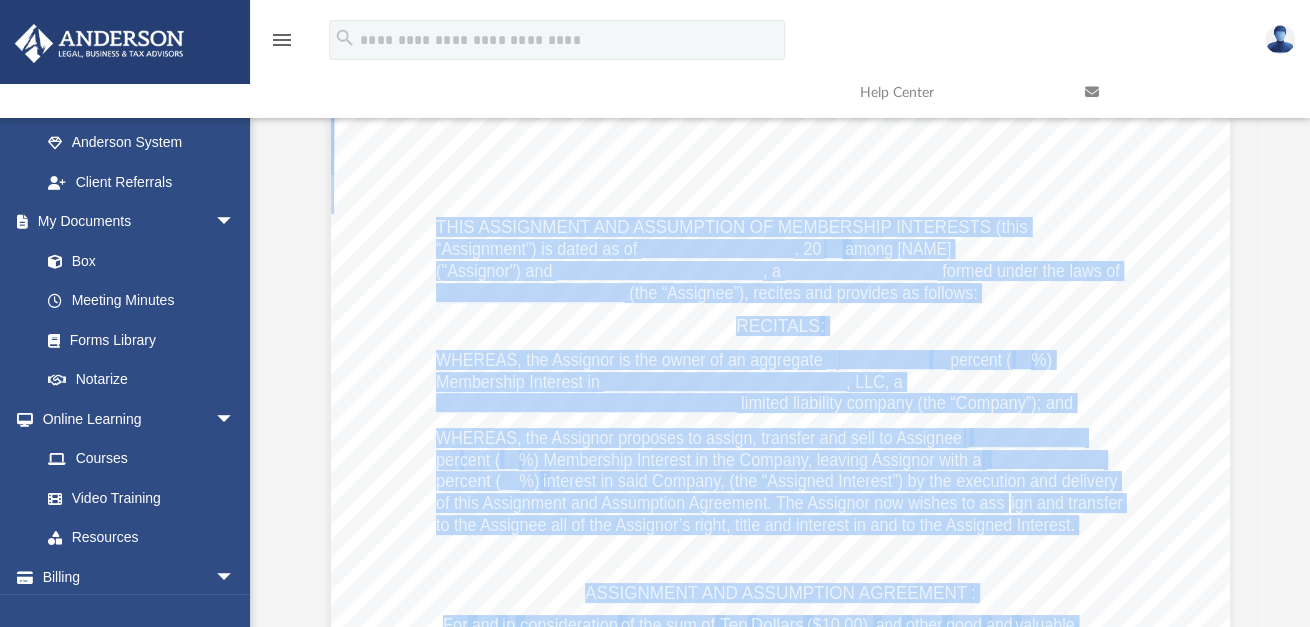 scroll, scrollTop: 0, scrollLeft: 0, axis: both 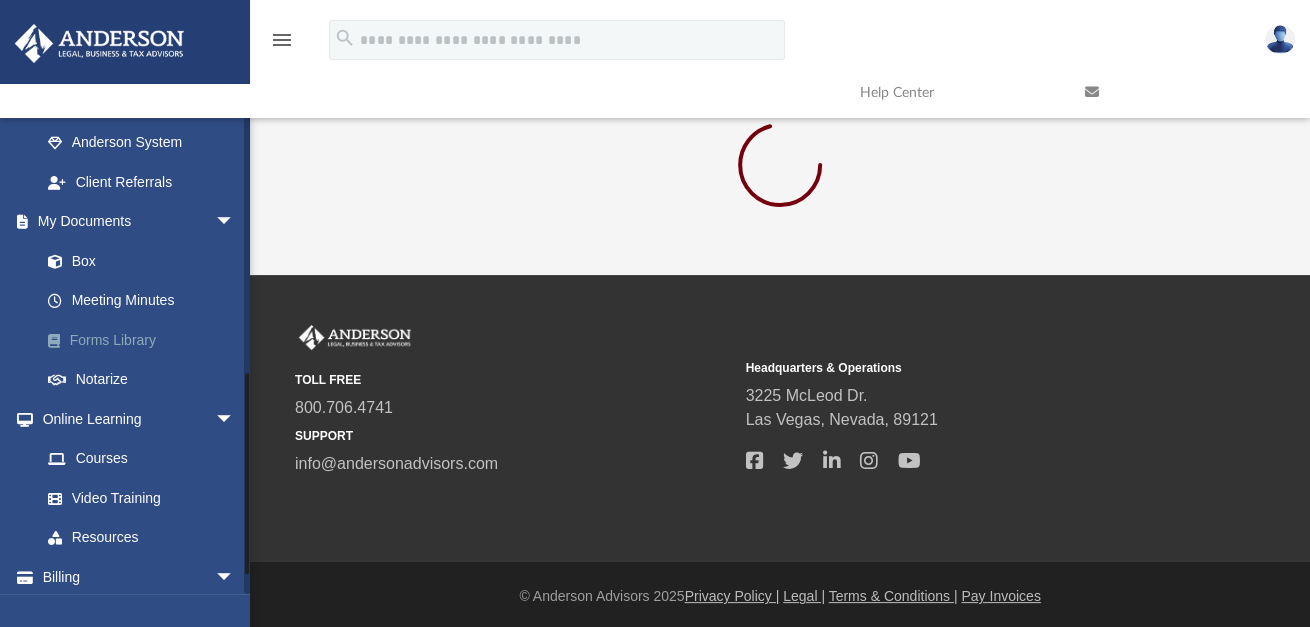click on "Forms Library" at bounding box center [146, 340] 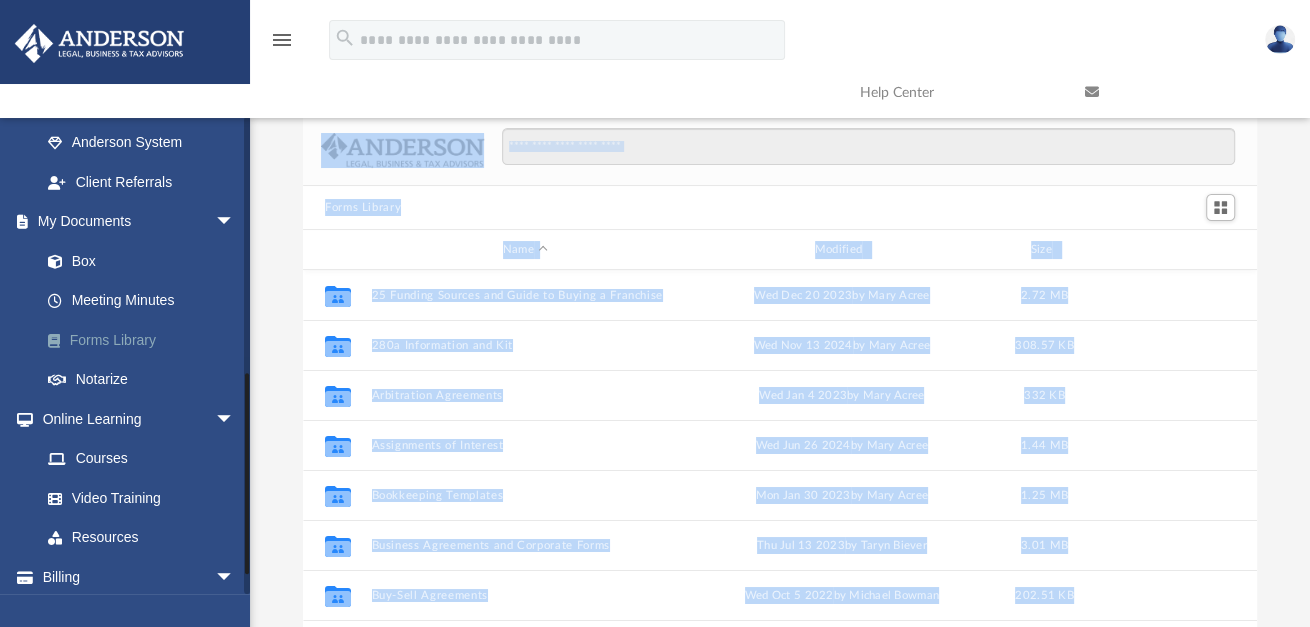 scroll, scrollTop: 15, scrollLeft: 15, axis: both 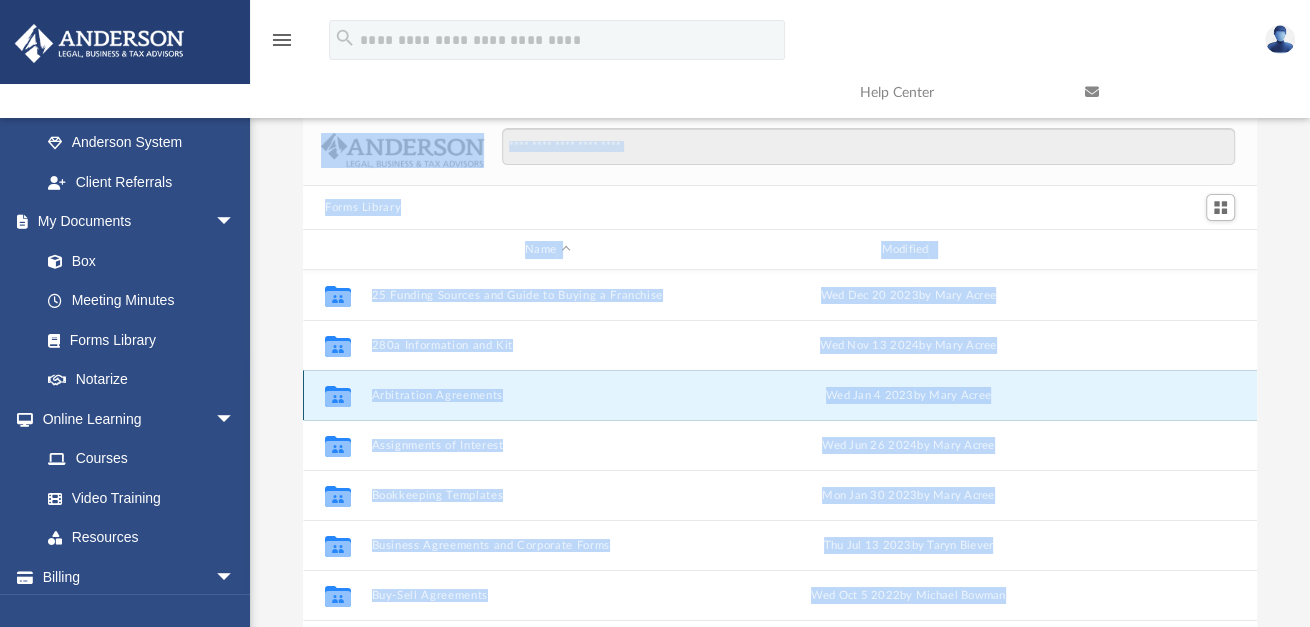 click on "Arbitration Agreements" at bounding box center [548, 395] 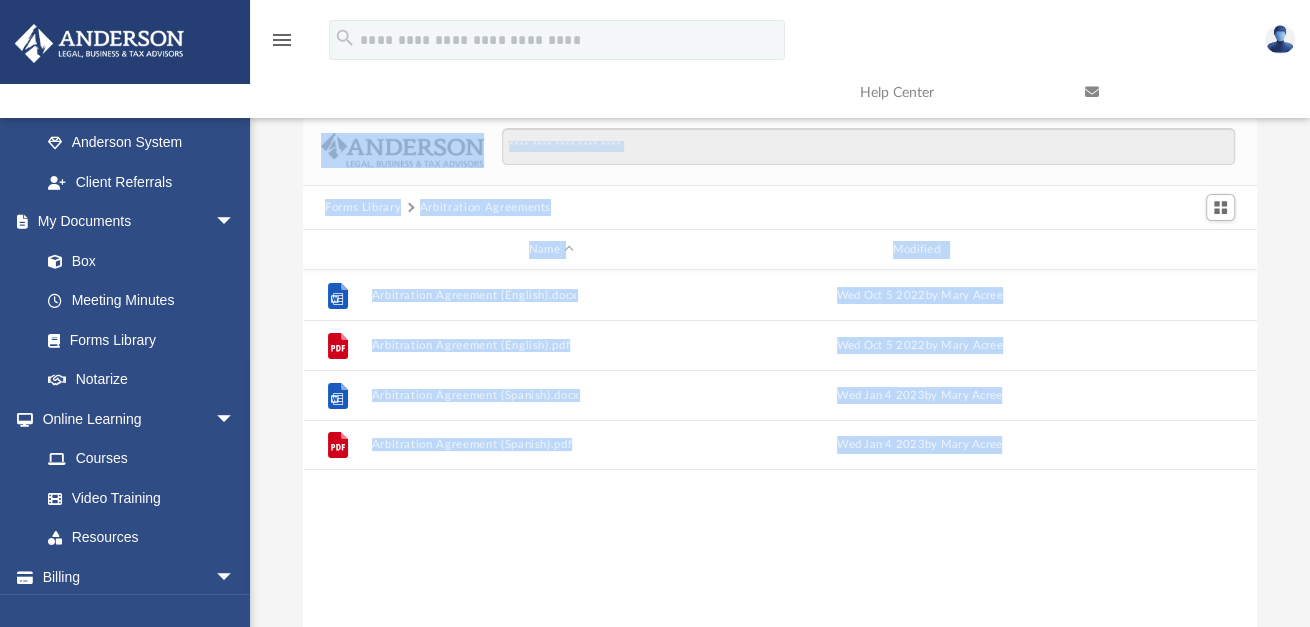 click on "Forms Library Arbitration Agreements" at bounding box center (780, 208) 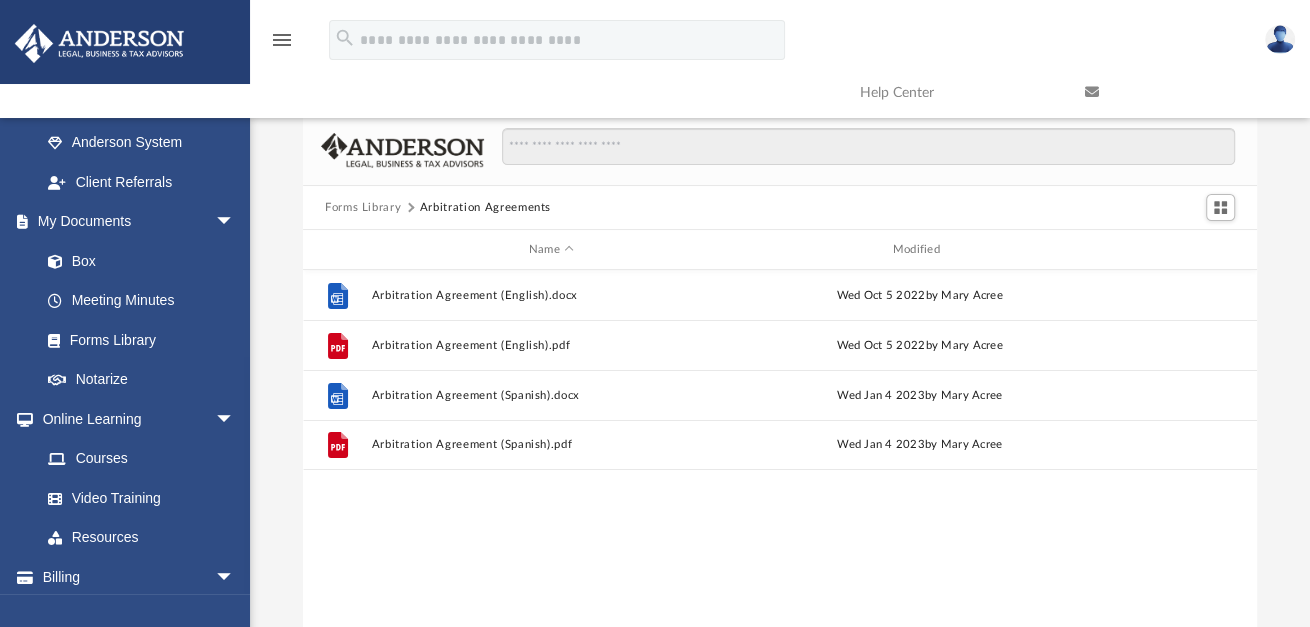 click on "Forms Library" at bounding box center [363, 208] 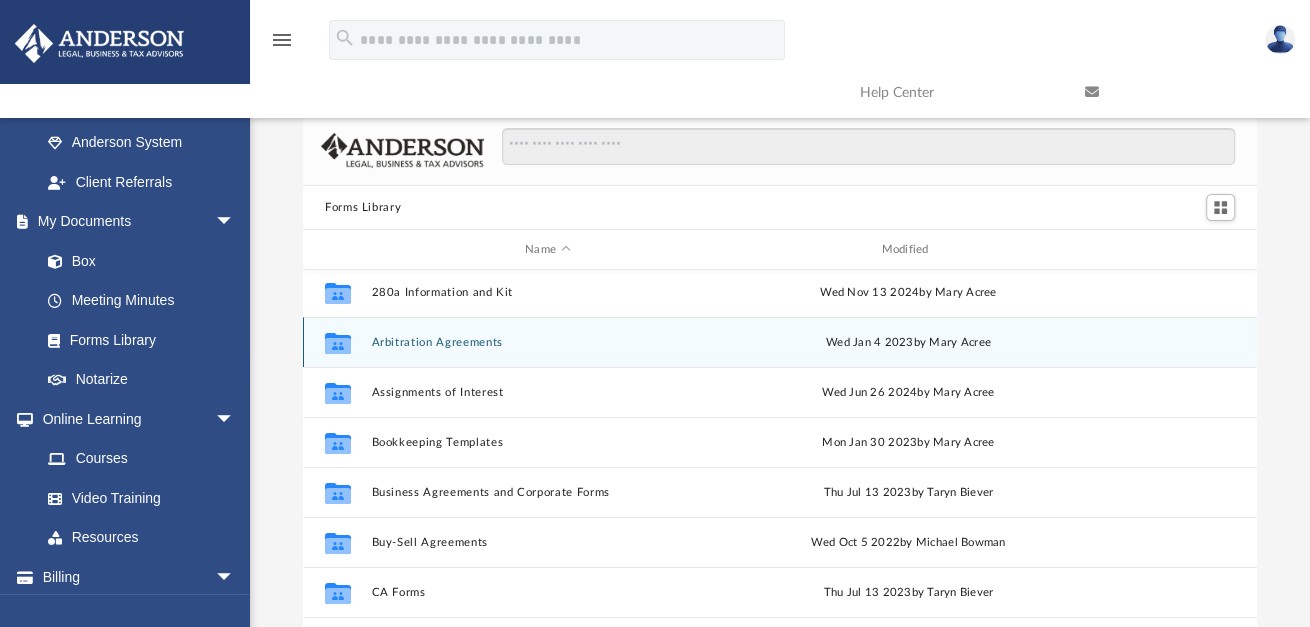 scroll, scrollTop: 53, scrollLeft: 0, axis: vertical 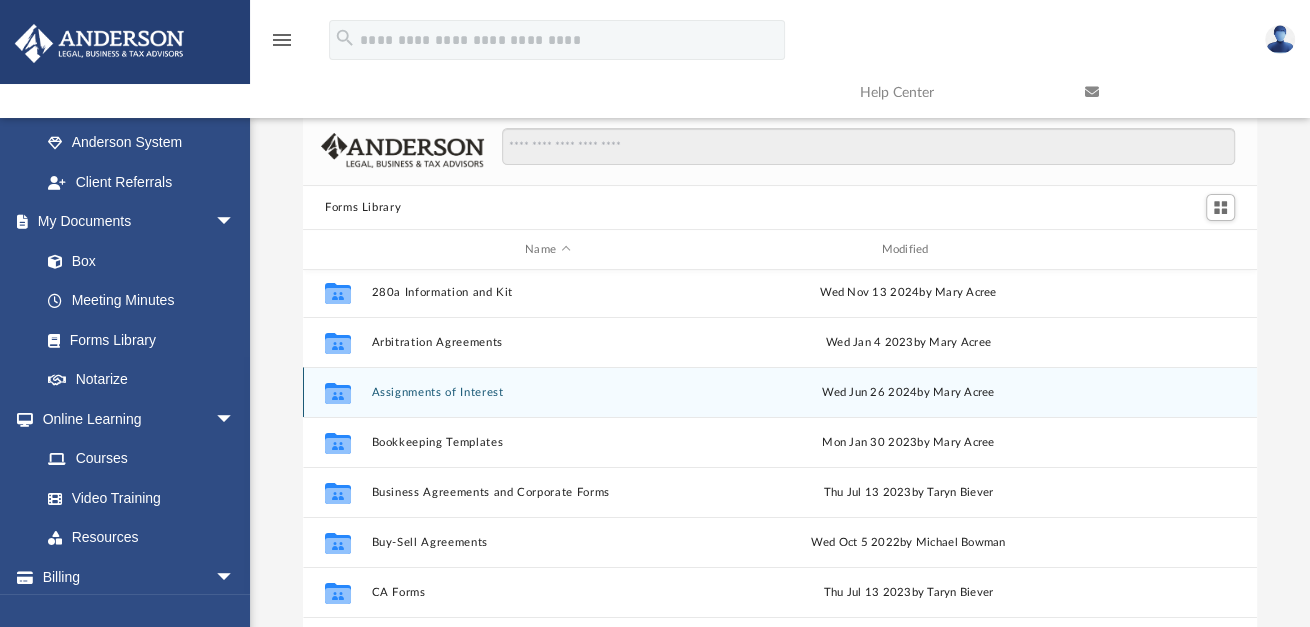 click on "Assignments of Interest" at bounding box center [548, 392] 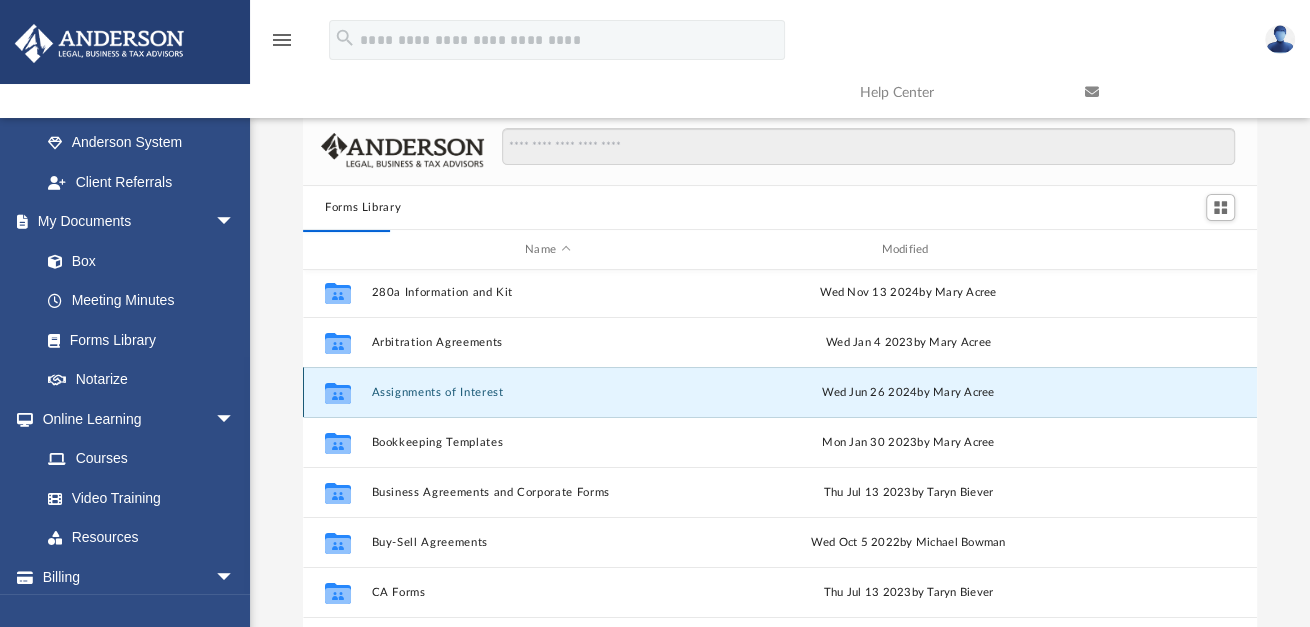 click on "Assignments of Interest" at bounding box center [548, 392] 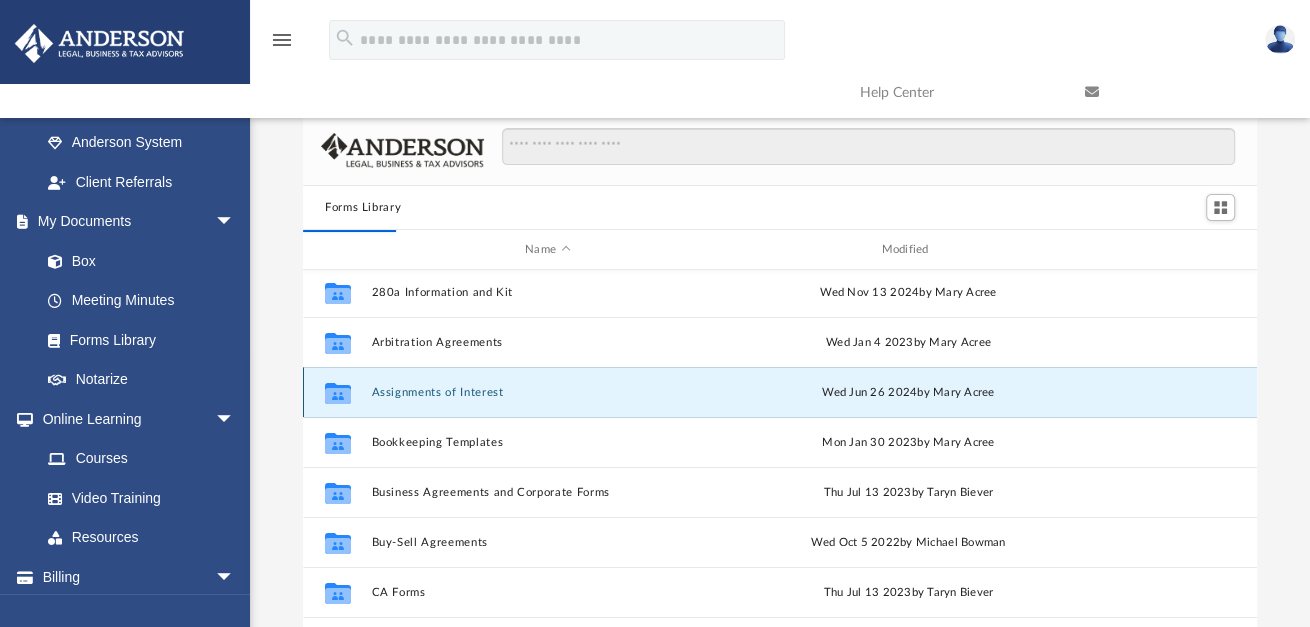 click on "Assignments of Interest" at bounding box center [548, 392] 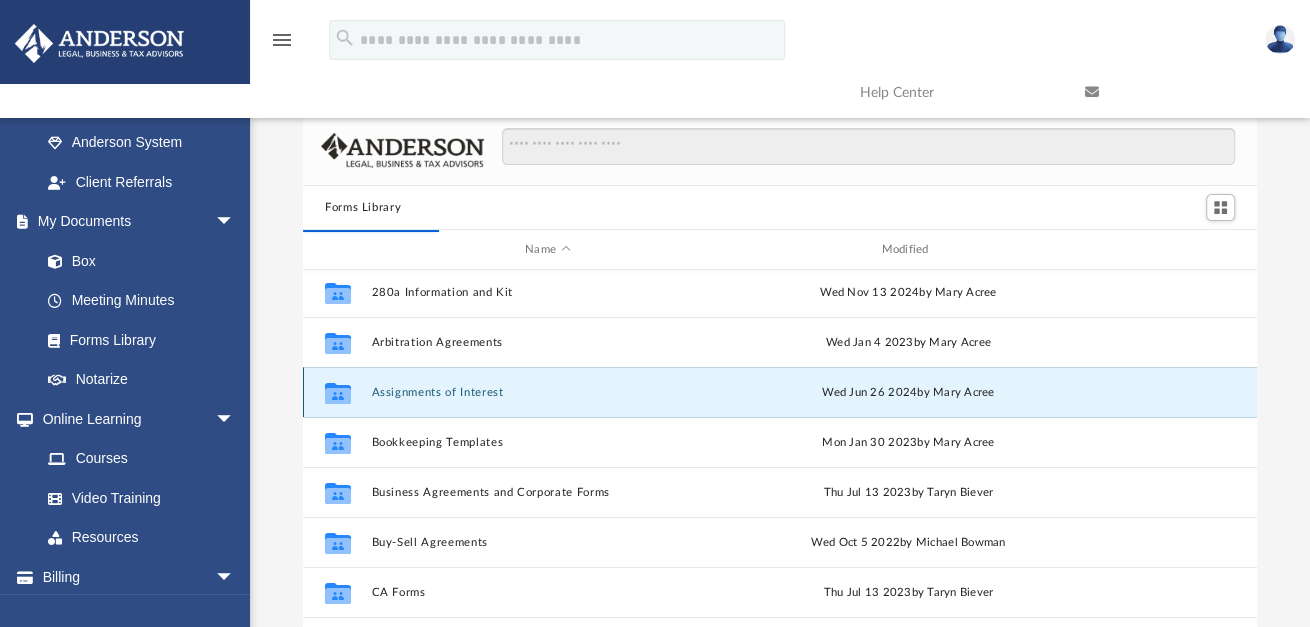 click on "Assignments of Interest" at bounding box center [548, 392] 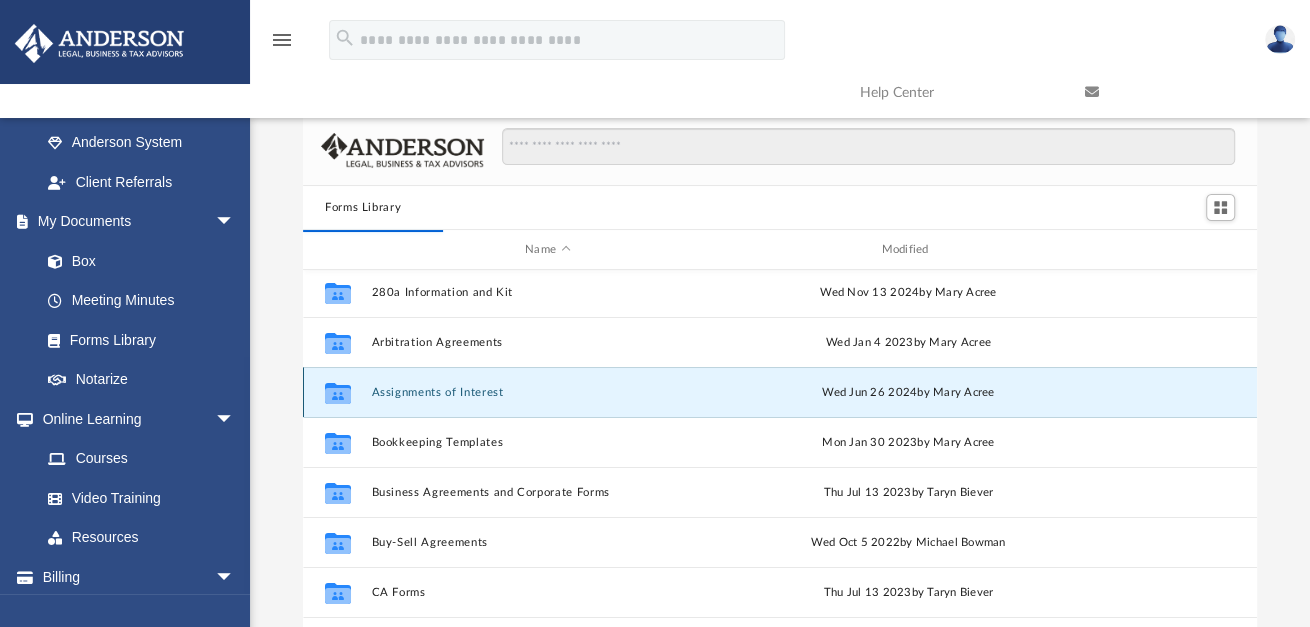 click on "Assignments of Interest" at bounding box center [548, 392] 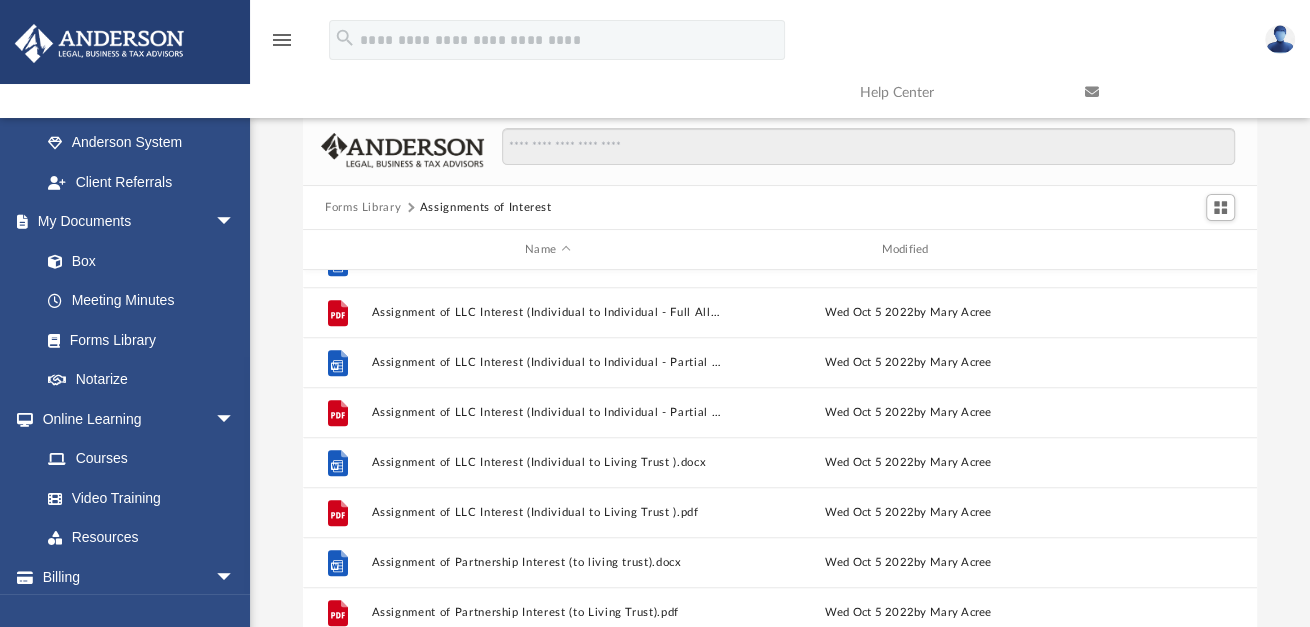 scroll, scrollTop: 736, scrollLeft: 0, axis: vertical 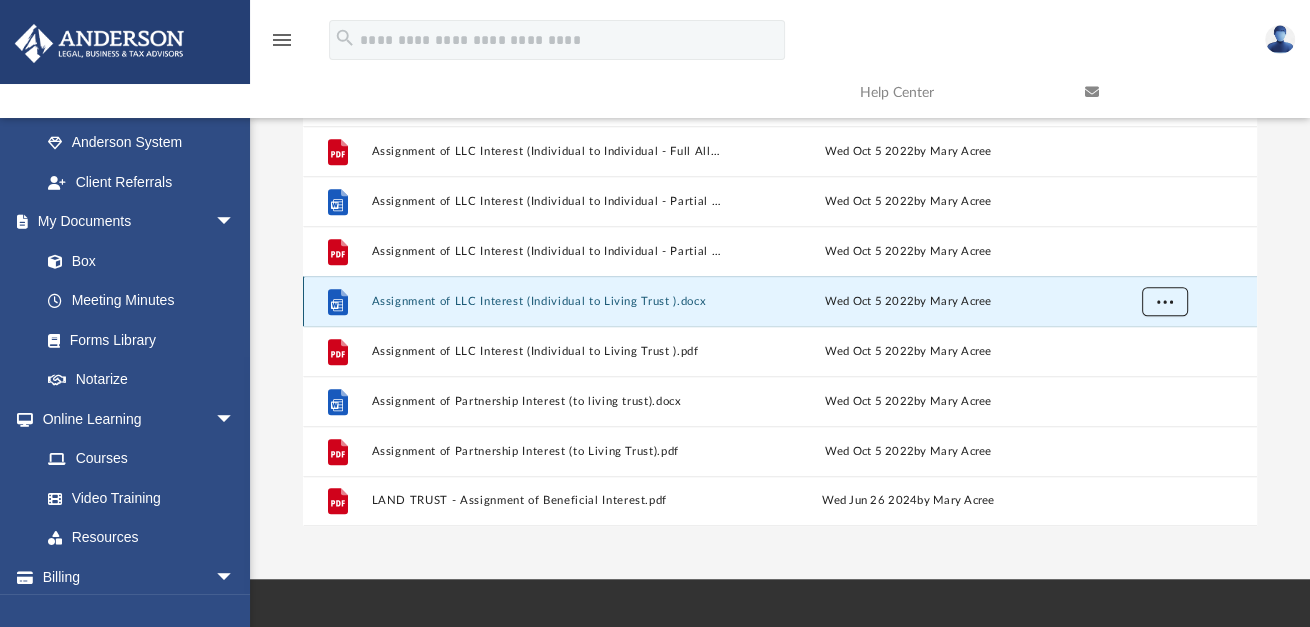 drag, startPoint x: 538, startPoint y: 299, endPoint x: 1168, endPoint y: 306, distance: 630.0389 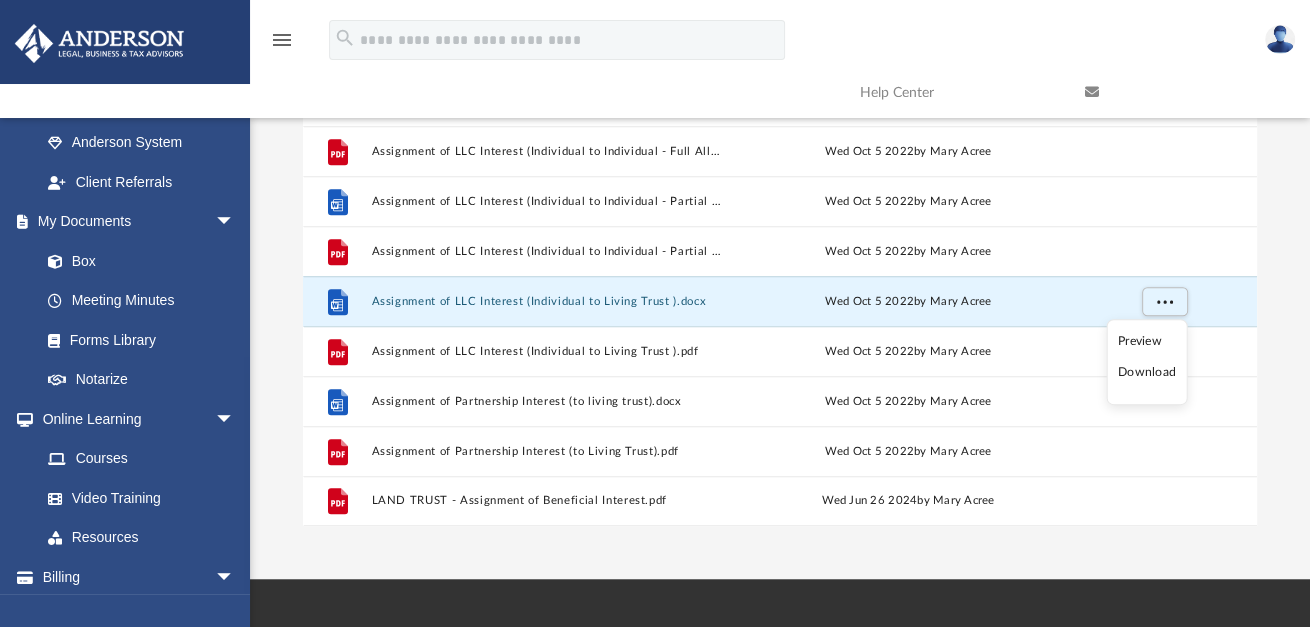 click on "Download" at bounding box center (1147, 372) 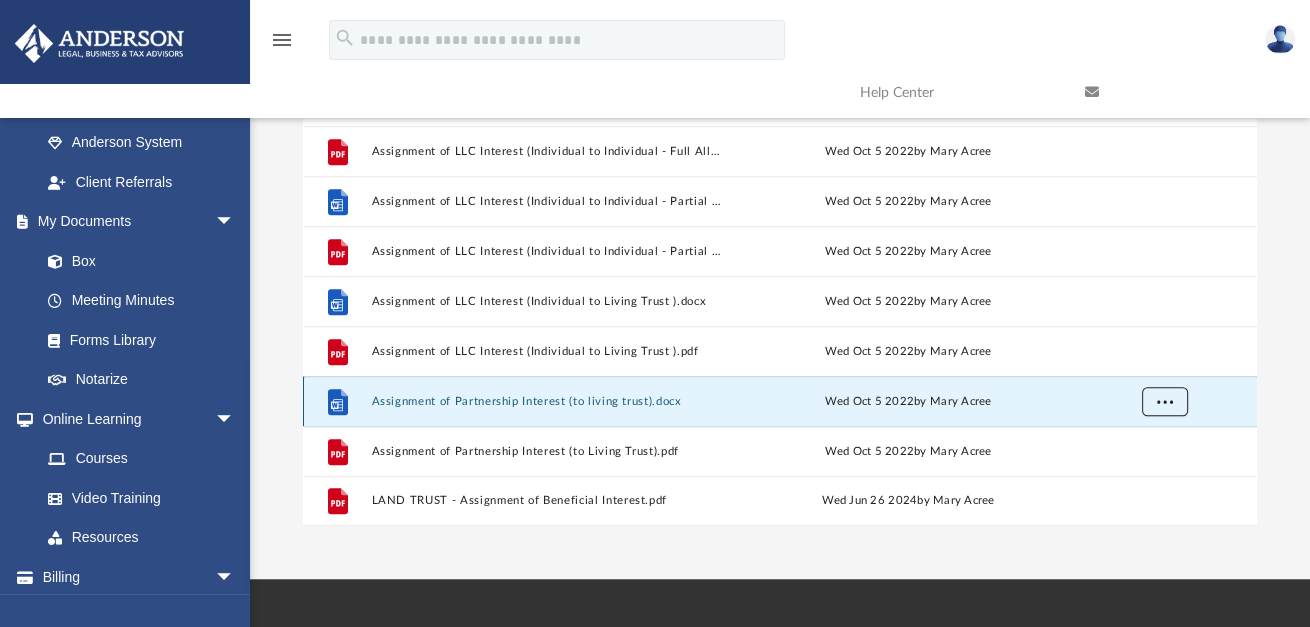 click at bounding box center (1165, 402) 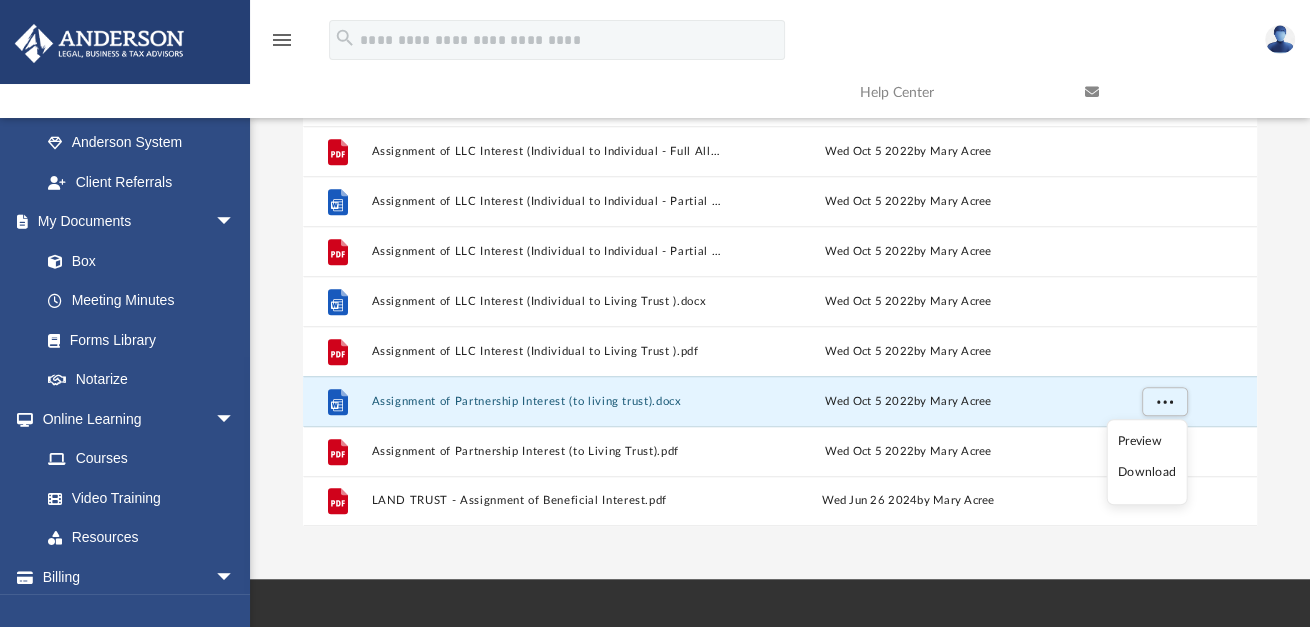 click on "Download" at bounding box center [1147, 472] 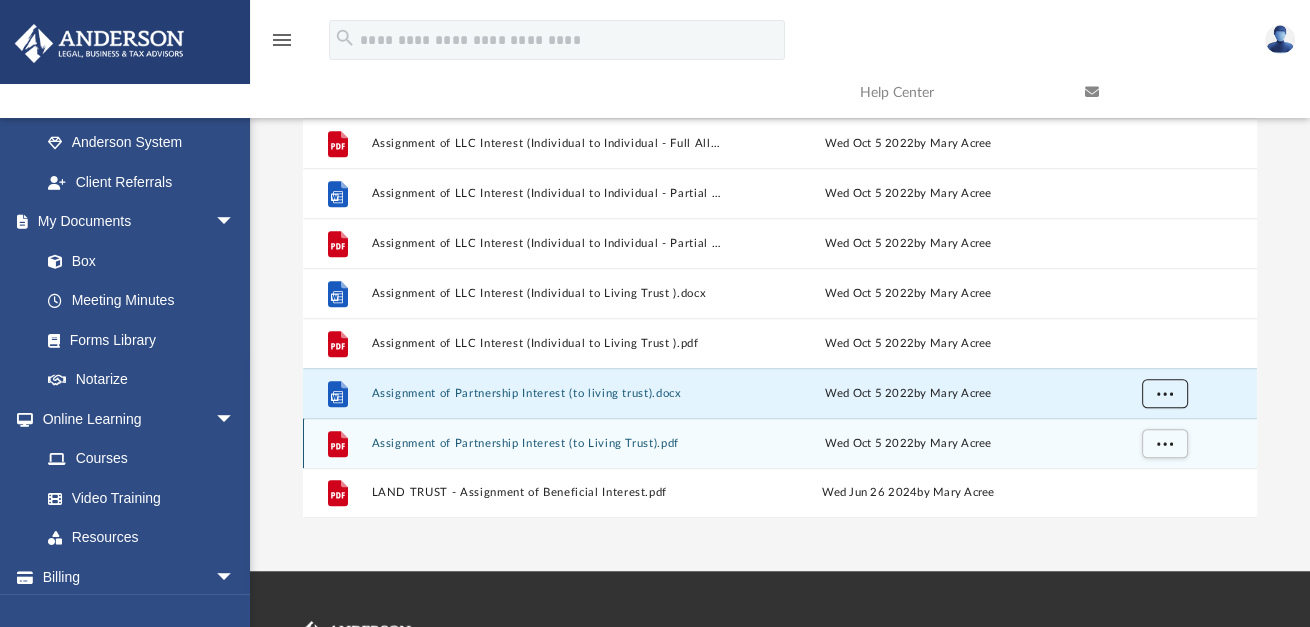 scroll, scrollTop: 167, scrollLeft: 0, axis: vertical 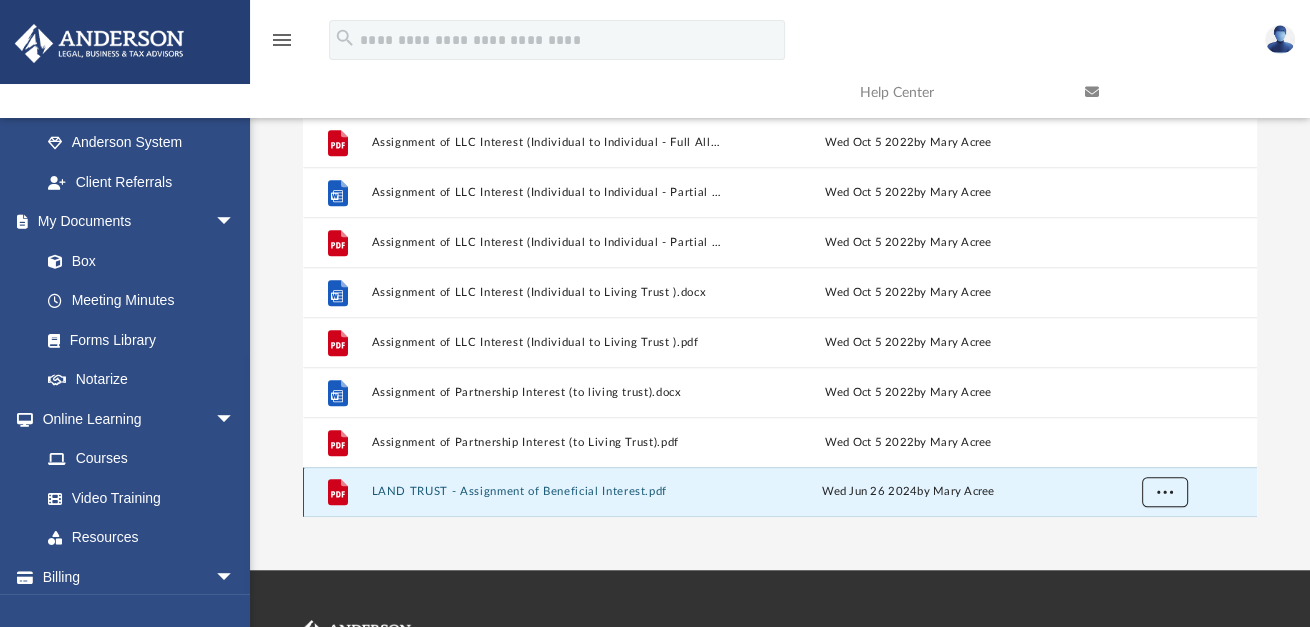 click at bounding box center (1165, 491) 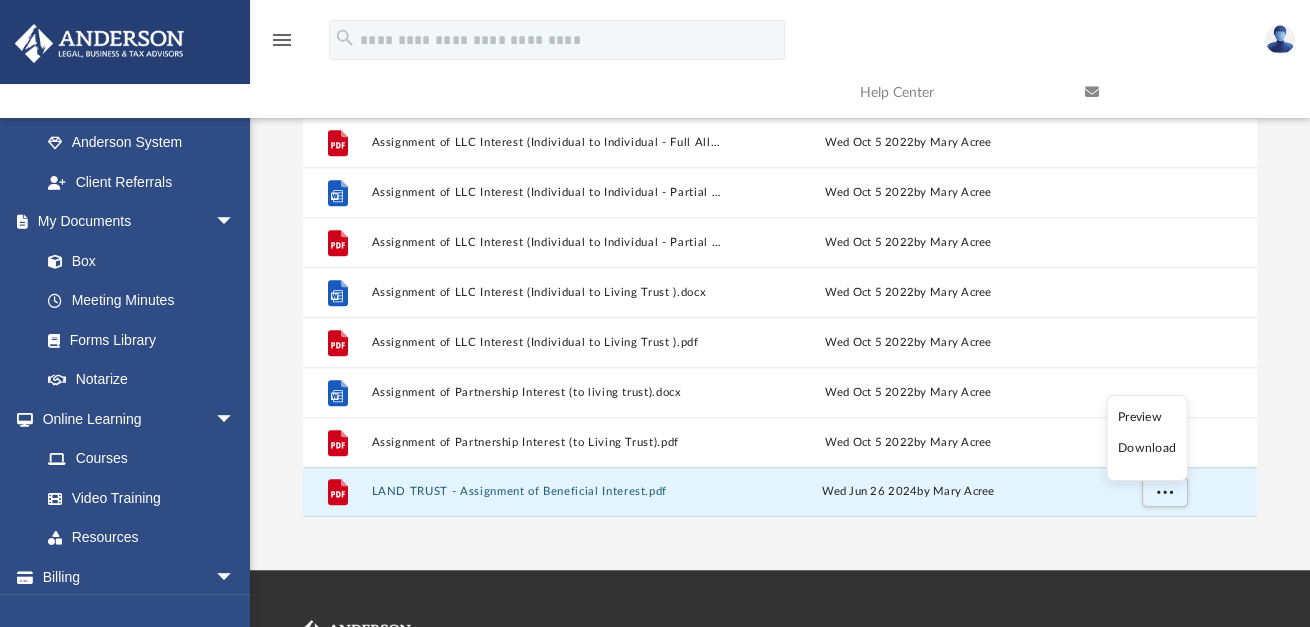click on "Download" at bounding box center (1147, 448) 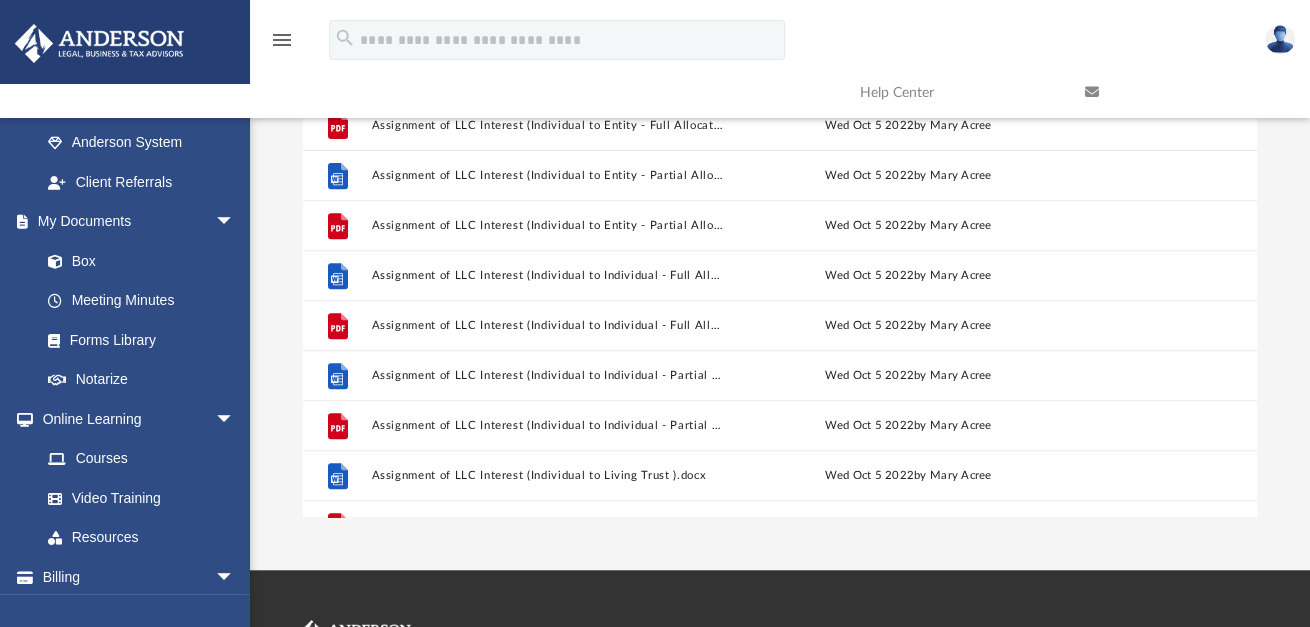 scroll, scrollTop: 546, scrollLeft: 0, axis: vertical 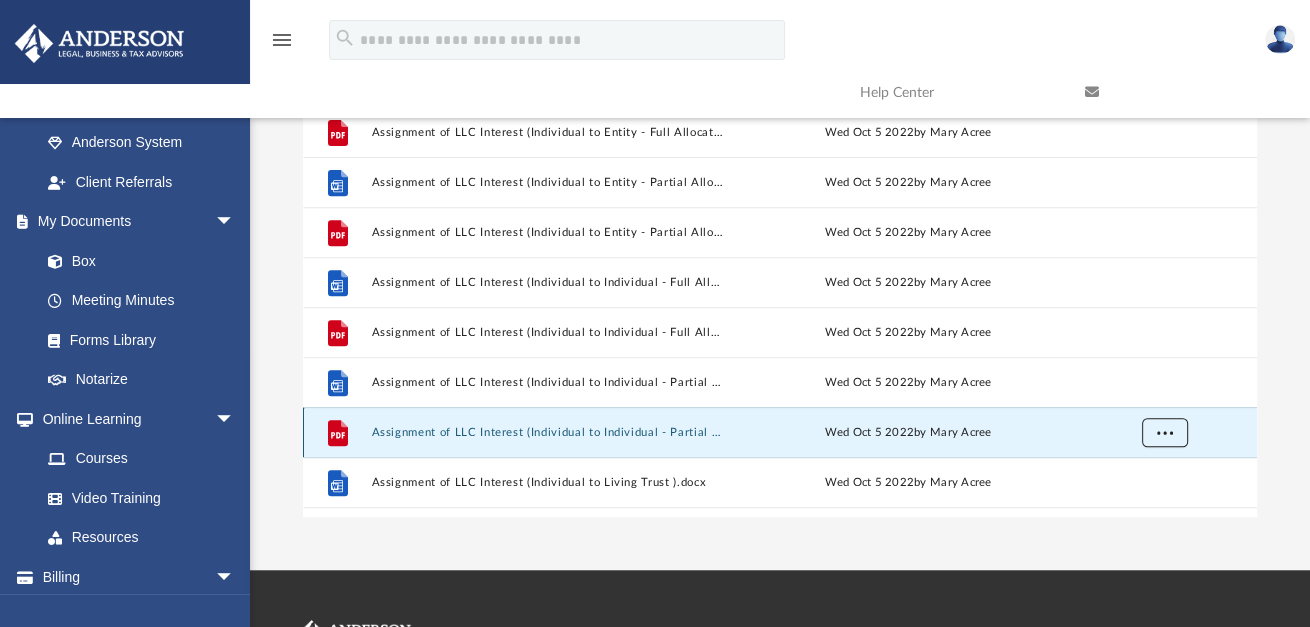 click at bounding box center (1165, 433) 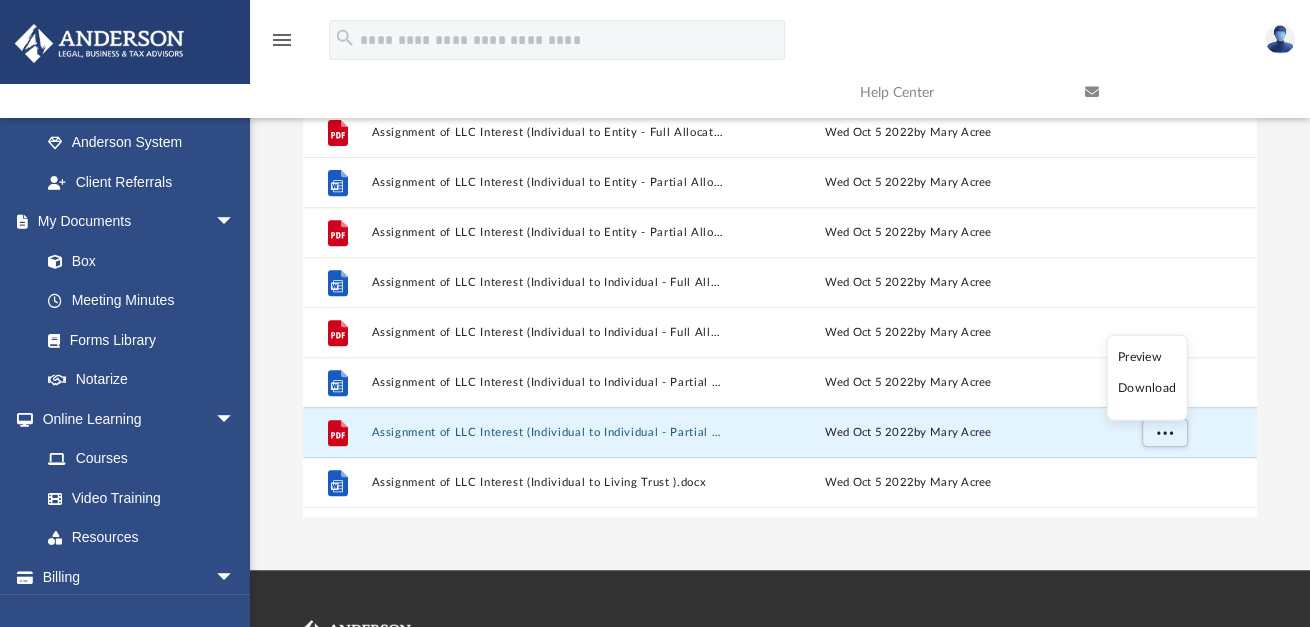 click on "Download" at bounding box center (1147, 388) 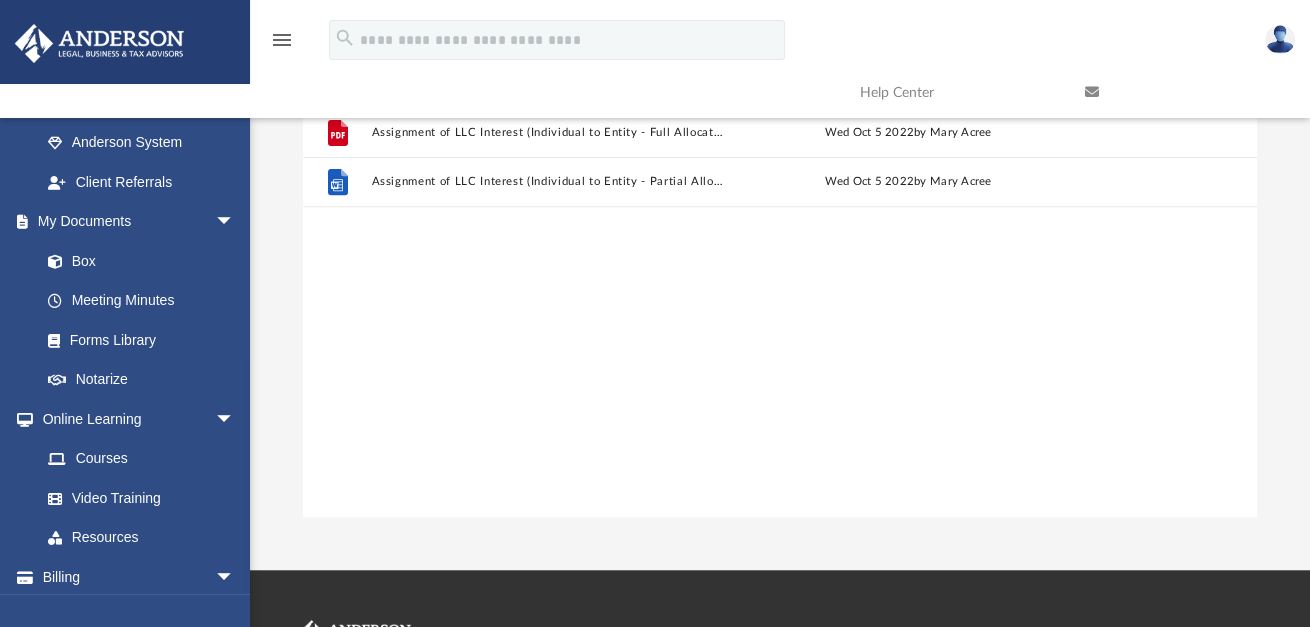 scroll, scrollTop: 0, scrollLeft: 0, axis: both 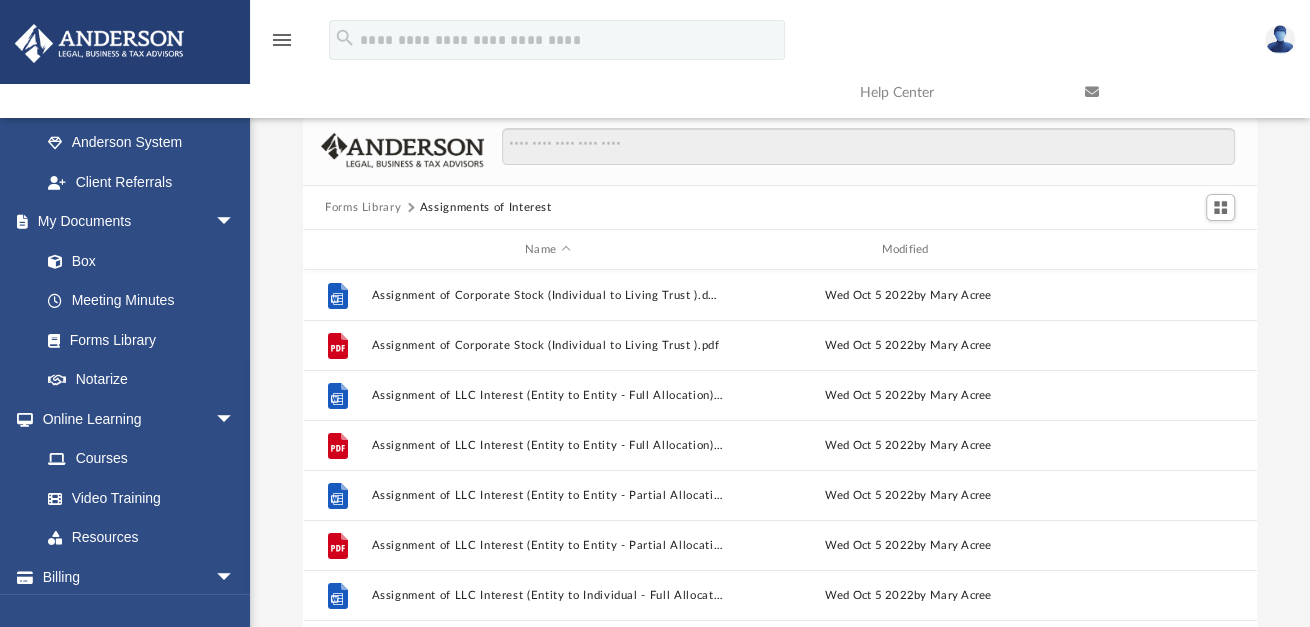 click on "Forms Library Assignments of Interest" at bounding box center (780, 208) 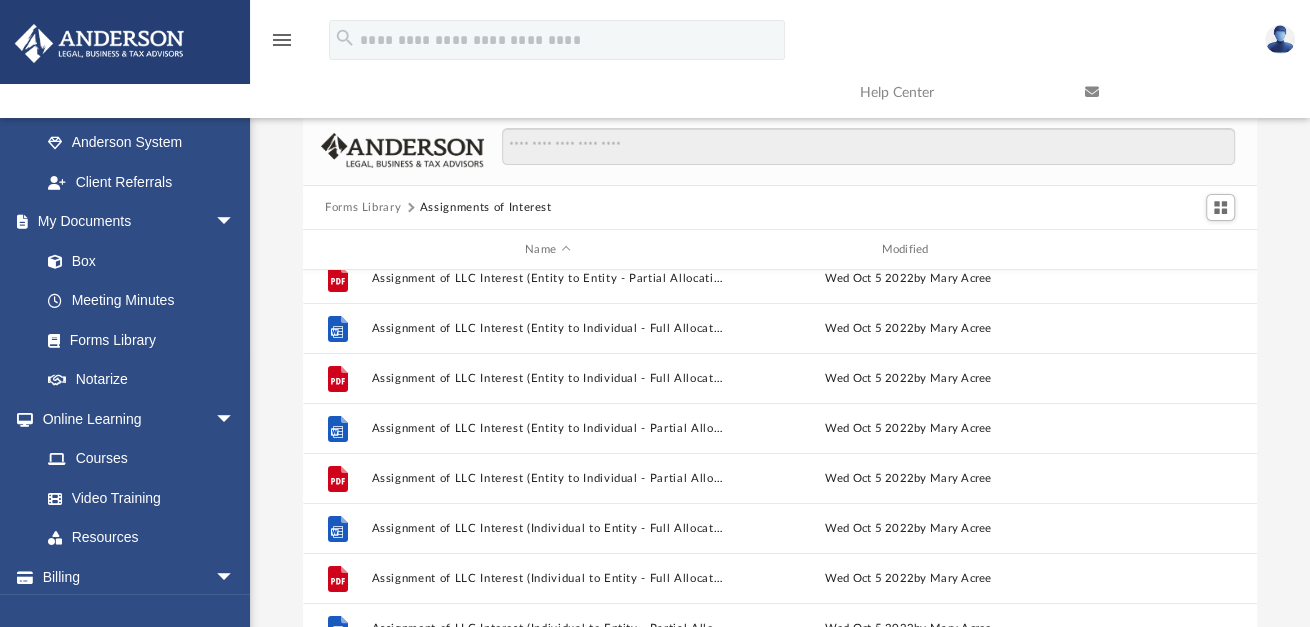 scroll, scrollTop: 267, scrollLeft: 0, axis: vertical 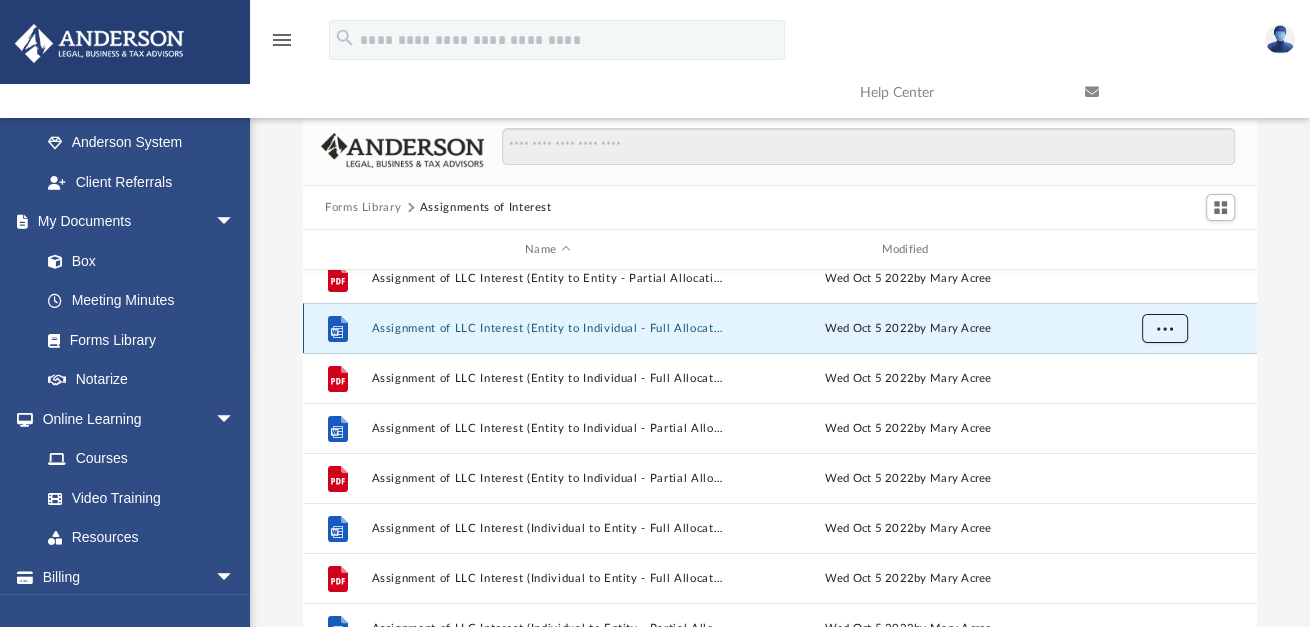 click at bounding box center (1165, 327) 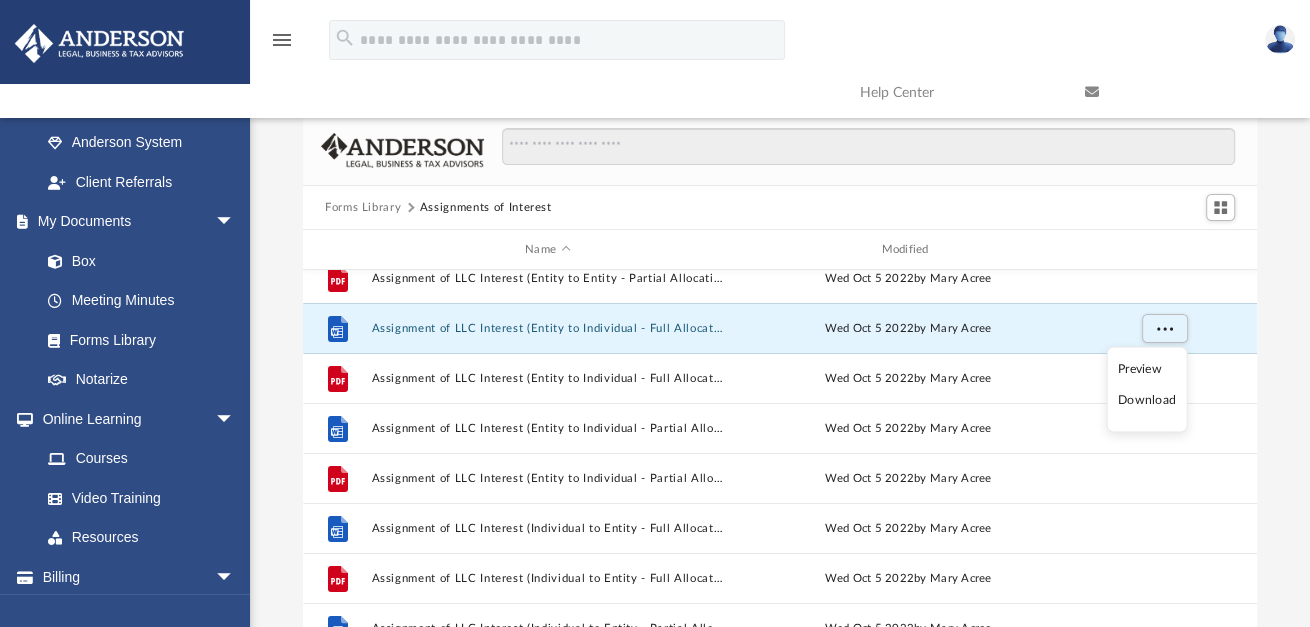 click on "Download" at bounding box center (1147, 400) 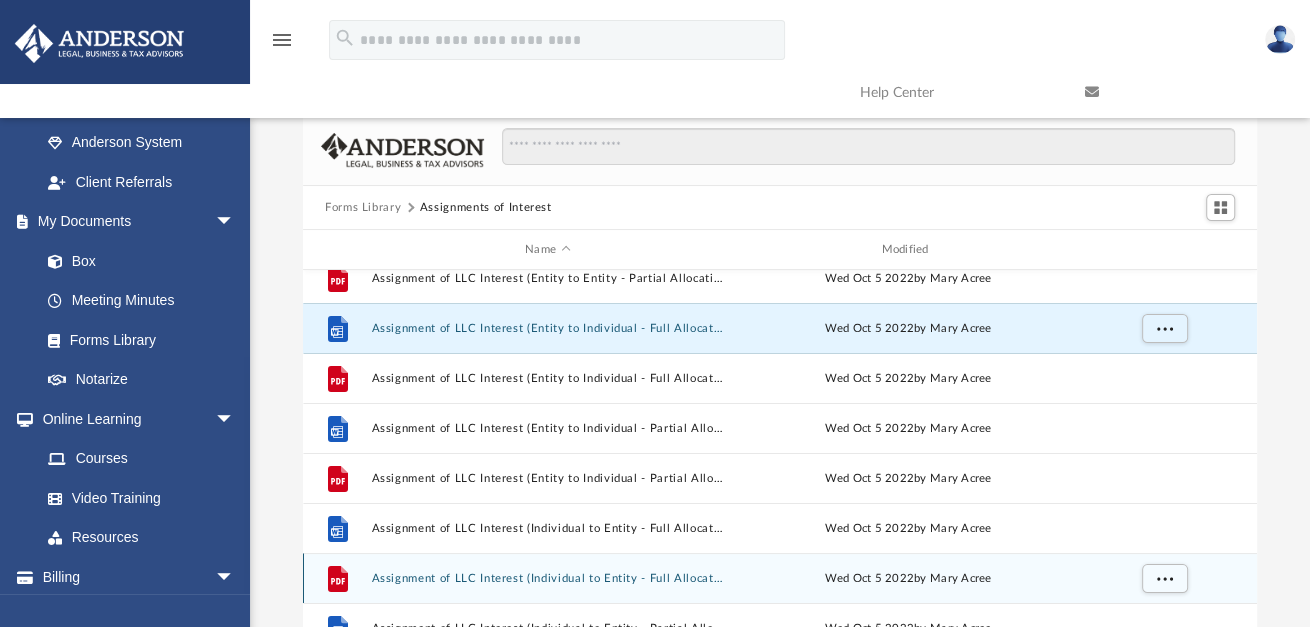 click on "Wed Oct 5 2022  by [FIRST] [LAST]" at bounding box center (908, 579) 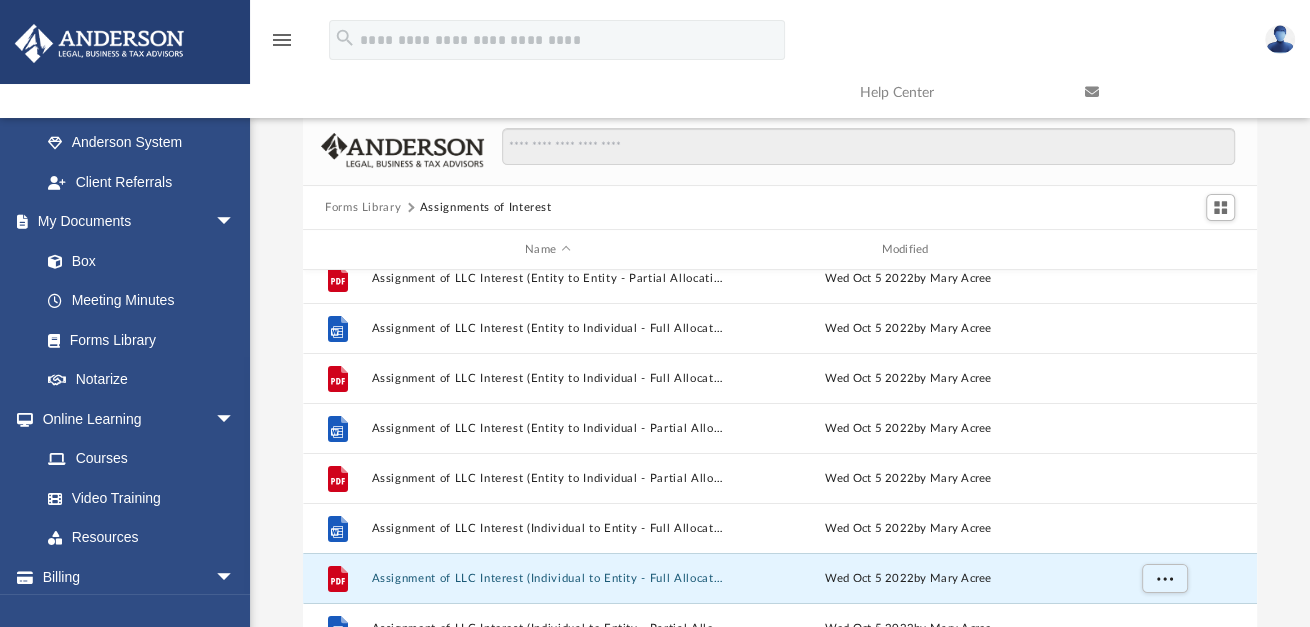 click on "Forms Library" at bounding box center (363, 208) 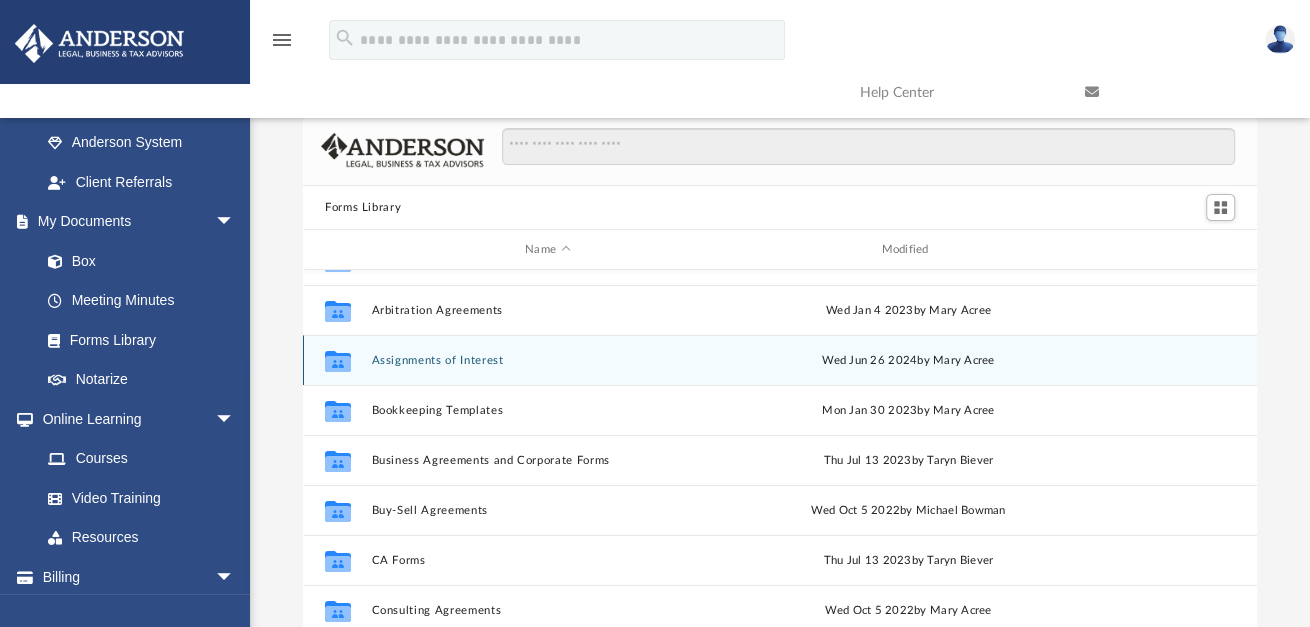 scroll, scrollTop: 84, scrollLeft: 0, axis: vertical 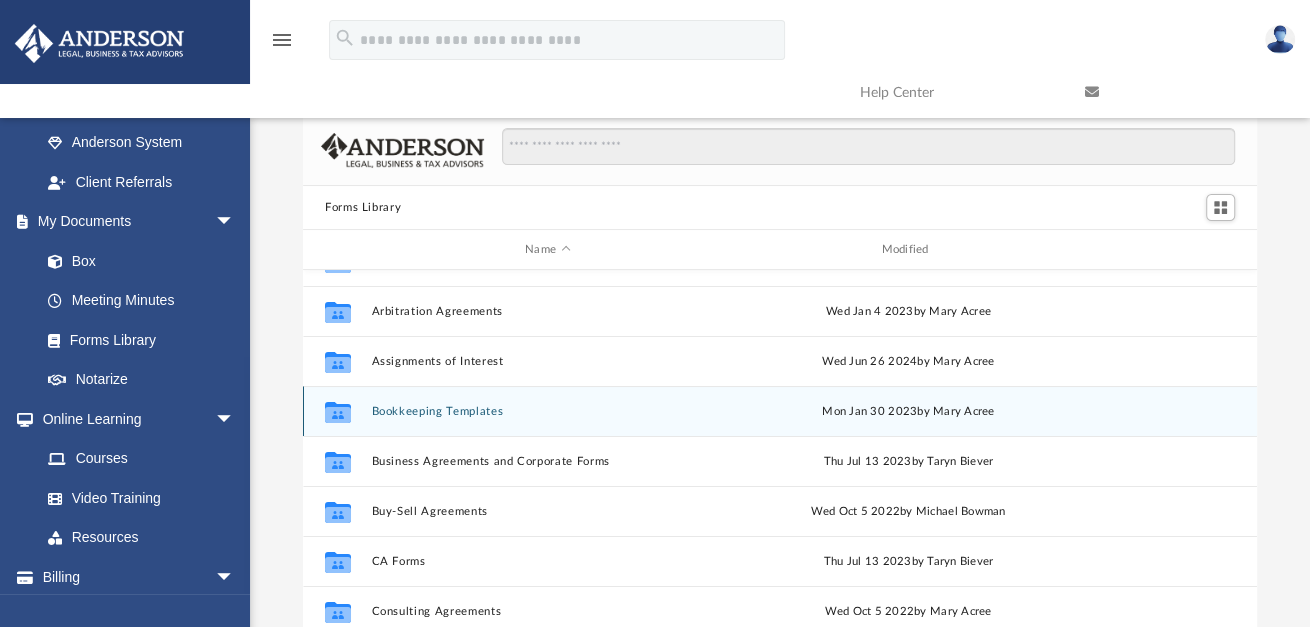 click on "Collaborated Folder Bookkeeping Templates Mon Jan 30 2023  by [NAME] [LAST]" at bounding box center [780, 411] 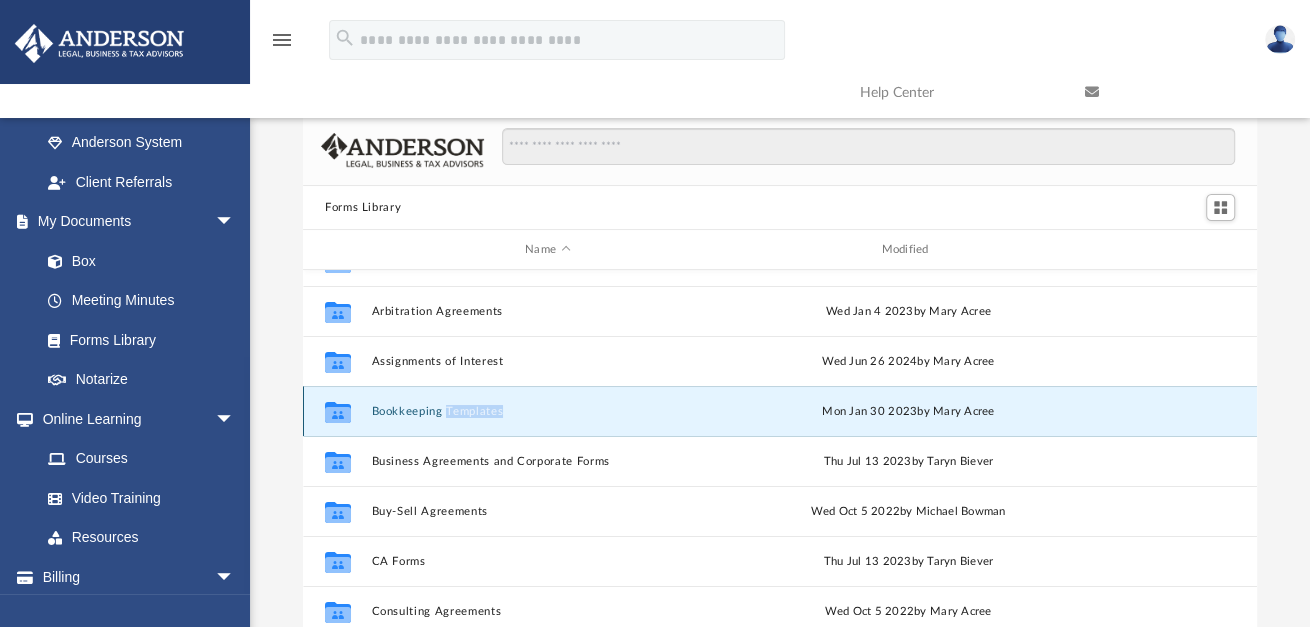 click on "Collaborated Folder Bookkeeping Templates Mon Jan 30 2023  by [NAME] [LAST]" at bounding box center [780, 411] 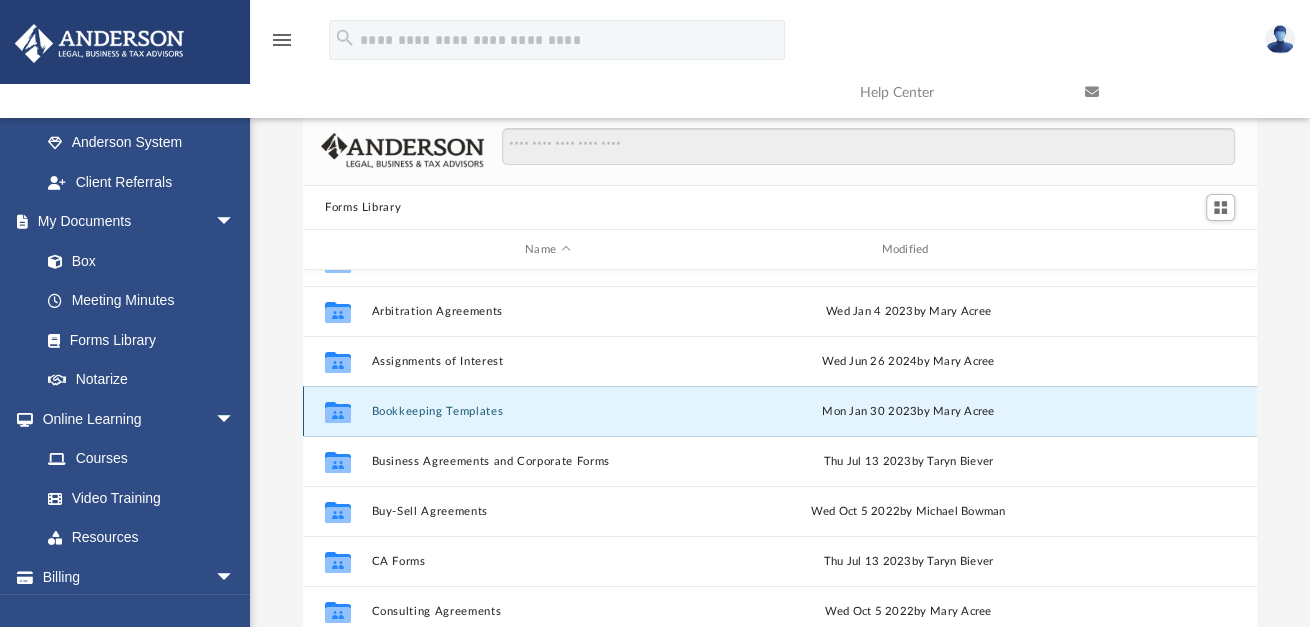 click 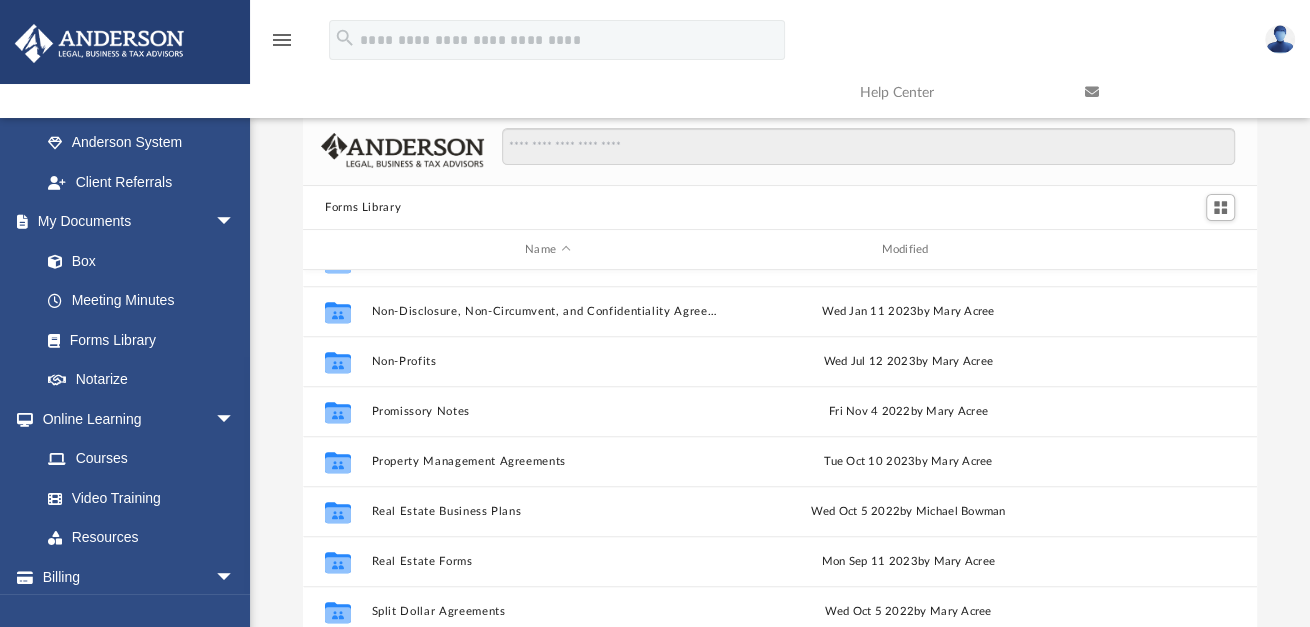 scroll, scrollTop: 1085, scrollLeft: 0, axis: vertical 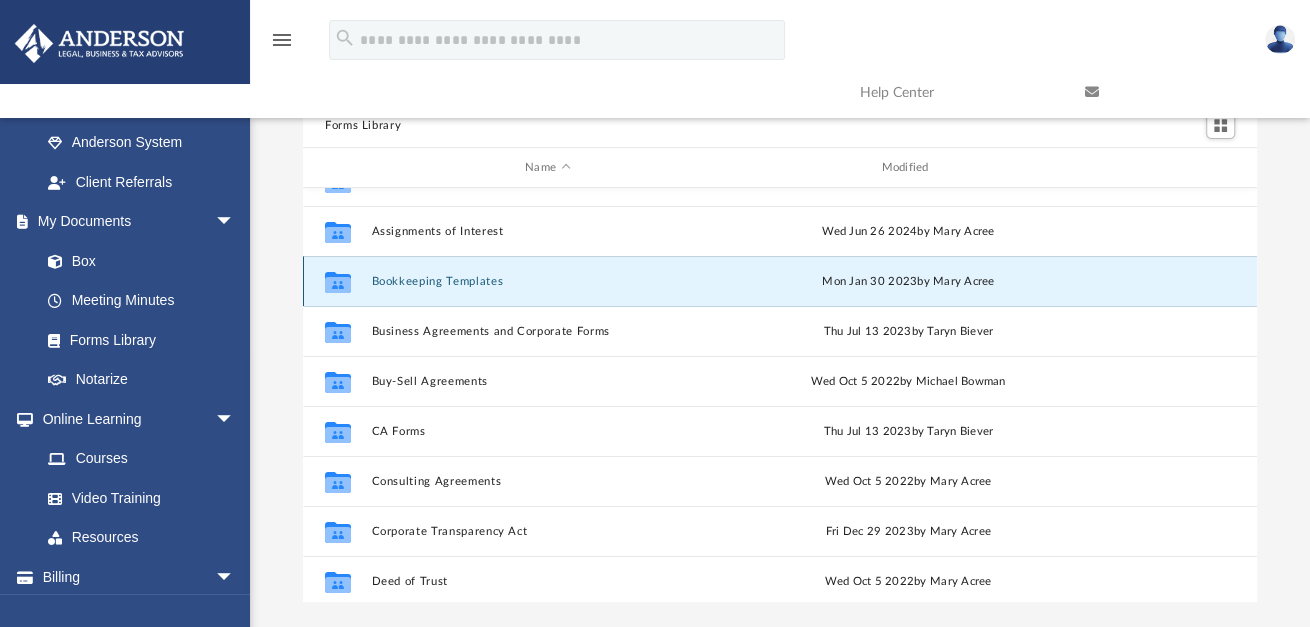 click on "Bookkeeping Templates" at bounding box center [548, 281] 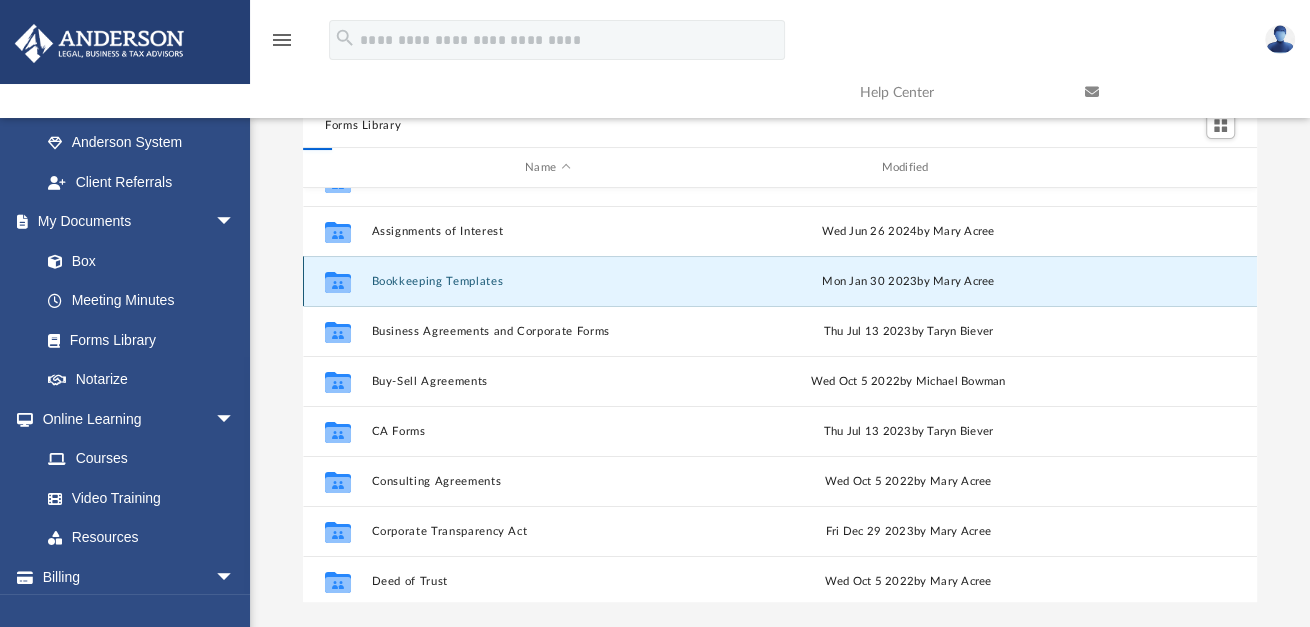 click on "Bookkeeping Templates" at bounding box center (548, 281) 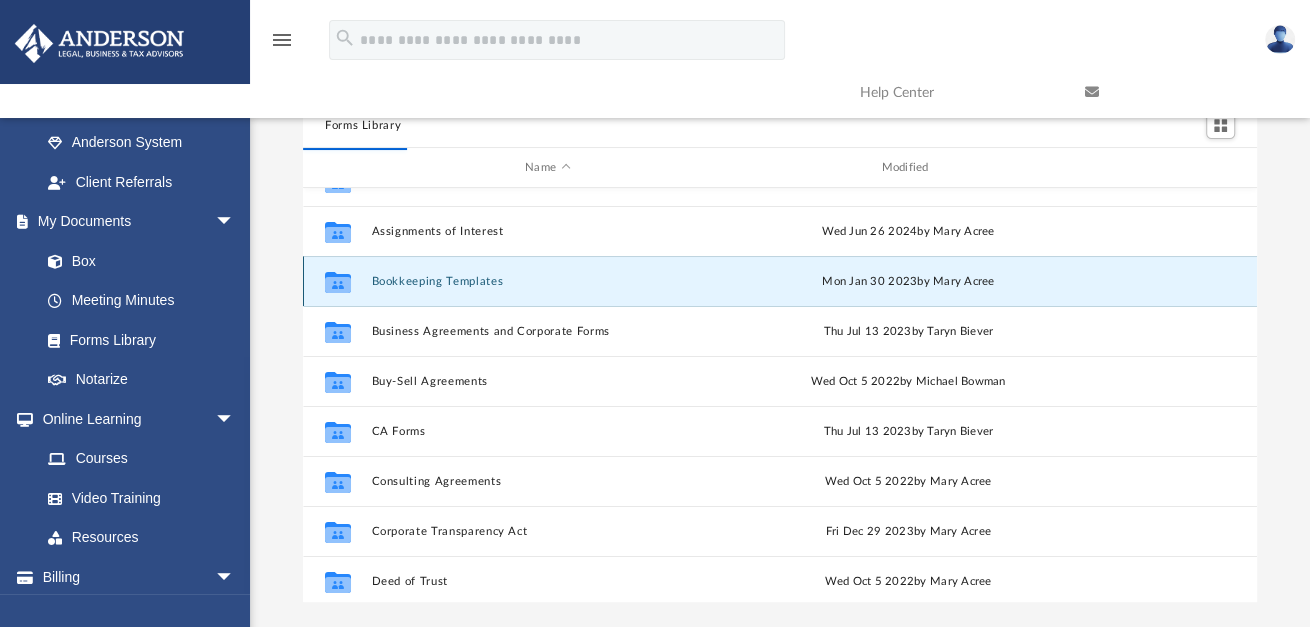 scroll, scrollTop: 0, scrollLeft: 0, axis: both 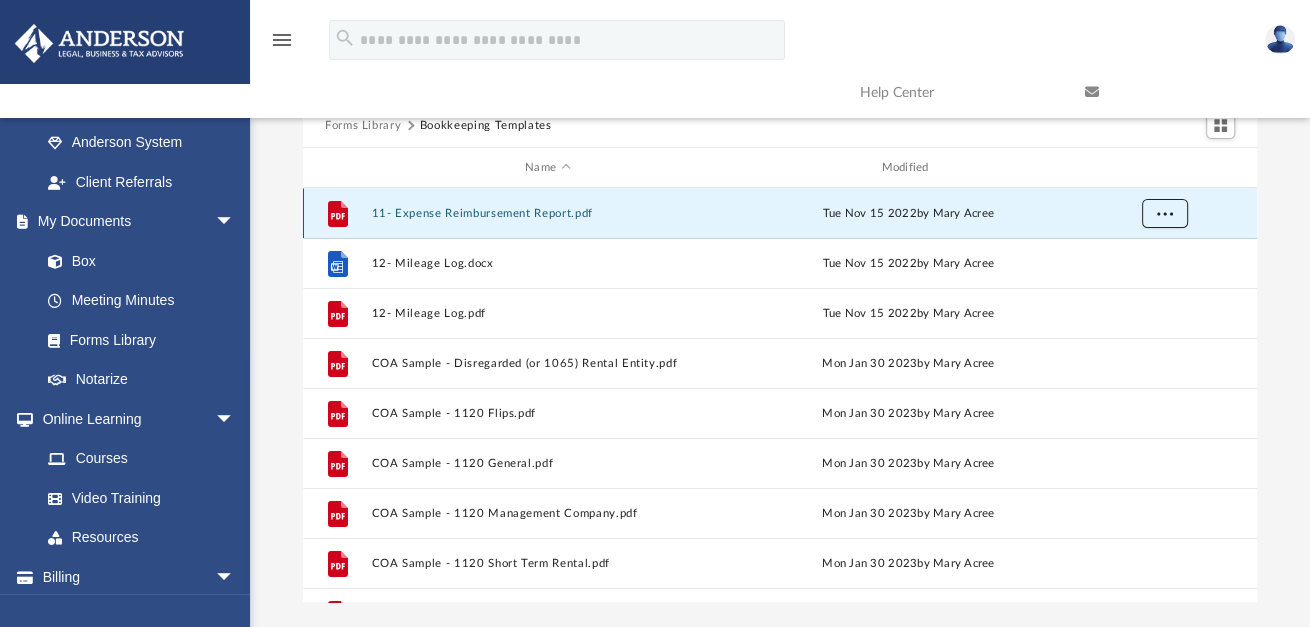 click at bounding box center (1165, 214) 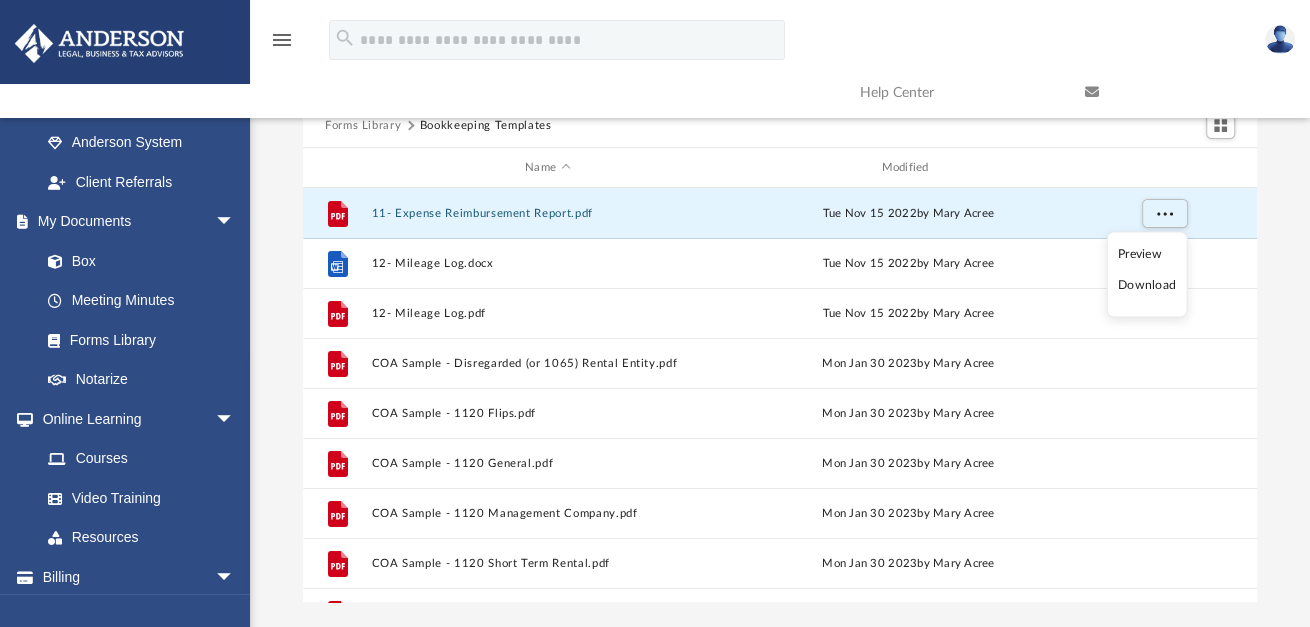 click on "Download" at bounding box center [1147, 285] 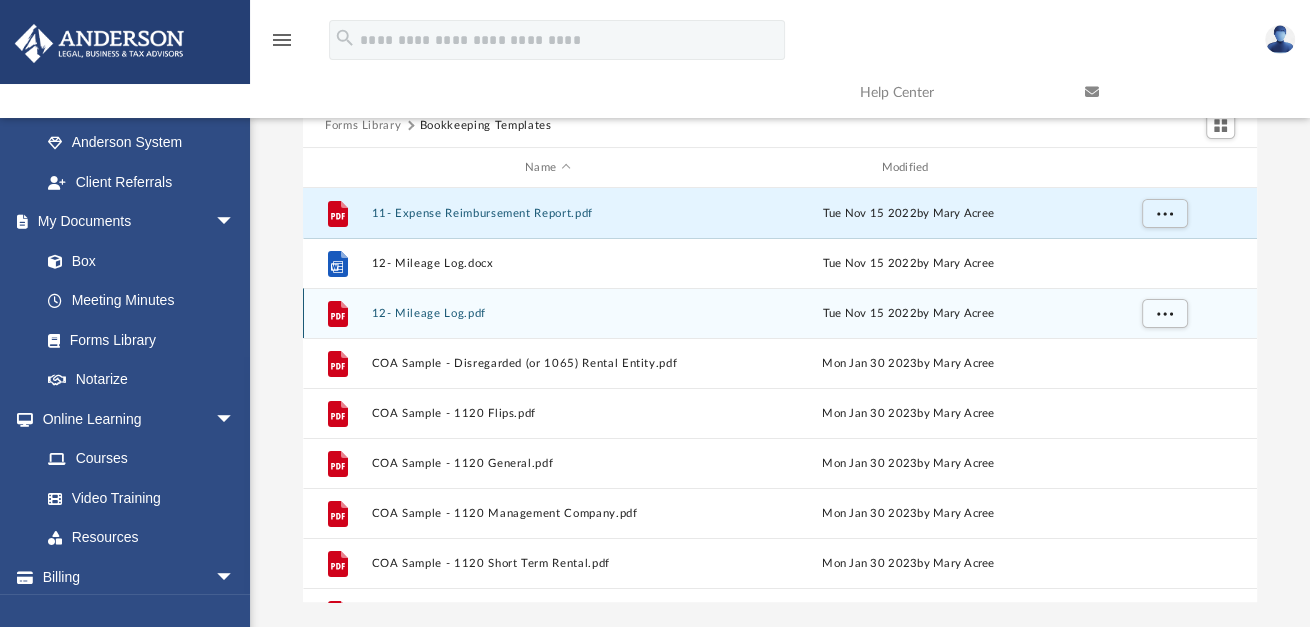 click on "File 12- Mileage Log.pdf Tue Nov 15 2022  by [NAME] [LAST]" at bounding box center [780, 313] 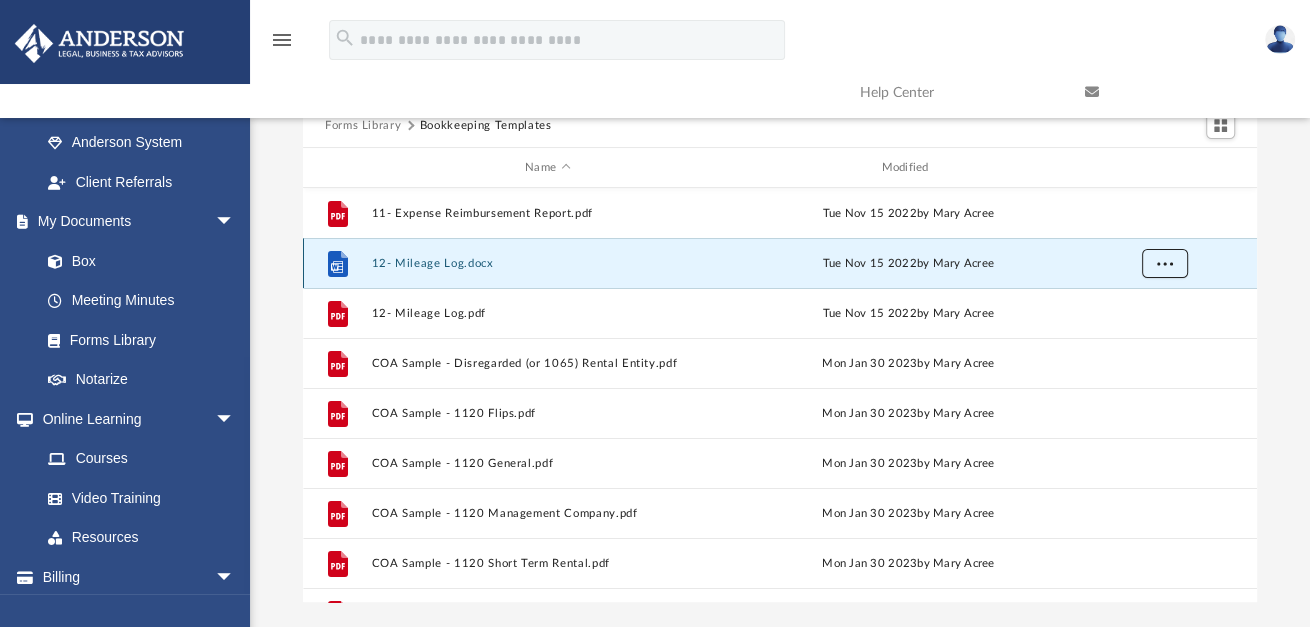 click at bounding box center (1165, 264) 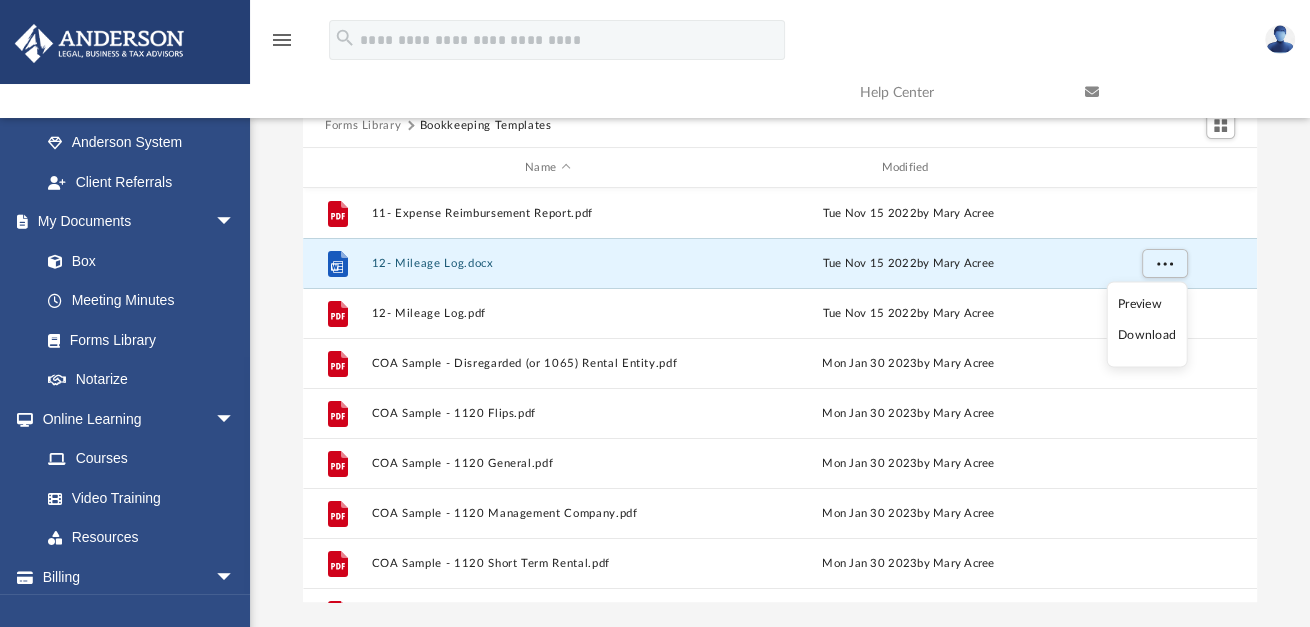 click on "Download" at bounding box center (1147, 335) 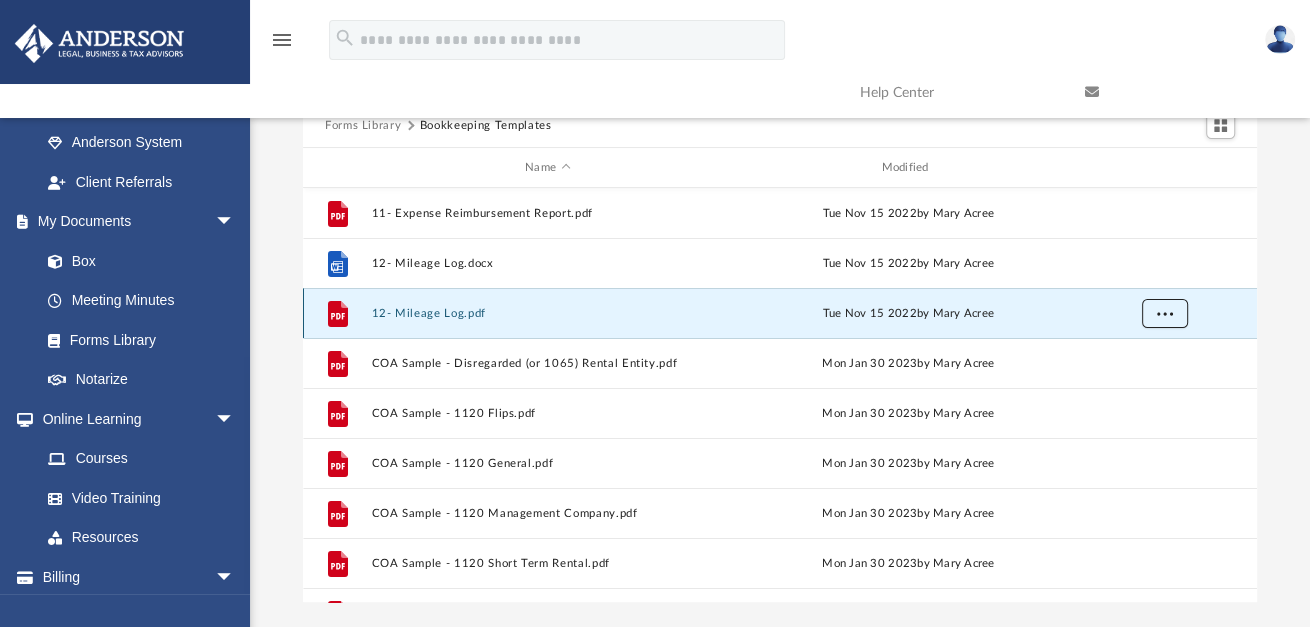 click at bounding box center (1165, 312) 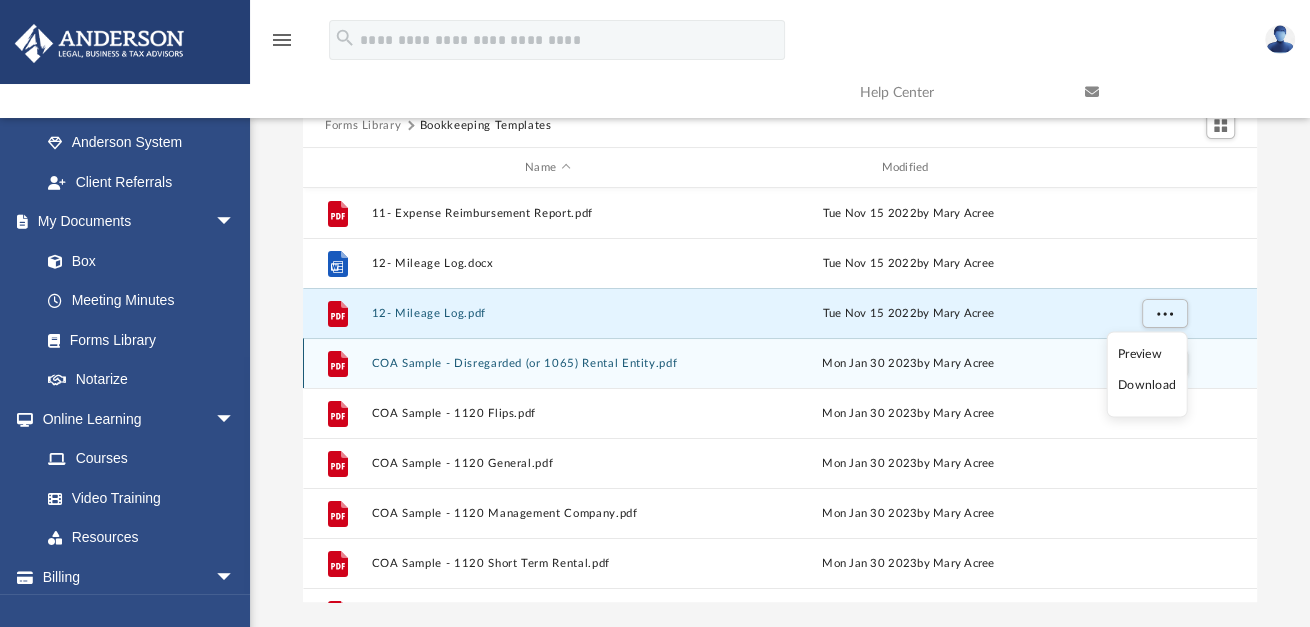 click at bounding box center (1163, 363) 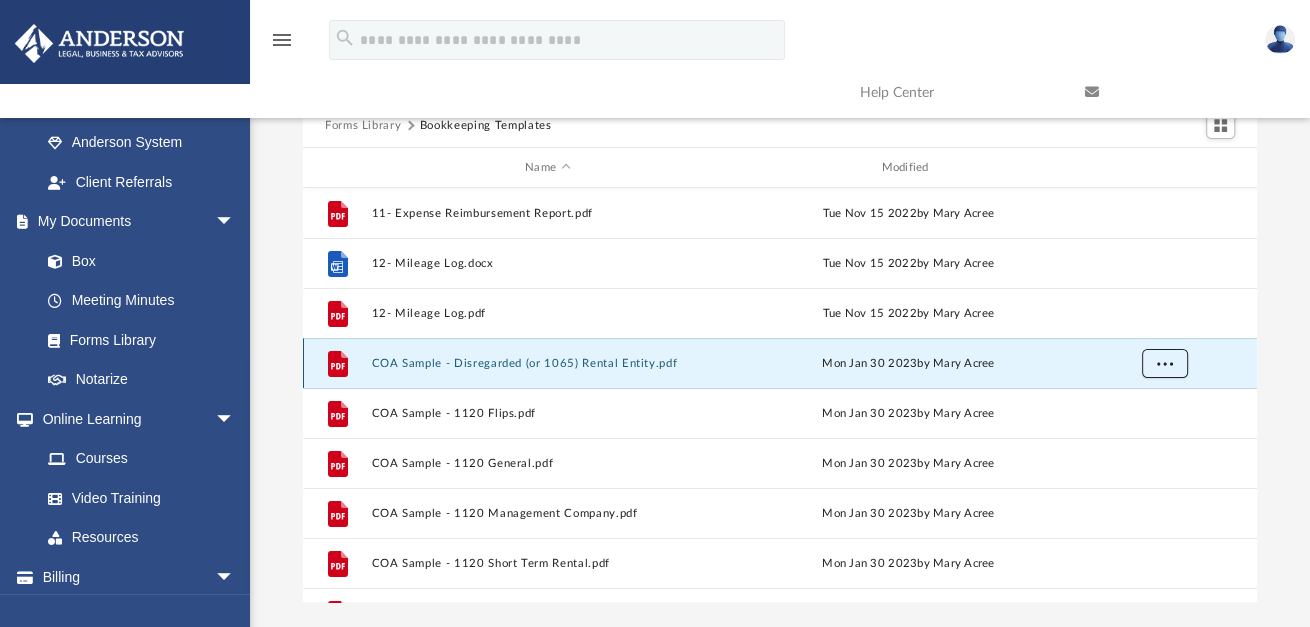 click at bounding box center [1165, 362] 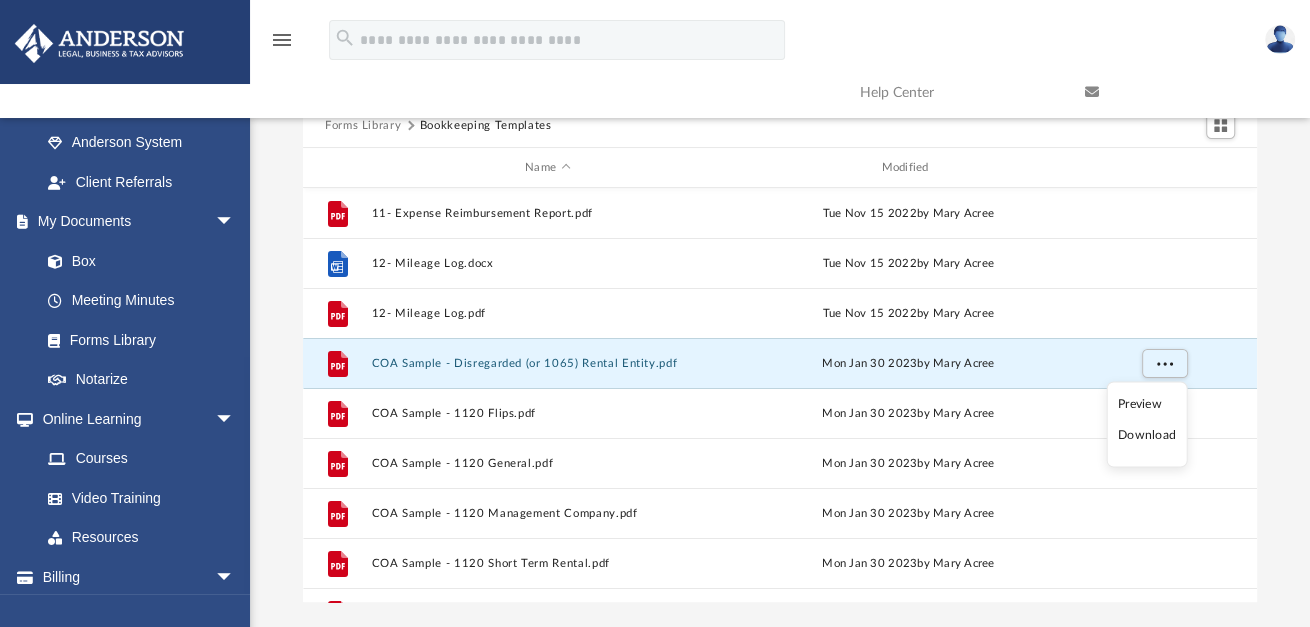 click on "Download" at bounding box center [1147, 435] 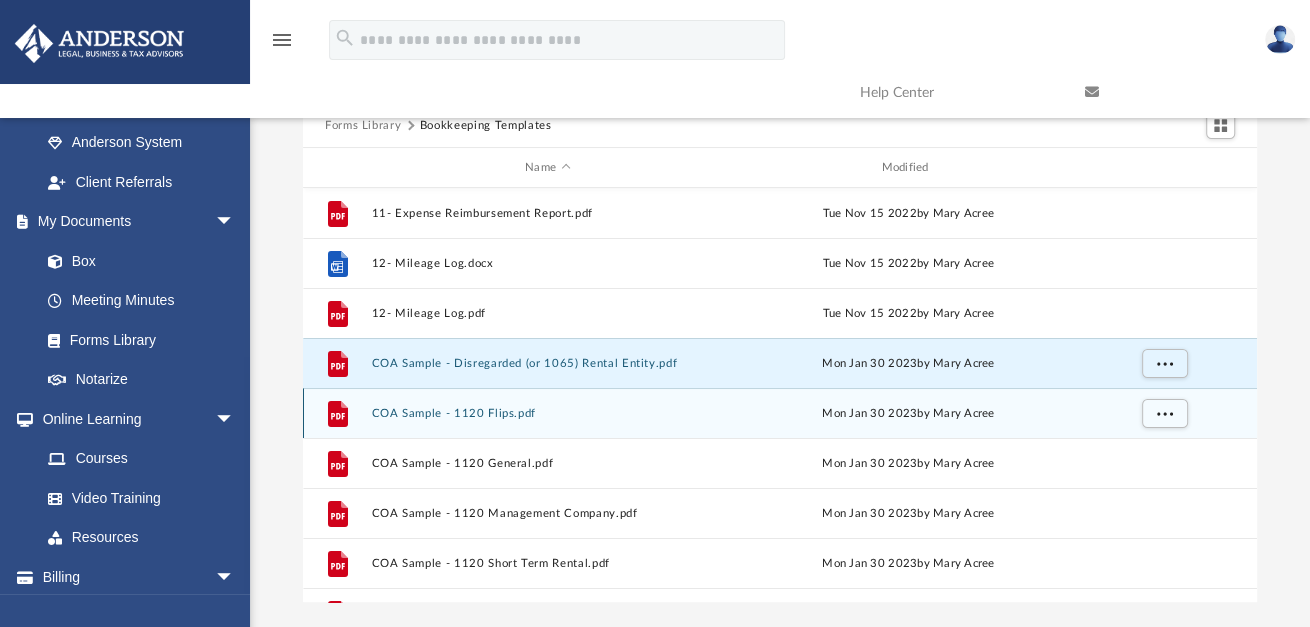 click at bounding box center [1163, 413] 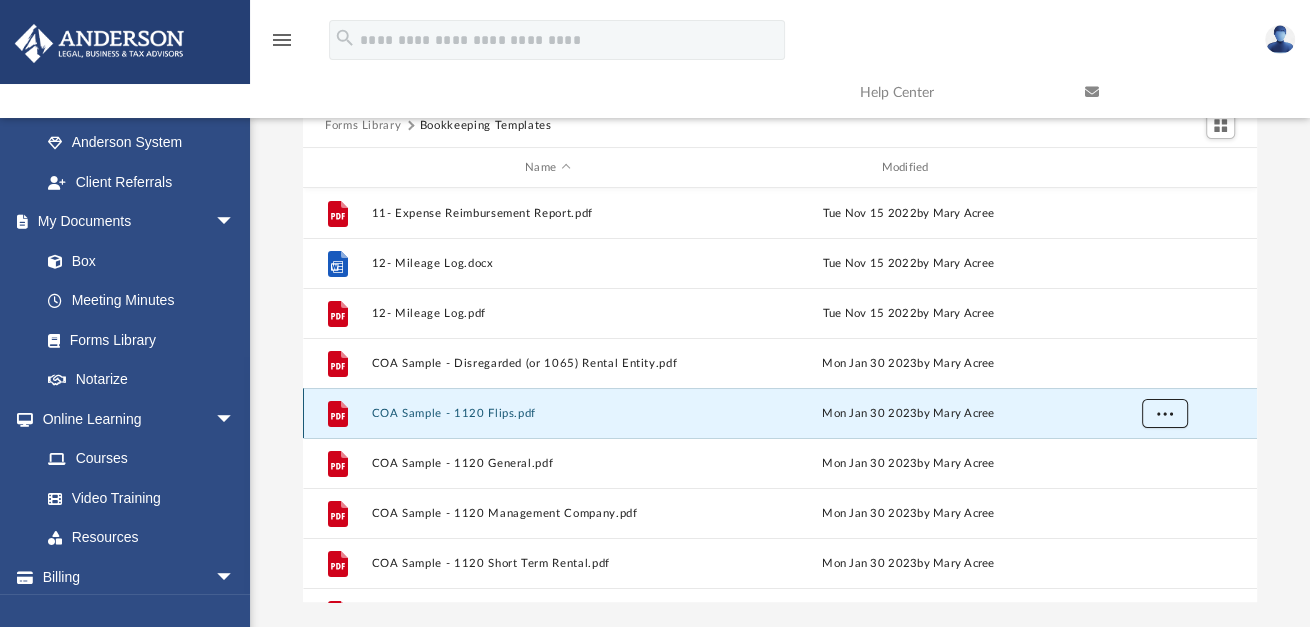 click at bounding box center (1165, 412) 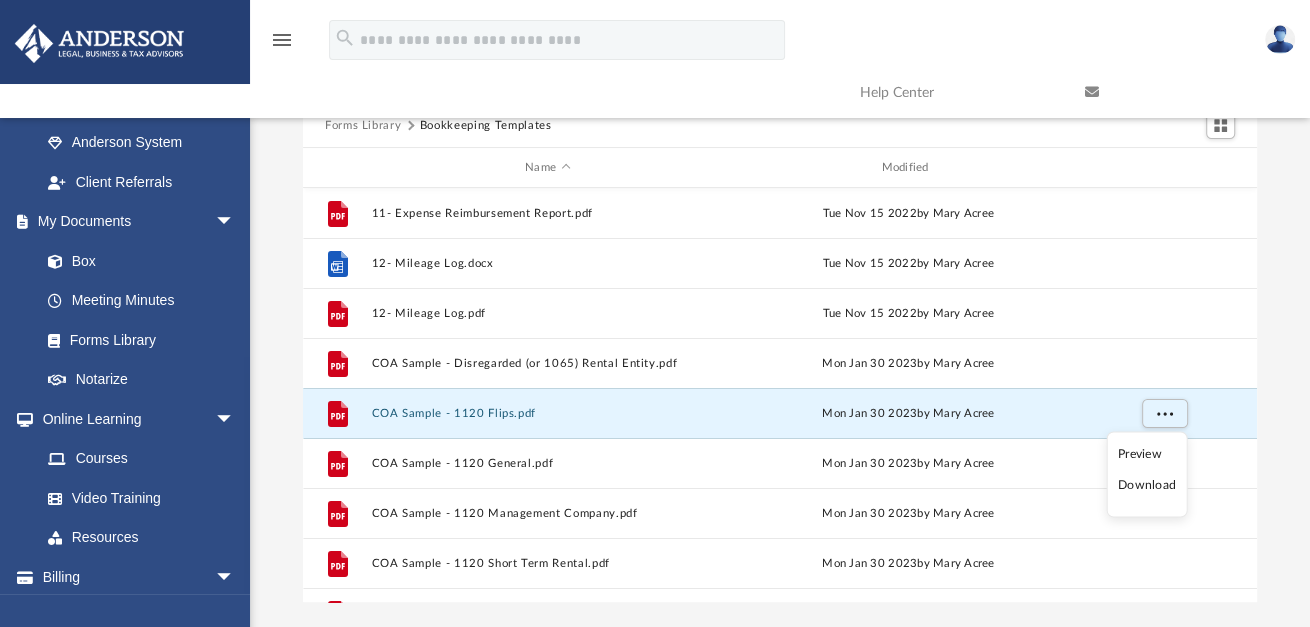 click on "Download" at bounding box center (1147, 485) 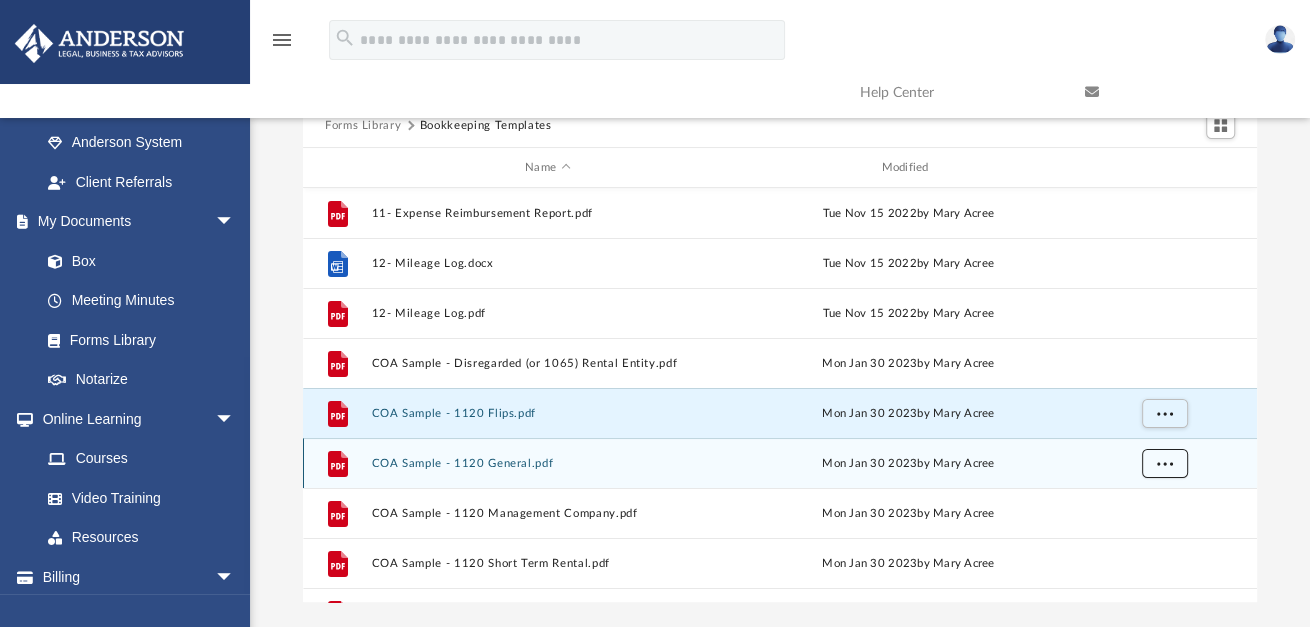 click at bounding box center (1165, 462) 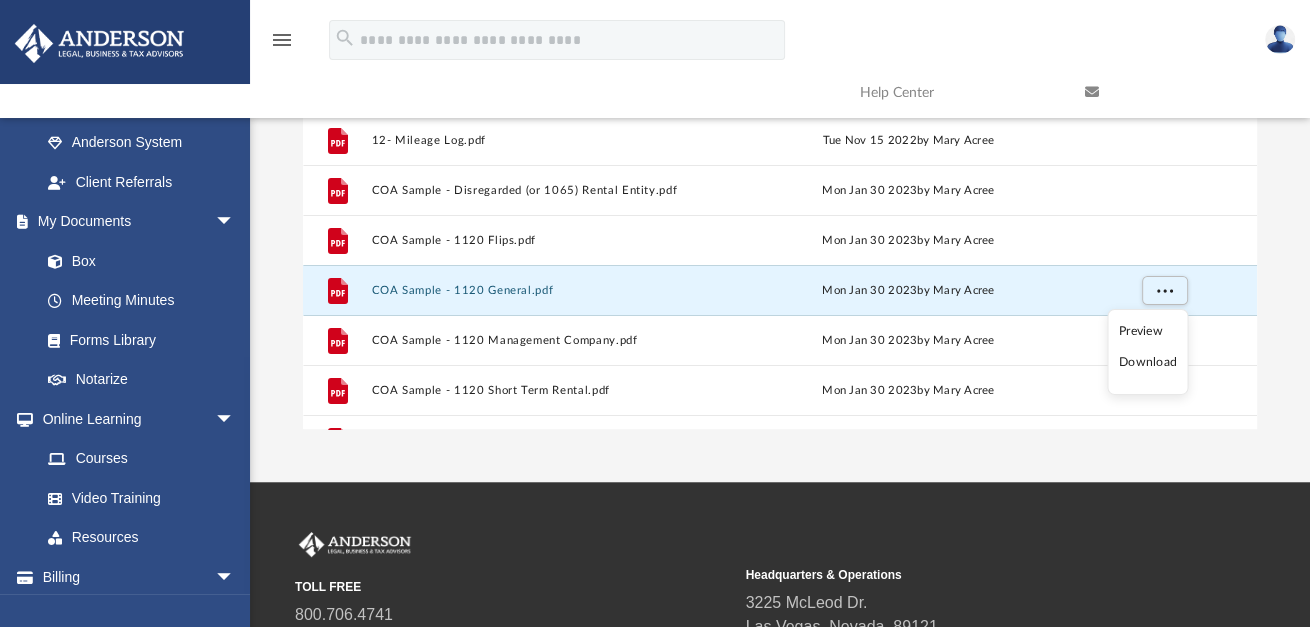 scroll, scrollTop: 274, scrollLeft: 0, axis: vertical 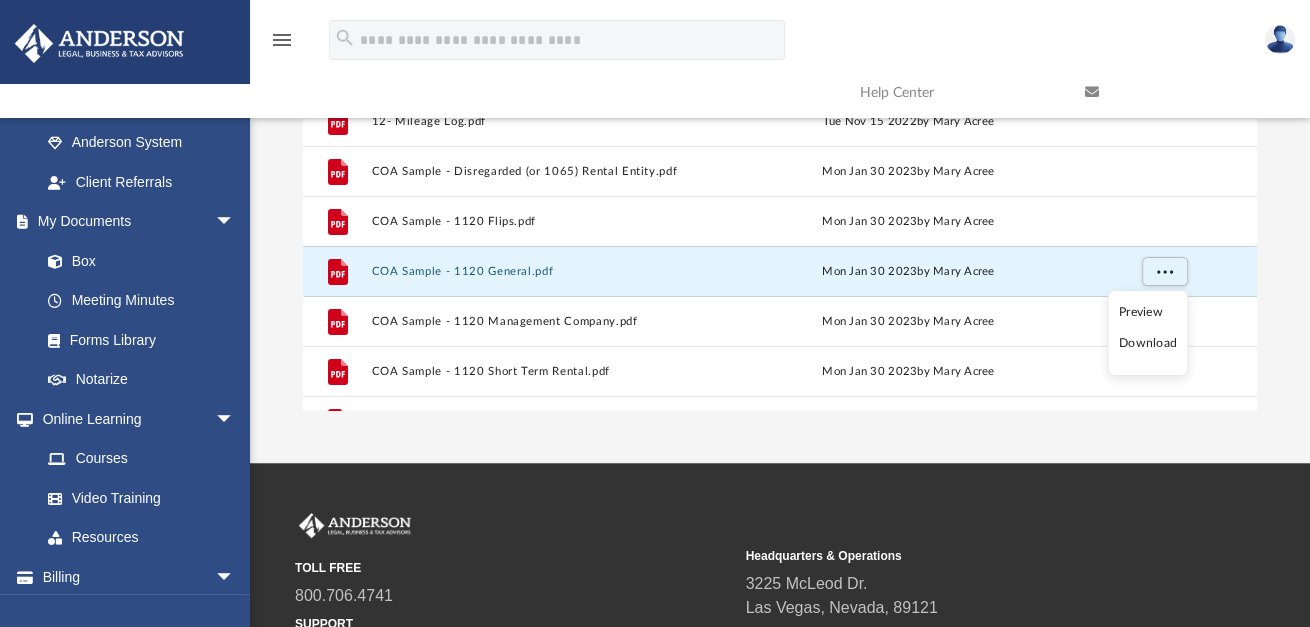 click on "Download" at bounding box center [1148, 343] 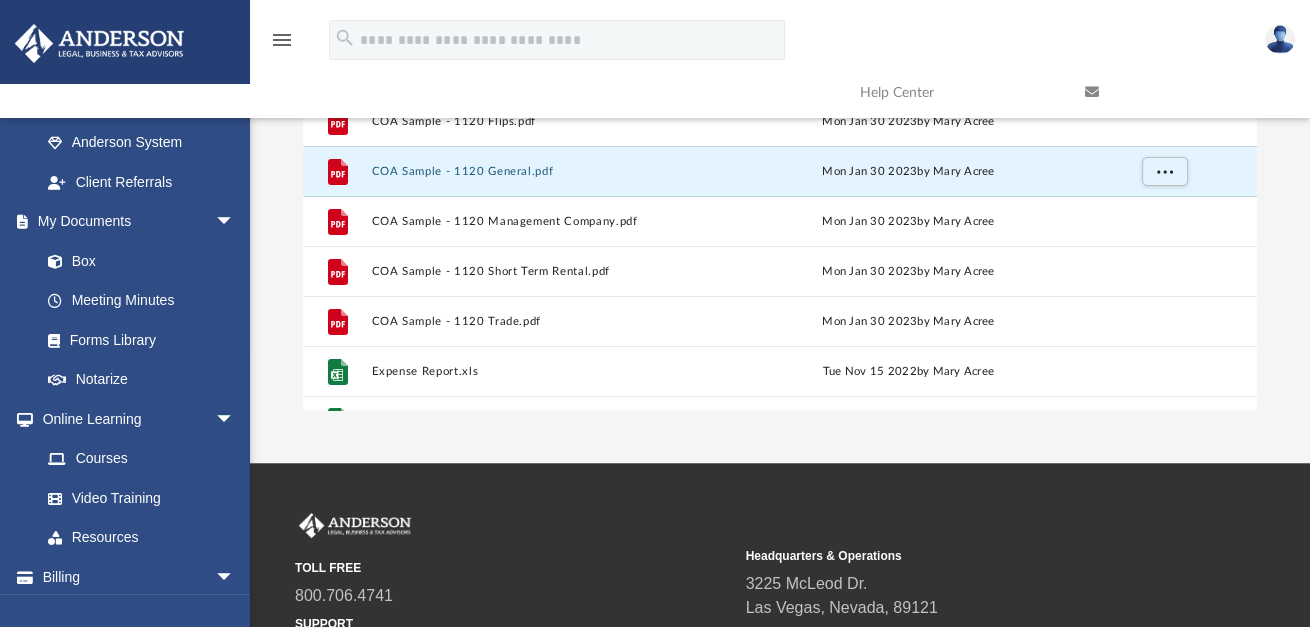 scroll, scrollTop: 136, scrollLeft: 0, axis: vertical 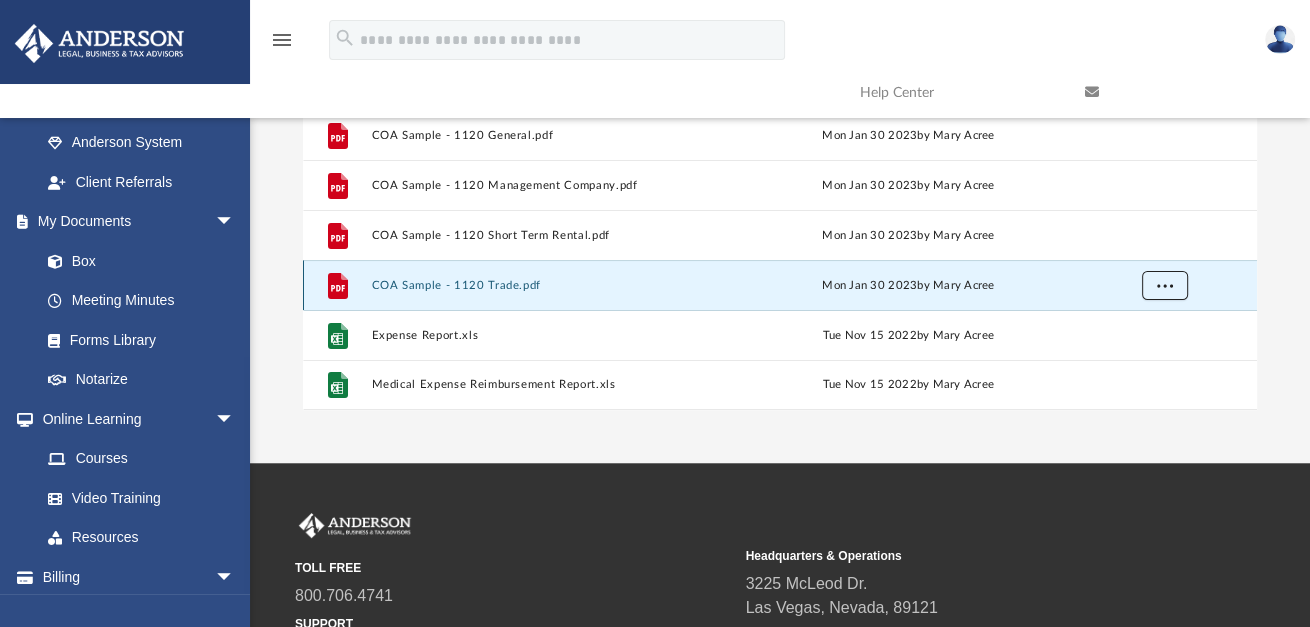 click at bounding box center (1165, 286) 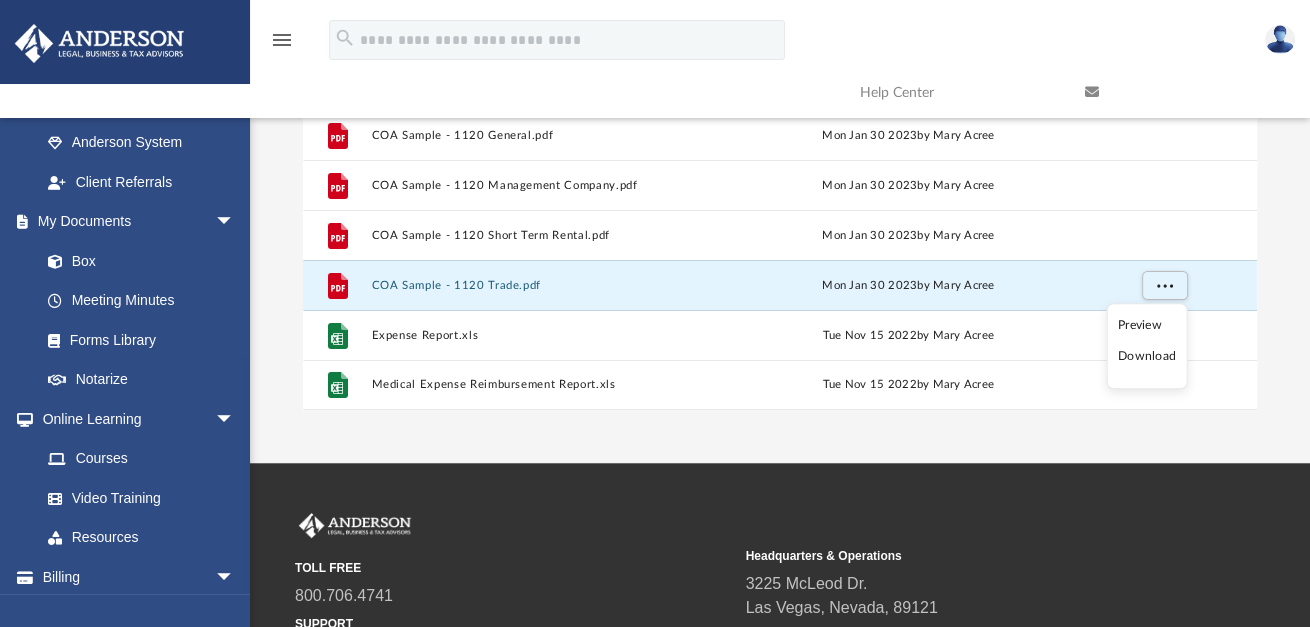 click on "Download" at bounding box center [1147, 356] 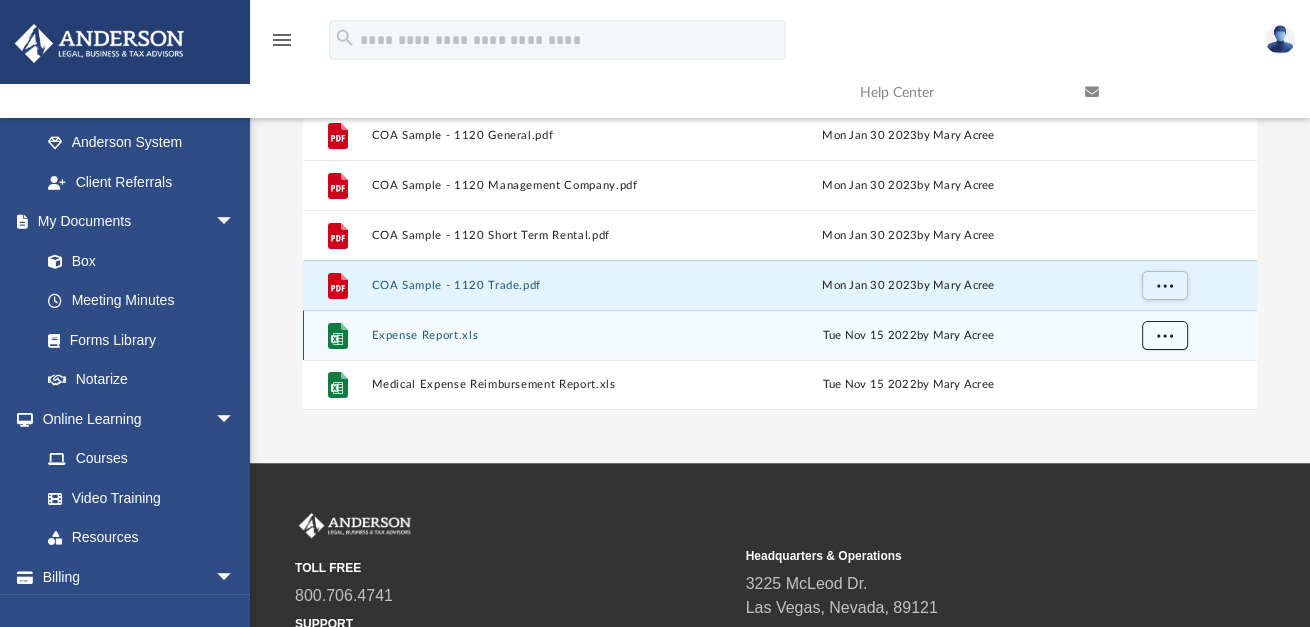 click at bounding box center (1165, 336) 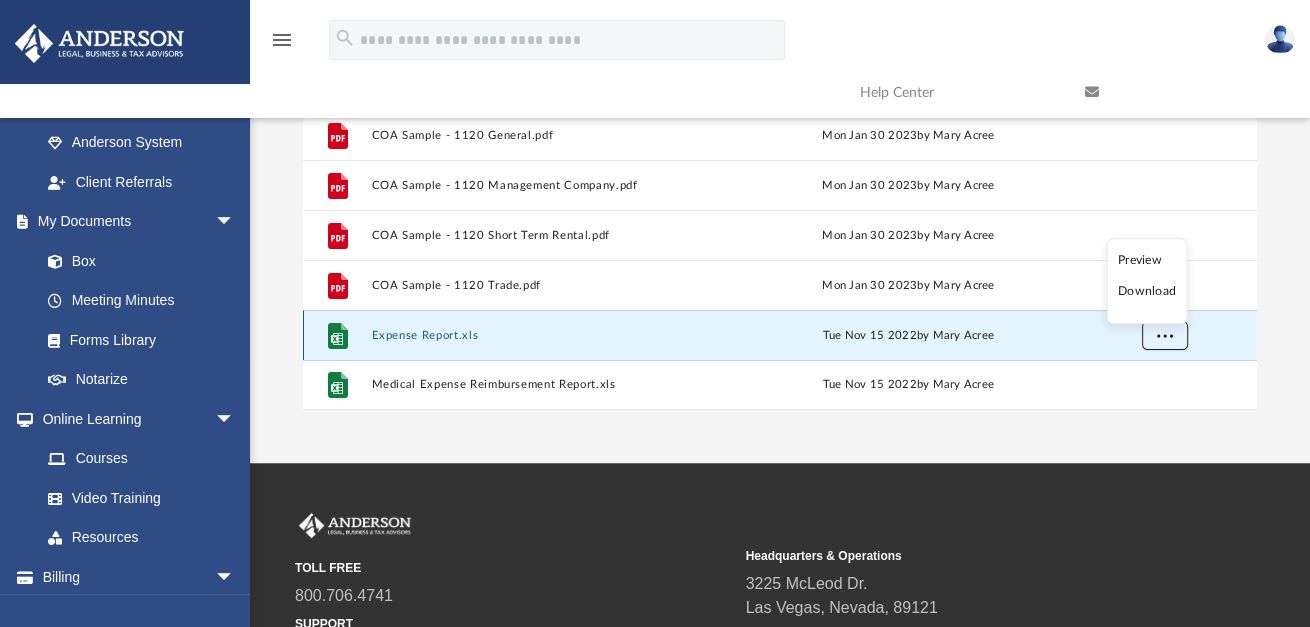 click at bounding box center [1165, 334] 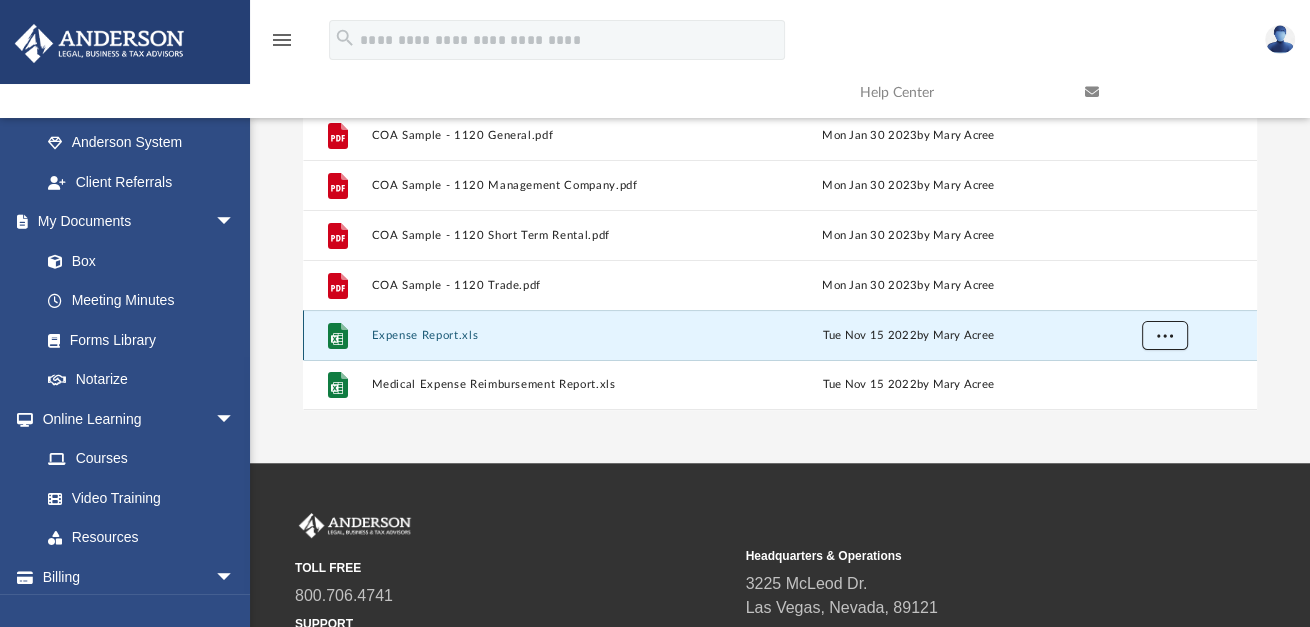 click at bounding box center (1165, 334) 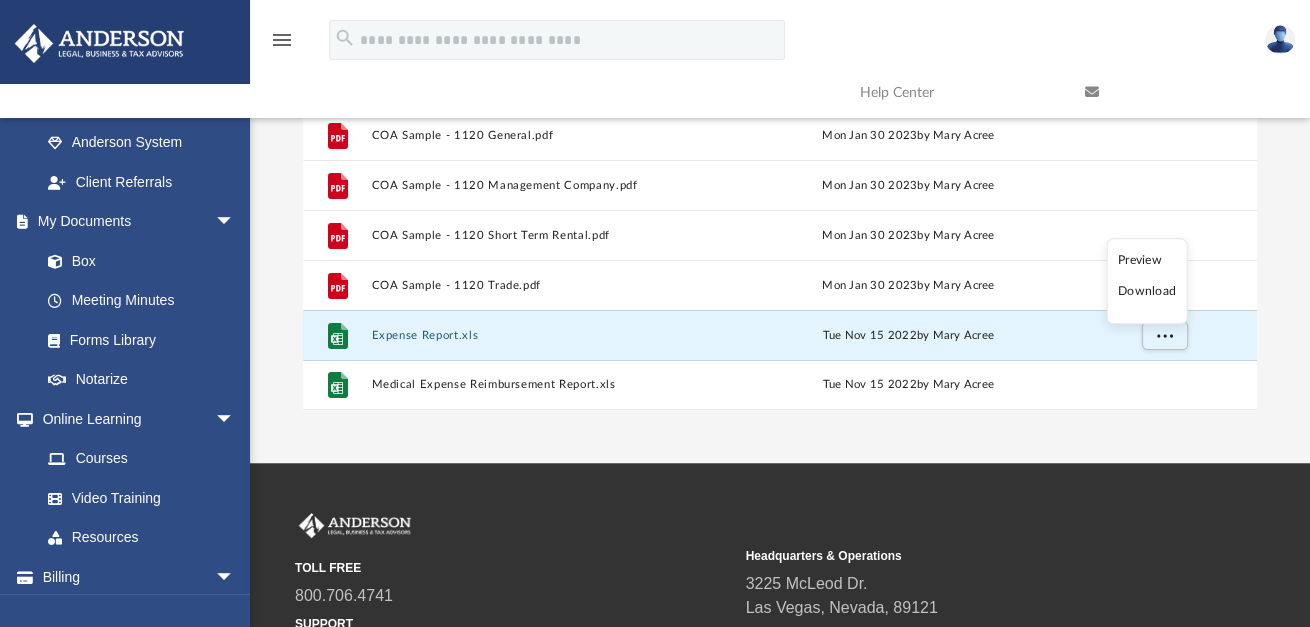 click on "Download" at bounding box center (1147, 292) 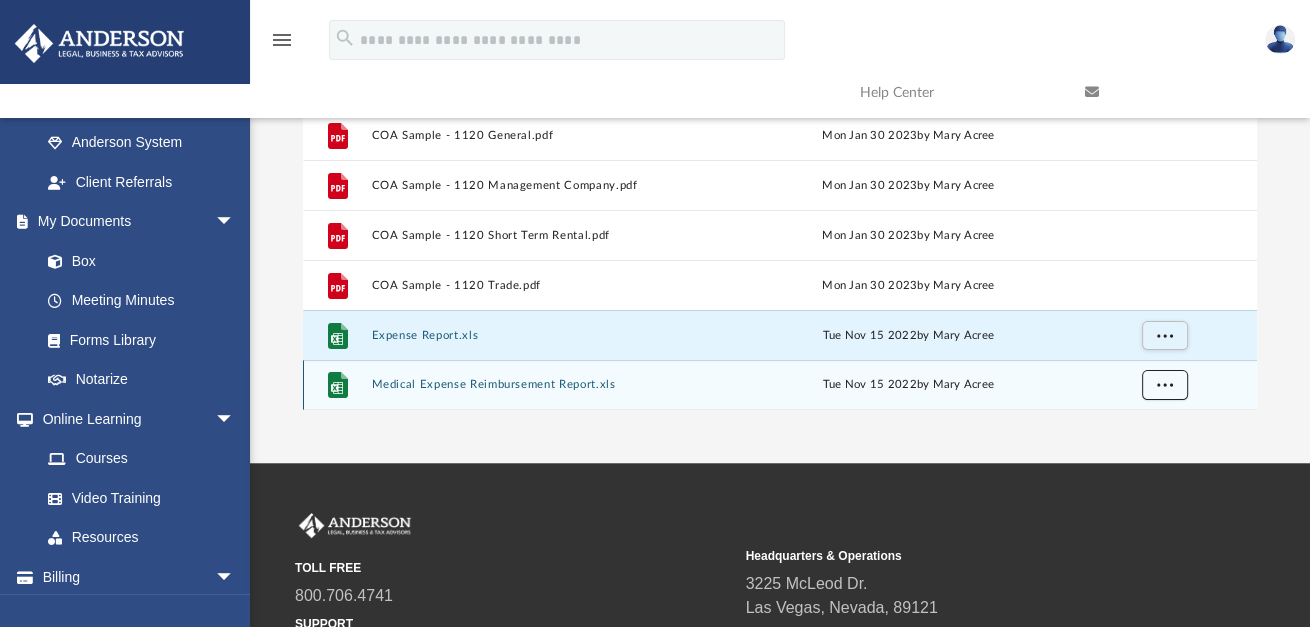 click at bounding box center [1165, 384] 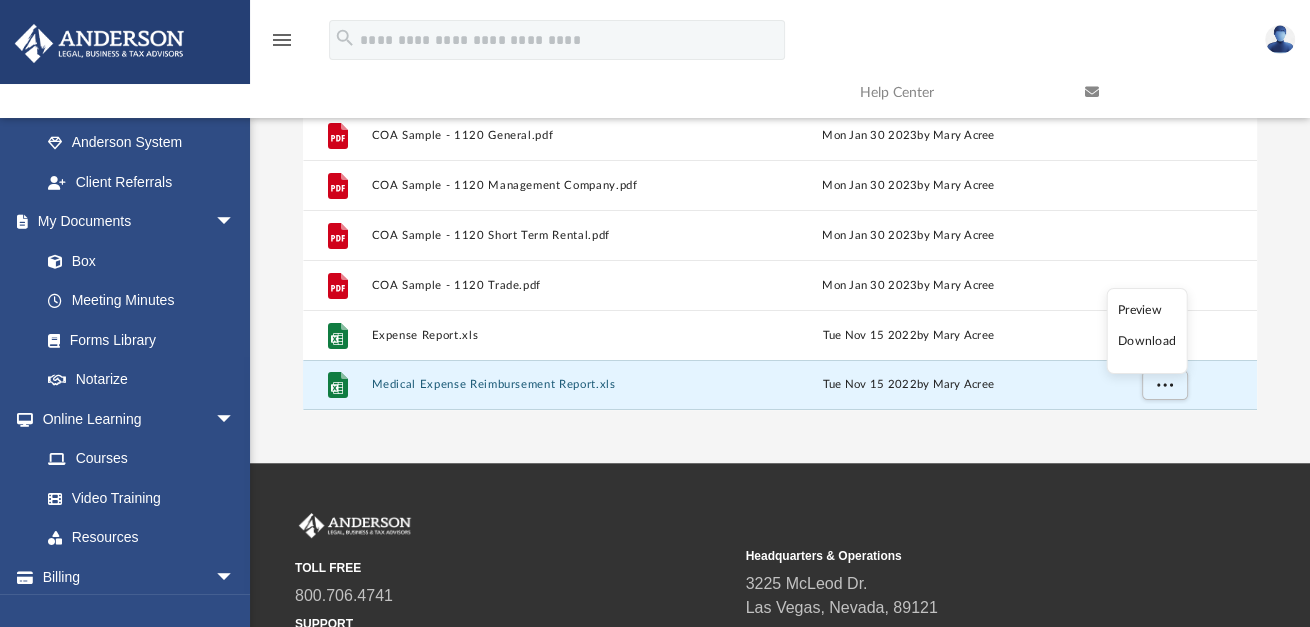 click on "Download" at bounding box center (1147, 341) 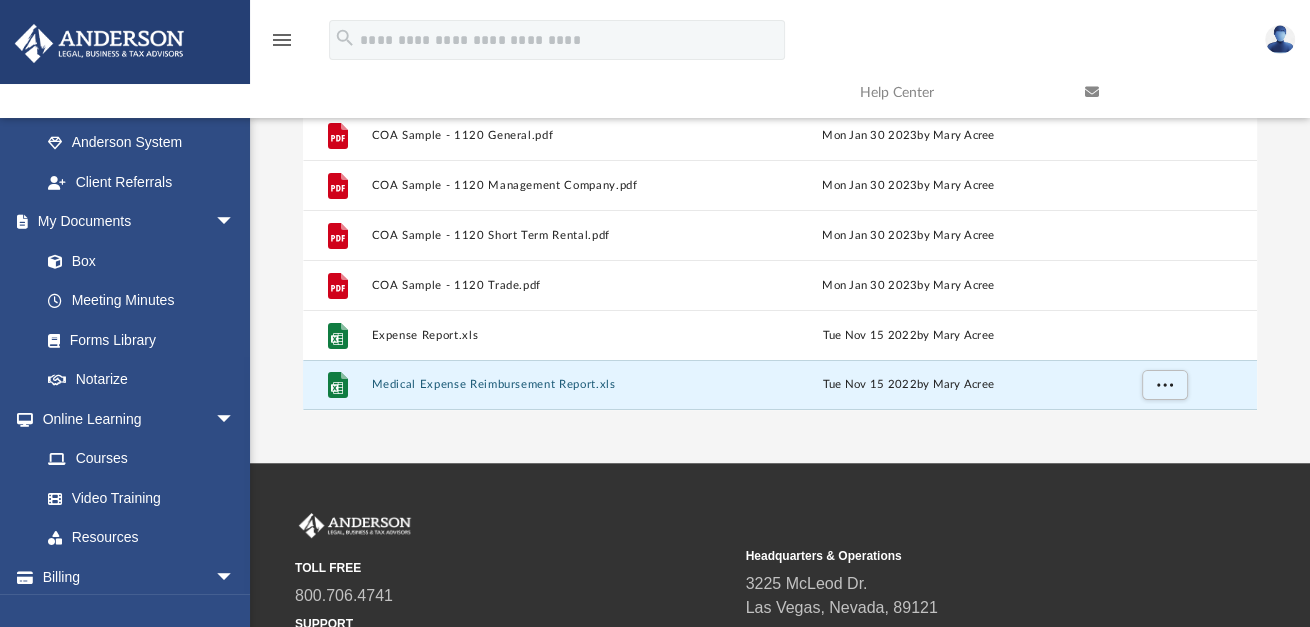 click on "example@example.com
Sign Out
example@example.com
Home
Online Ordering
Tax Organizers
Order Status  NEW
Platinum Q&A arrow_drop_down
Client FAQ
Platinum Walkthrough
Submit a Question
Answered Questions
Document Review
Platinum Knowledge Room
Tax & Bookkeeping Packages
Land Trust & Deed Forum
Portal Feedback
Digital Products arrow_drop_down
Tax Toolbox
Business Credit Optimizer
Virtual Bookkeeping" at bounding box center [655, 94] 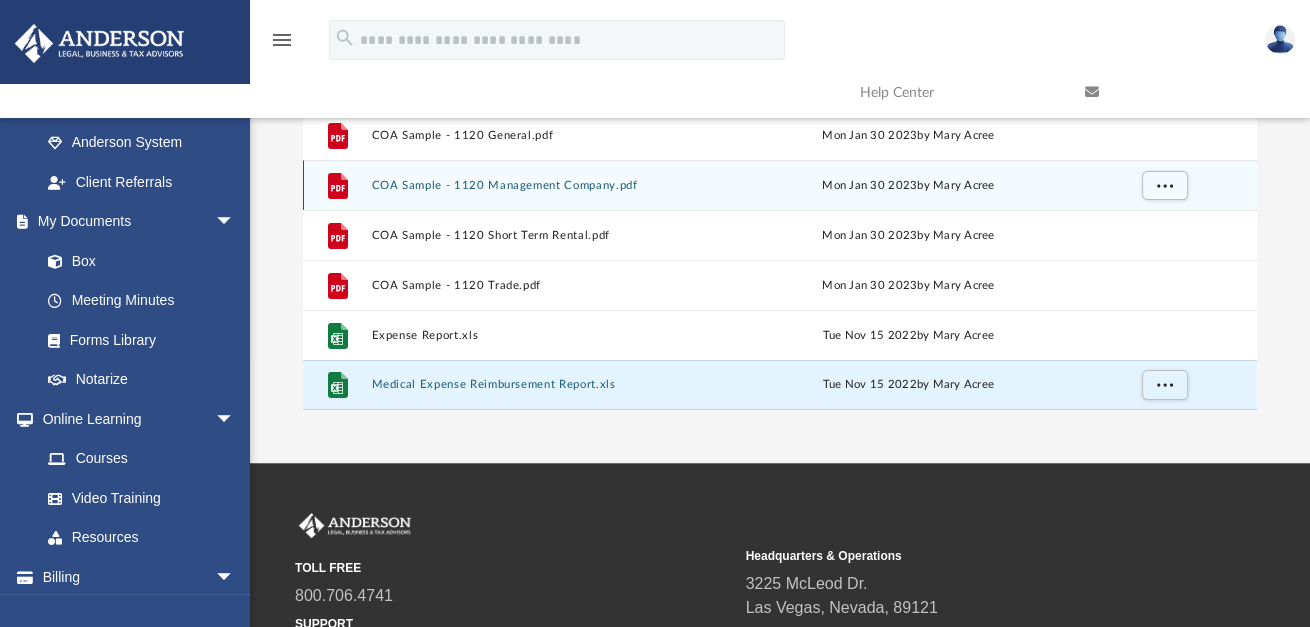 scroll, scrollTop: 0, scrollLeft: 0, axis: both 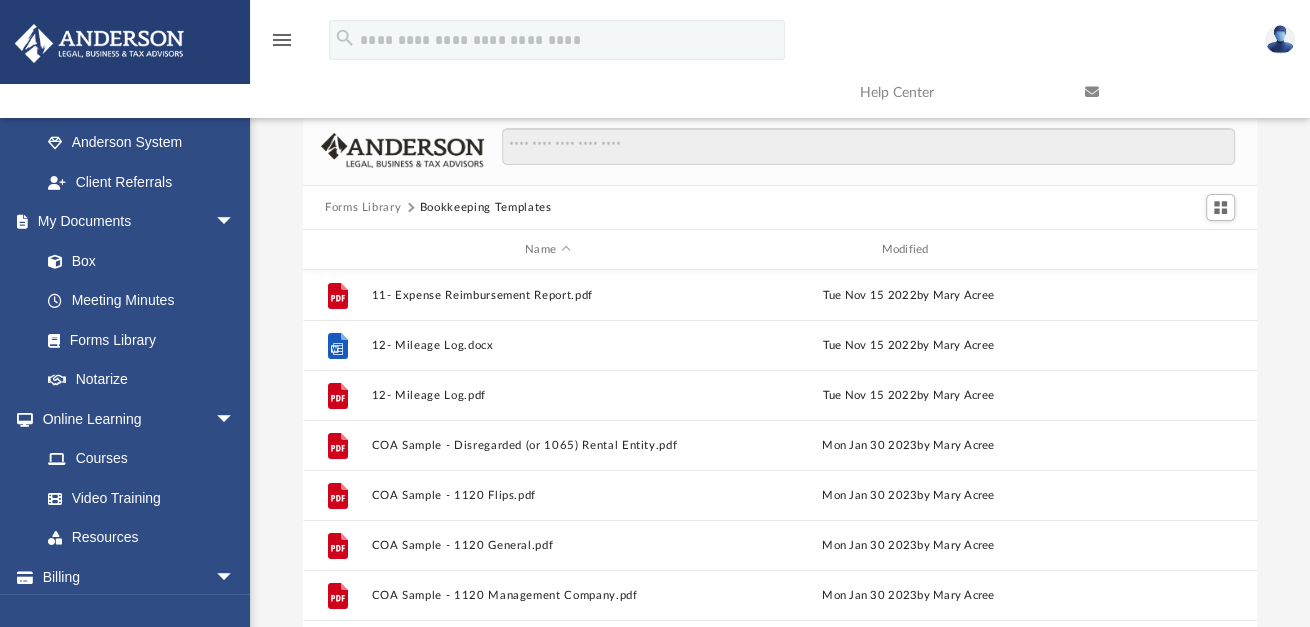 click on "Forms Library" at bounding box center [363, 208] 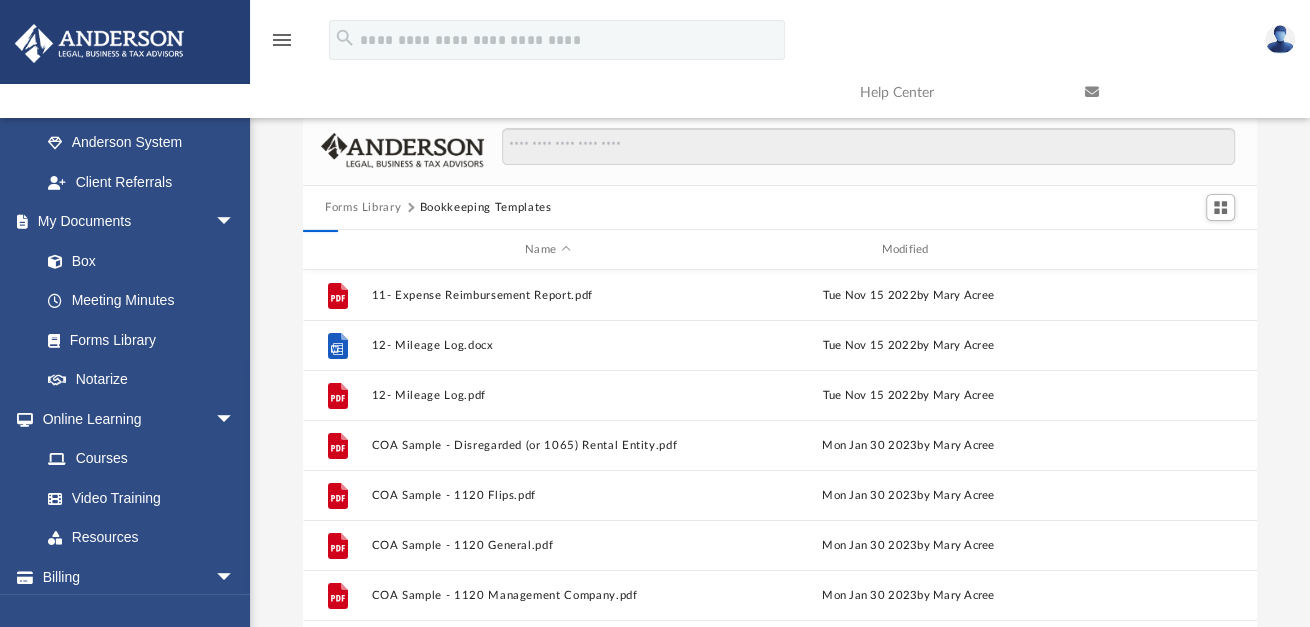 scroll, scrollTop: 0, scrollLeft: 0, axis: both 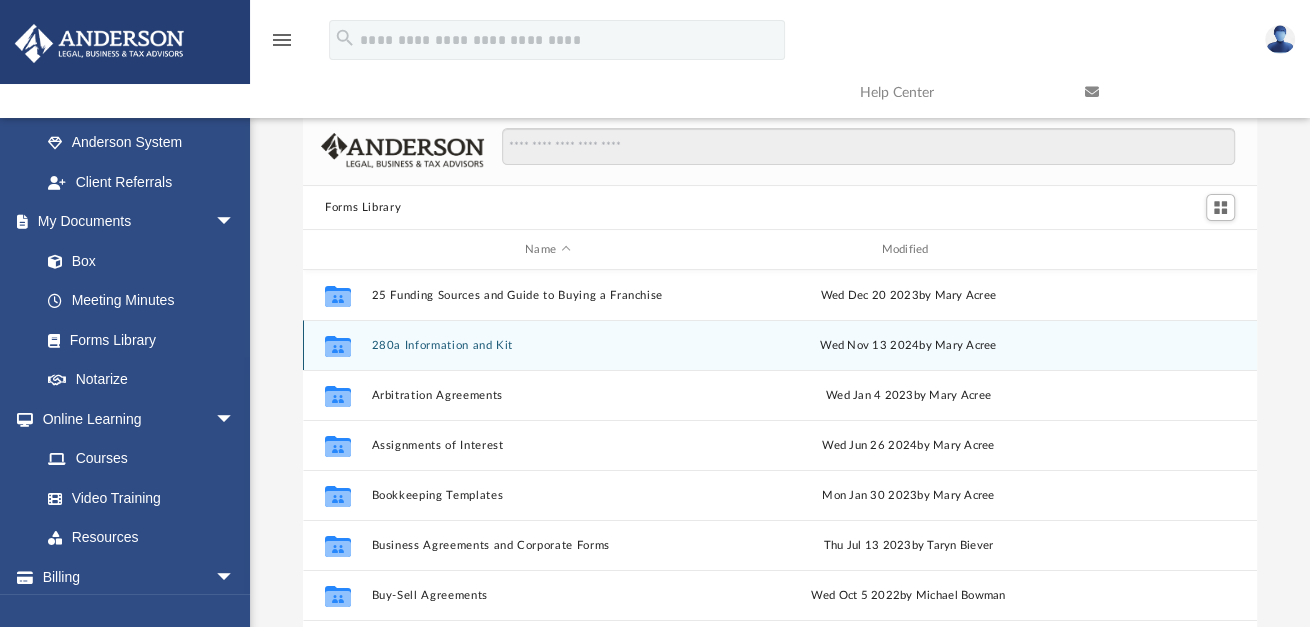 click on "280a Information and Kit" at bounding box center (548, 345) 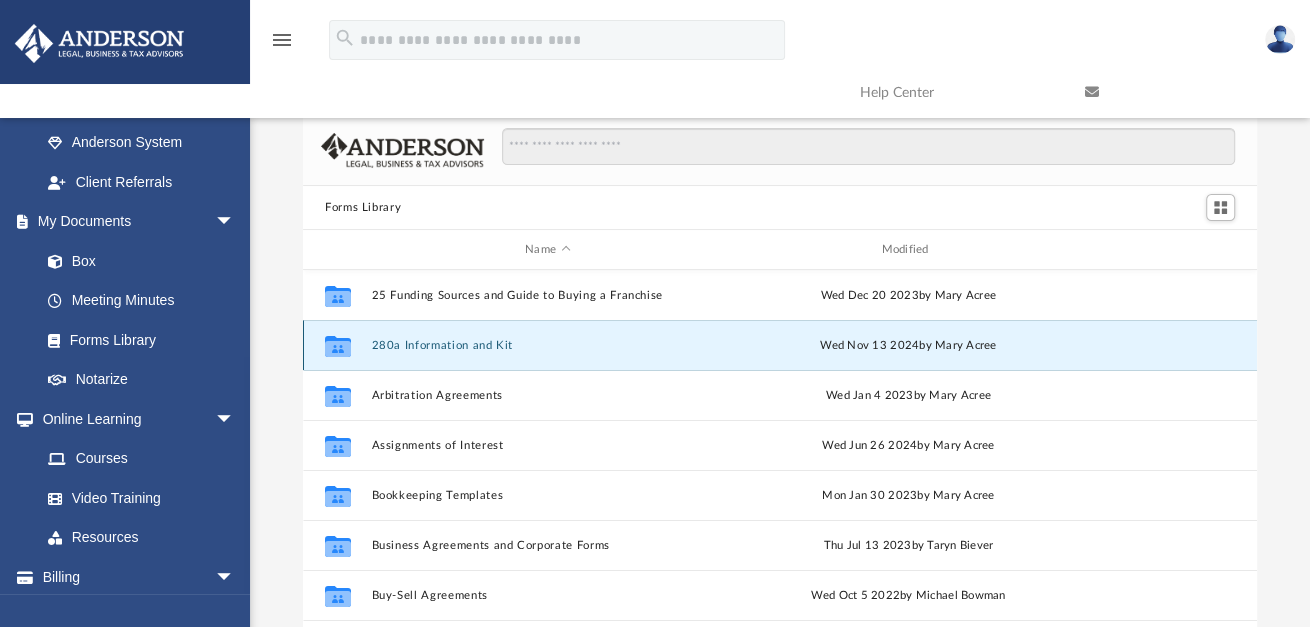 click on "280a Information and Kit" at bounding box center [548, 345] 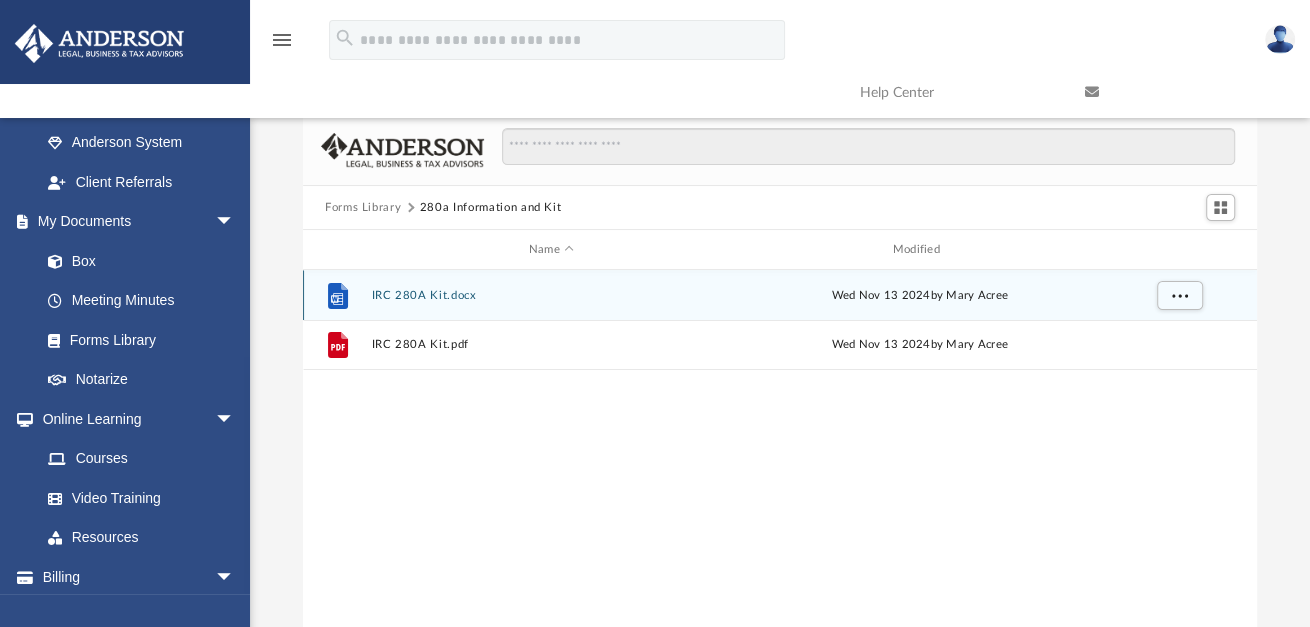 click on "IRC 280A Kit.docx" at bounding box center (552, 295) 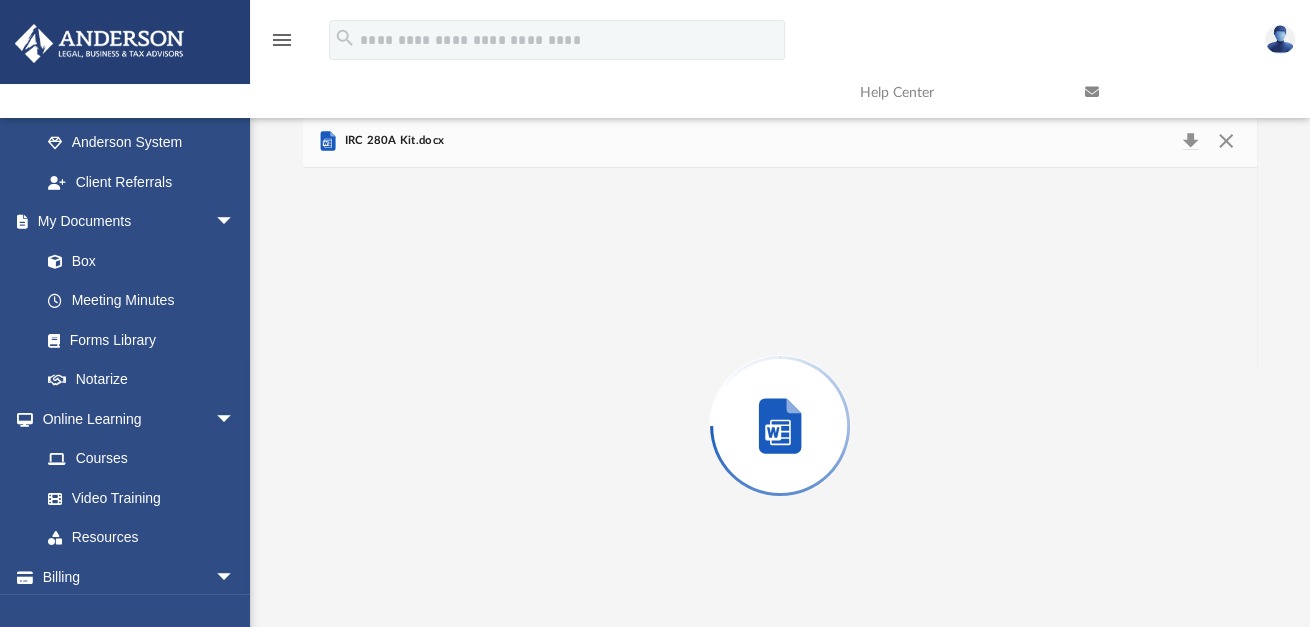 scroll, scrollTop: 56, scrollLeft: 0, axis: vertical 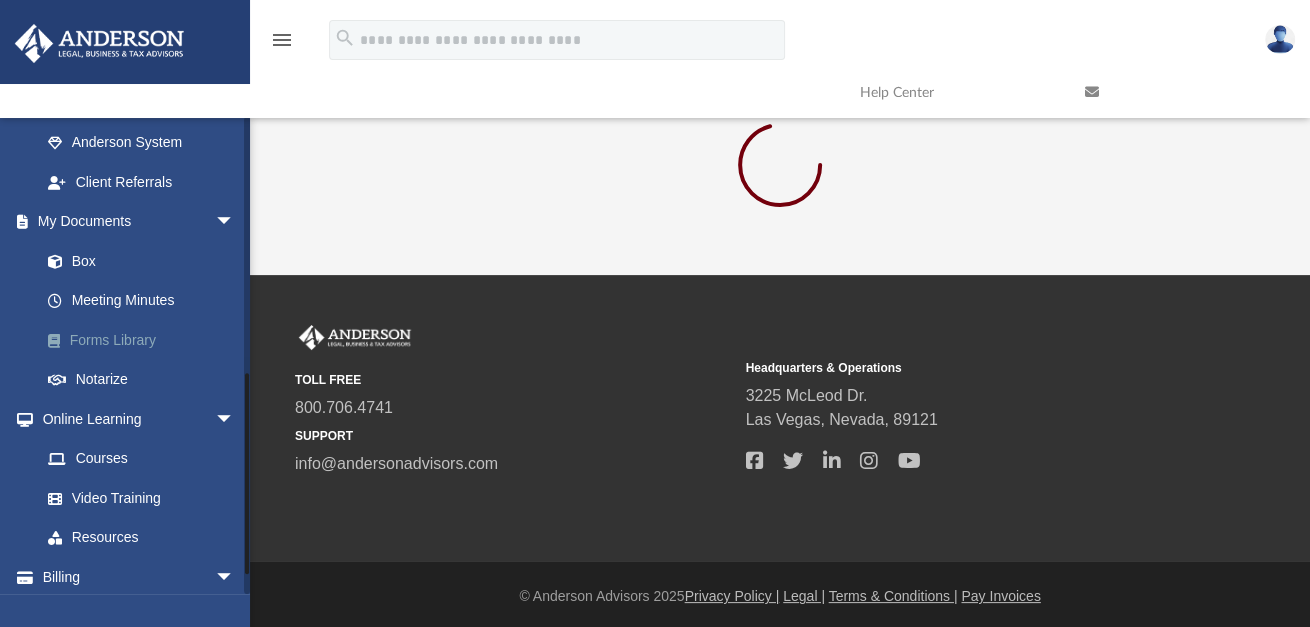 click on "Forms Library" at bounding box center (146, 340) 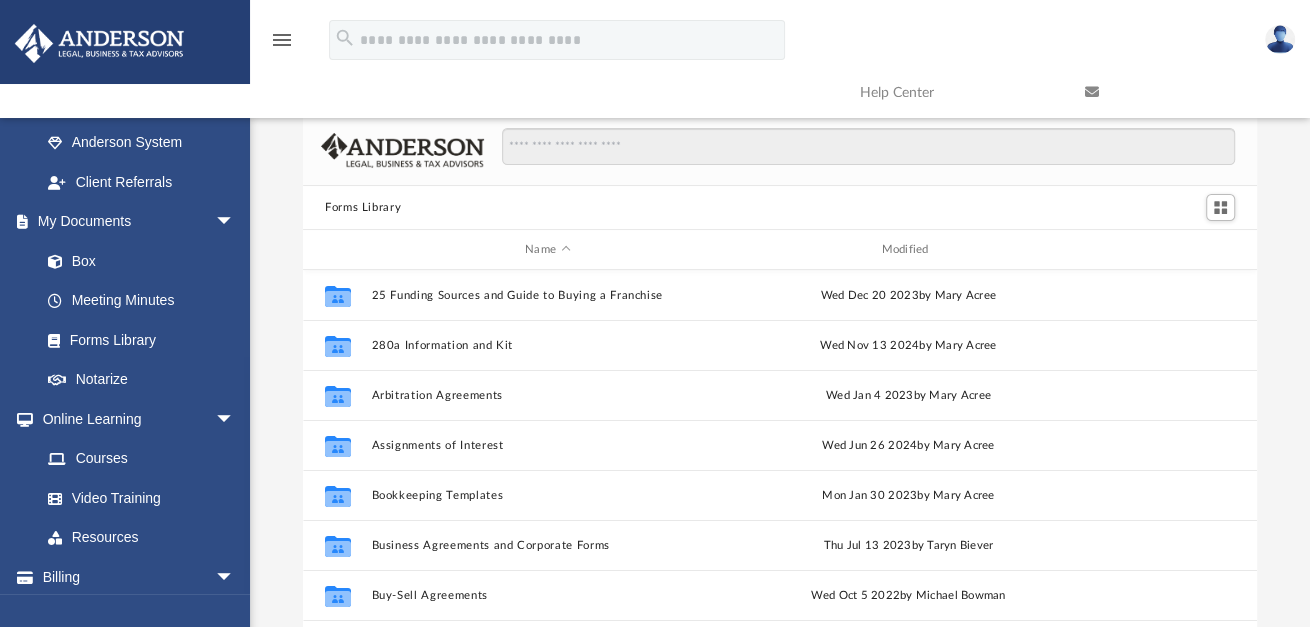 scroll, scrollTop: 15, scrollLeft: 15, axis: both 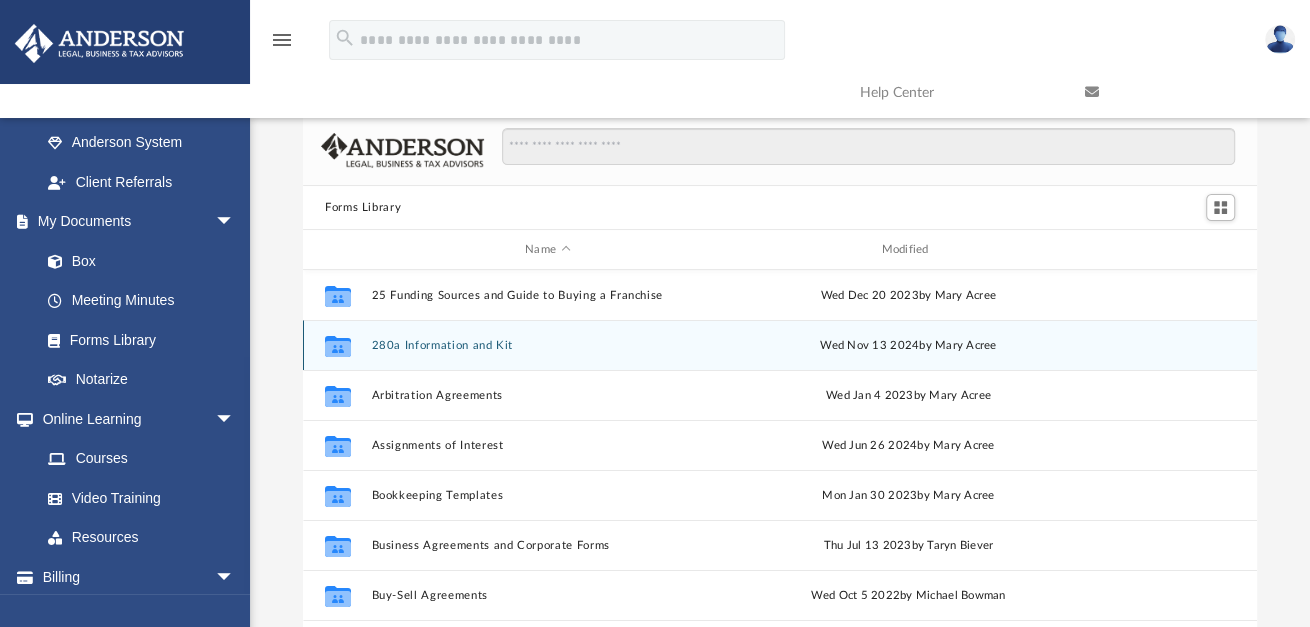 click on "280a Information and Kit" at bounding box center [548, 345] 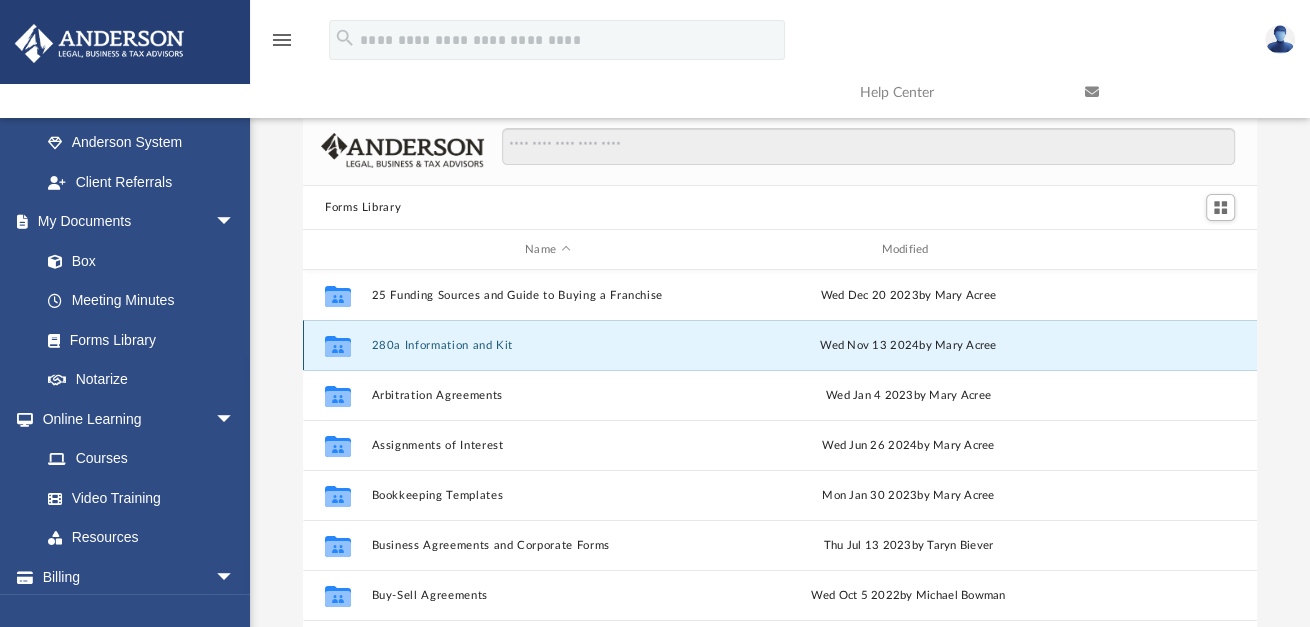 click on "280a Information and Kit" at bounding box center (548, 345) 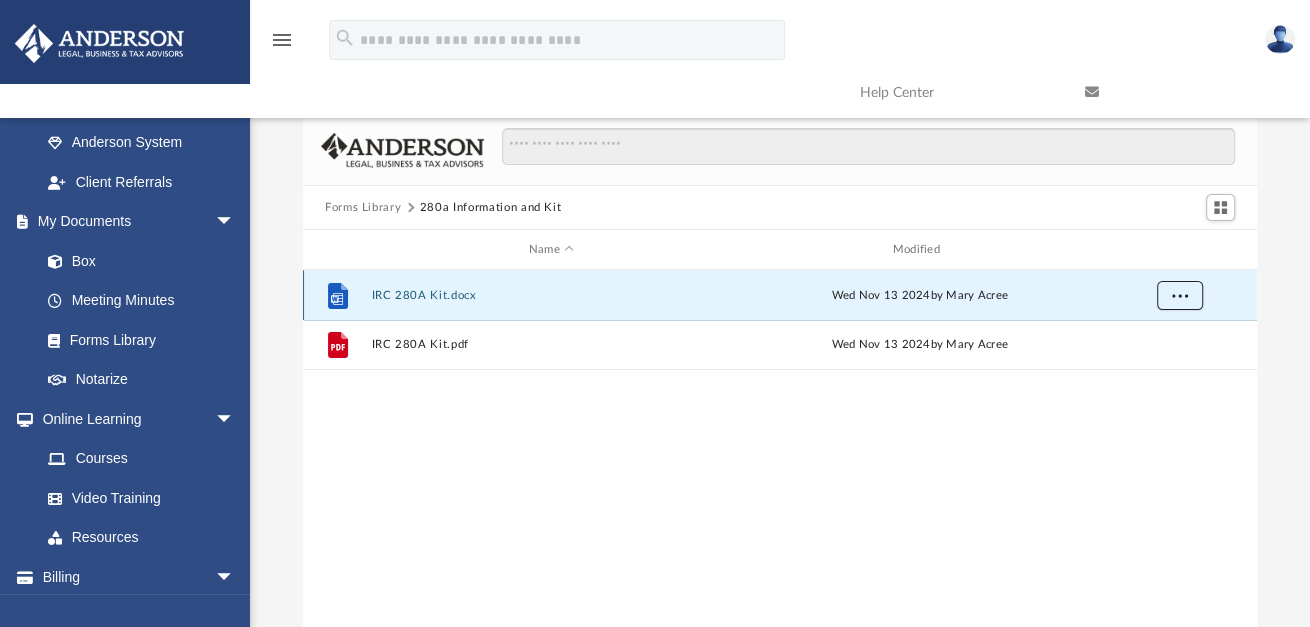 click at bounding box center [1180, 294] 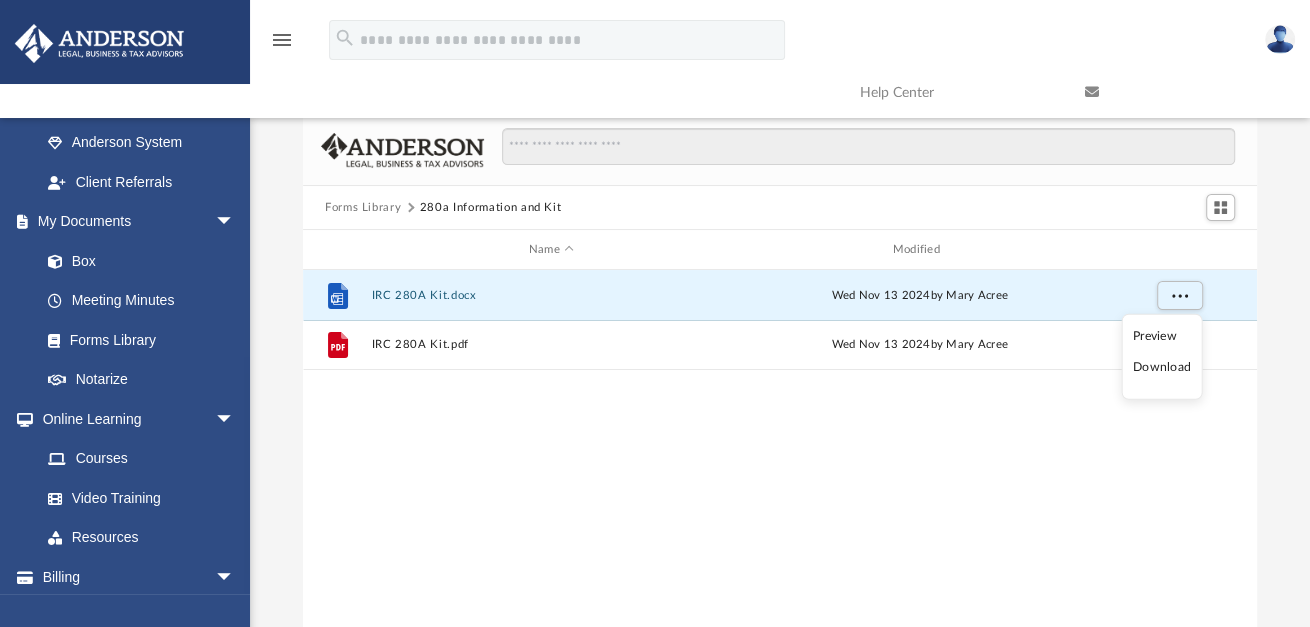 click on "Download" at bounding box center (1162, 367) 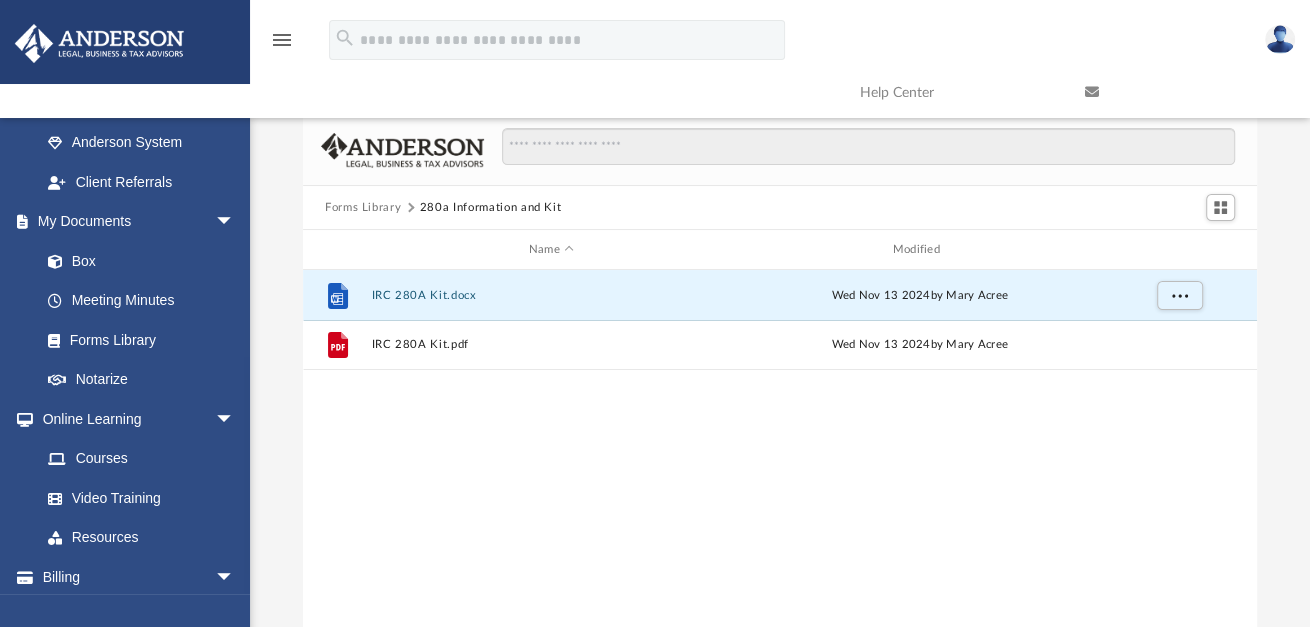 click on "Forms Library" at bounding box center [363, 208] 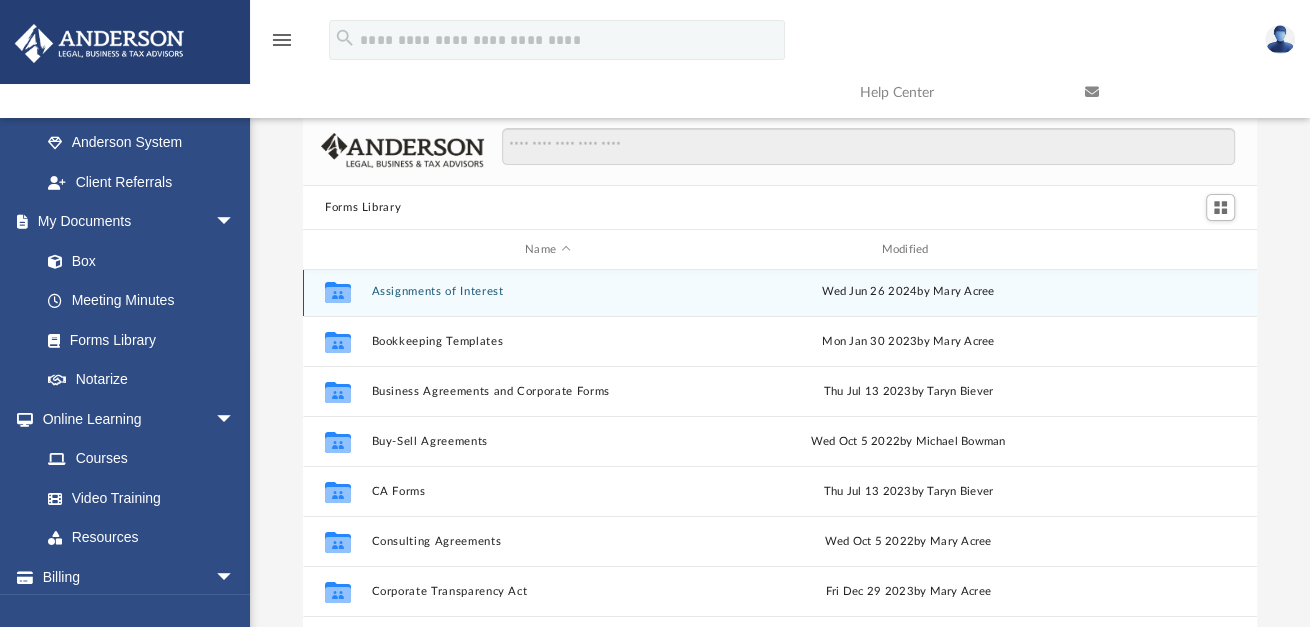 scroll, scrollTop: 156, scrollLeft: 0, axis: vertical 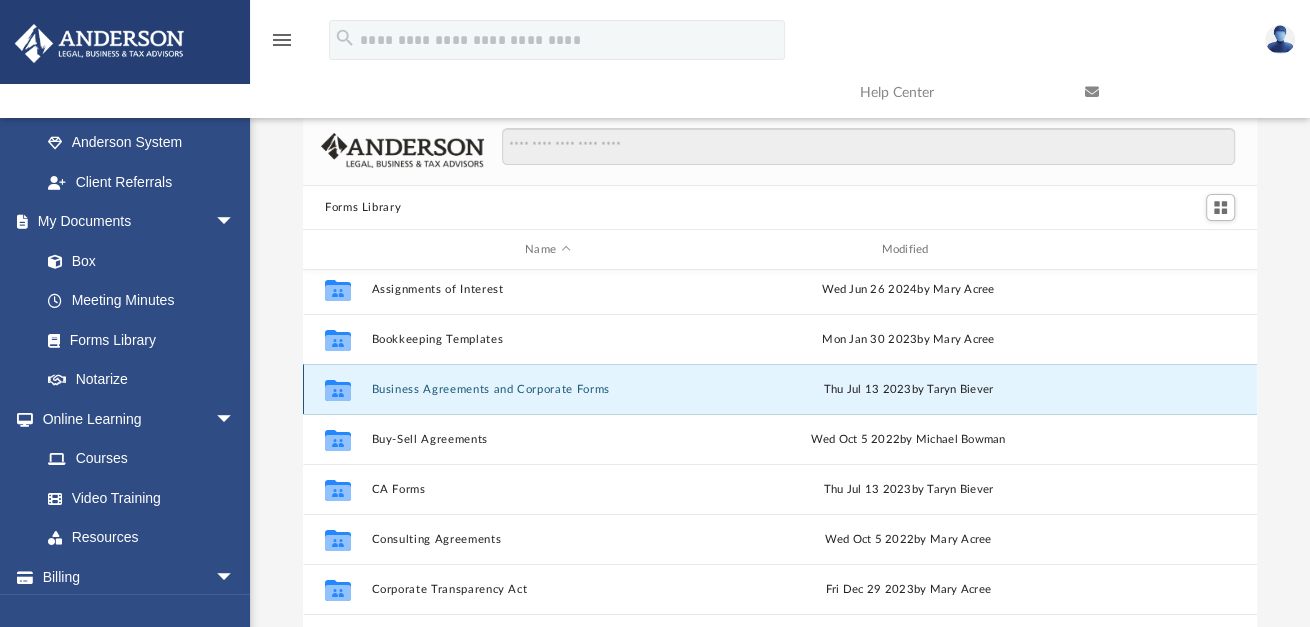 click on "Business Agreements and Corporate Forms" at bounding box center (548, 389) 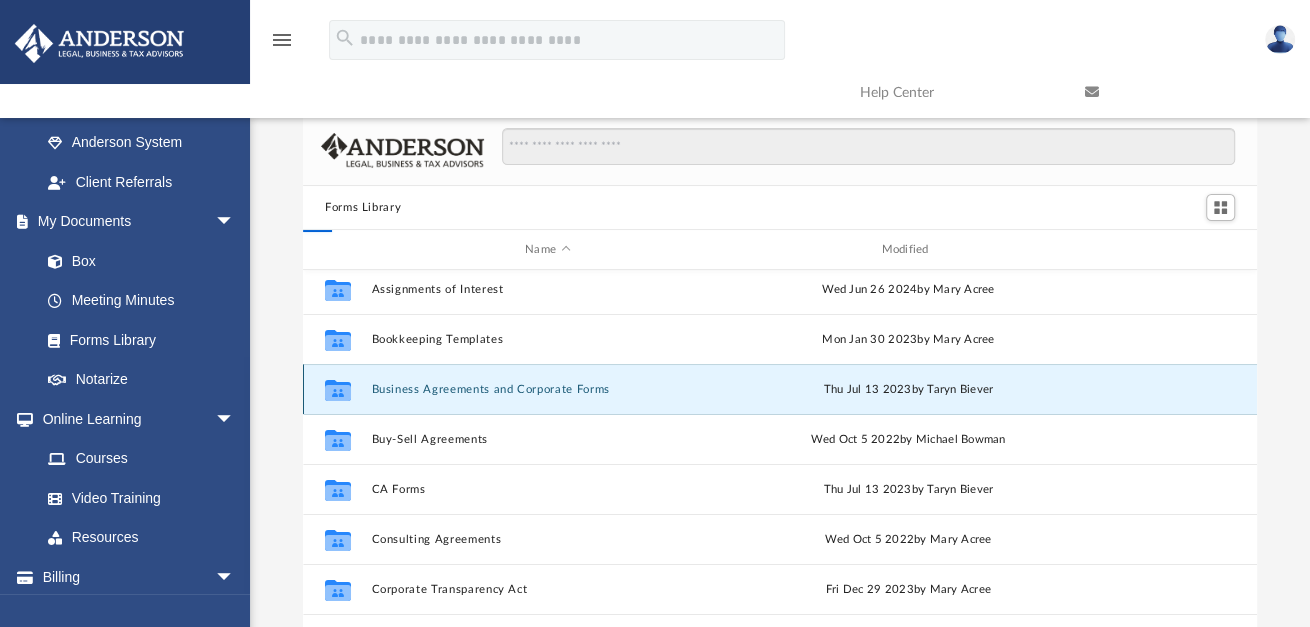 click on "Business Agreements and Corporate Forms" at bounding box center [548, 389] 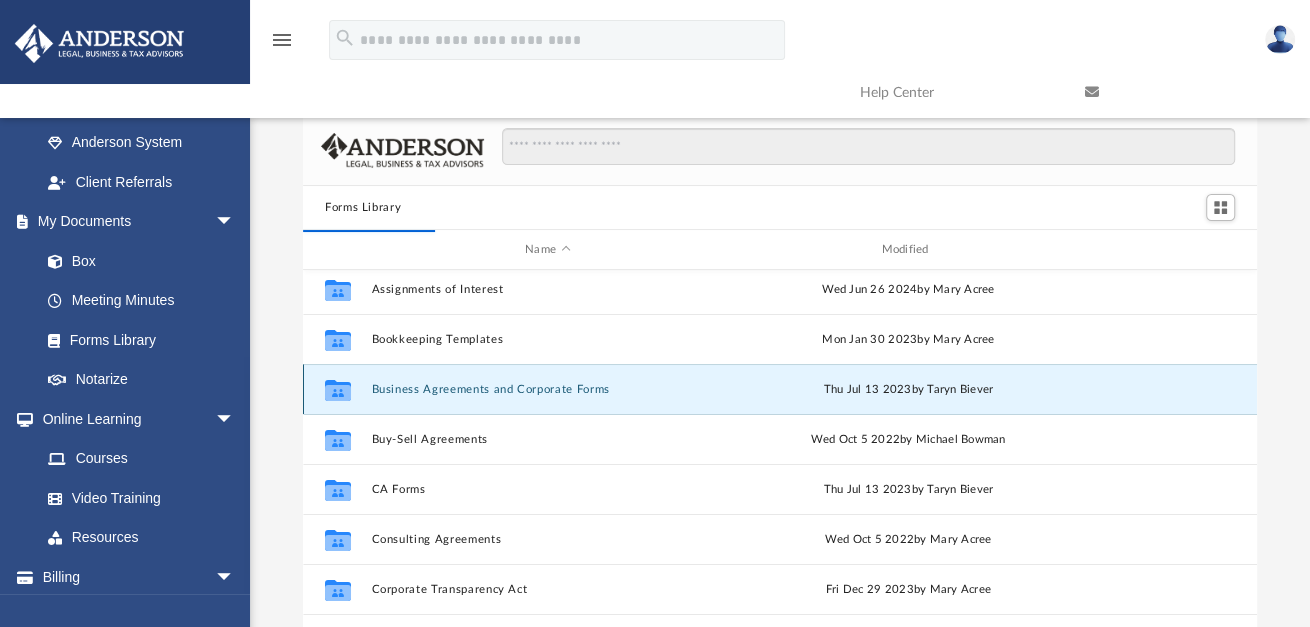 click on "Business Agreements and Corporate Forms" at bounding box center [548, 389] 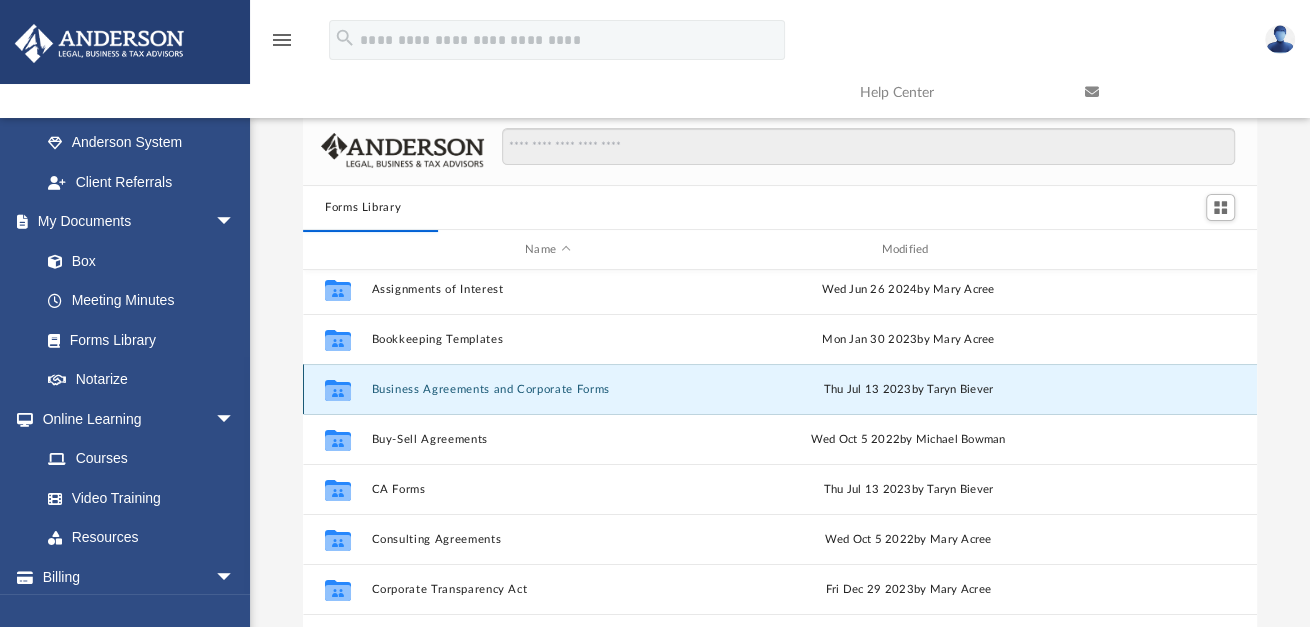 click on "Business Agreements and Corporate Forms" at bounding box center (548, 389) 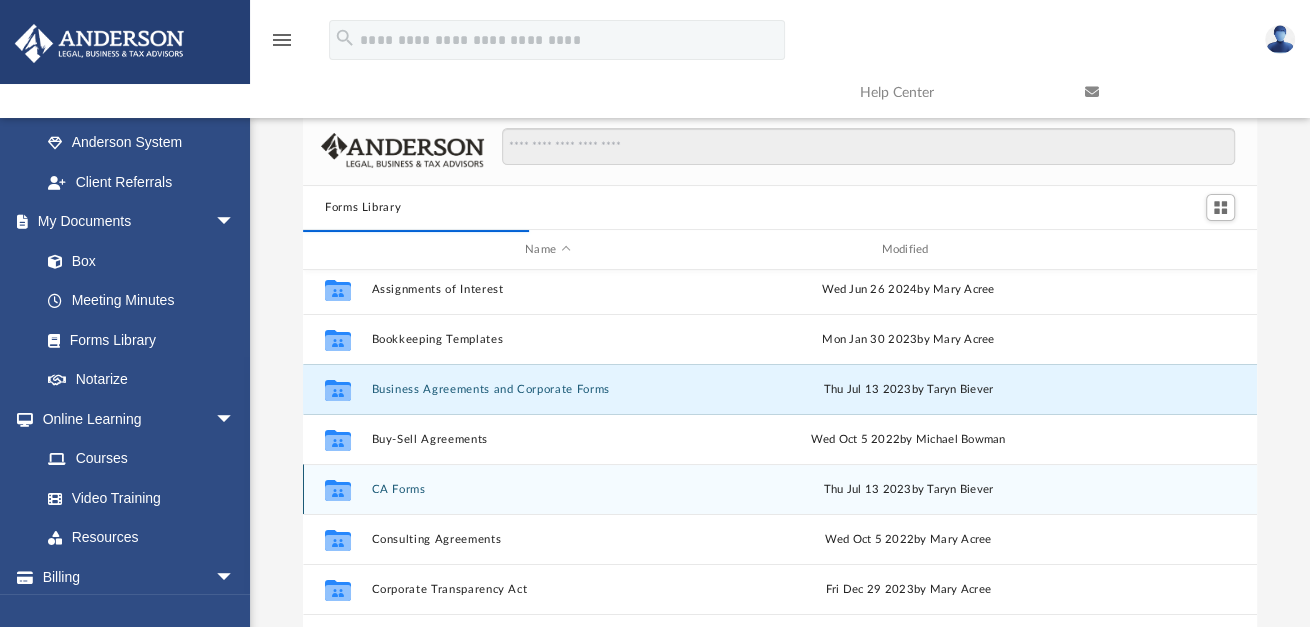 scroll, scrollTop: 0, scrollLeft: 0, axis: both 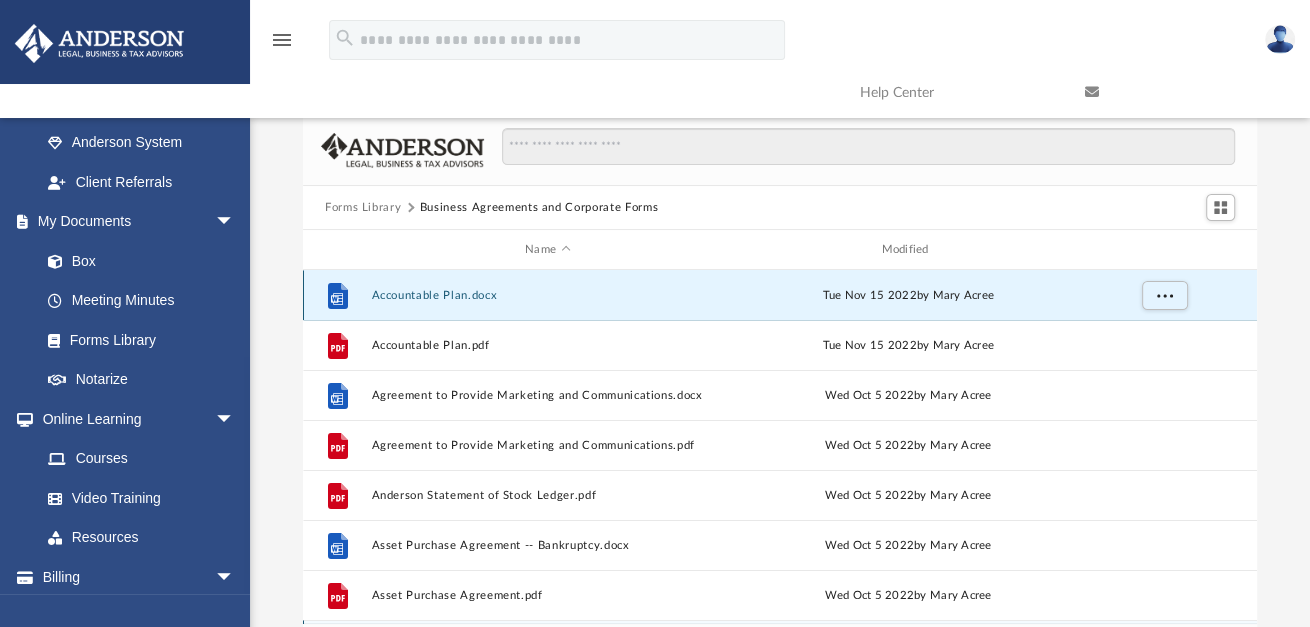 click on "Accountable Plan.docx" at bounding box center [548, 295] 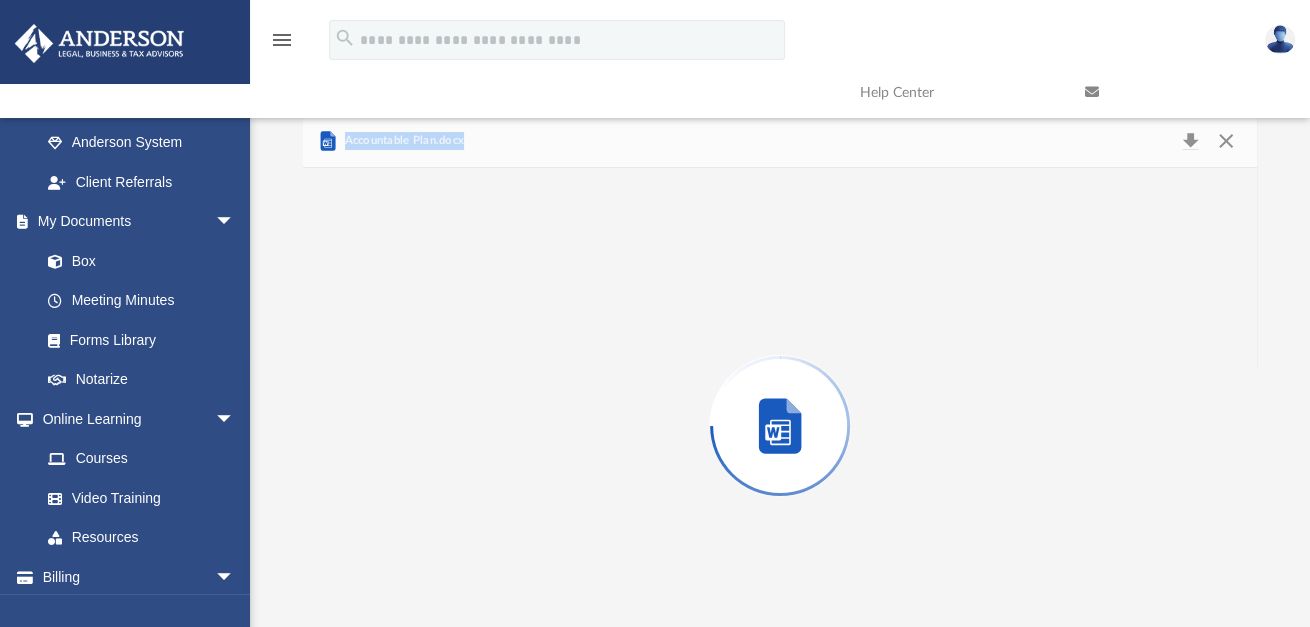 scroll, scrollTop: 56, scrollLeft: 0, axis: vertical 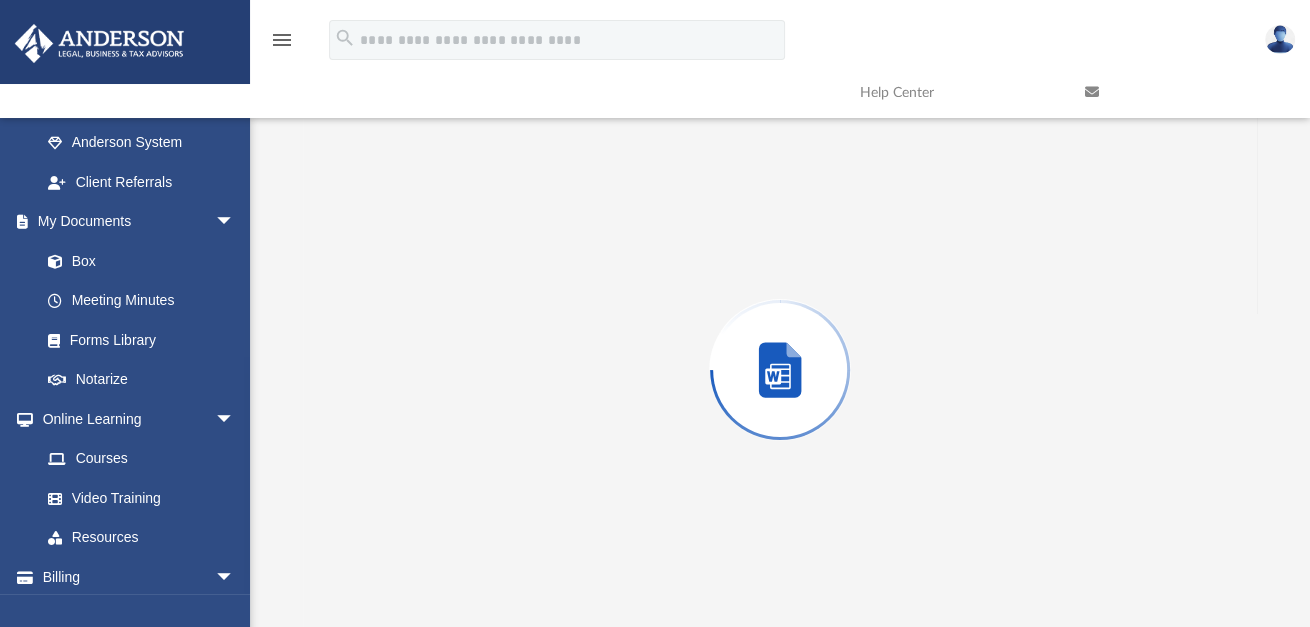 click at bounding box center (780, 370) 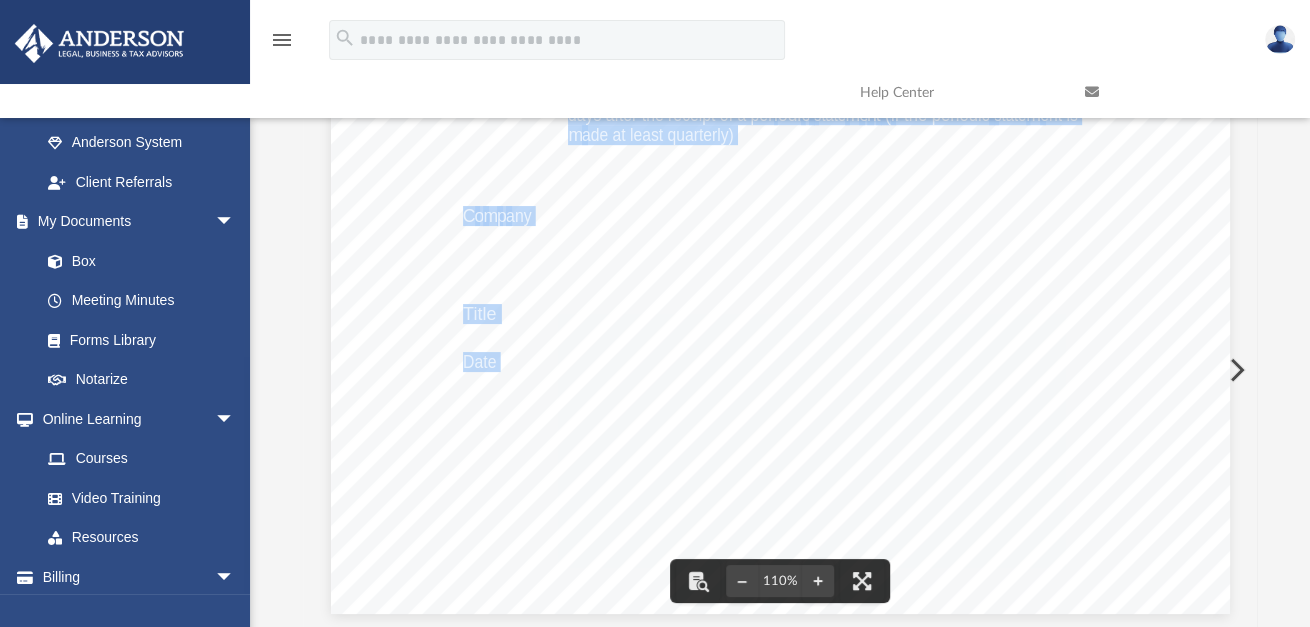 scroll, scrollTop: 0, scrollLeft: 0, axis: both 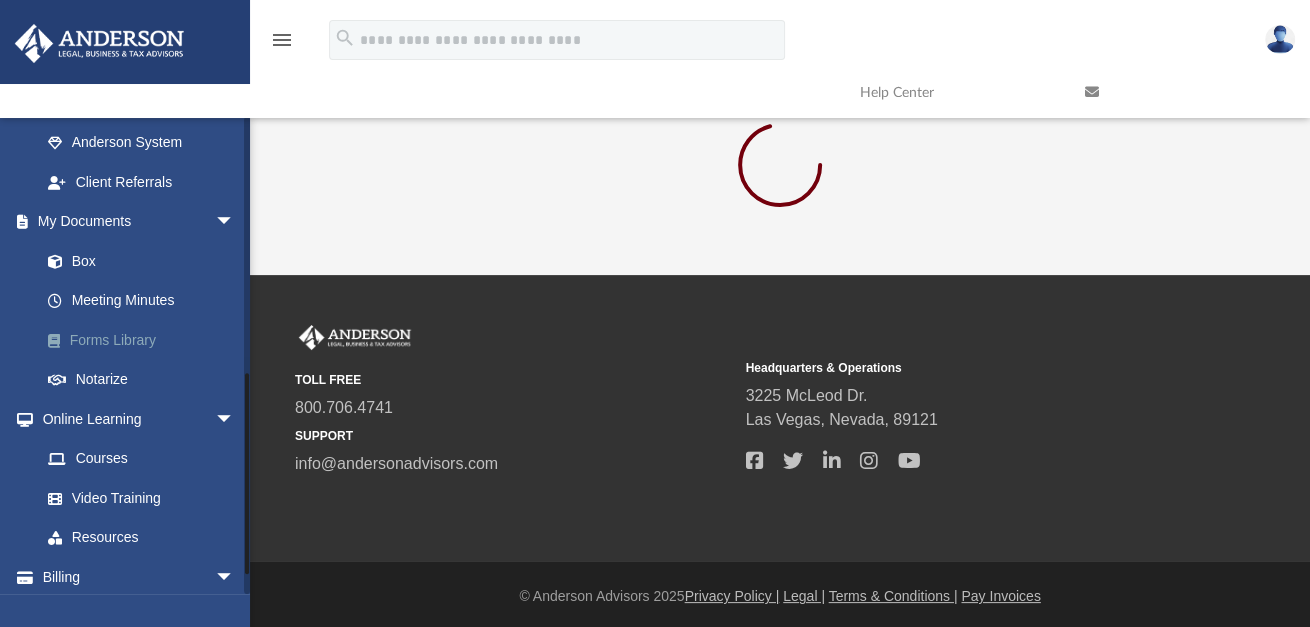 click on "Forms Library" at bounding box center (146, 340) 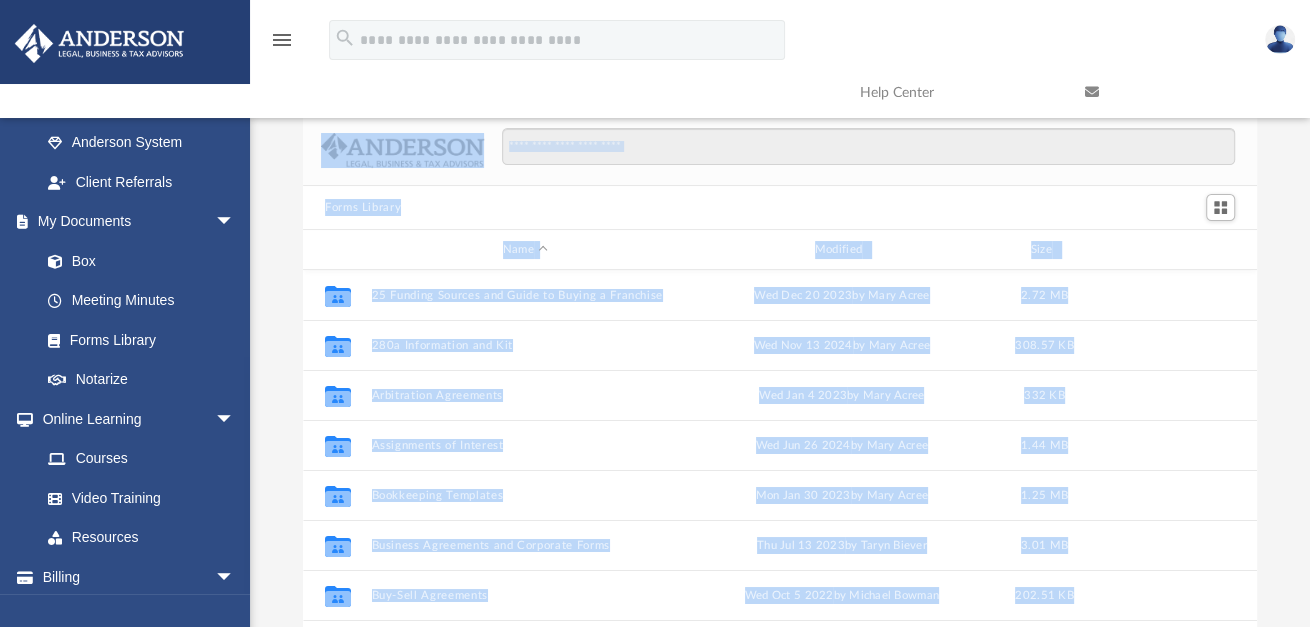 scroll, scrollTop: 15, scrollLeft: 15, axis: both 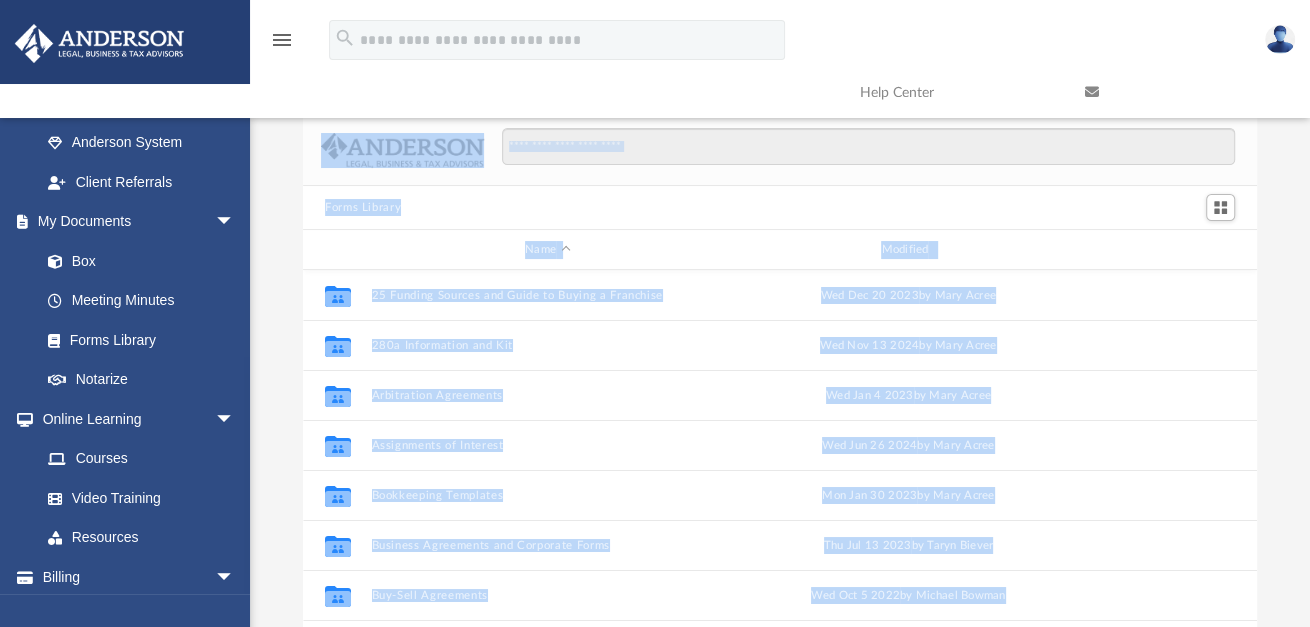 click on "Collaborated Folder 25 Funding Sources and Guide to Buying a Franchise Wed Dec 20 2023  by [NAME] [LAST] Collaborated Folder 280a Information and Kit Wed Nov 13 2024  by [NAME] [LAST] Collaborated Folder Arbitration Agreements Wed Jan 4 2023  by [NAME] [LAST] Collaborated Folder Assignments of Interest Wed Jun 26 2024  by [NAME] [LAST] Collaborated Folder Bookkeeping Templates Mon Jan 30 2023  by [NAME] [LAST] Collaborated Folder Business Agreements and Corporate Forms Thu Jul 13 2023  by [NAME] [LAST] Collaborated Folder Buy-Sell Agreements Wed Oct 5 2022  by [NAME] [LAST] Collaborated Folder CA Forms Thu Jul 13 2023  by [NAME] [LAST] Collaborated Folder Consulting Agreements Wed Oct 5 2022  by [NAME] [LAST] Collaborated Folder Corporate Transparency Act Fri Dec 29 2023  by [NAME] [LAST] Collaborated Folder Deed of Trust Wed Oct 5 2022  by [NAME] [LAST] Collaborated Folder Employment Forms Wed Oct 5 2022  by [NAME] [LAST] Collaborated Folder Equipment Lease Wed Oct 5 2022  by [NAME] [LAST]" at bounding box center [780, 399] 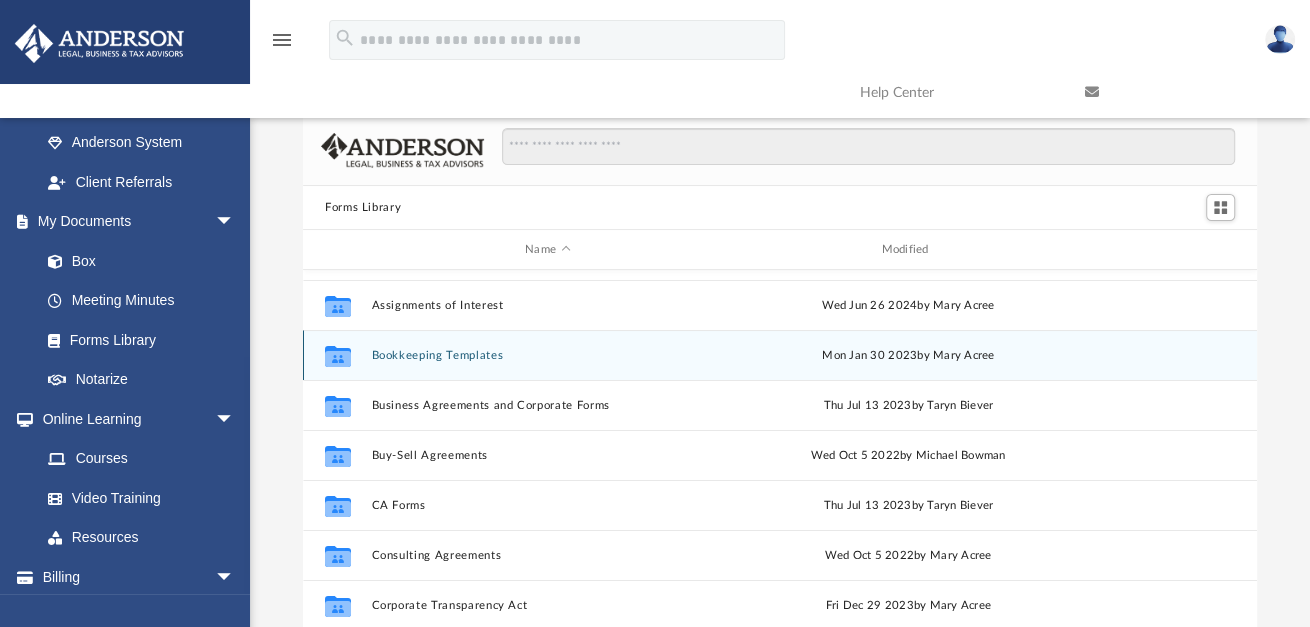 scroll, scrollTop: 153, scrollLeft: 0, axis: vertical 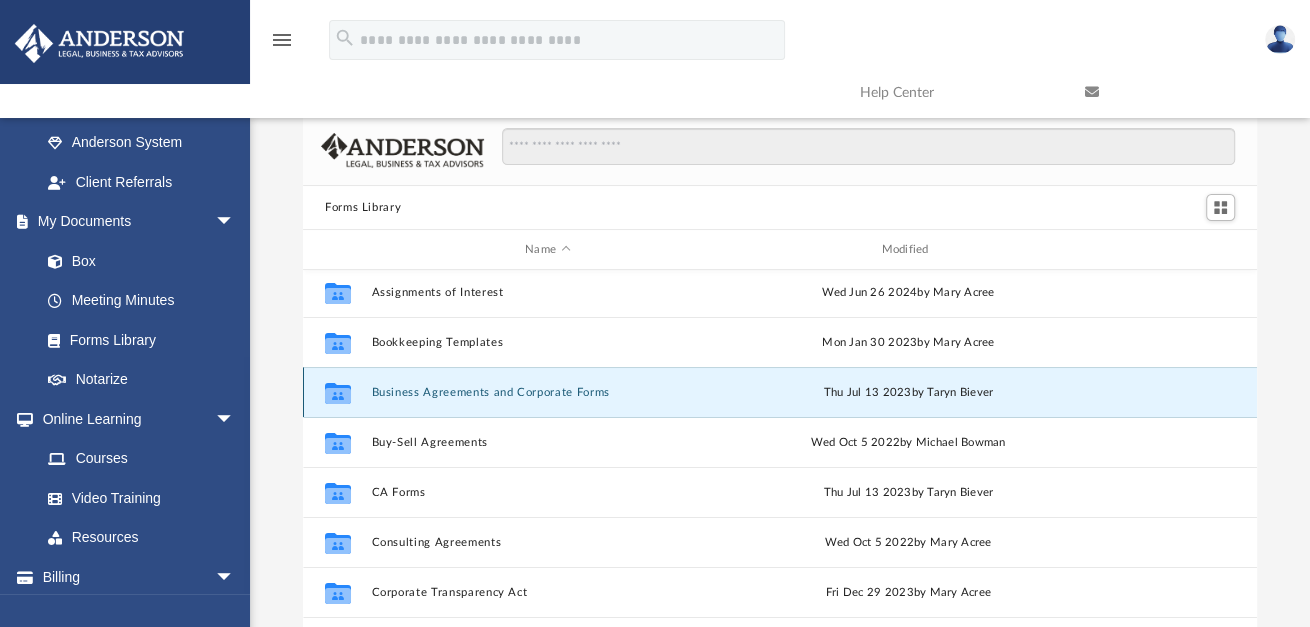 click on "Business Agreements and Corporate Forms" at bounding box center (548, 392) 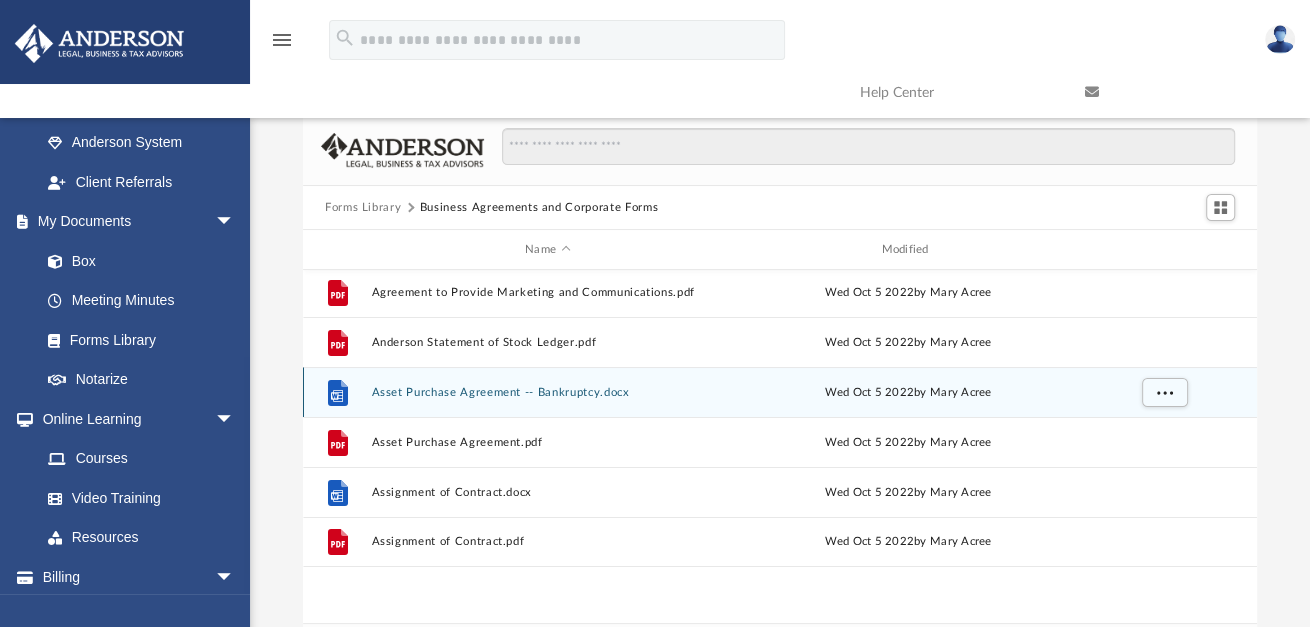 scroll, scrollTop: 0, scrollLeft: 0, axis: both 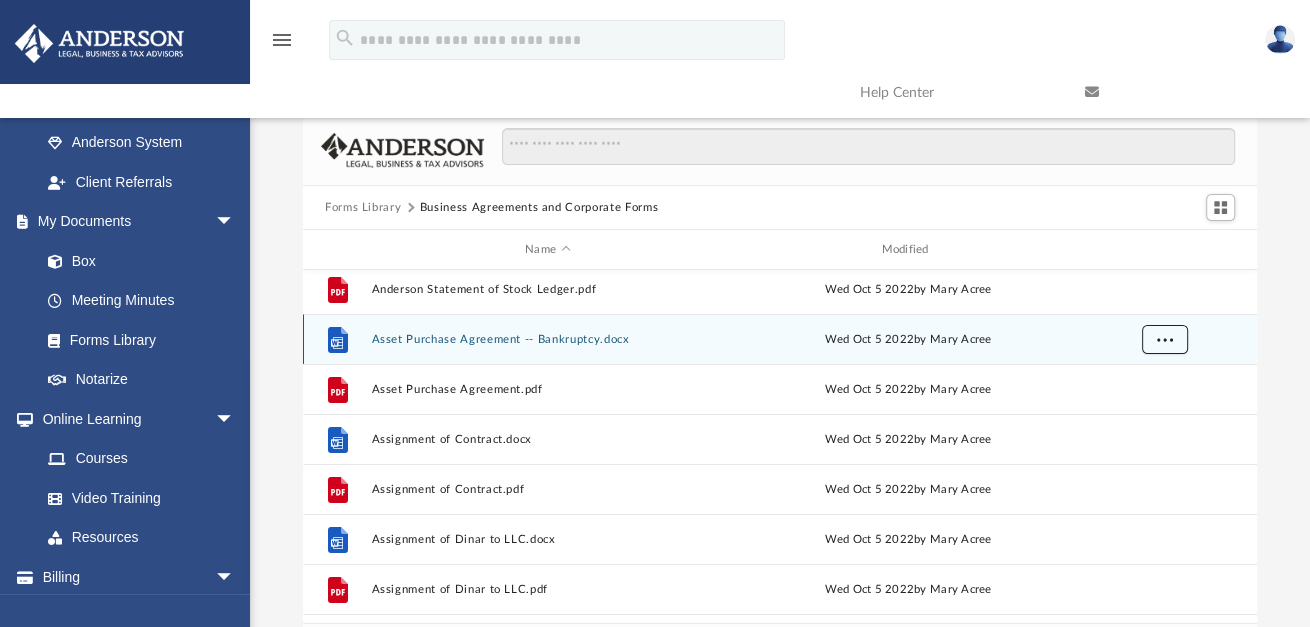click at bounding box center (1165, 338) 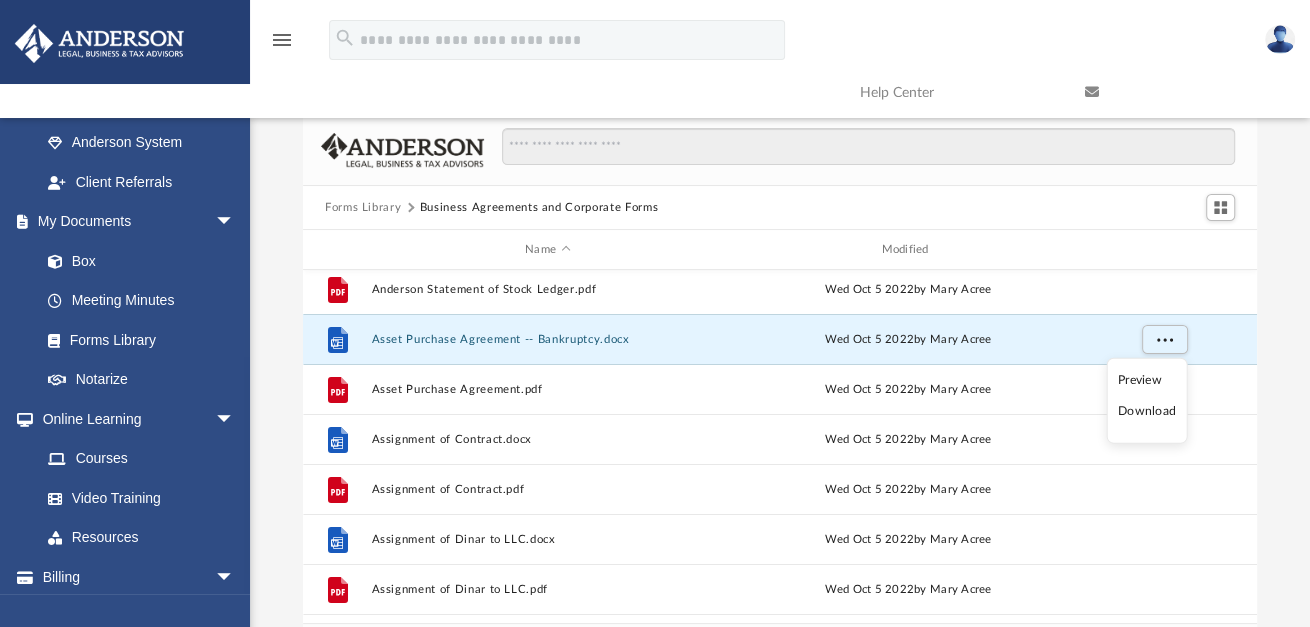 click on "Download" at bounding box center [1147, 411] 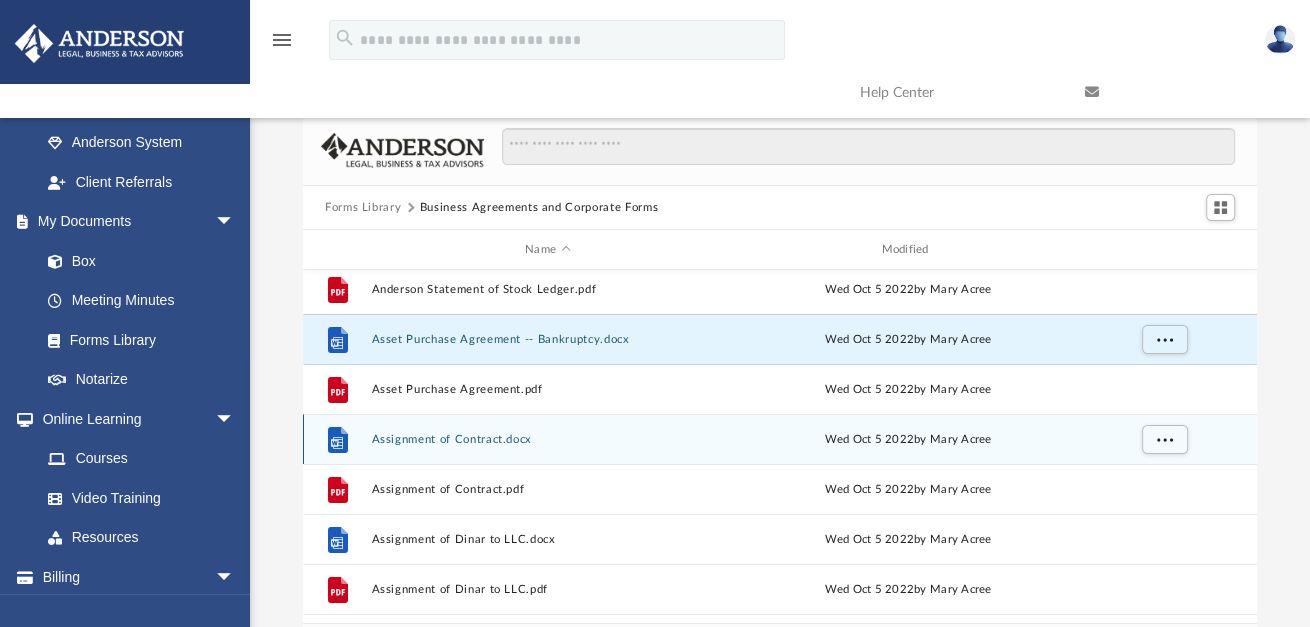 click on "File Assignment of Contract.docx Wed Oct 5 2022  by [NAME] [LAST]" at bounding box center (780, 439) 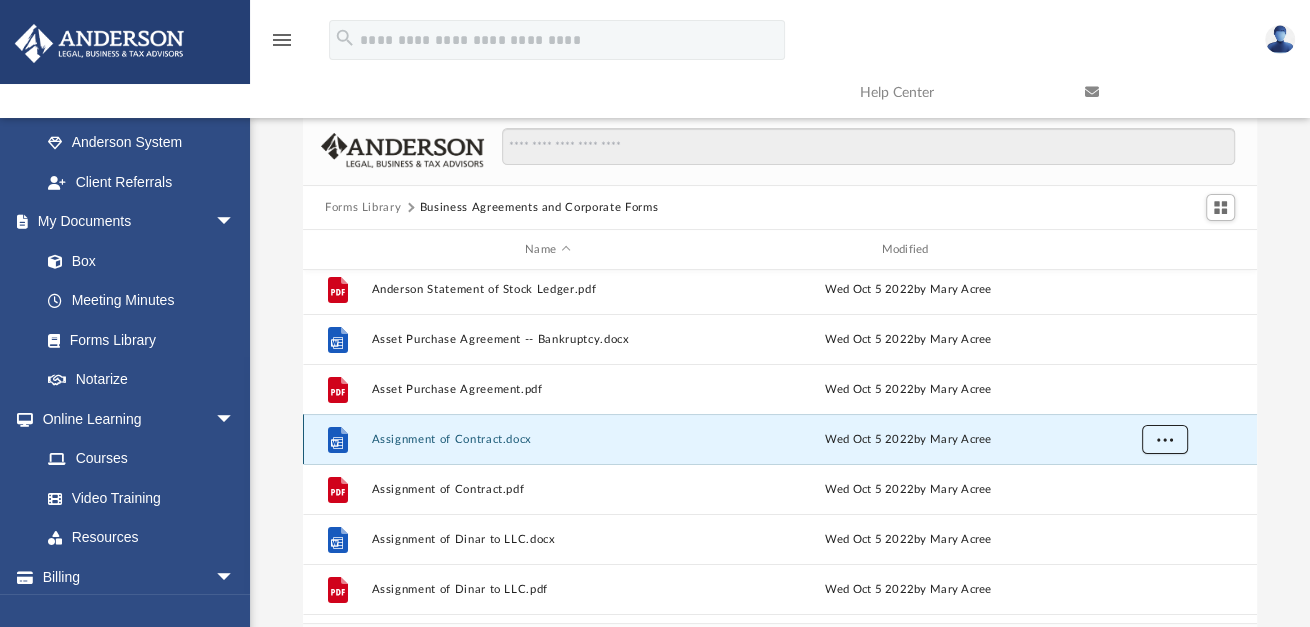 click at bounding box center [1165, 440] 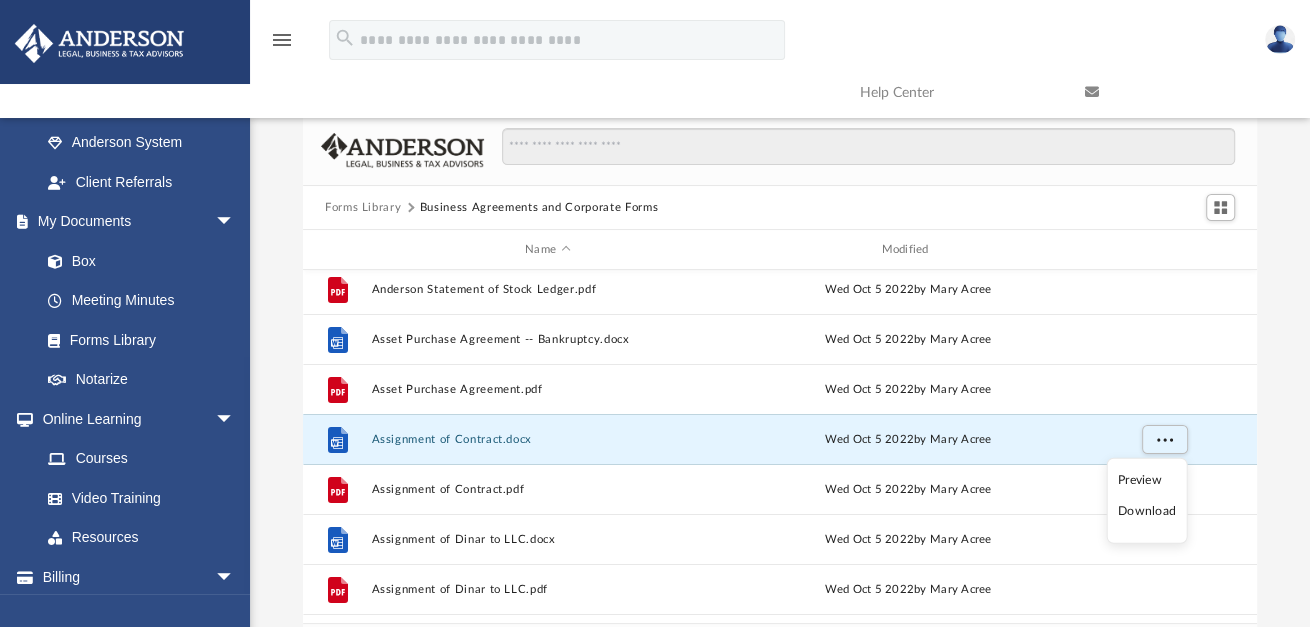 click on "Download" at bounding box center (1147, 511) 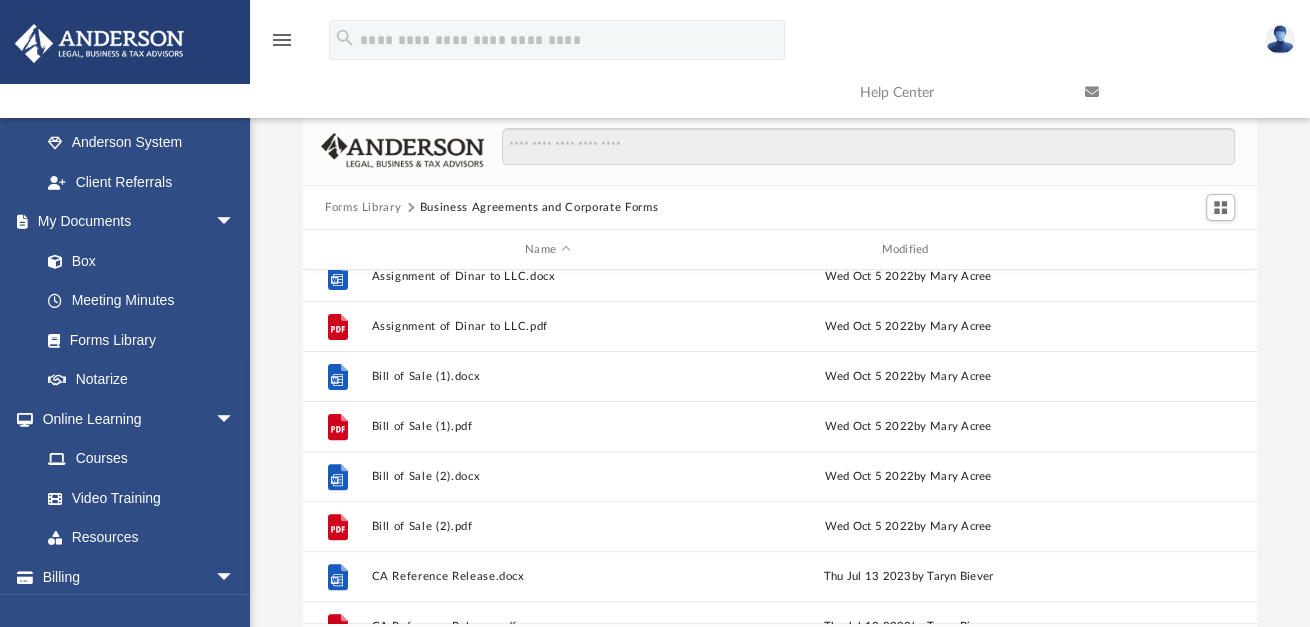 scroll, scrollTop: 492, scrollLeft: 0, axis: vertical 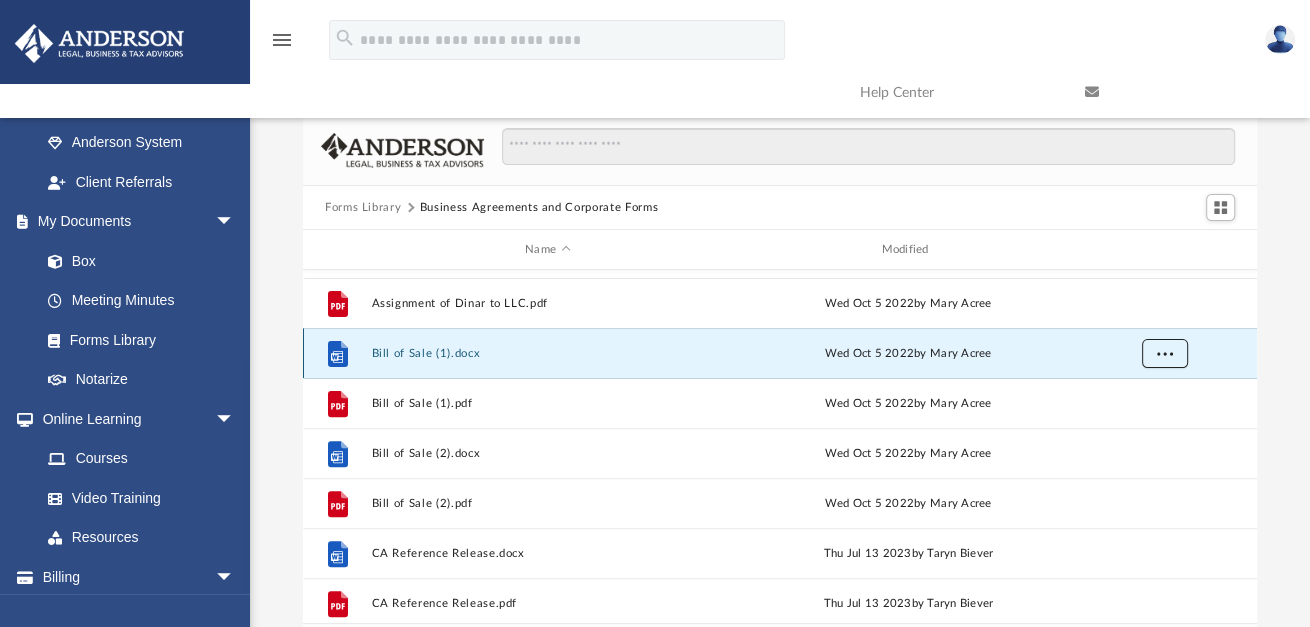 click at bounding box center [1165, 354] 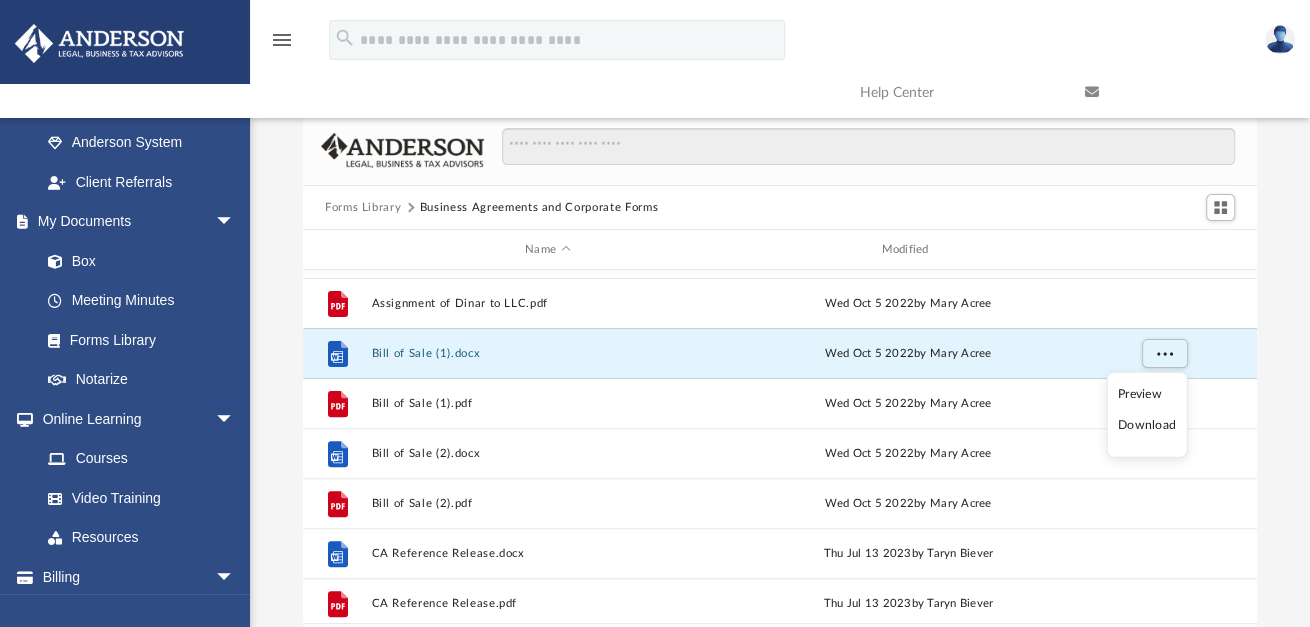 click on "Download" at bounding box center [1147, 425] 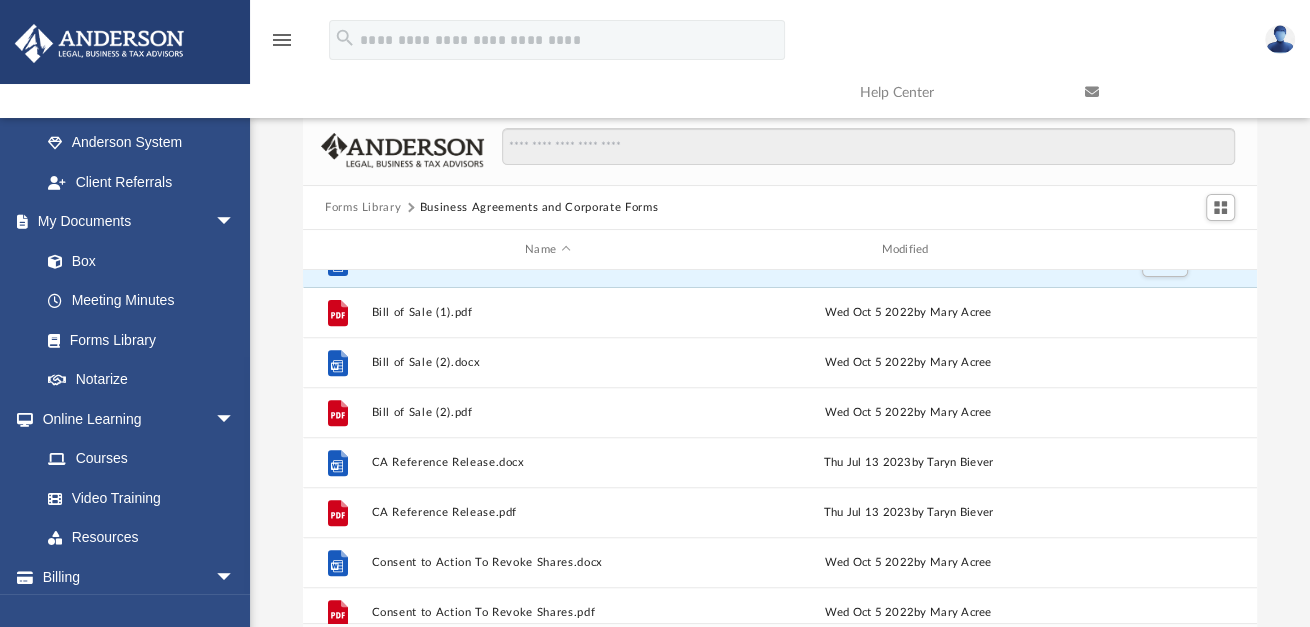 scroll, scrollTop: 603, scrollLeft: 0, axis: vertical 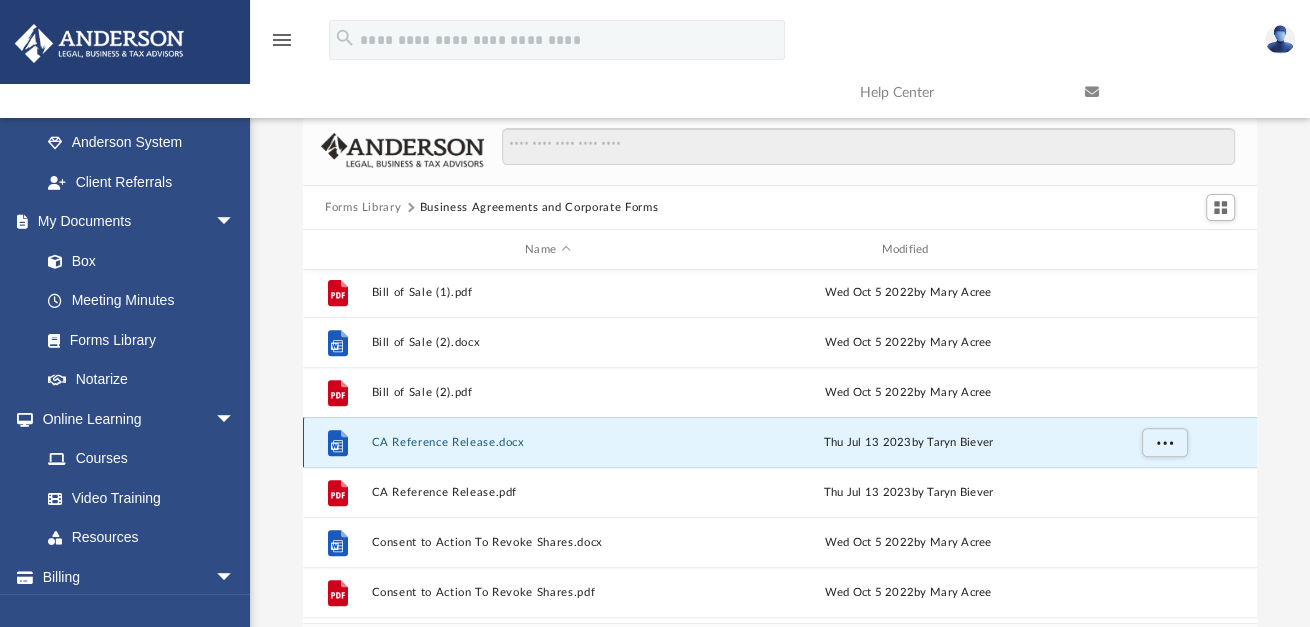 click on "CA Reference Release.docx" at bounding box center [548, 442] 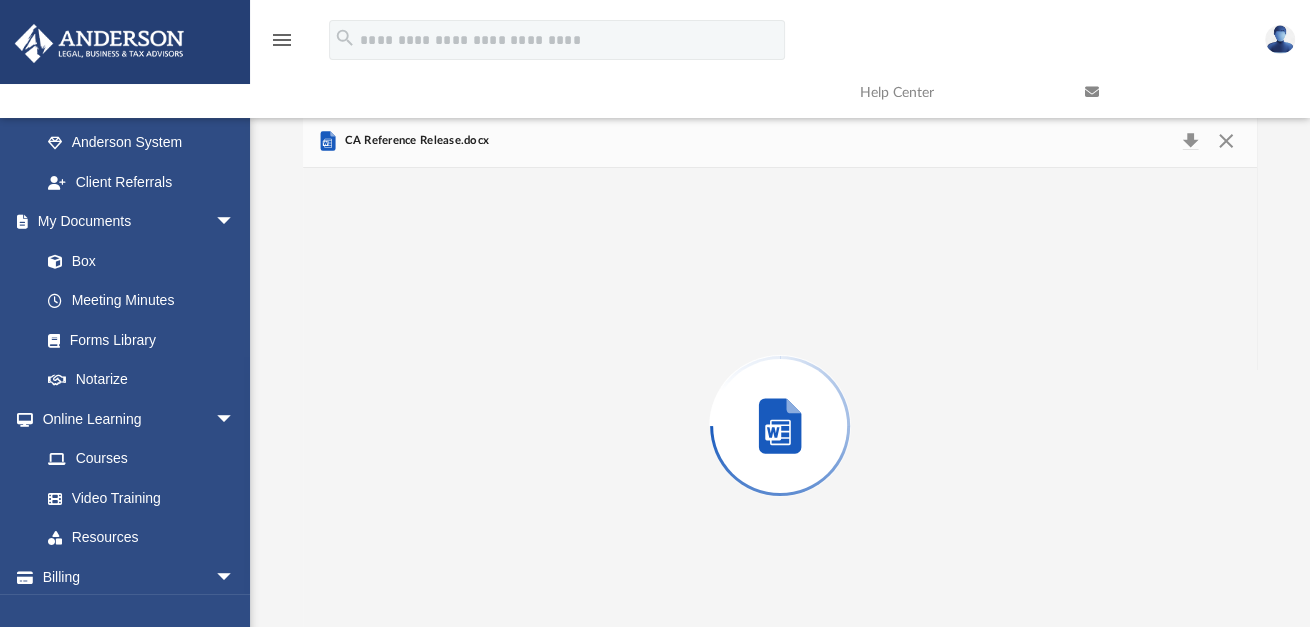 scroll, scrollTop: 56, scrollLeft: 0, axis: vertical 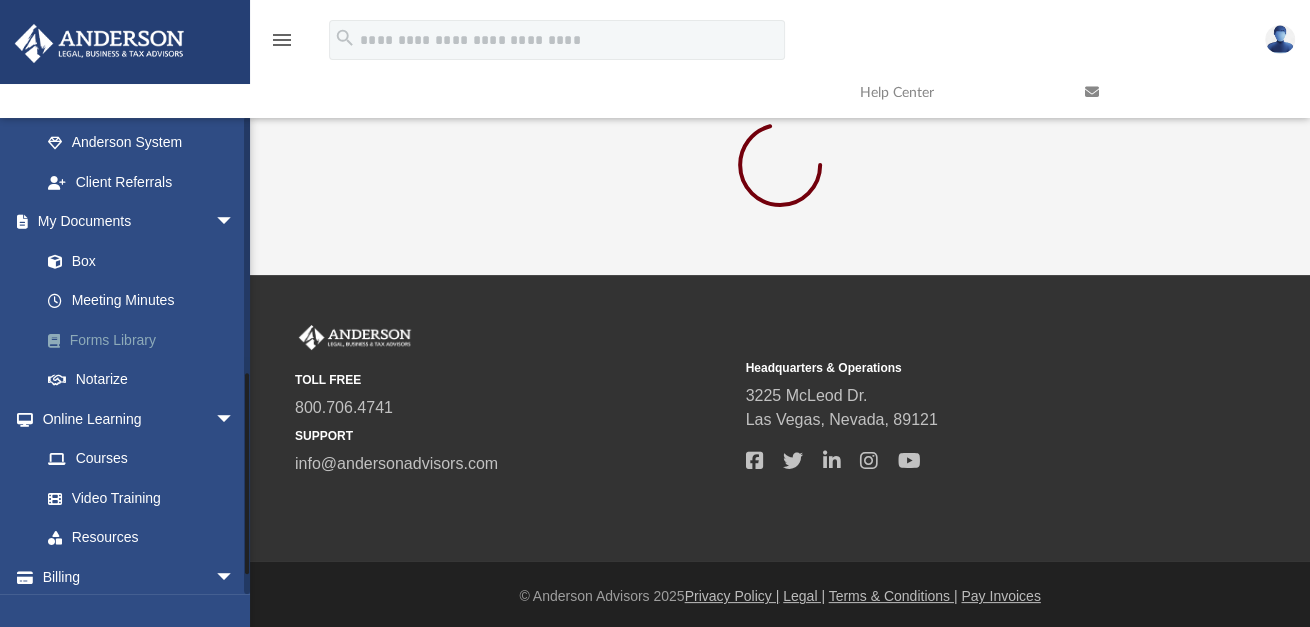 click on "Forms Library" at bounding box center [146, 340] 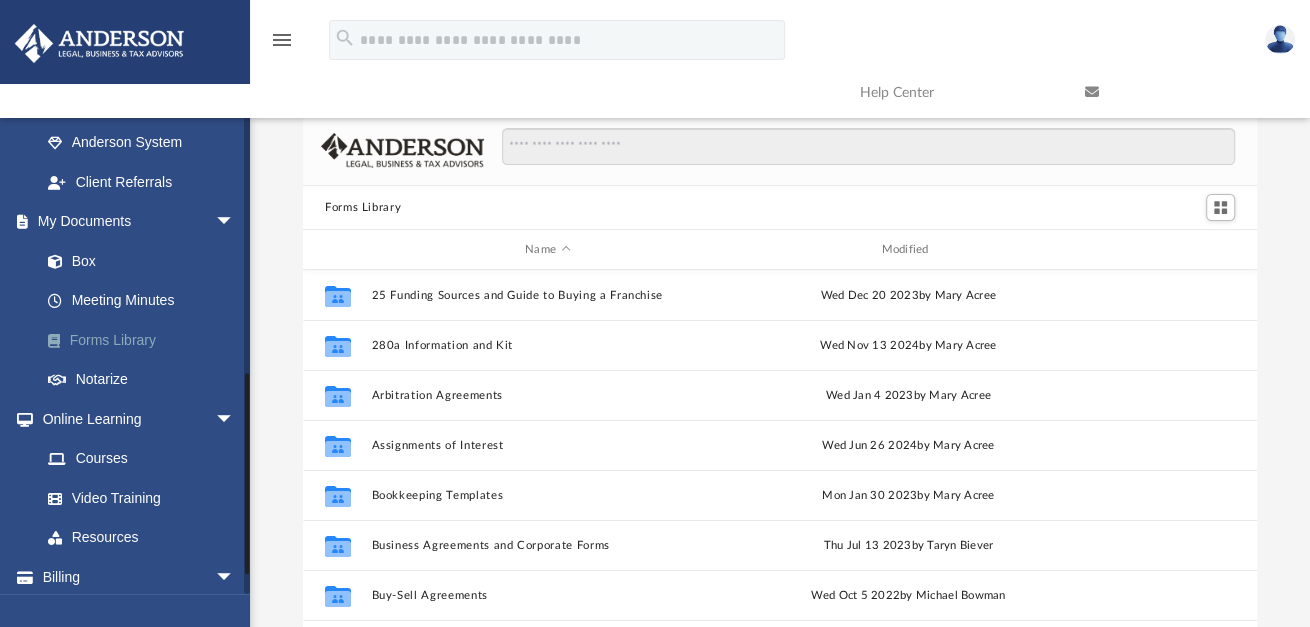 scroll, scrollTop: 15, scrollLeft: 15, axis: both 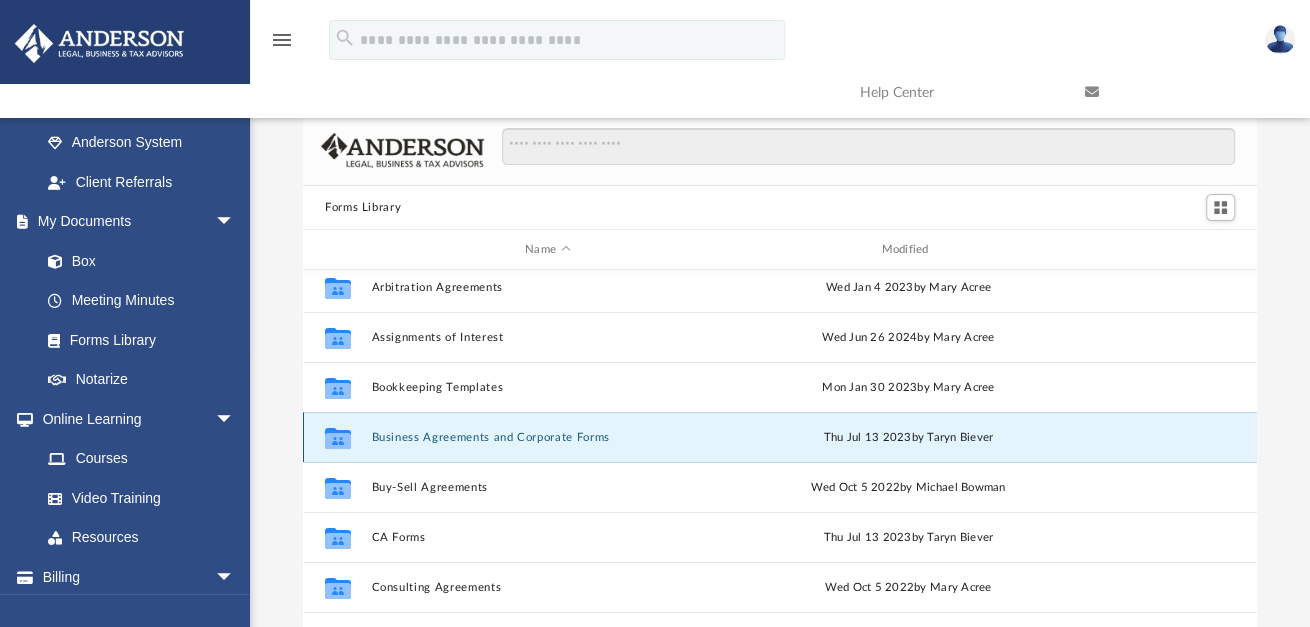 click on "Business Agreements and Corporate Forms" at bounding box center (548, 437) 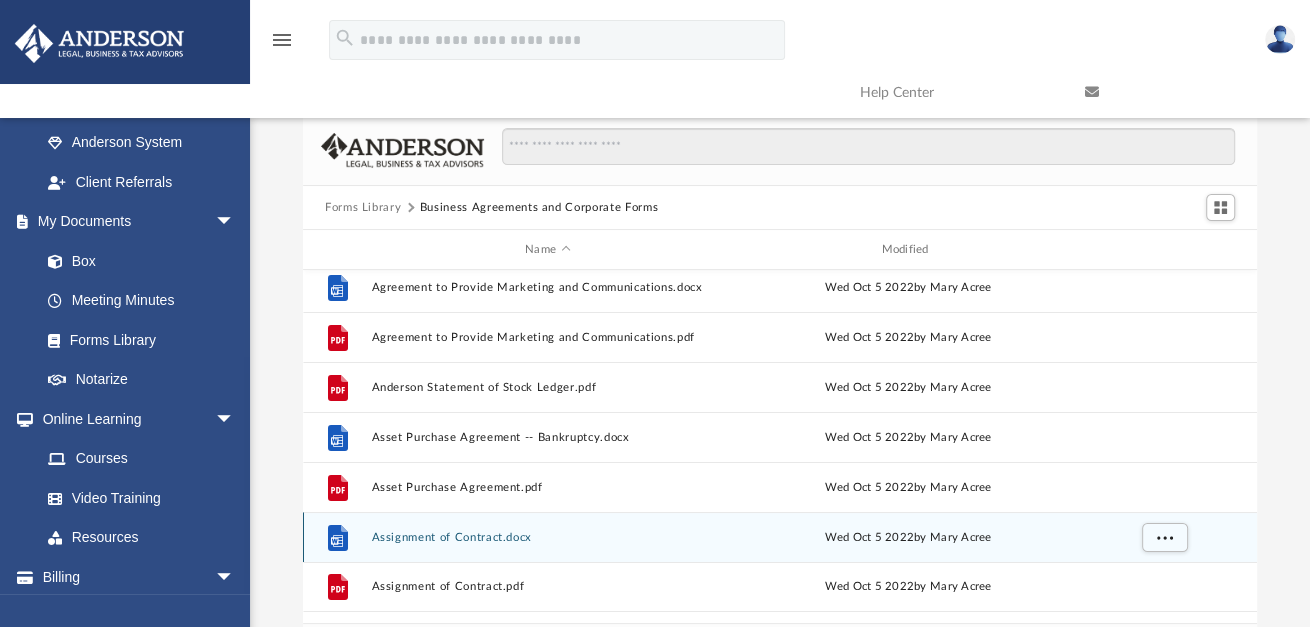 scroll, scrollTop: 0, scrollLeft: 0, axis: both 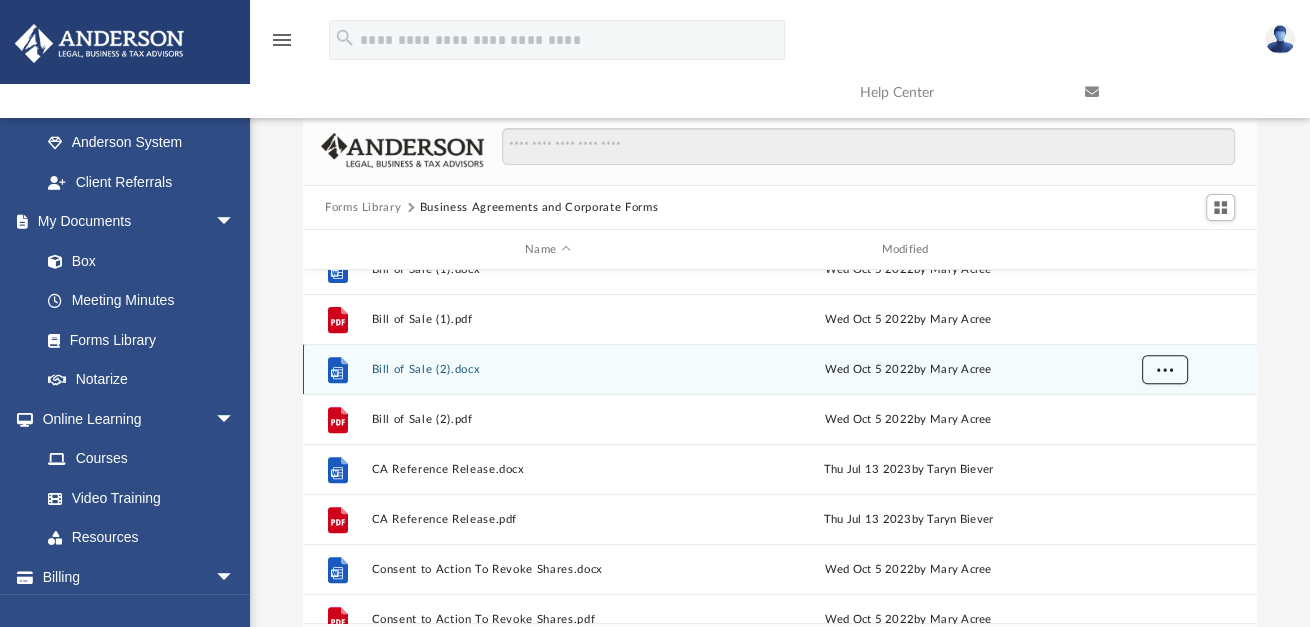 click at bounding box center [1165, 370] 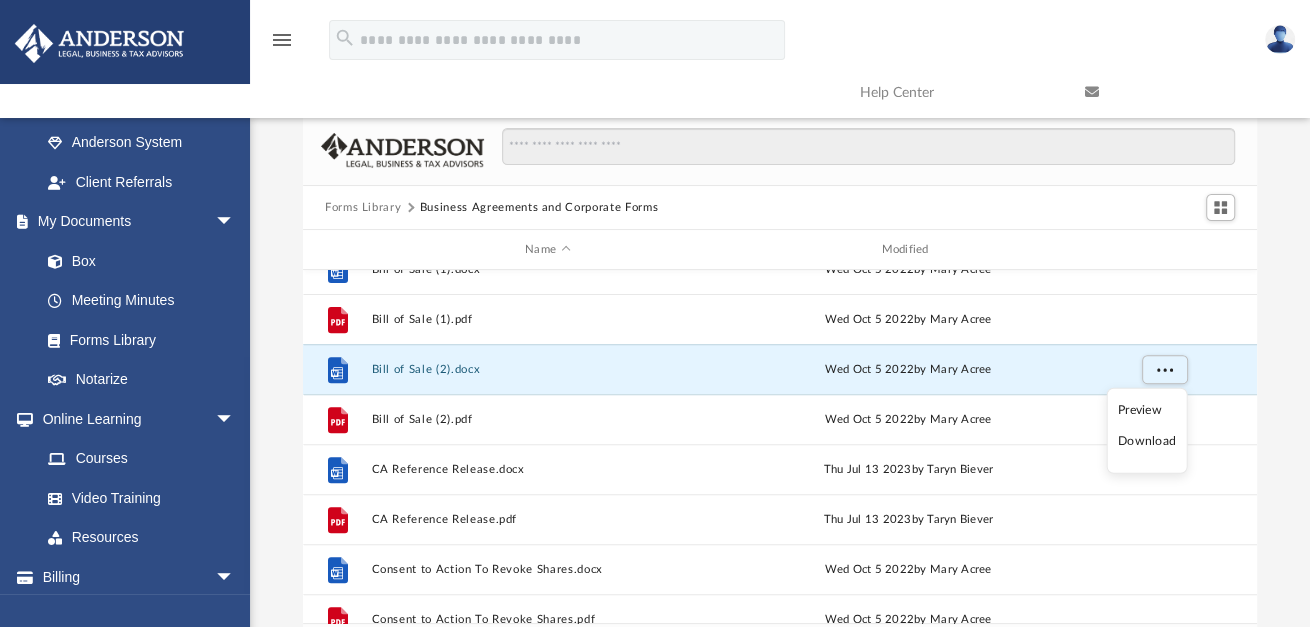 click on "Download" at bounding box center (1147, 441) 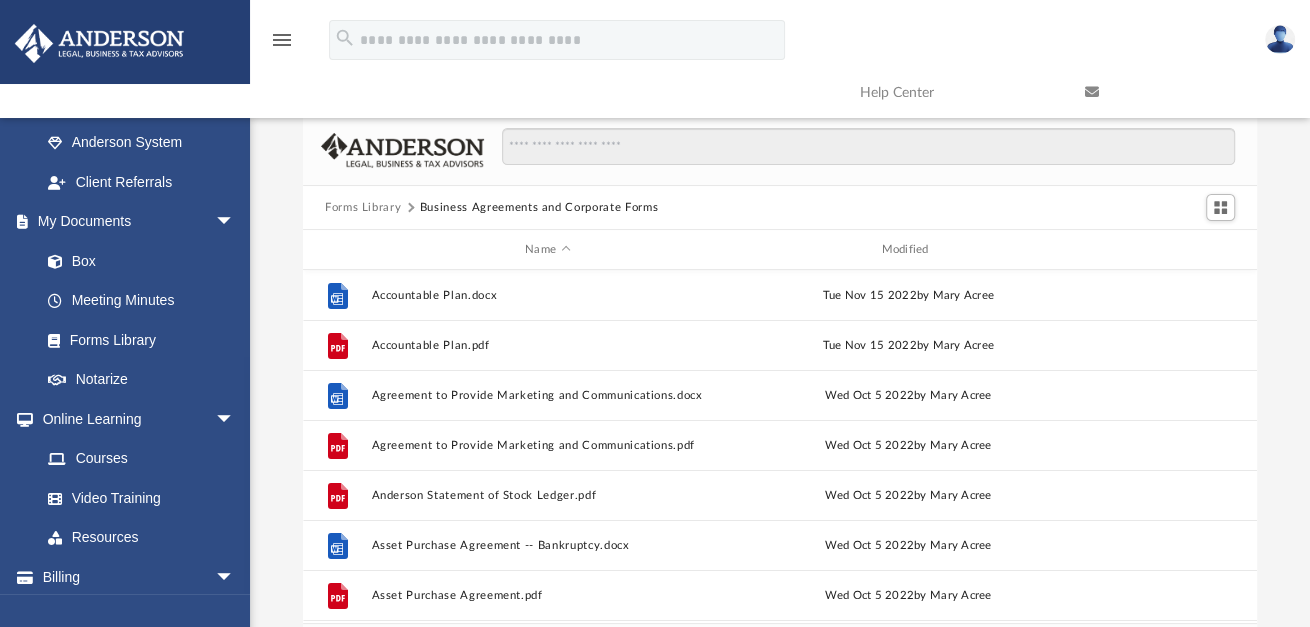 scroll, scrollTop: 308, scrollLeft: 0, axis: vertical 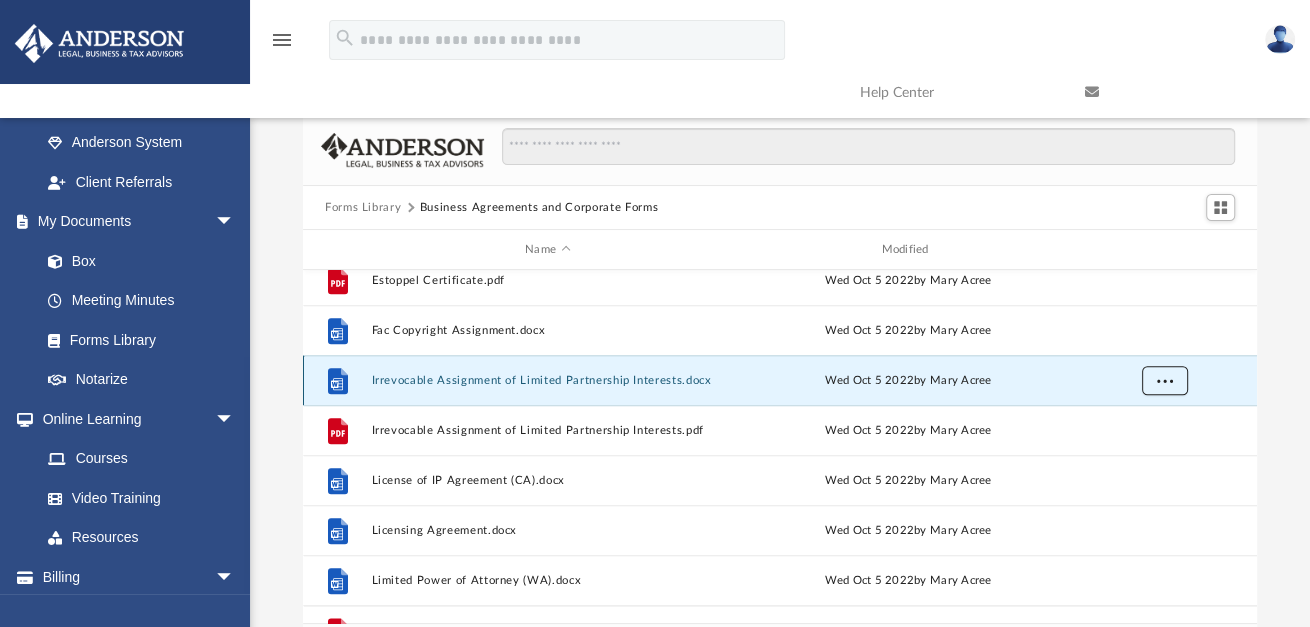 click at bounding box center (1165, 381) 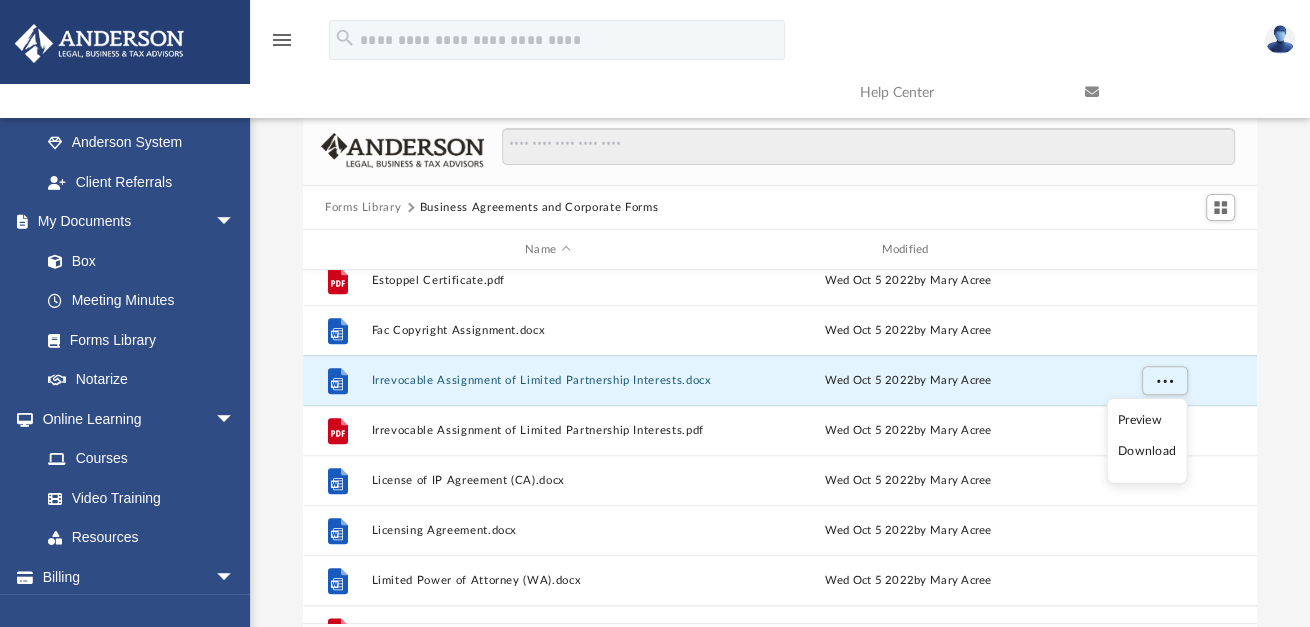 click on "Download" at bounding box center [1147, 451] 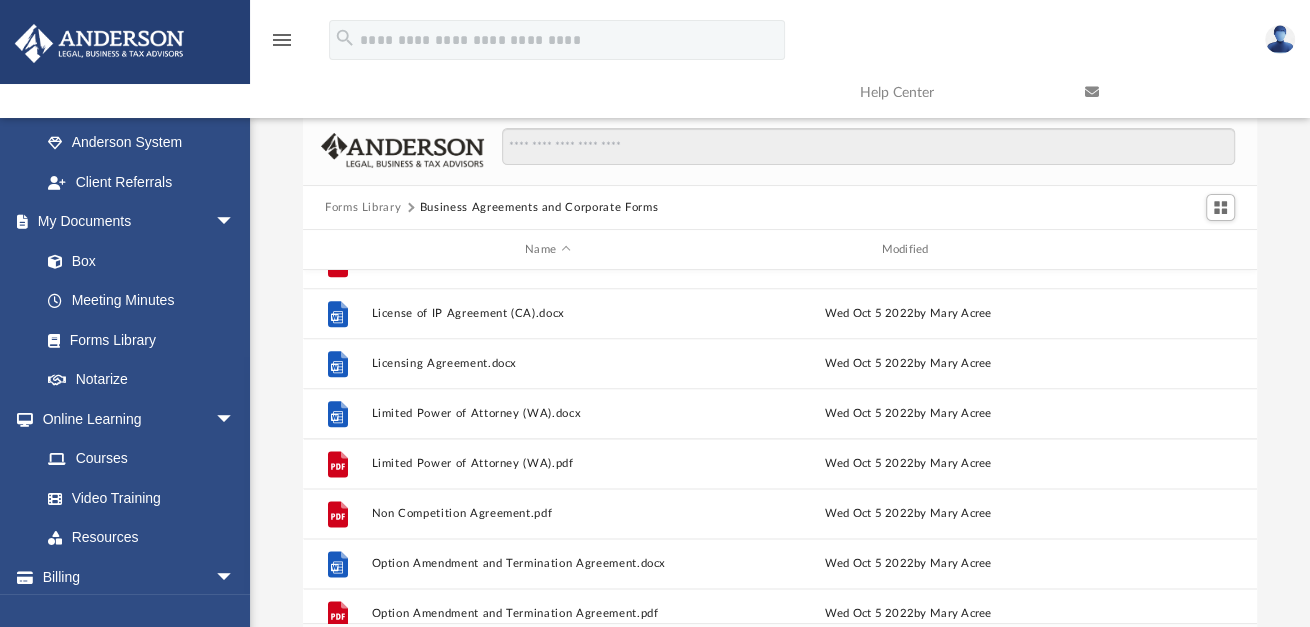 scroll, scrollTop: 1684, scrollLeft: 0, axis: vertical 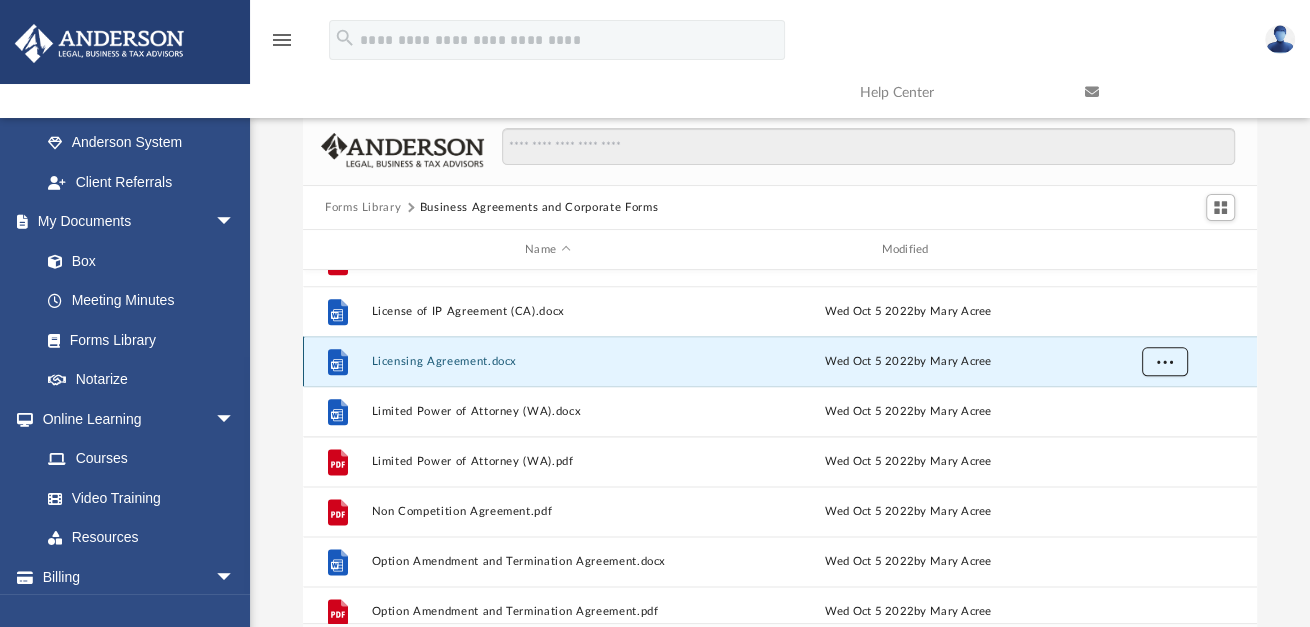 click at bounding box center [1165, 362] 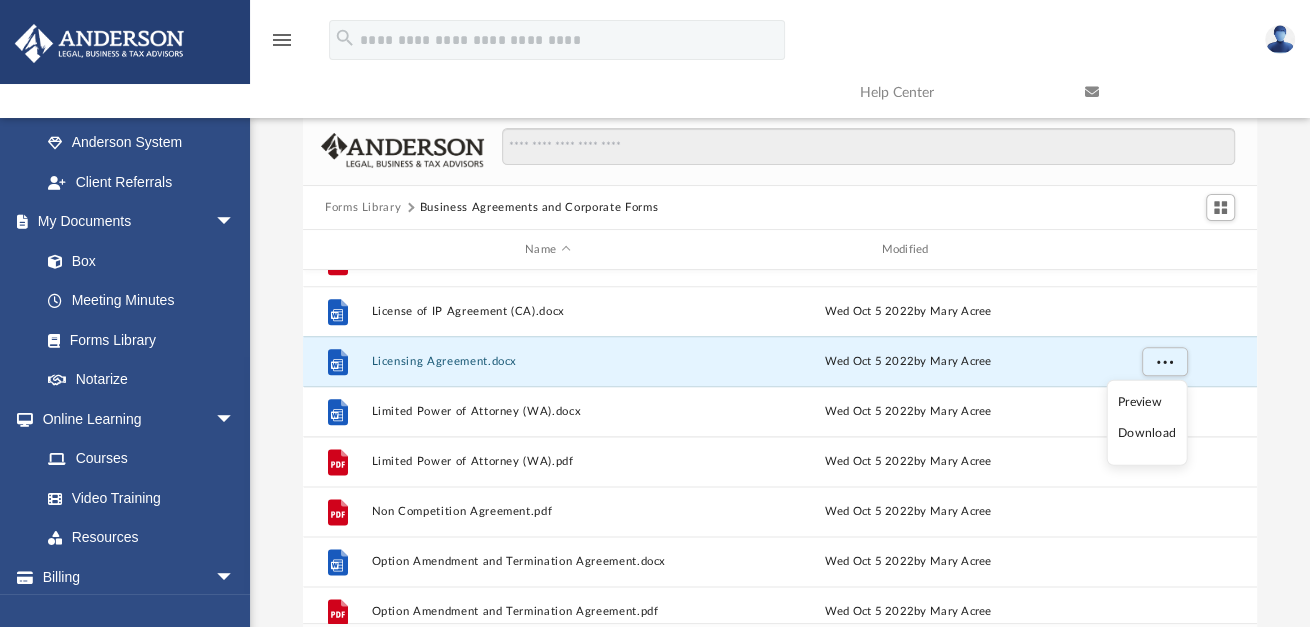 click on "Download" at bounding box center [1147, 433] 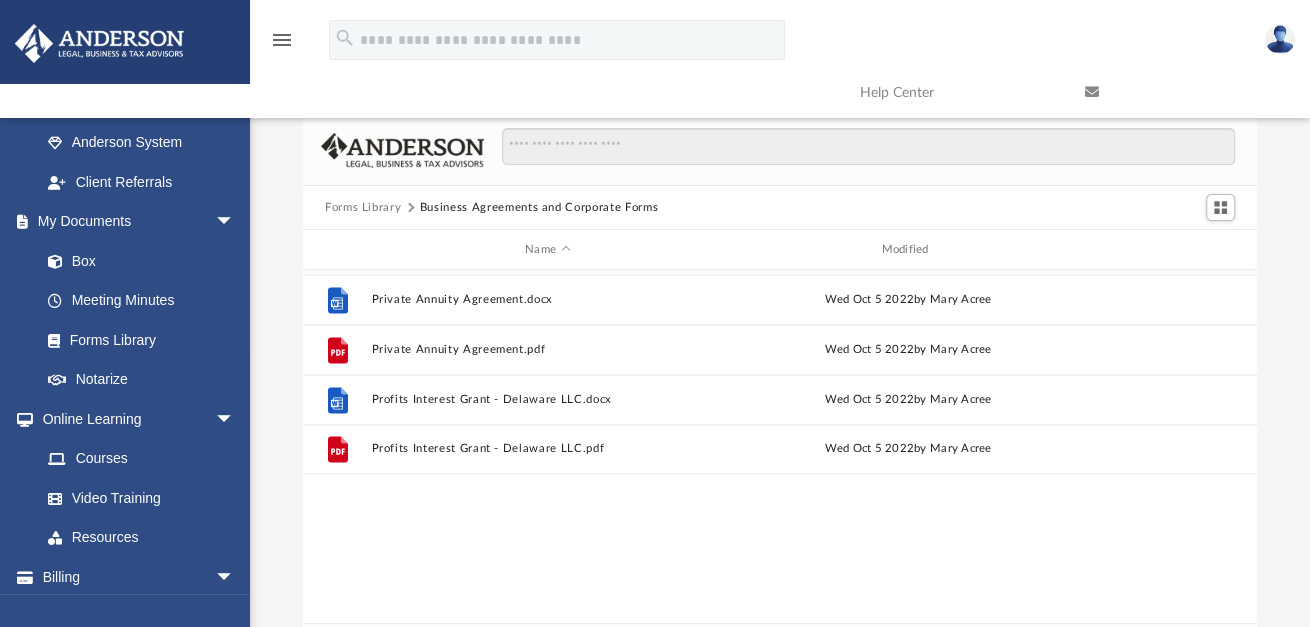 scroll, scrollTop: 1838, scrollLeft: 0, axis: vertical 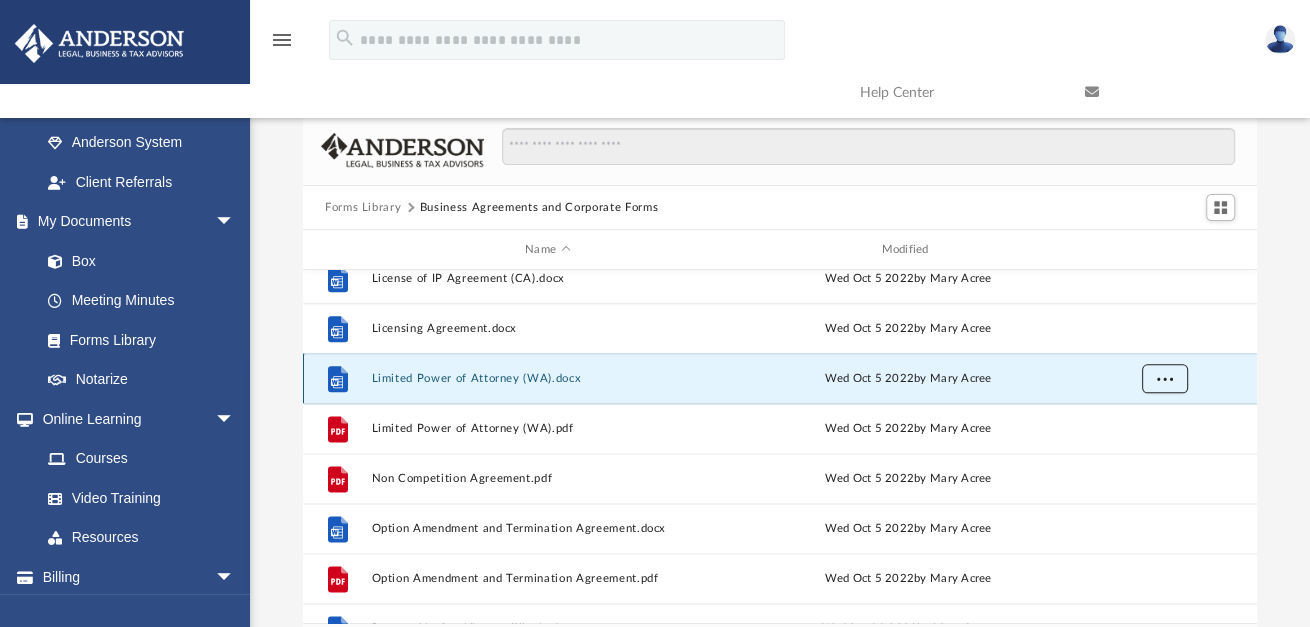 click at bounding box center (1165, 377) 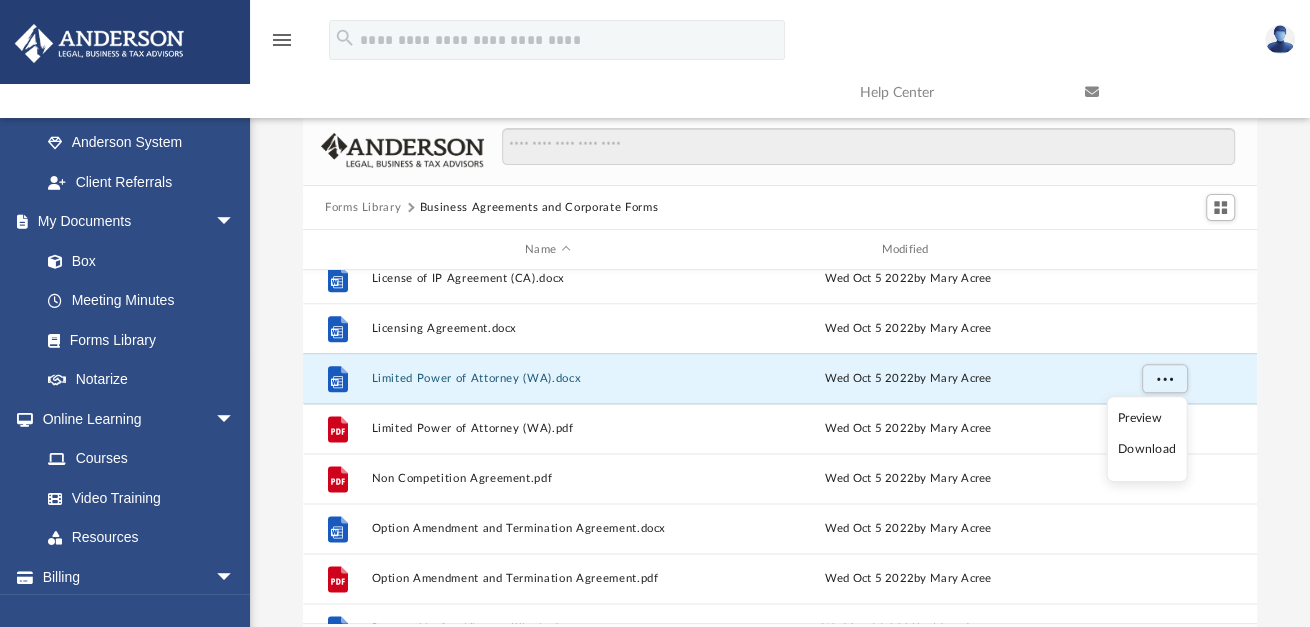 click on "Download" at bounding box center [1147, 449] 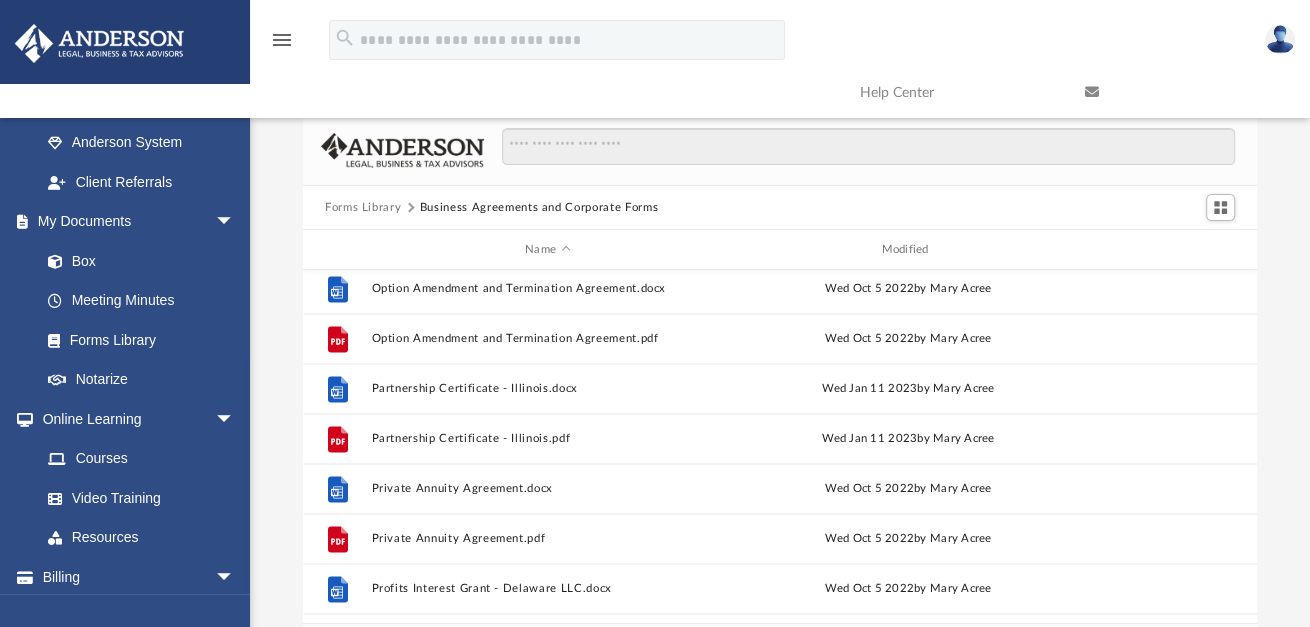 scroll, scrollTop: 1998, scrollLeft: 0, axis: vertical 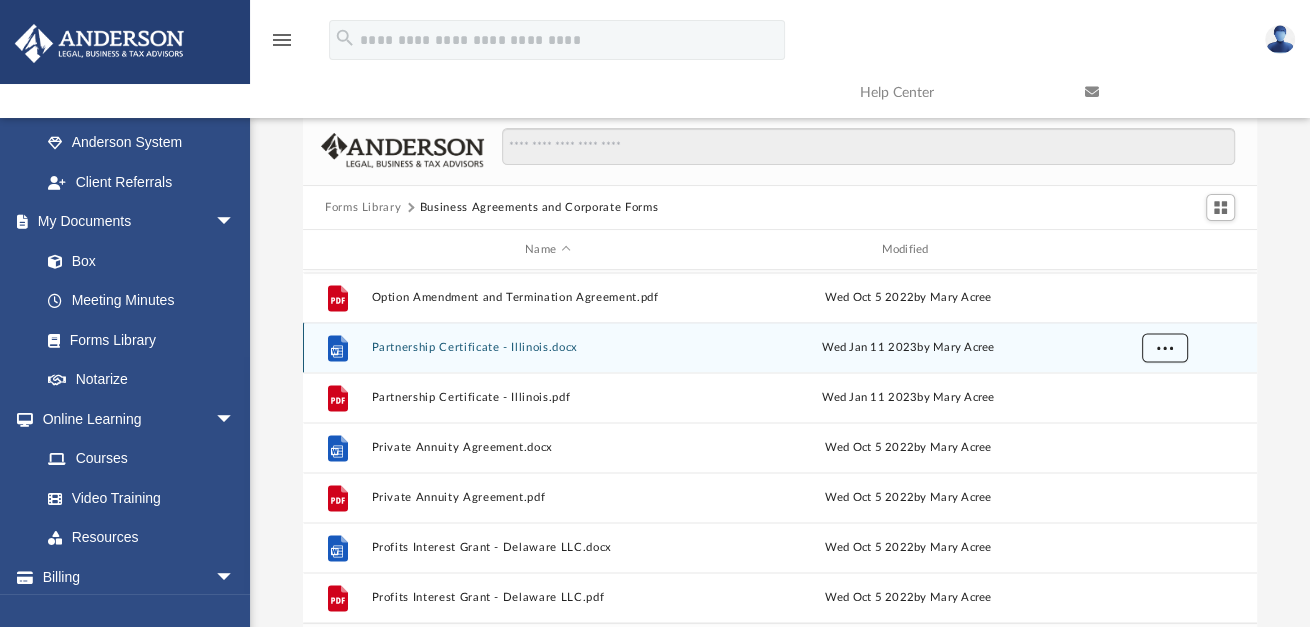 click at bounding box center (1165, 346) 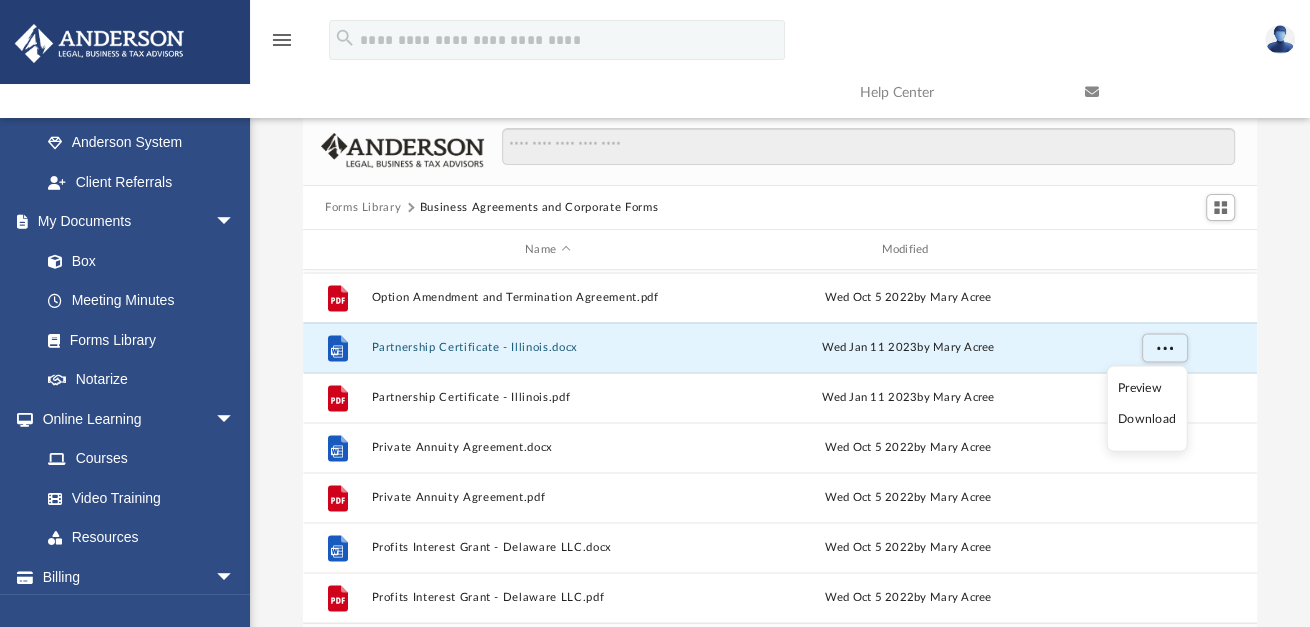 click on "Download" at bounding box center [1147, 419] 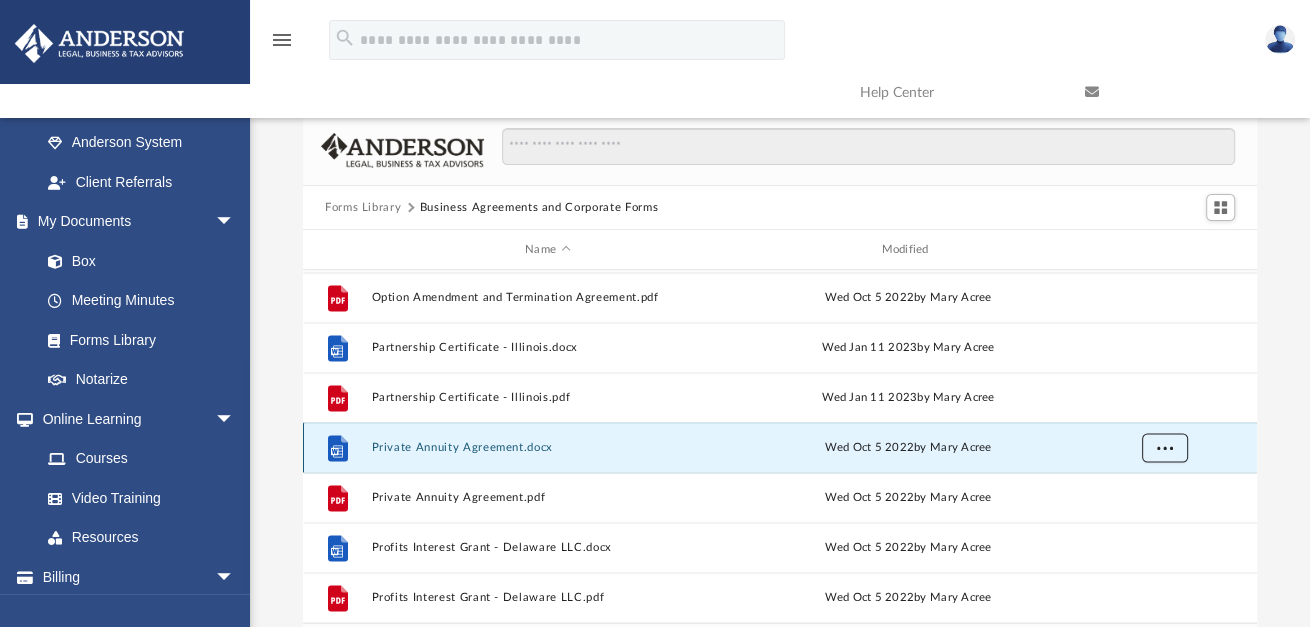 click at bounding box center [1165, 448] 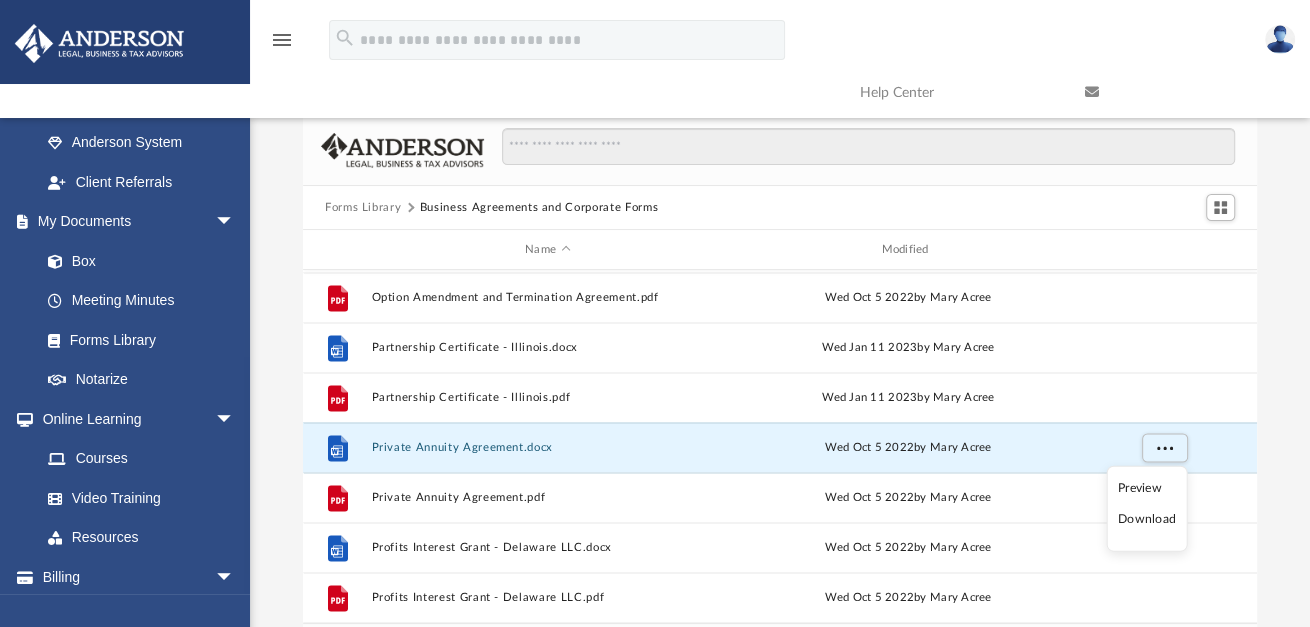 click on "Download" at bounding box center [1147, 519] 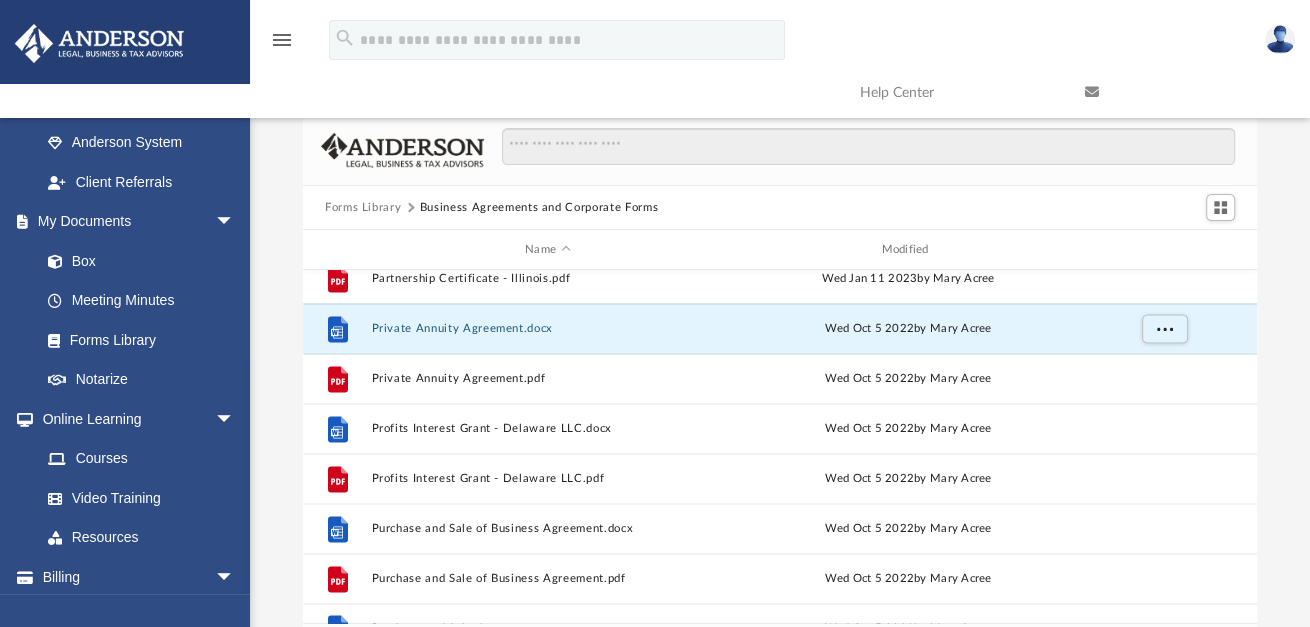 scroll, scrollTop: 2146, scrollLeft: 0, axis: vertical 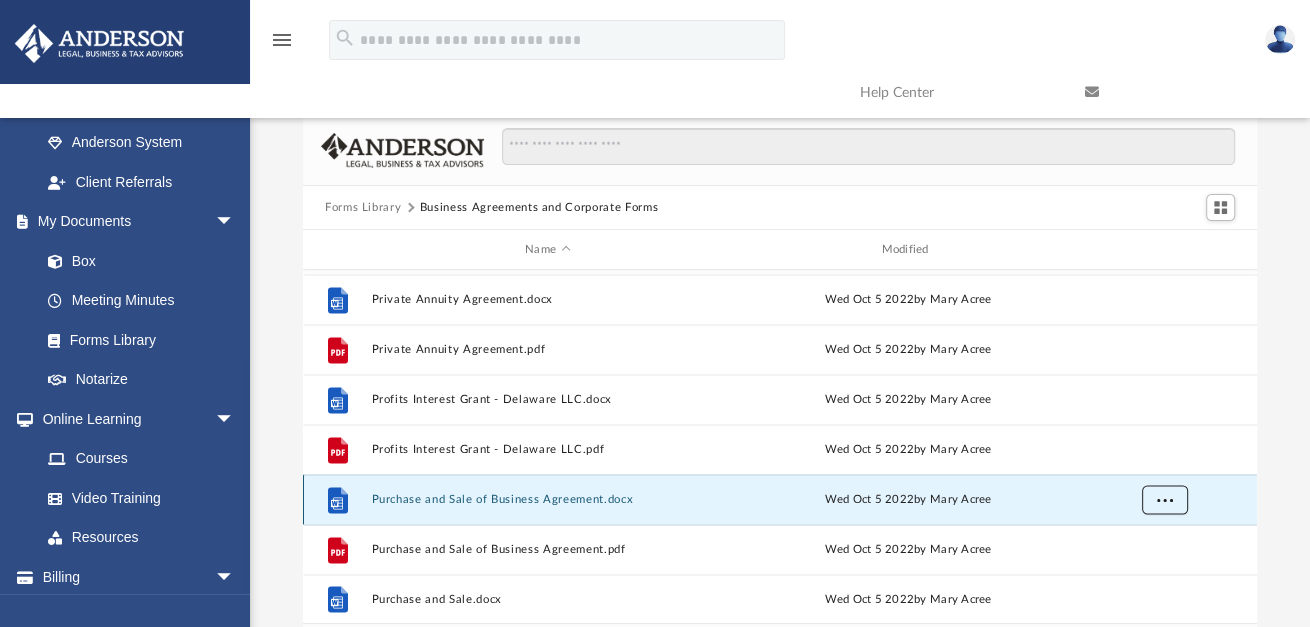 click at bounding box center [1165, 500] 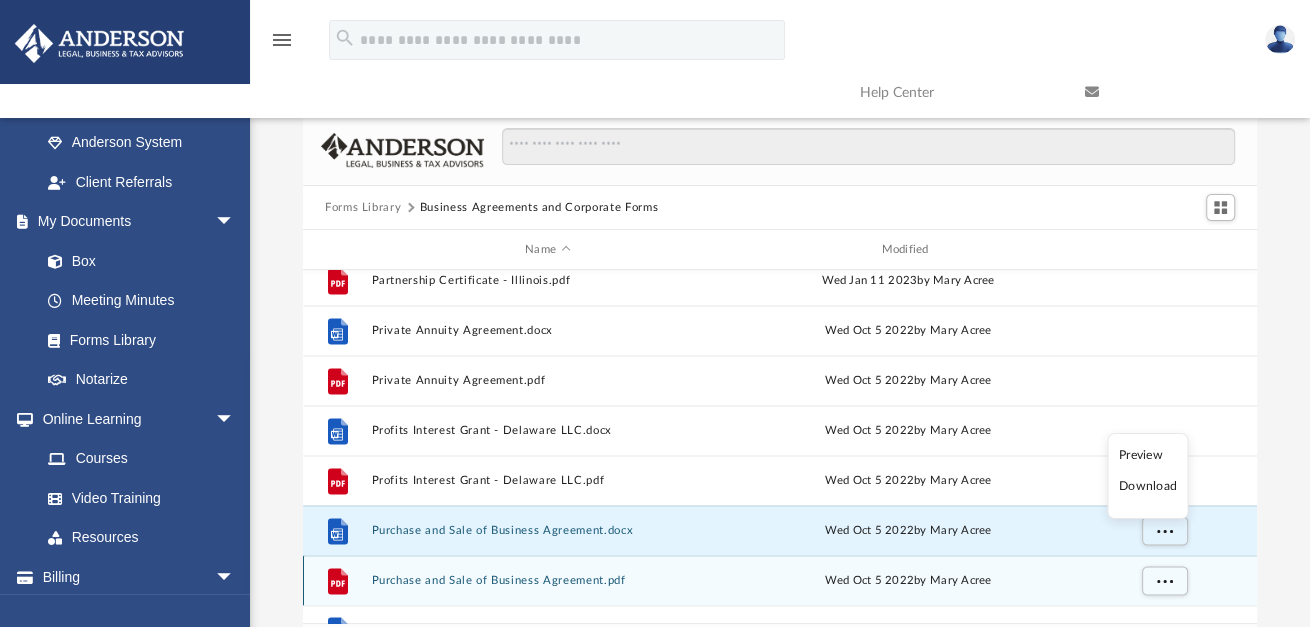 scroll, scrollTop: 2146, scrollLeft: 0, axis: vertical 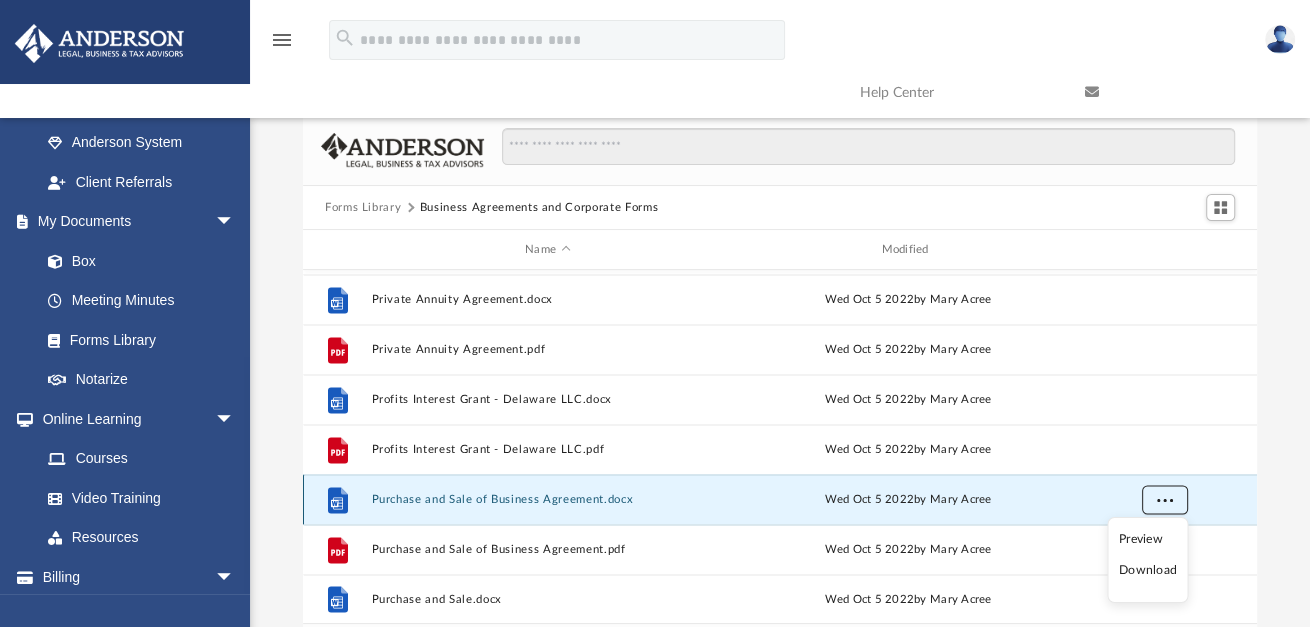 click at bounding box center [1165, 498] 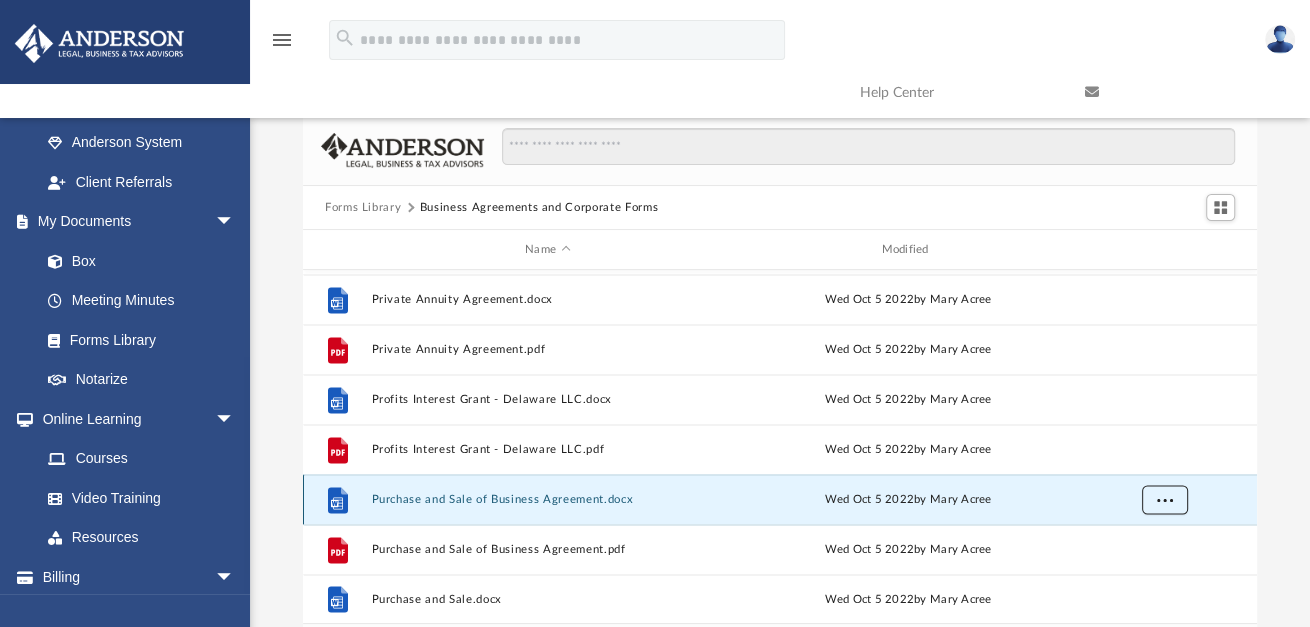 click at bounding box center (1165, 498) 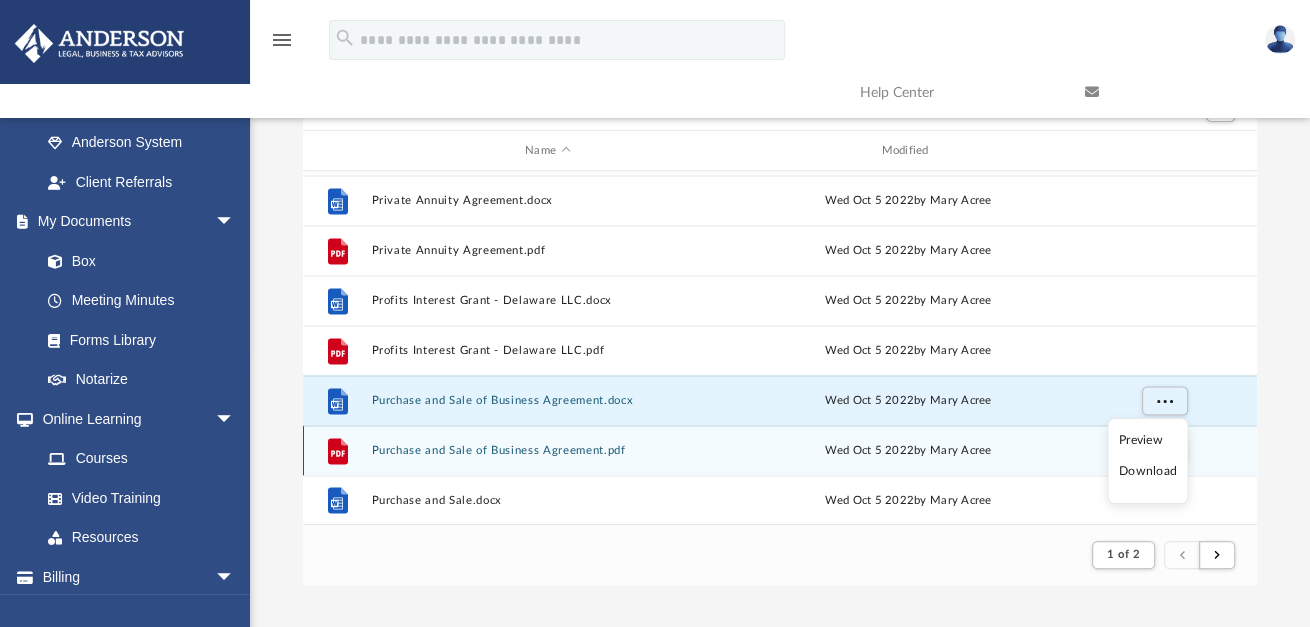 scroll, scrollTop: 121, scrollLeft: 0, axis: vertical 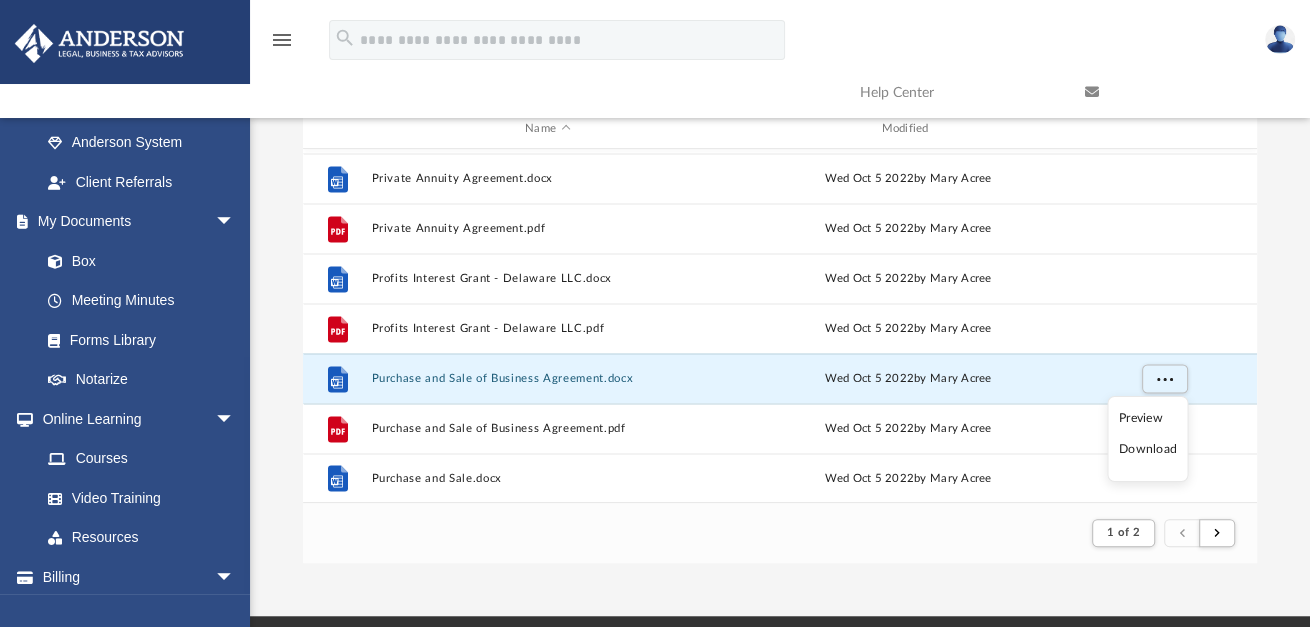 click on "Download" at bounding box center (1148, 449) 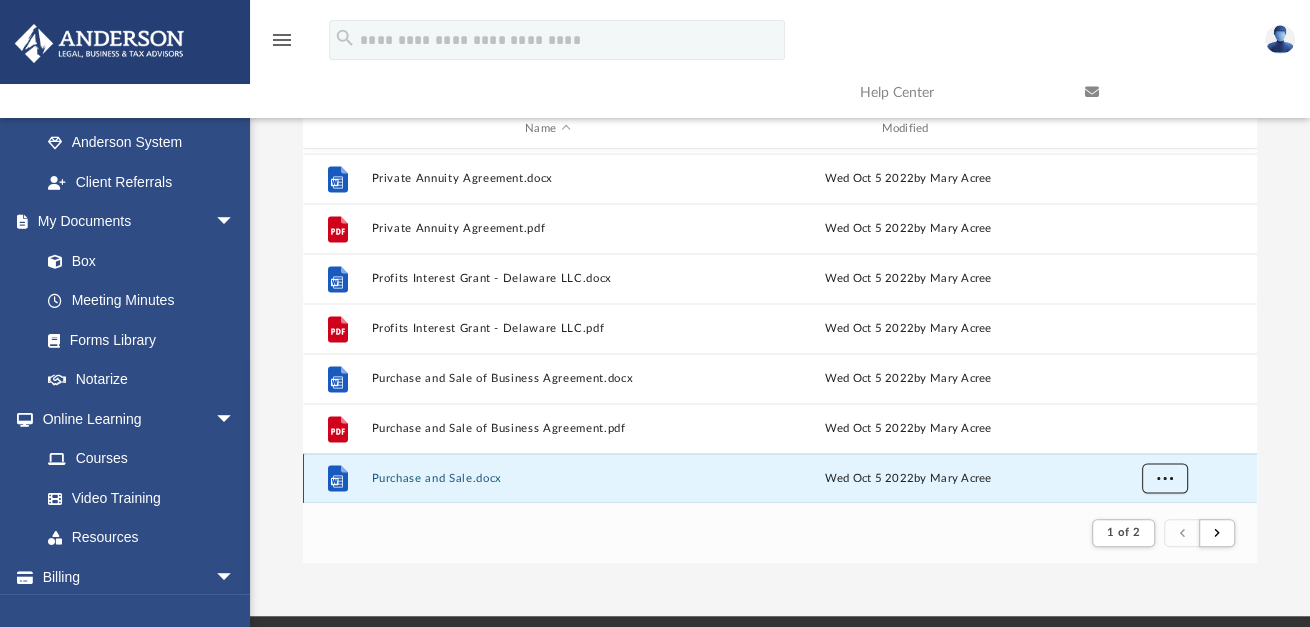 click at bounding box center (1165, 478) 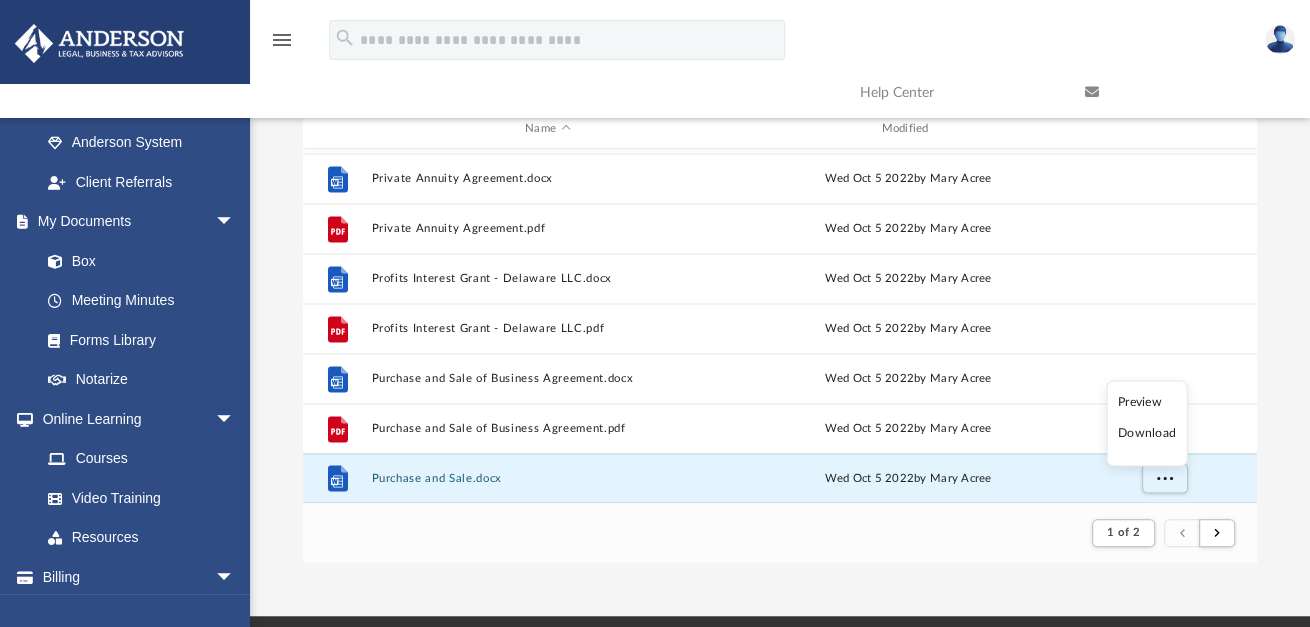 click on "Download" at bounding box center (1147, 434) 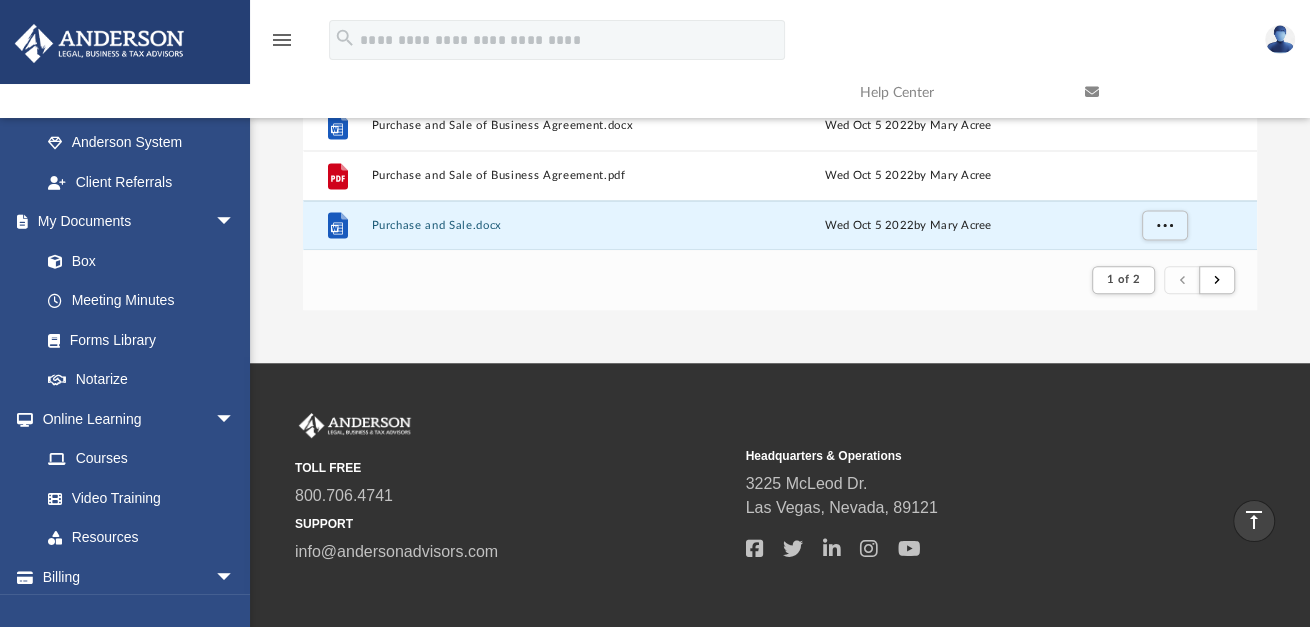 scroll, scrollTop: 371, scrollLeft: 0, axis: vertical 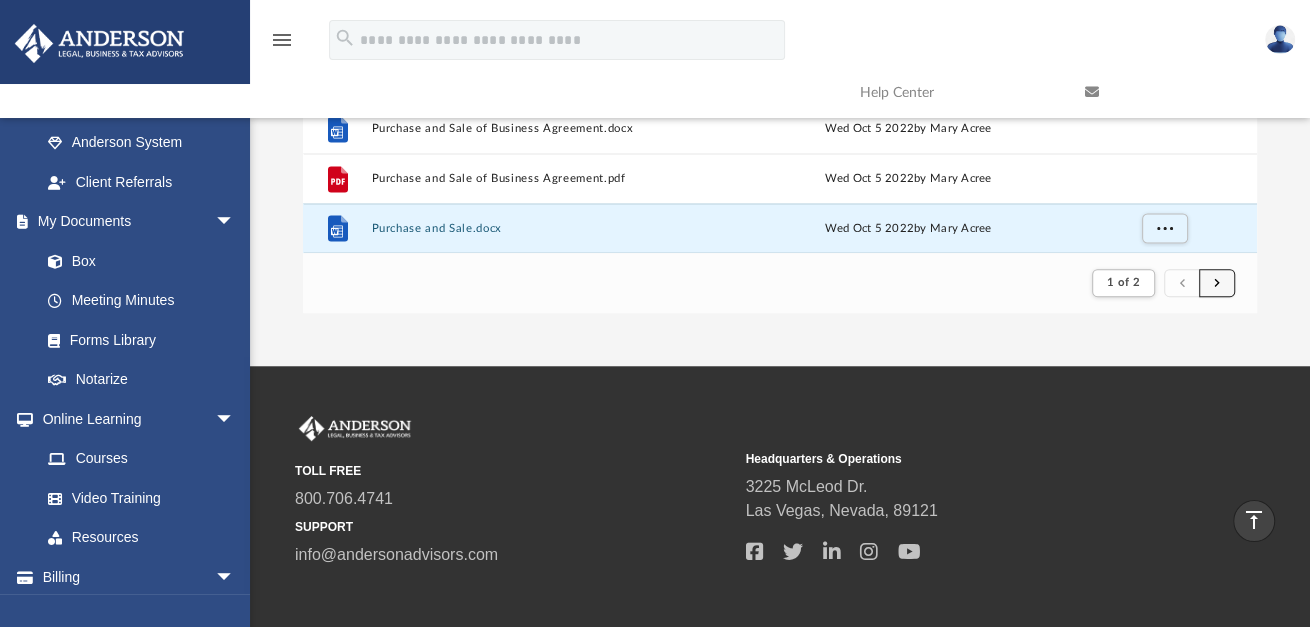 click at bounding box center (1217, 283) 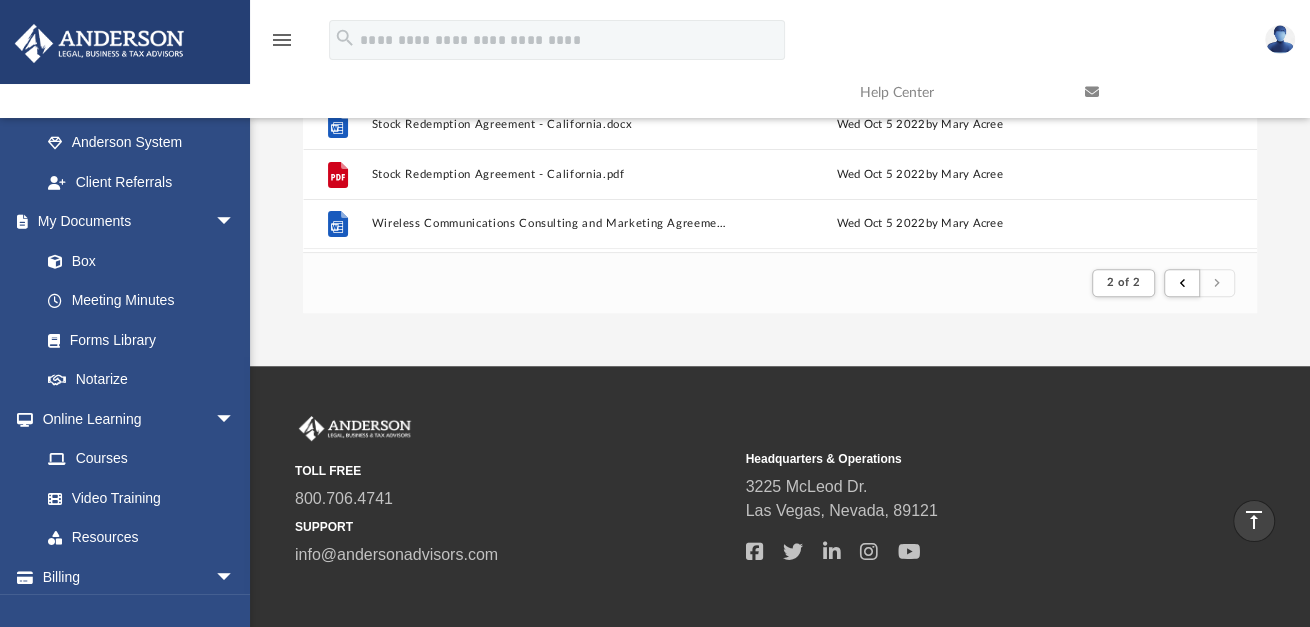 scroll, scrollTop: 0, scrollLeft: 0, axis: both 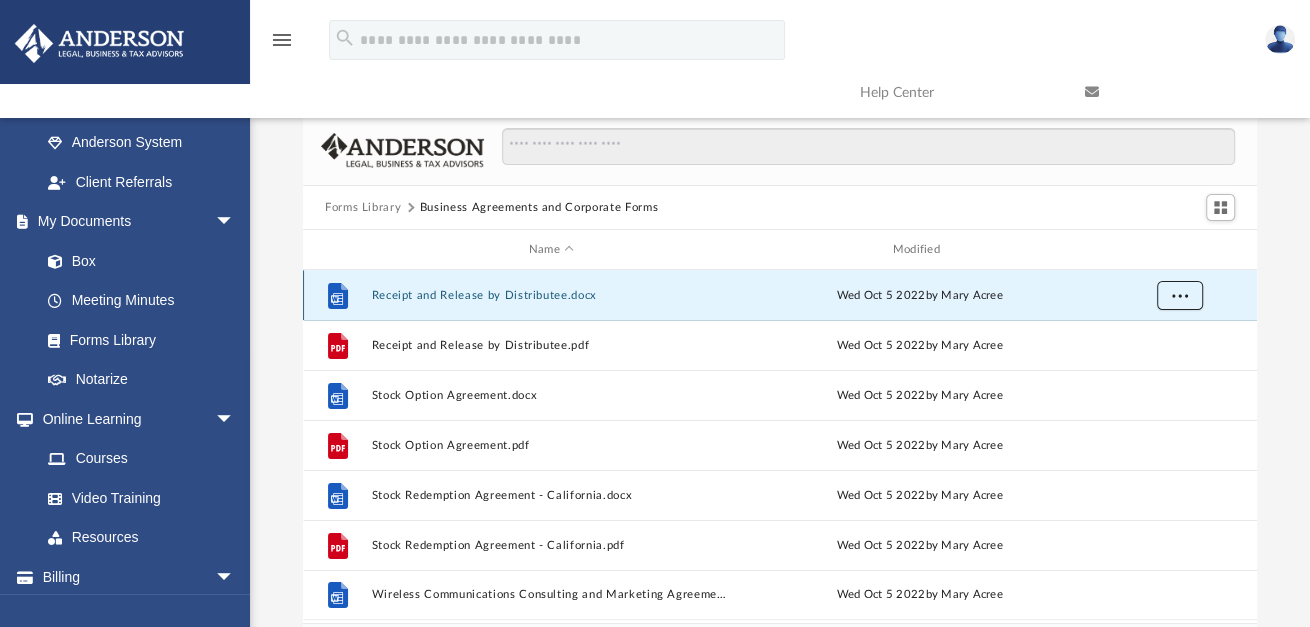 click at bounding box center (1180, 294) 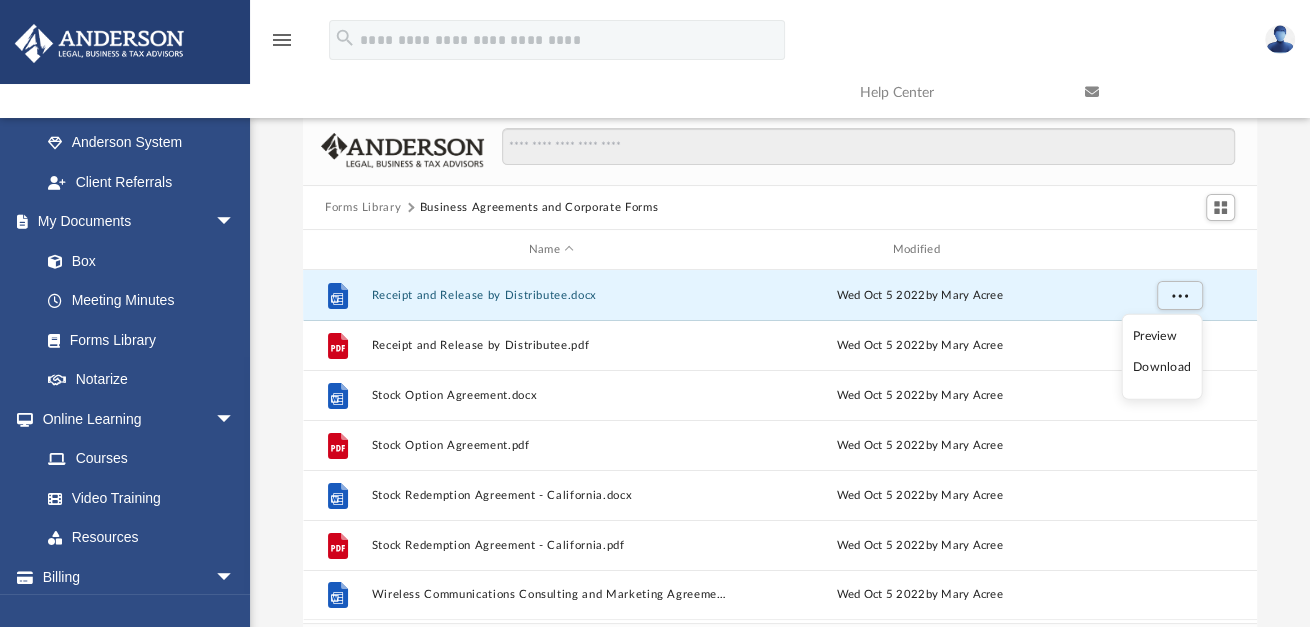 click on "Download" at bounding box center (1162, 367) 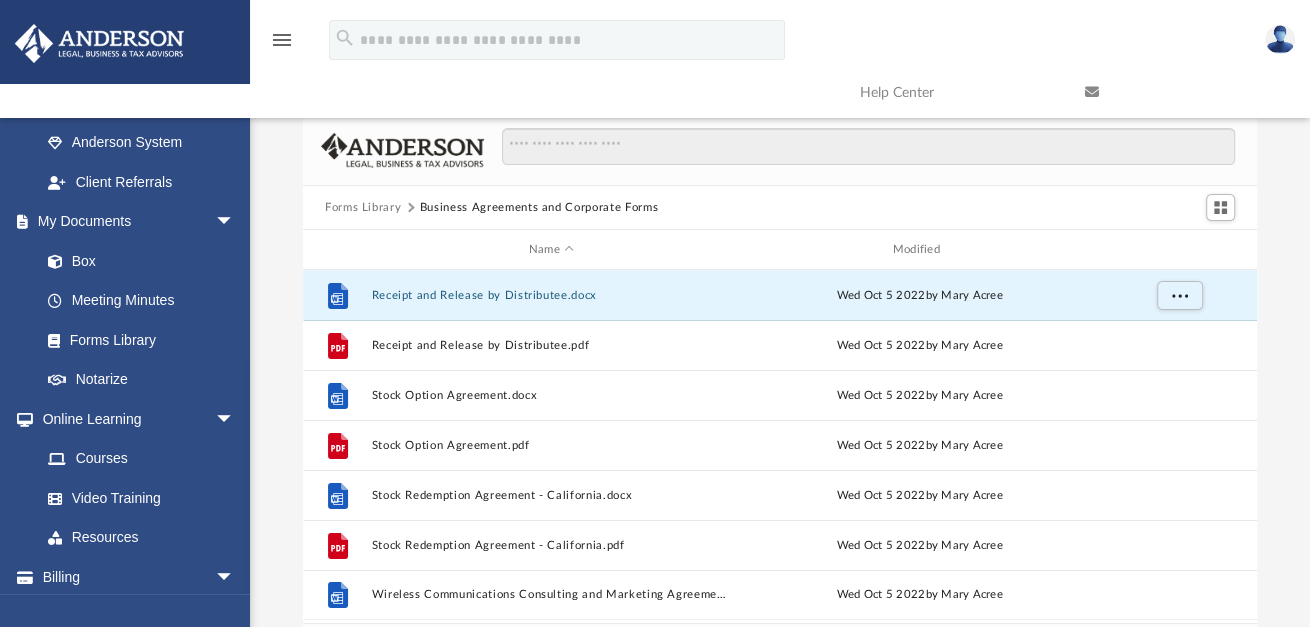 click on "Forms Library" at bounding box center (363, 208) 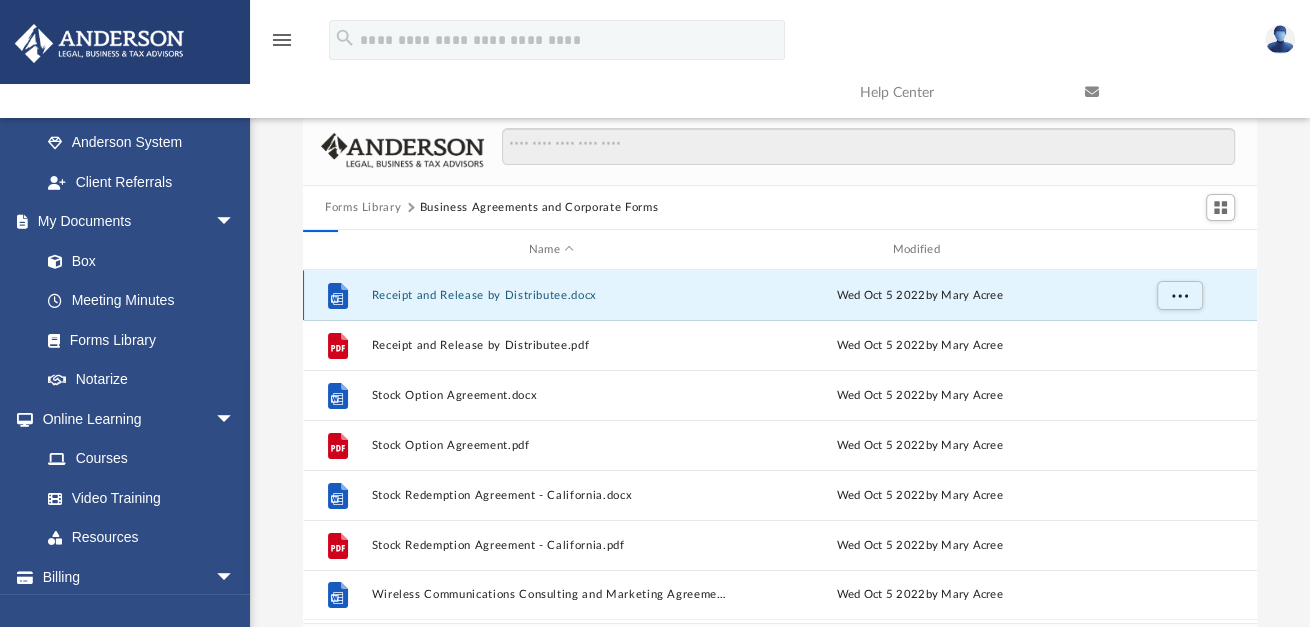 scroll, scrollTop: 15, scrollLeft: 15, axis: both 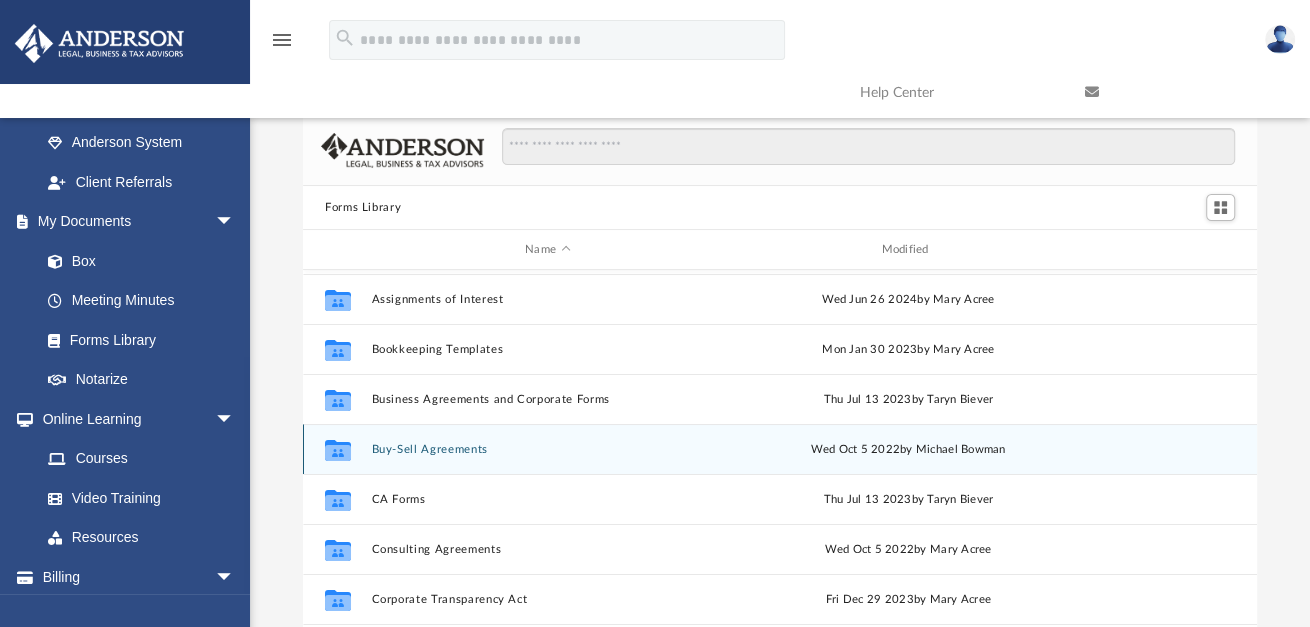 click on "Buy-Sell Agreements" at bounding box center [548, 449] 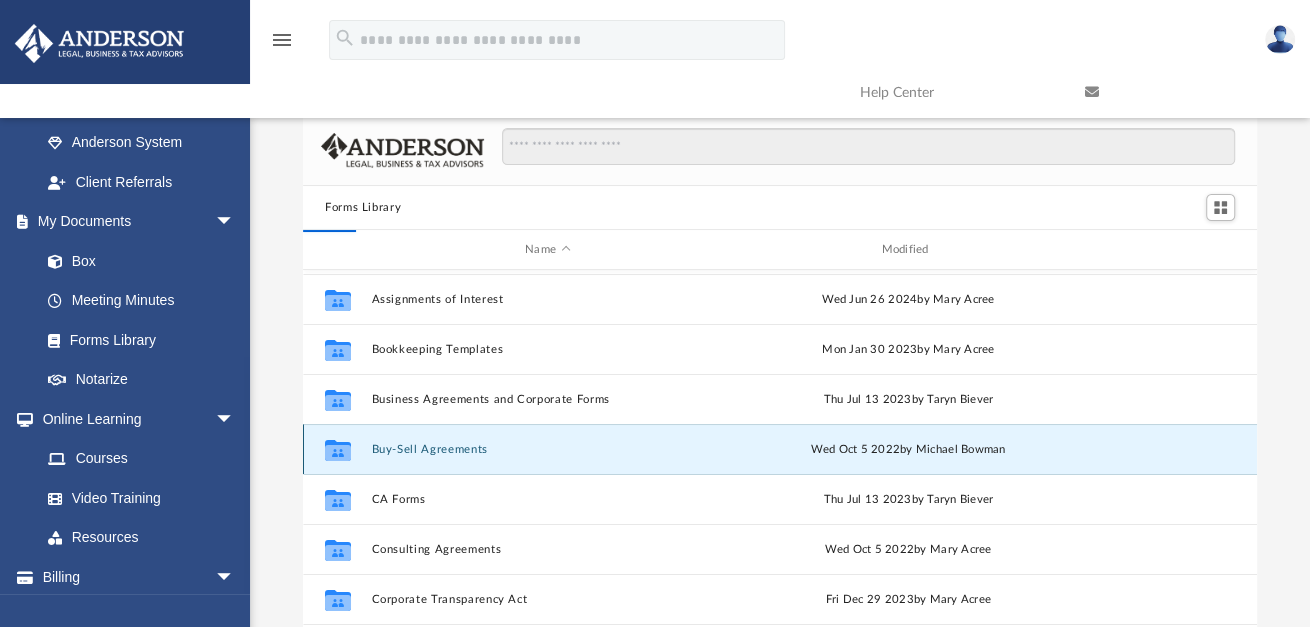 scroll, scrollTop: 0, scrollLeft: 0, axis: both 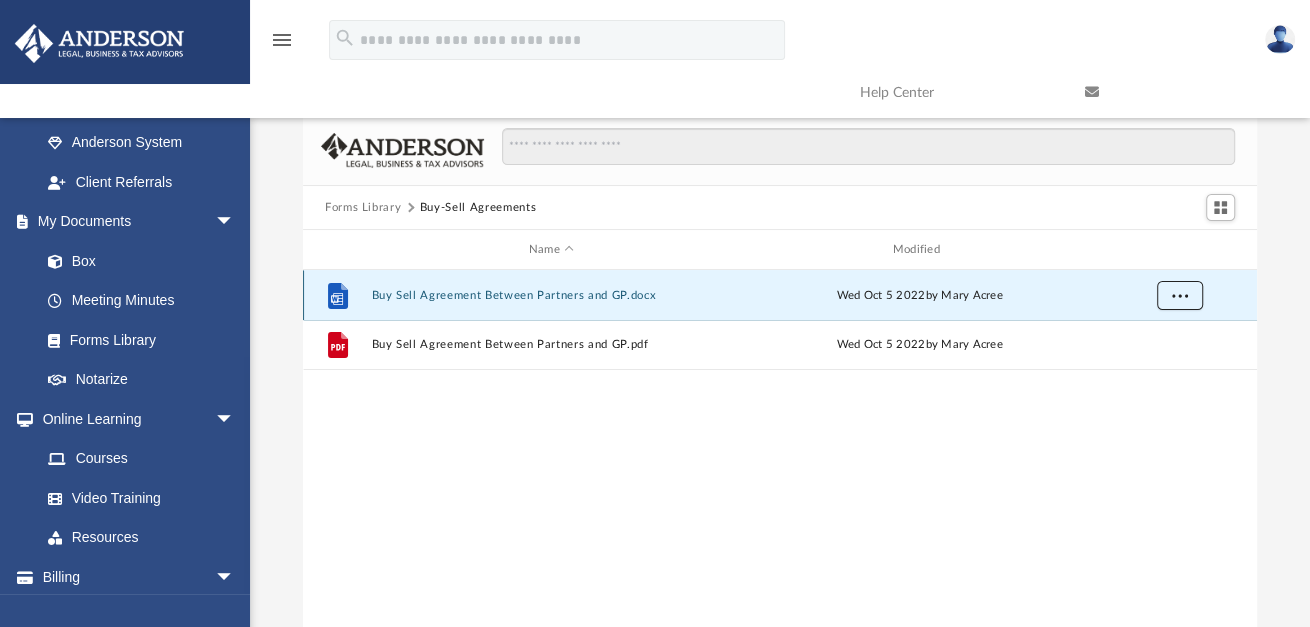 click at bounding box center (1180, 296) 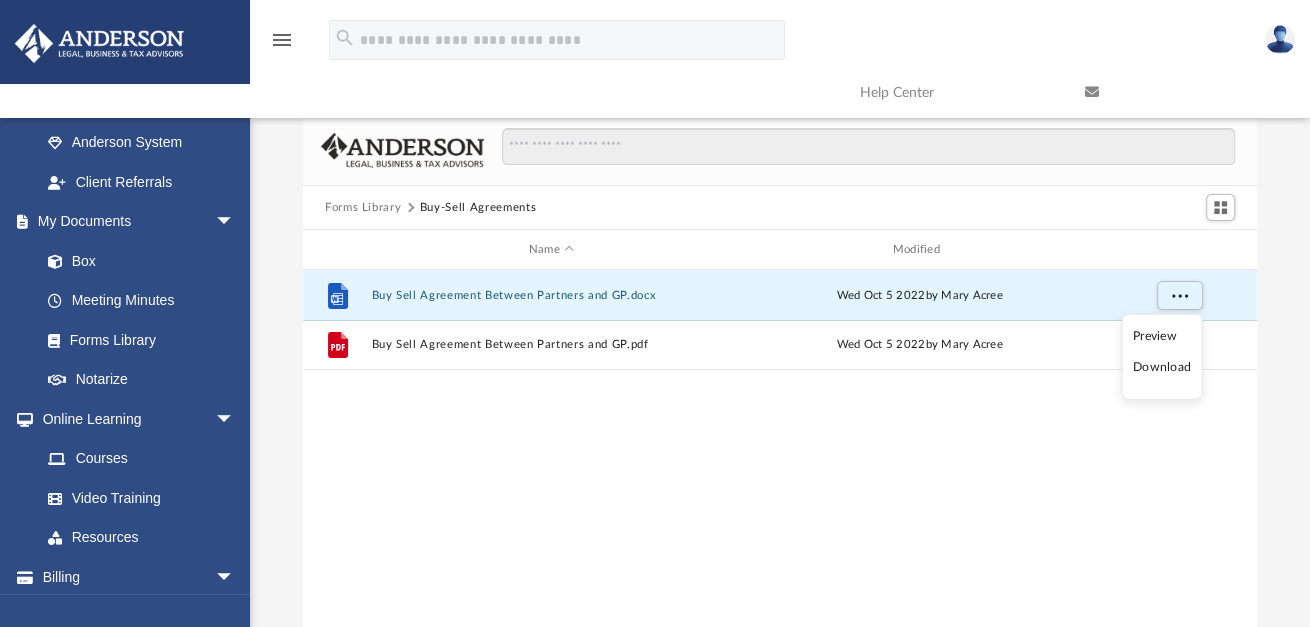 click on "Preview Download" at bounding box center [1161, 357] 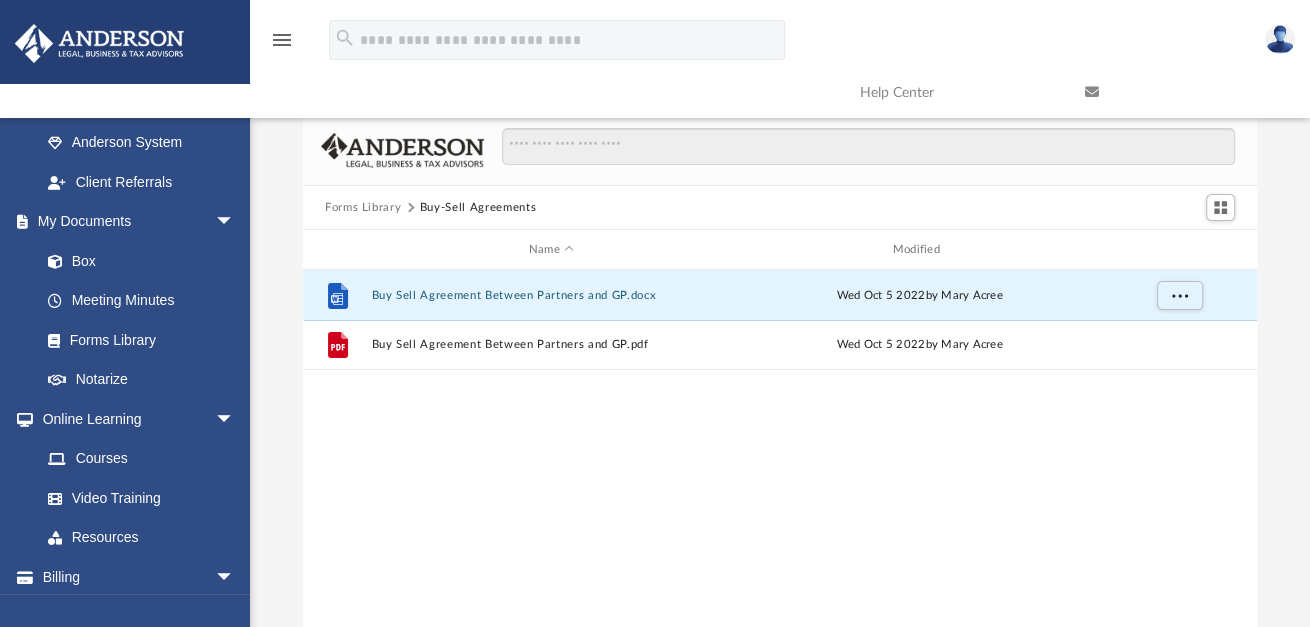 click on "Forms Library" at bounding box center (363, 208) 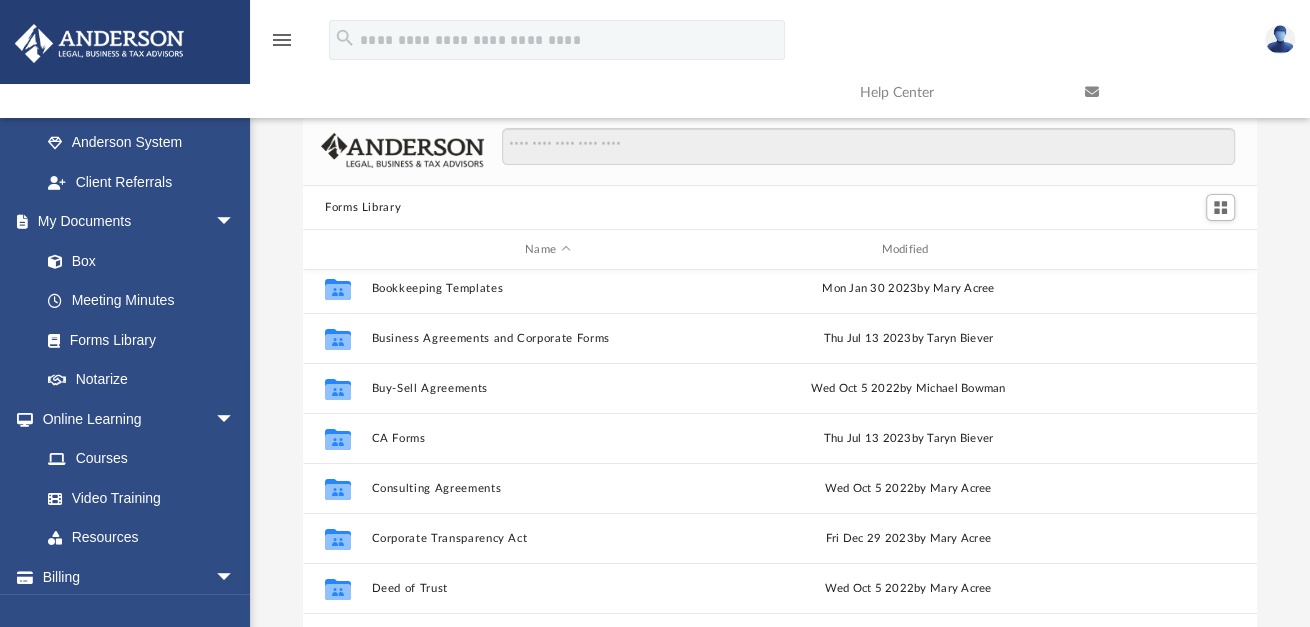scroll, scrollTop: 209, scrollLeft: 0, axis: vertical 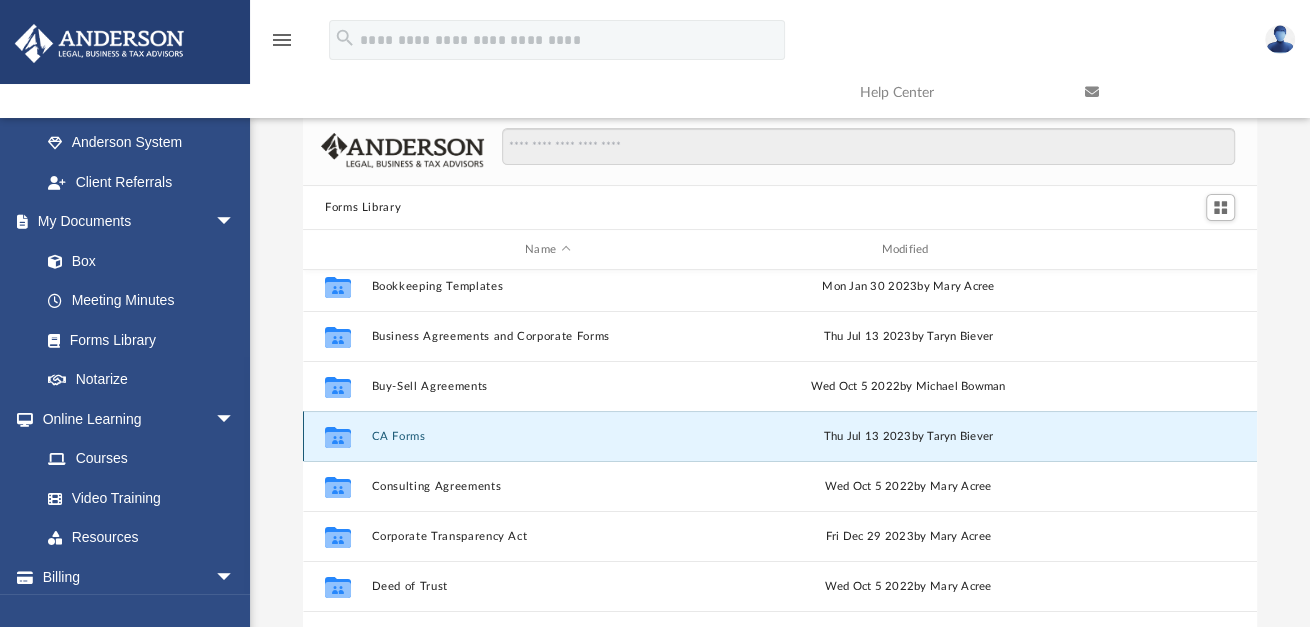 click on "CA Forms" at bounding box center [548, 436] 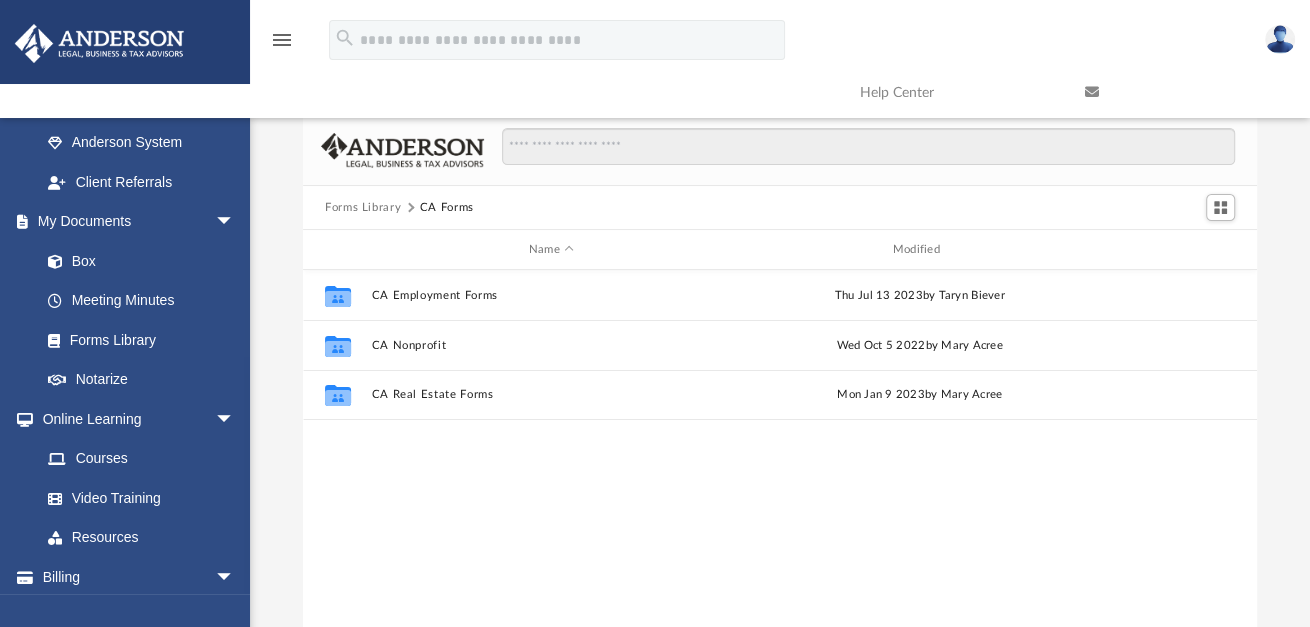 scroll, scrollTop: 0, scrollLeft: 0, axis: both 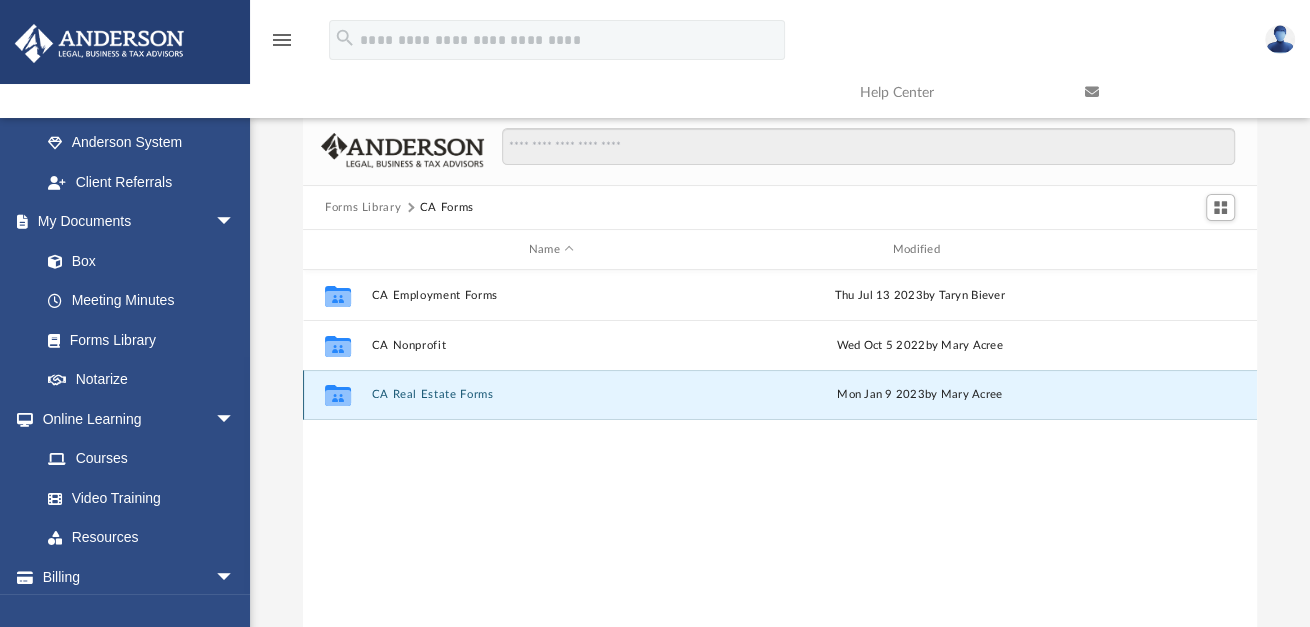 click on "CA Real Estate Forms" at bounding box center [552, 394] 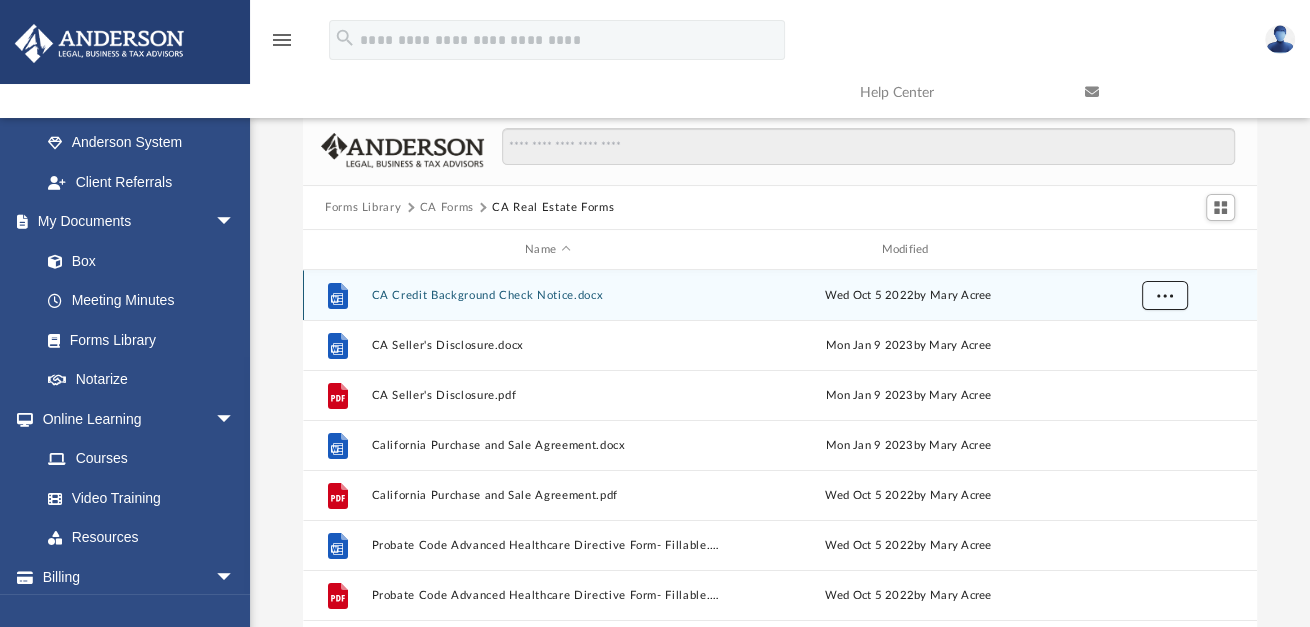 click at bounding box center [1165, 294] 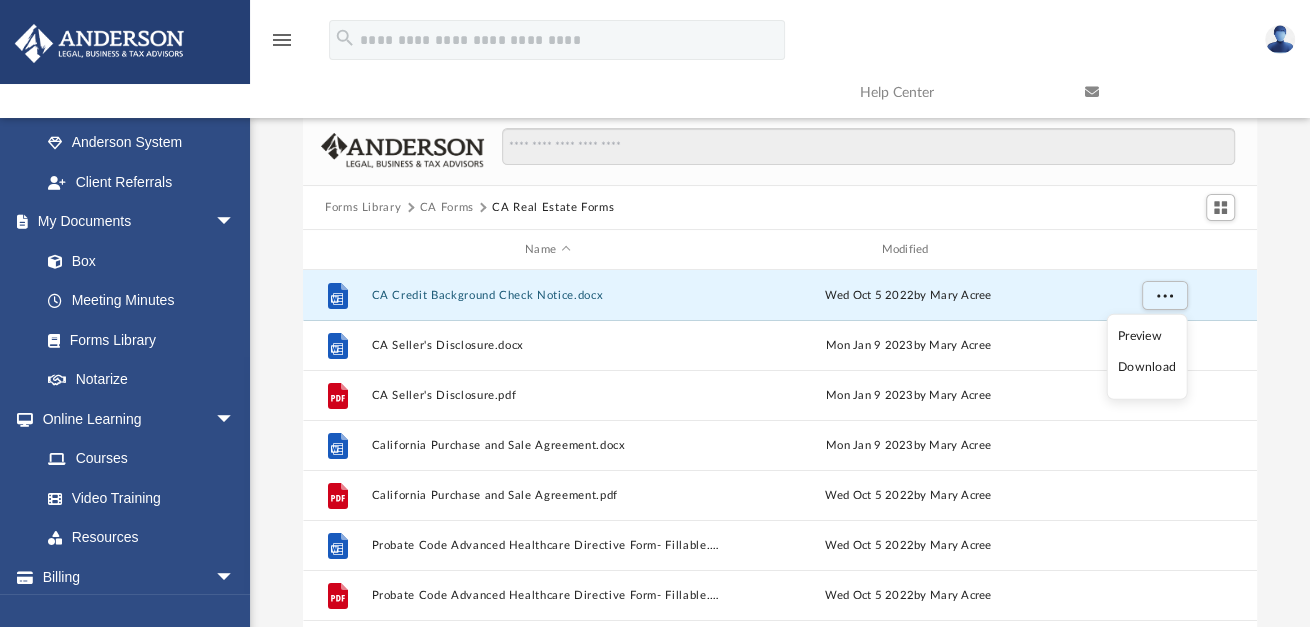 click on "Download" at bounding box center (1147, 367) 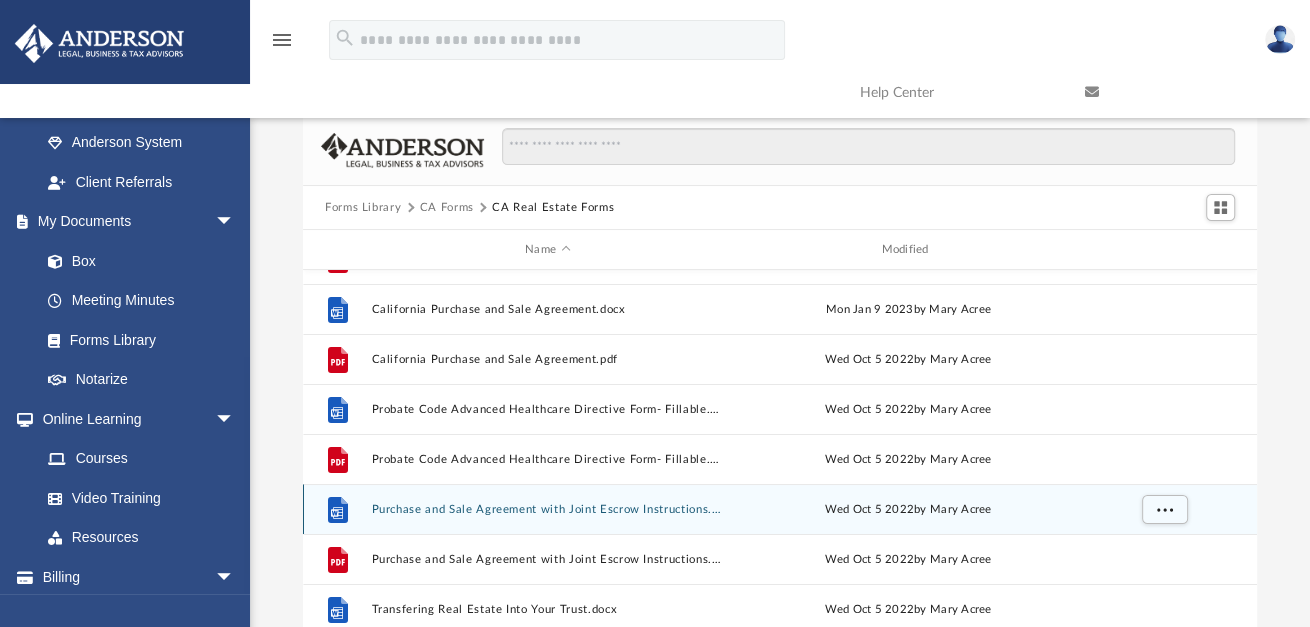 scroll, scrollTop: 133, scrollLeft: 0, axis: vertical 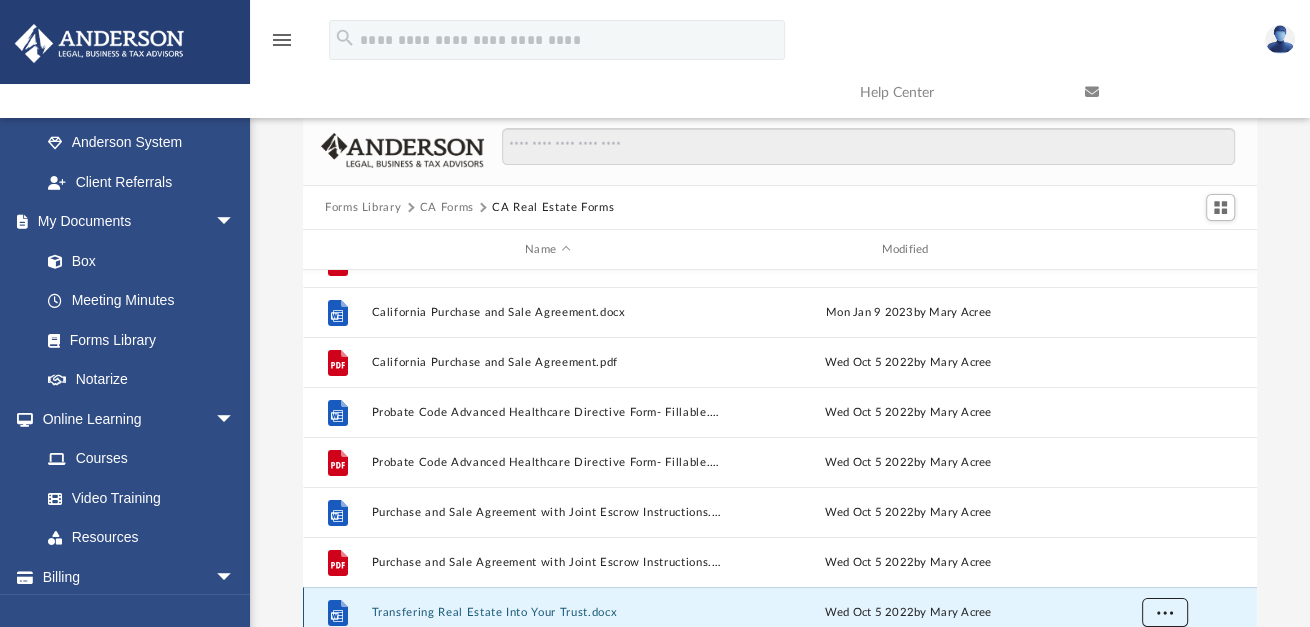 click at bounding box center [1165, 613] 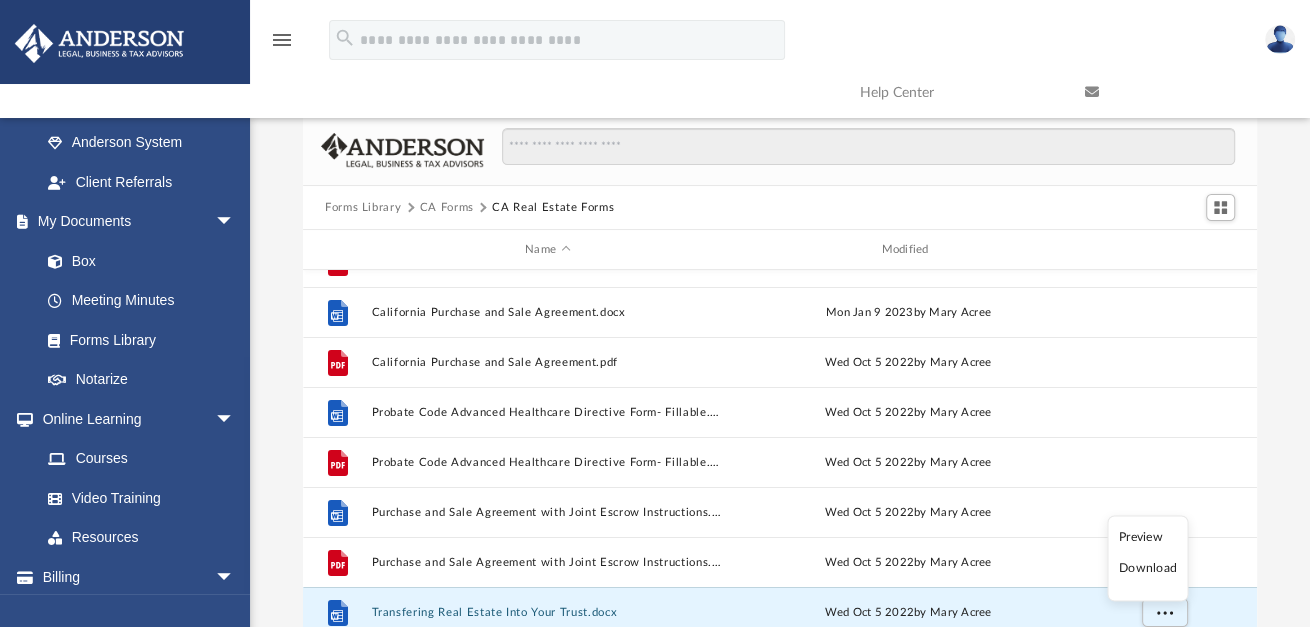 scroll, scrollTop: 215, scrollLeft: 0, axis: vertical 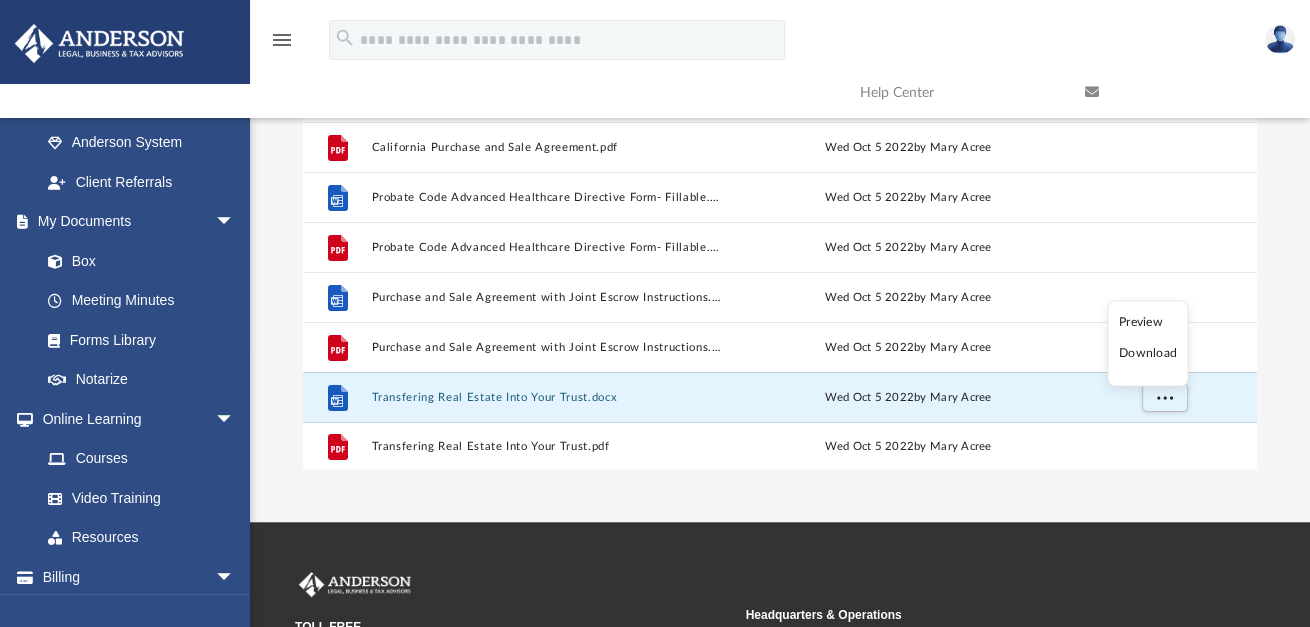 click on "Download" at bounding box center [1148, 354] 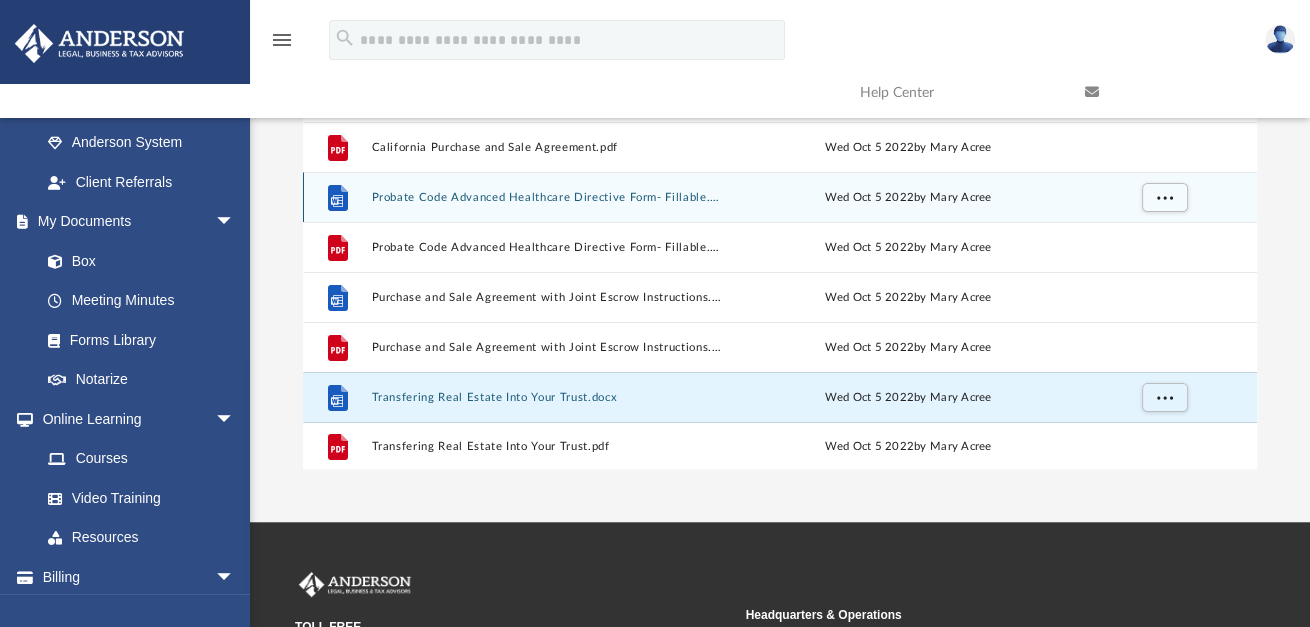 click on "File Probate Code Advanced Healthcare Directive Form- Fillable.doc Wed Oct 5 2022  by [NAME] [LAST]" at bounding box center (780, 197) 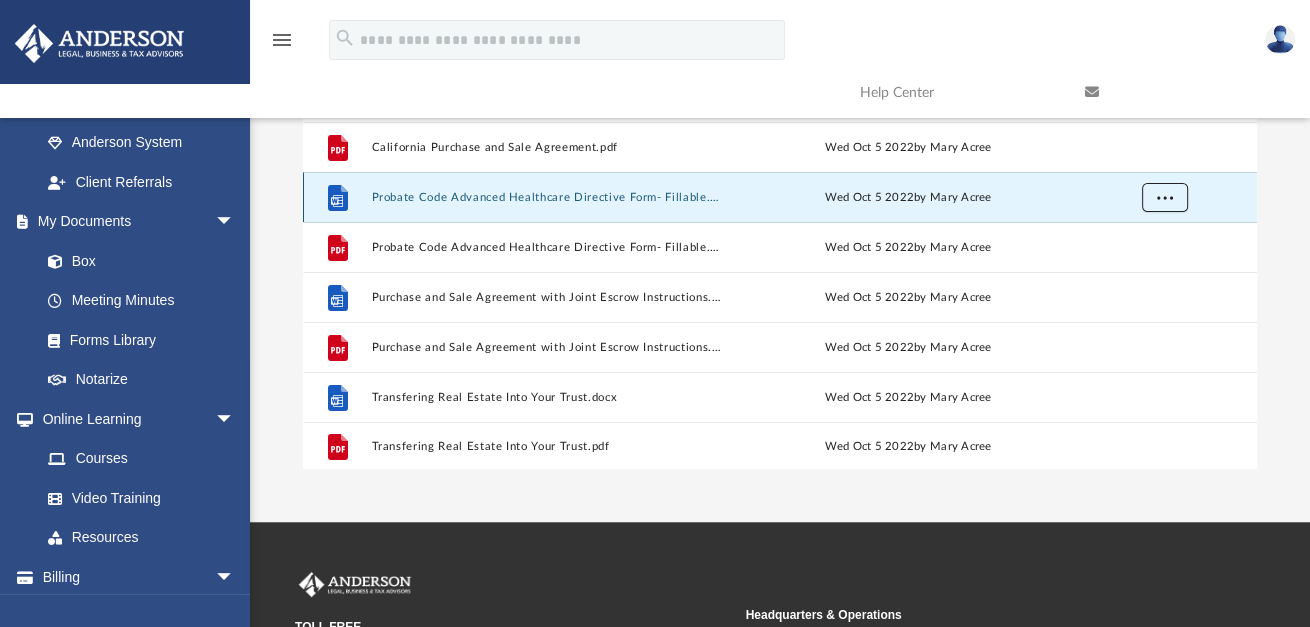click at bounding box center [1165, 196] 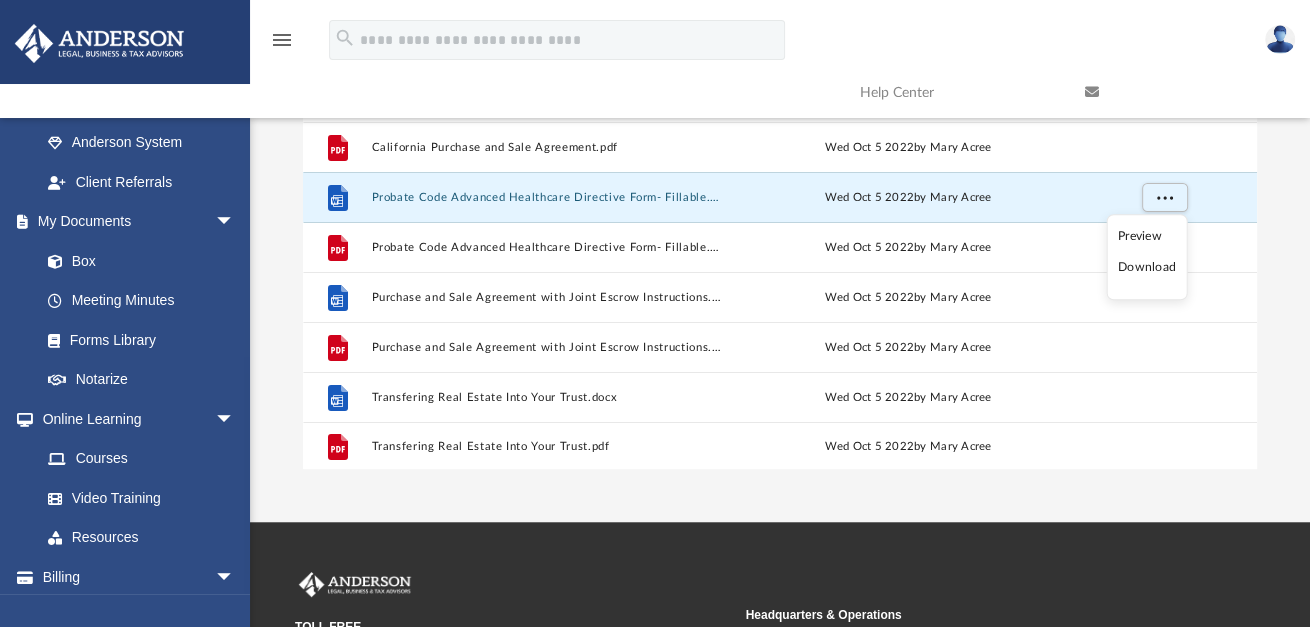 click on "Download" at bounding box center [1147, 268] 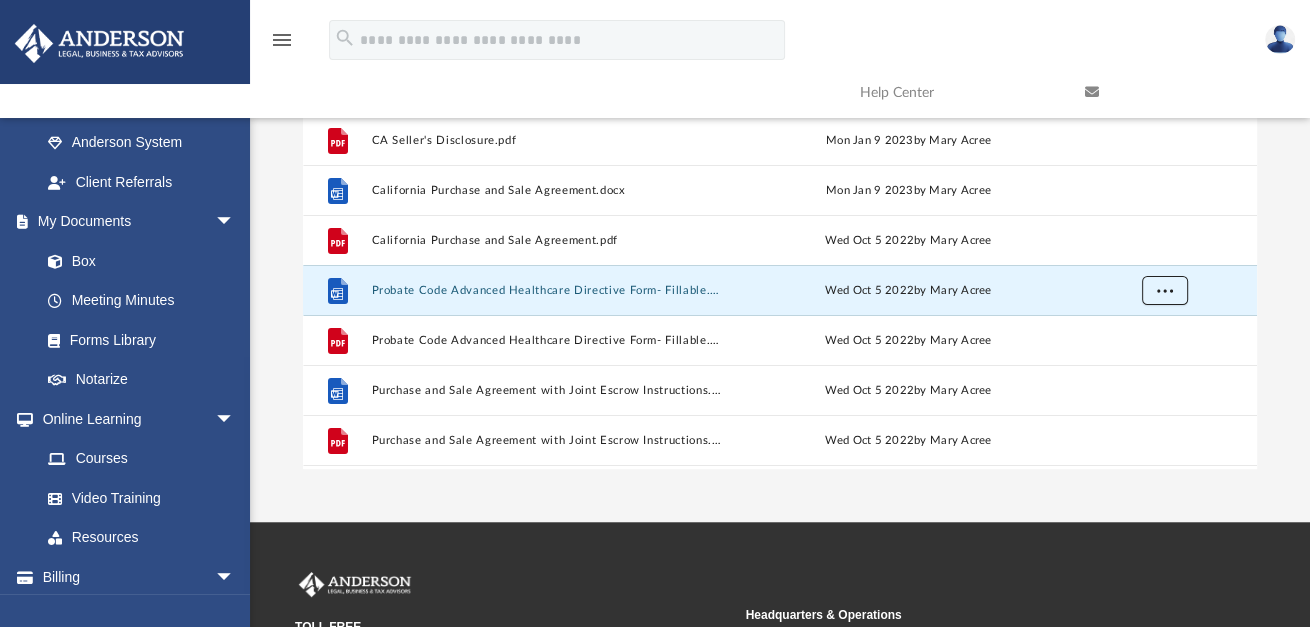 scroll, scrollTop: 31, scrollLeft: 0, axis: vertical 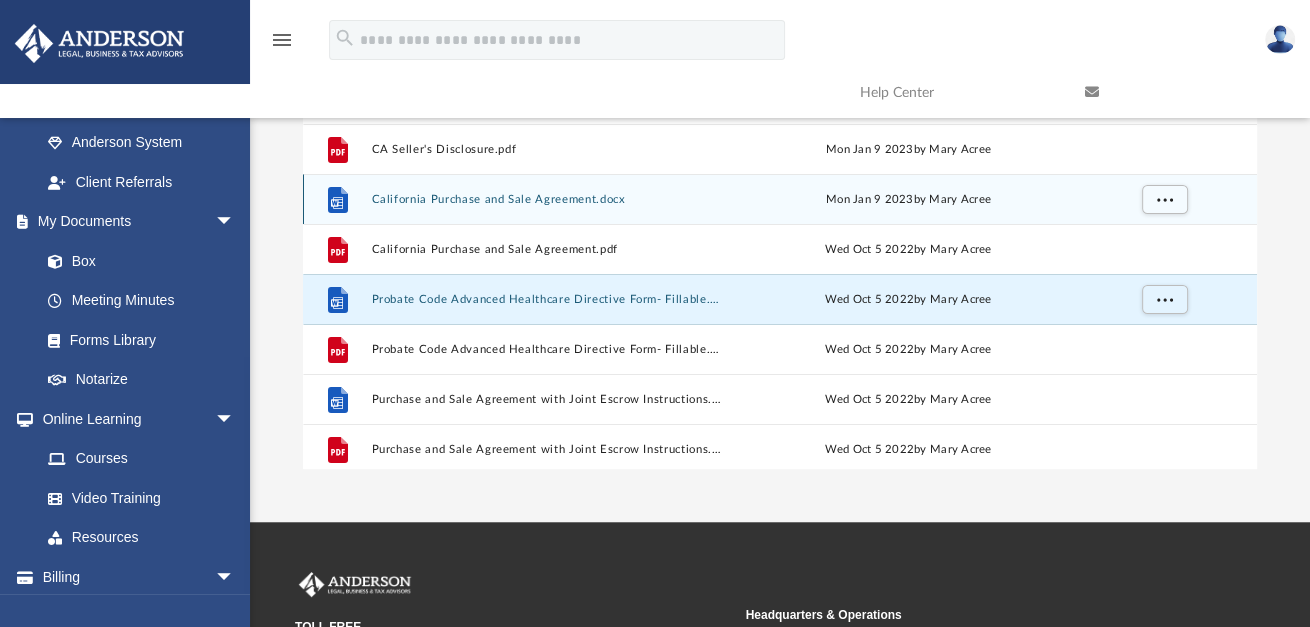 click on "Mon Jan 9 2023  by [NAME] [LAST]" at bounding box center (908, 200) 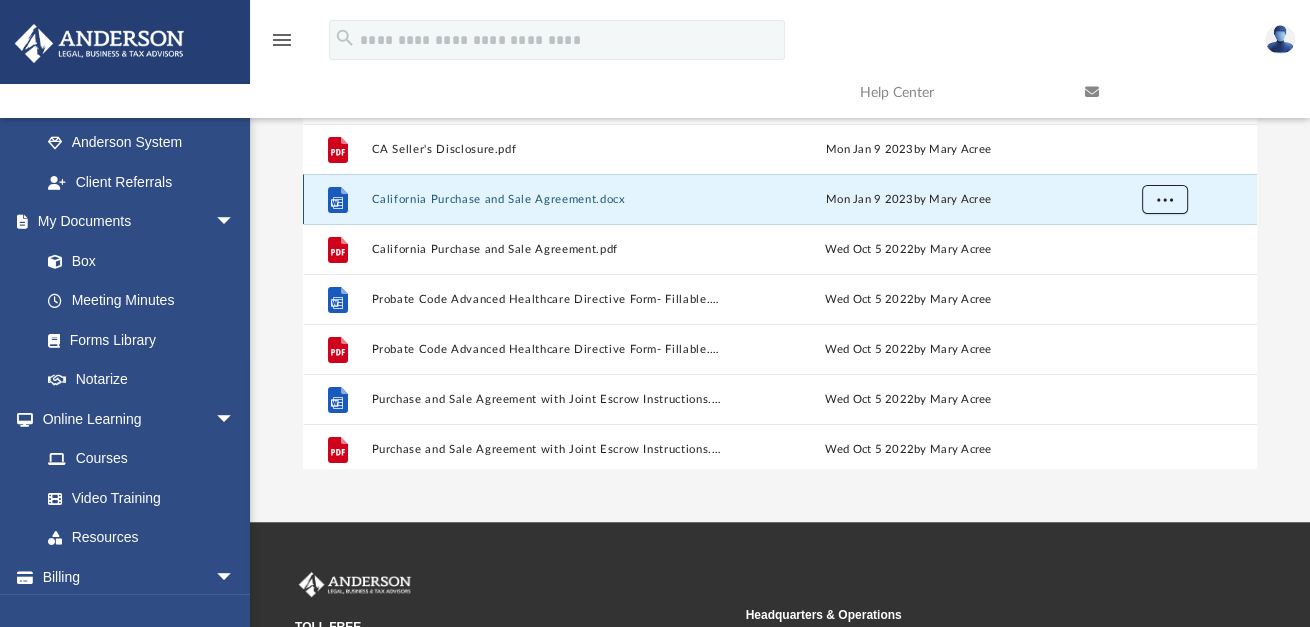 click at bounding box center [1165, 198] 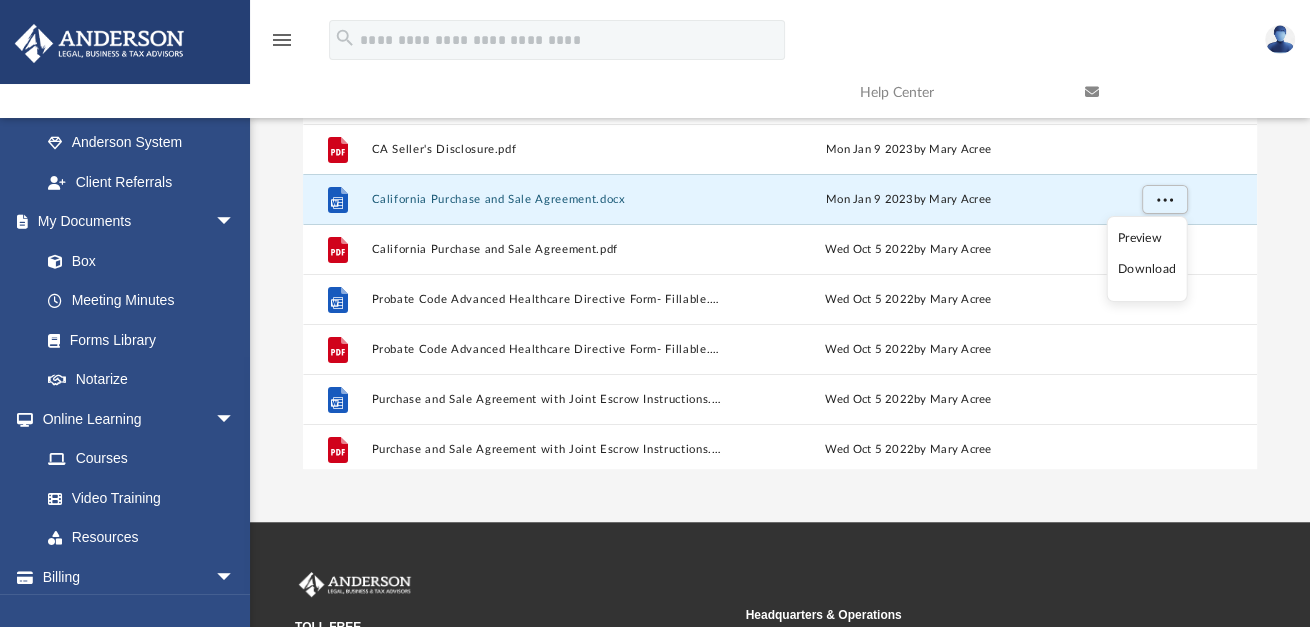 click on "Download" at bounding box center [1147, 269] 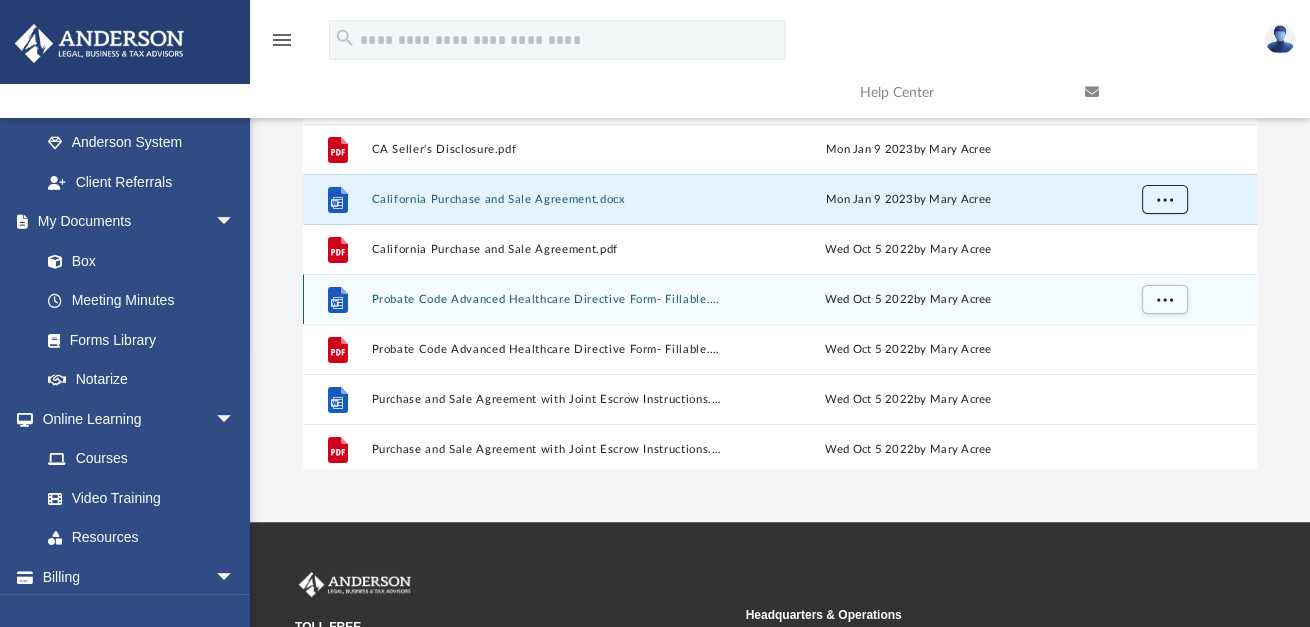 scroll, scrollTop: 0, scrollLeft: 0, axis: both 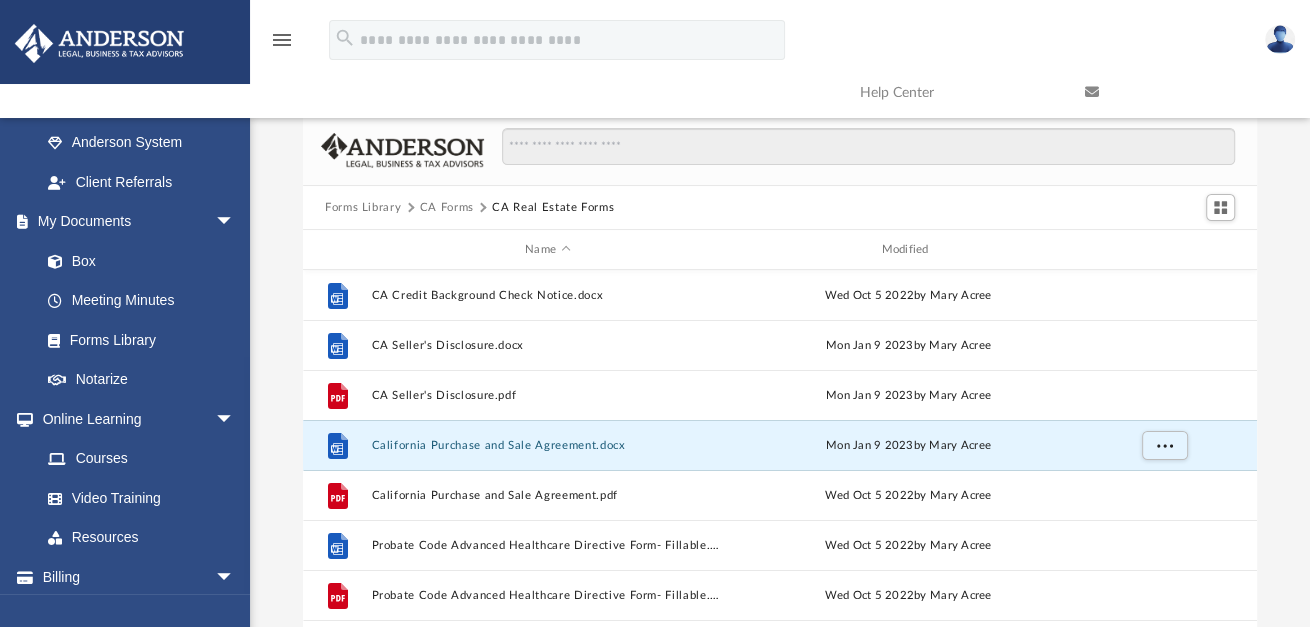 click on "CA Forms" at bounding box center (447, 208) 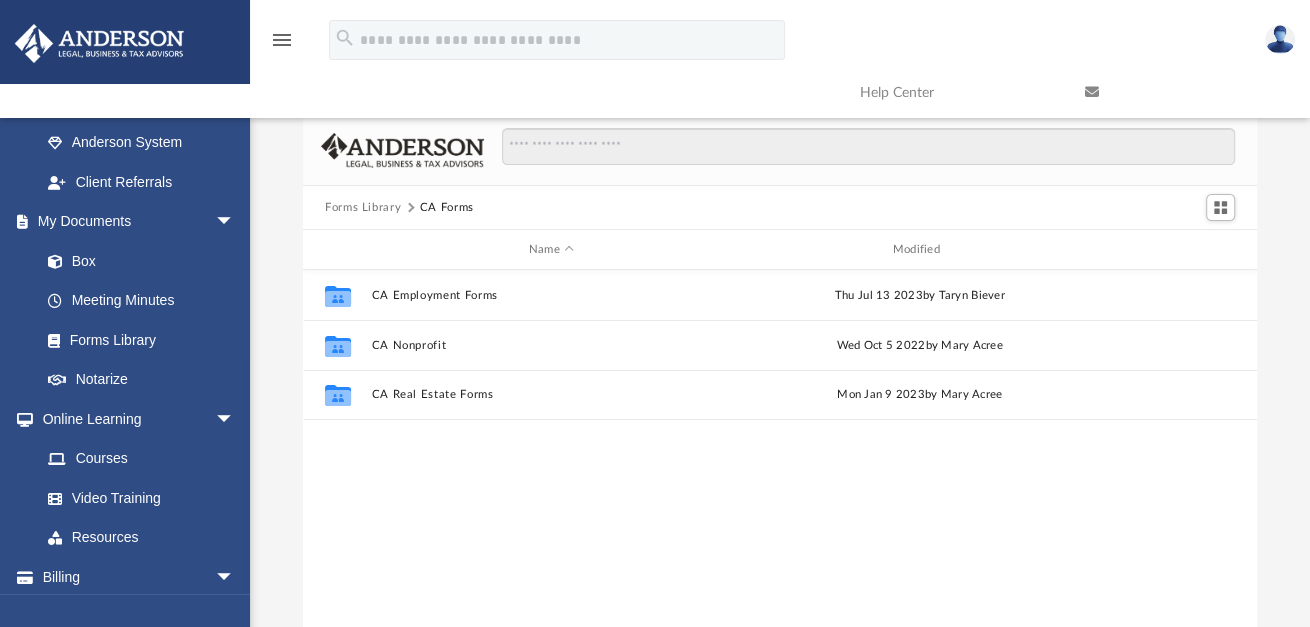 click on "Forms Library" at bounding box center (363, 208) 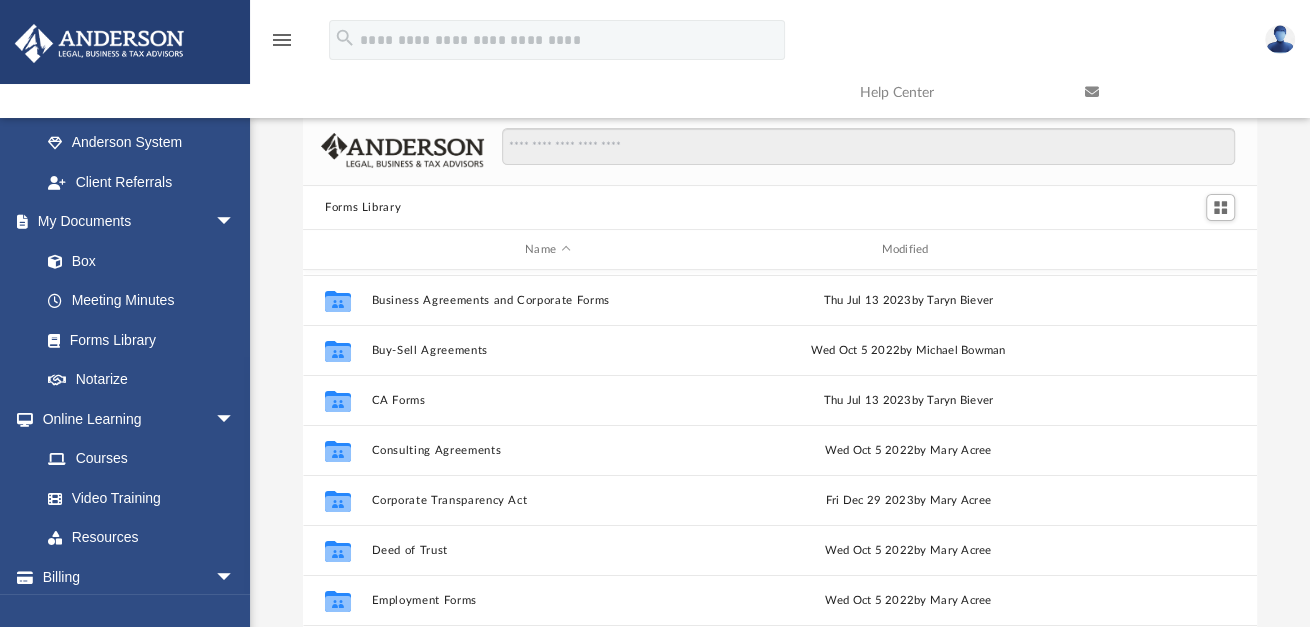 scroll, scrollTop: 246, scrollLeft: 0, axis: vertical 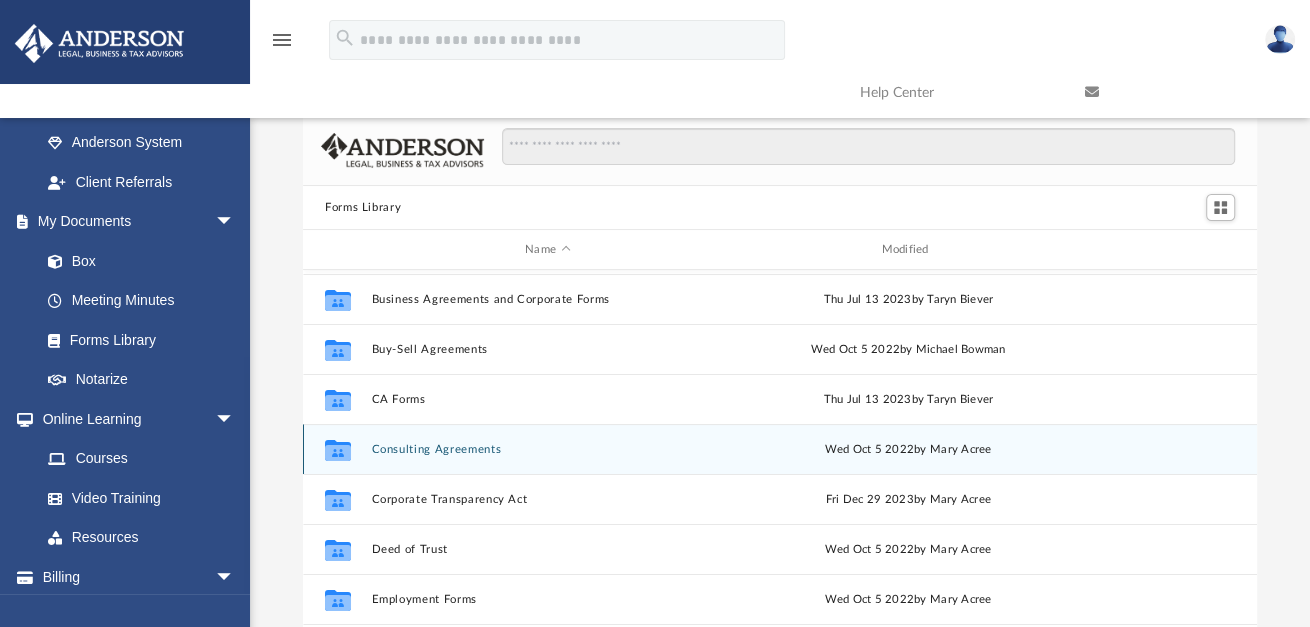 click on "Consulting Agreements" at bounding box center (548, 449) 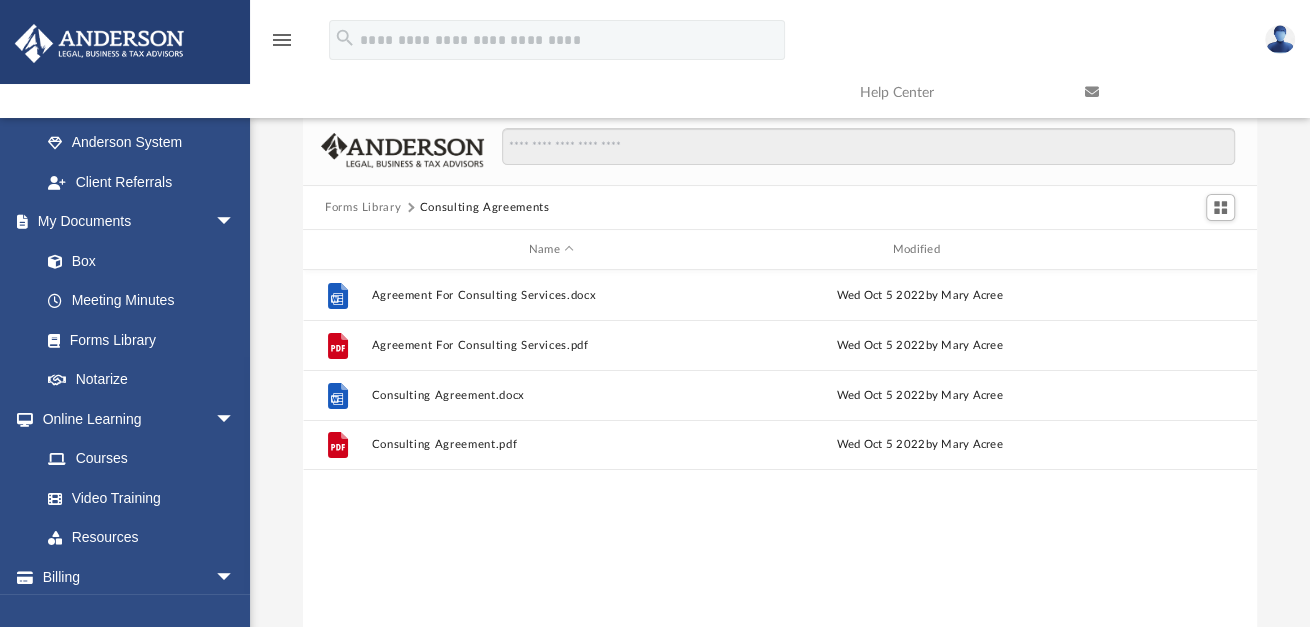 scroll, scrollTop: 0, scrollLeft: 0, axis: both 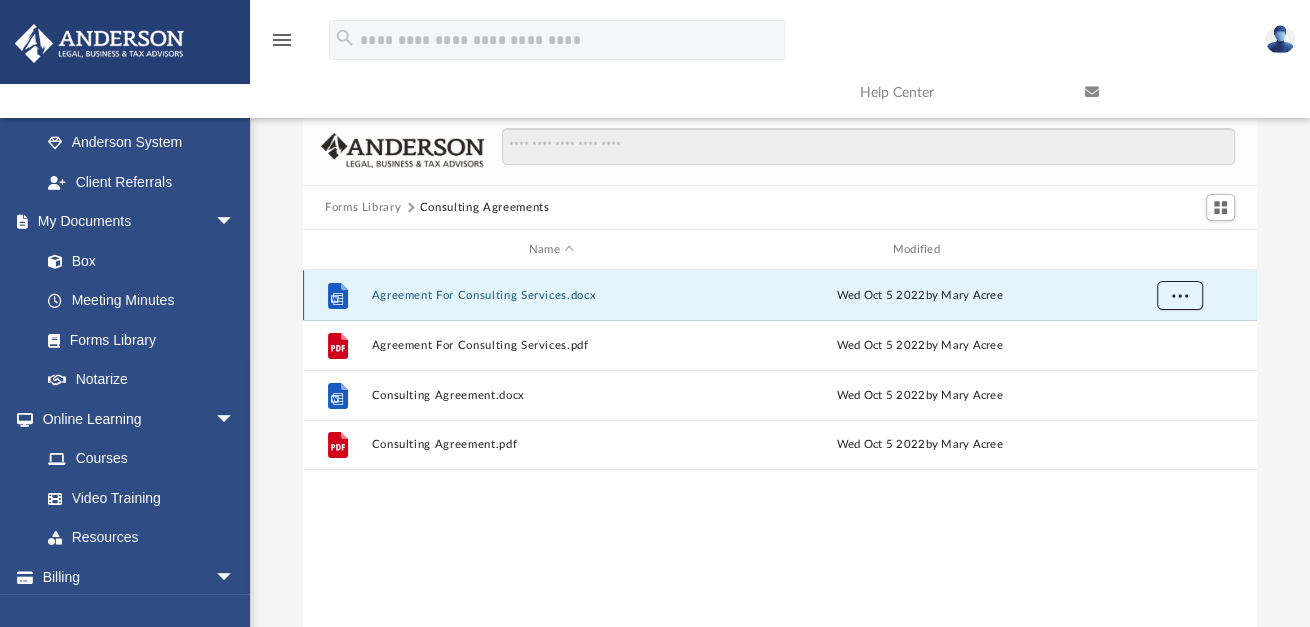 click at bounding box center [1180, 296] 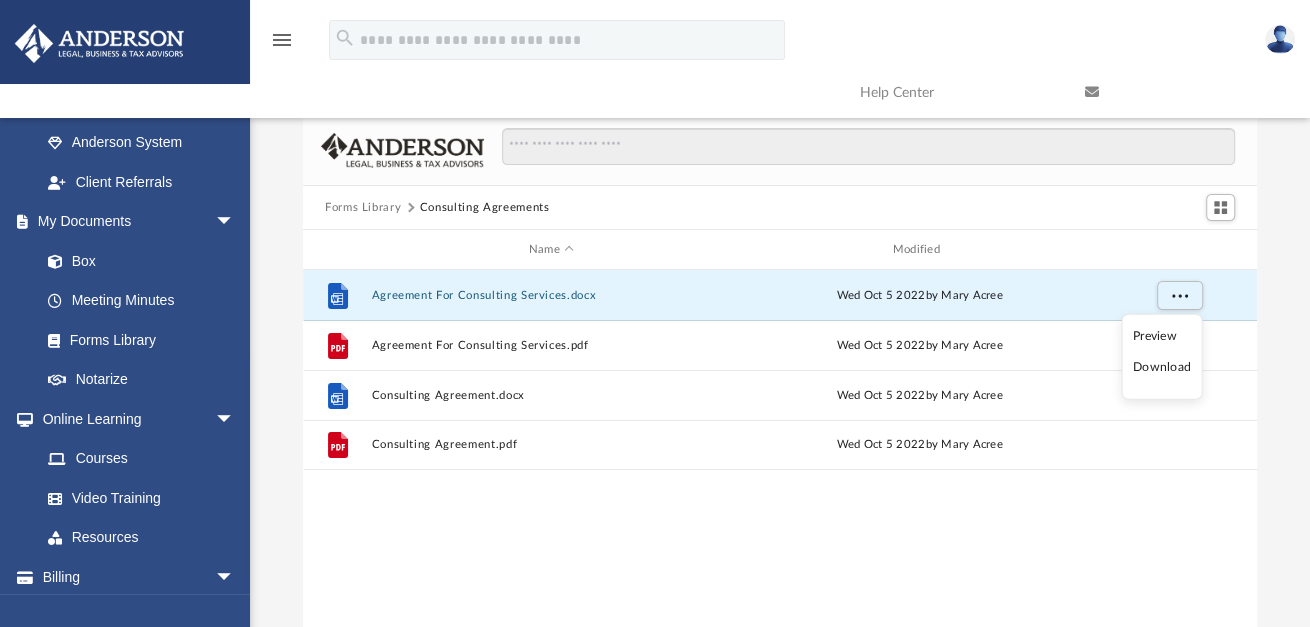 click on "Download" at bounding box center [1162, 367] 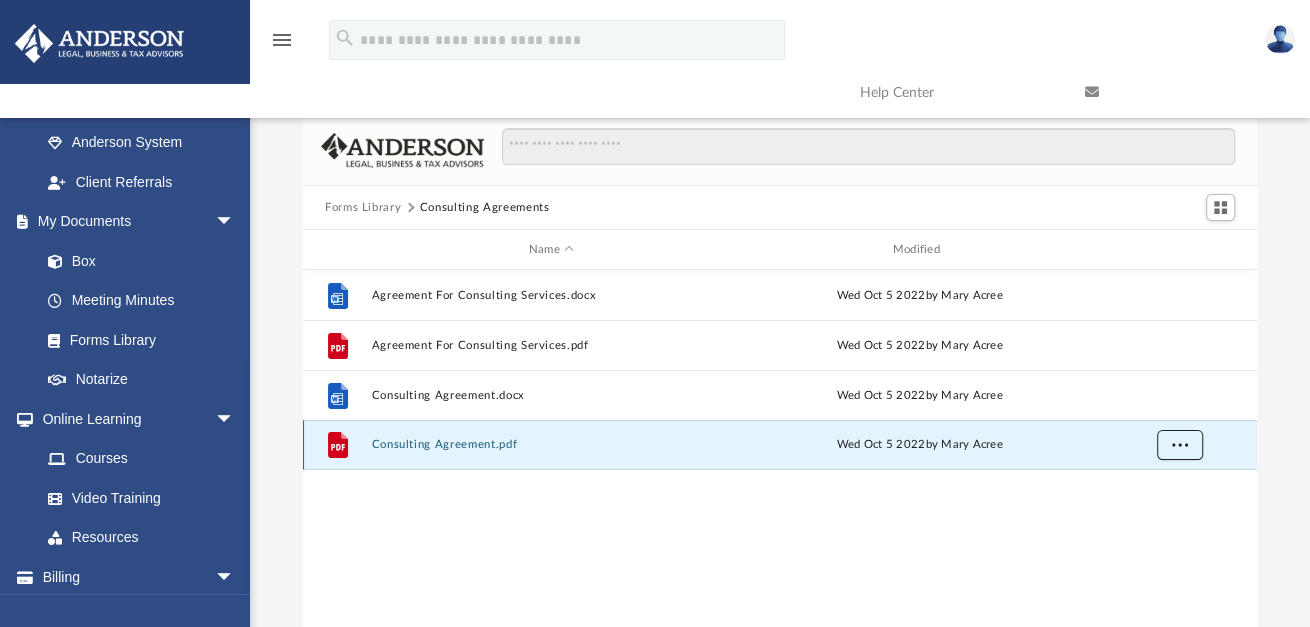 click at bounding box center [1180, 445] 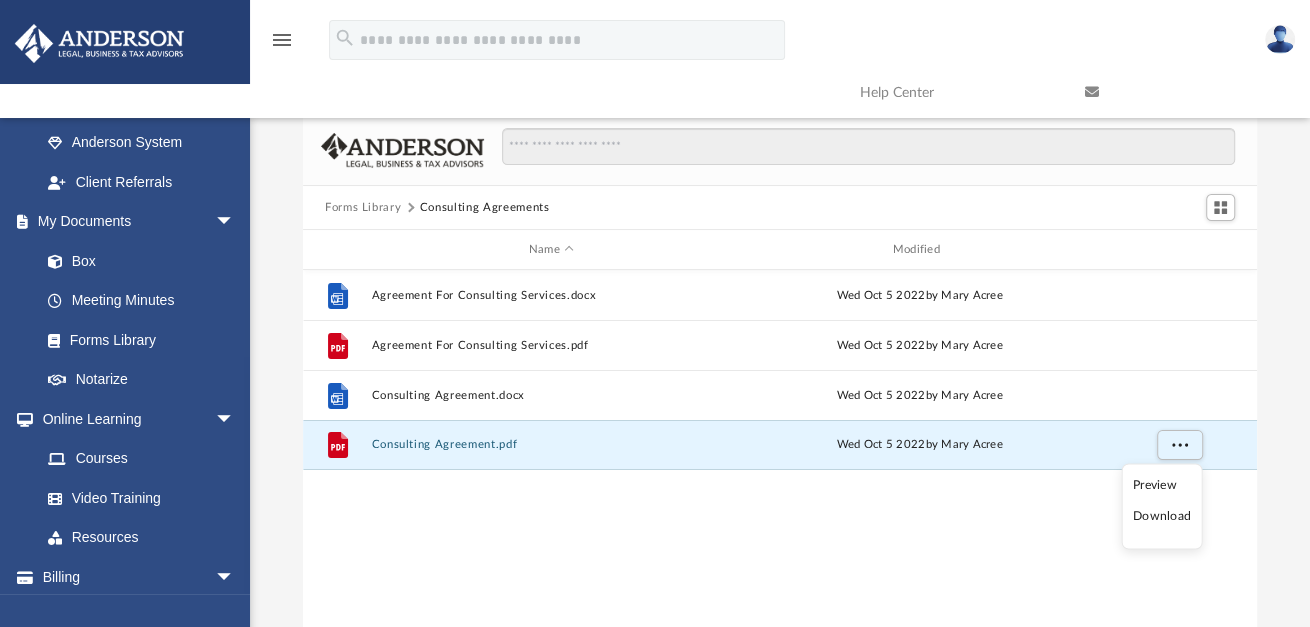 click on "Download" at bounding box center [1162, 517] 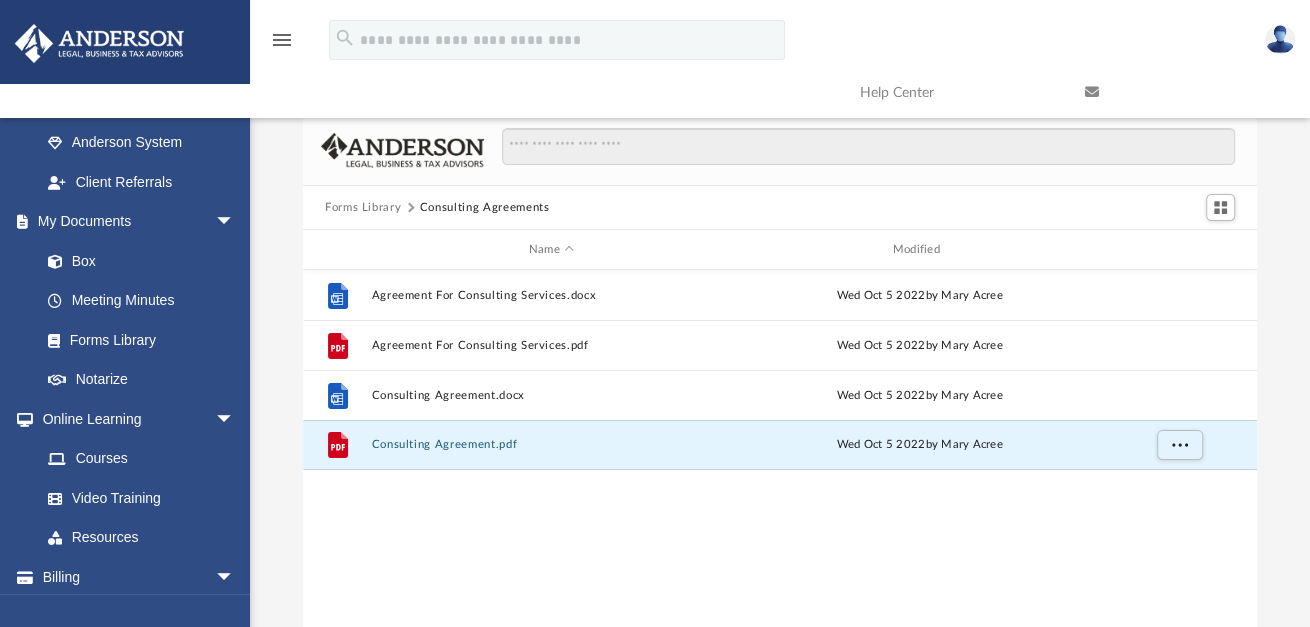 click on "Forms Library" at bounding box center [363, 208] 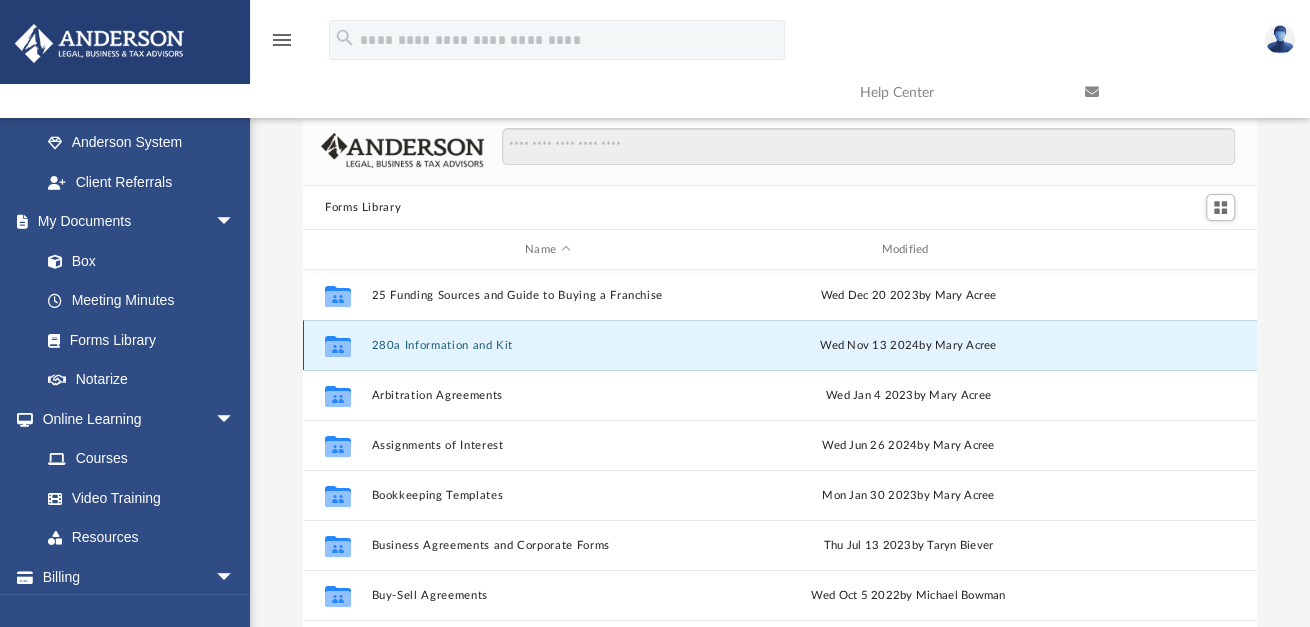 click on "280a Information and Kit" at bounding box center (548, 345) 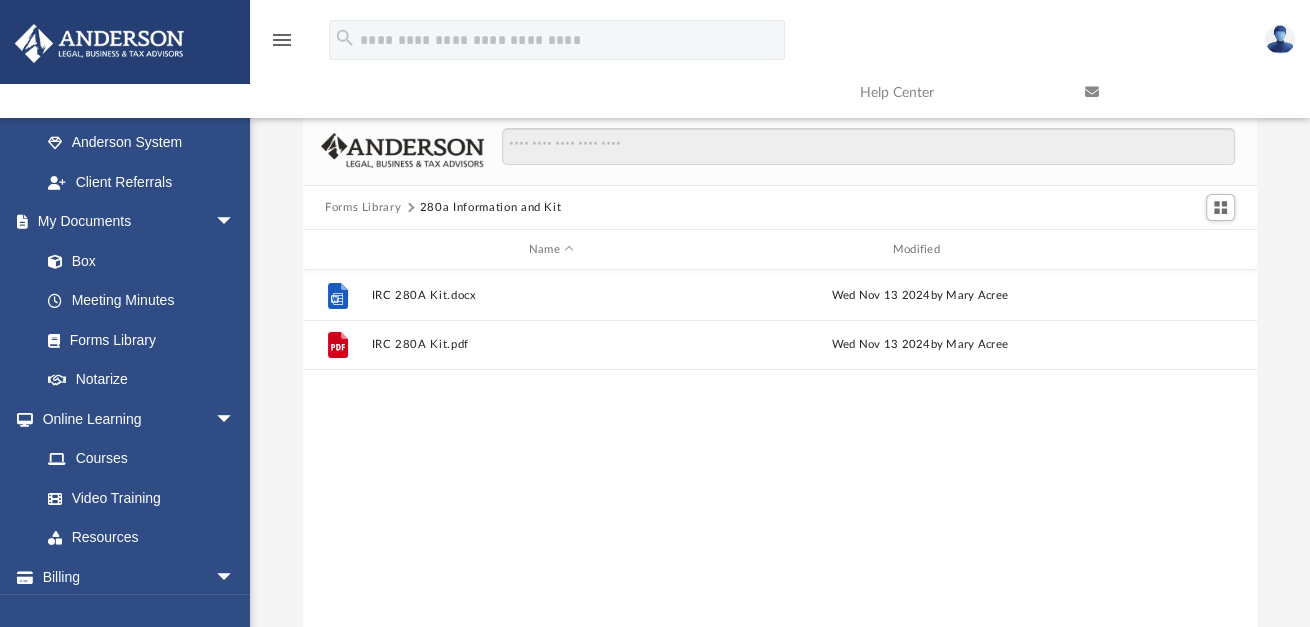 click on "Forms Library" at bounding box center [363, 208] 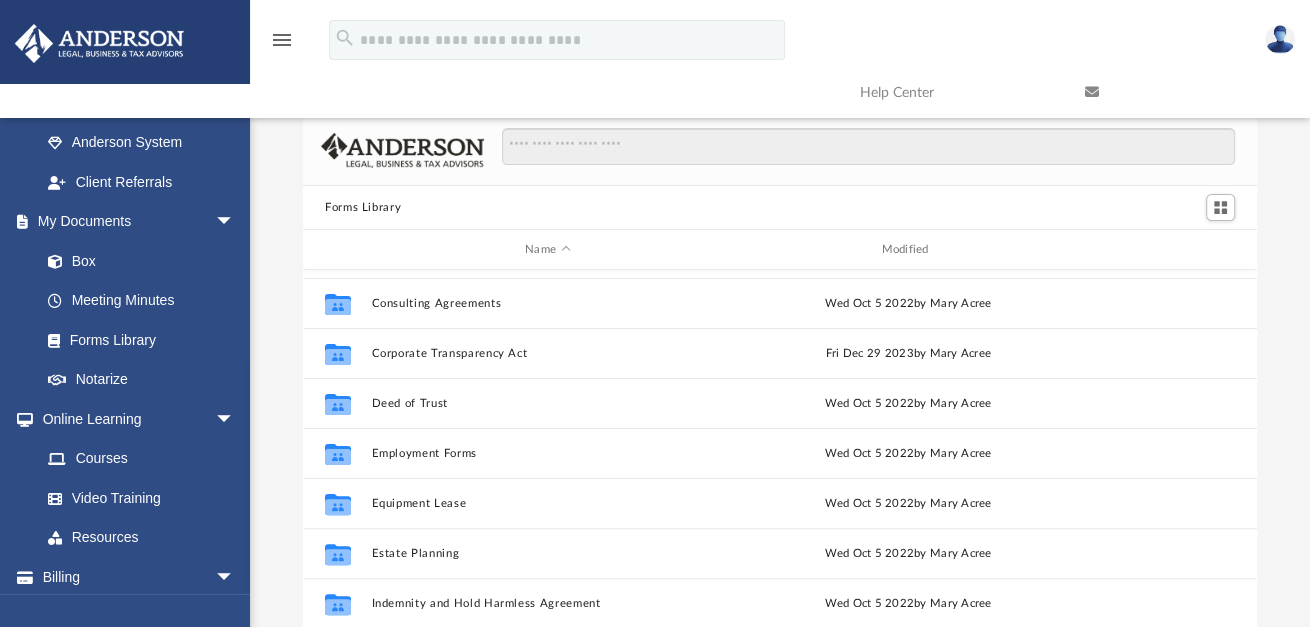 scroll, scrollTop: 391, scrollLeft: 0, axis: vertical 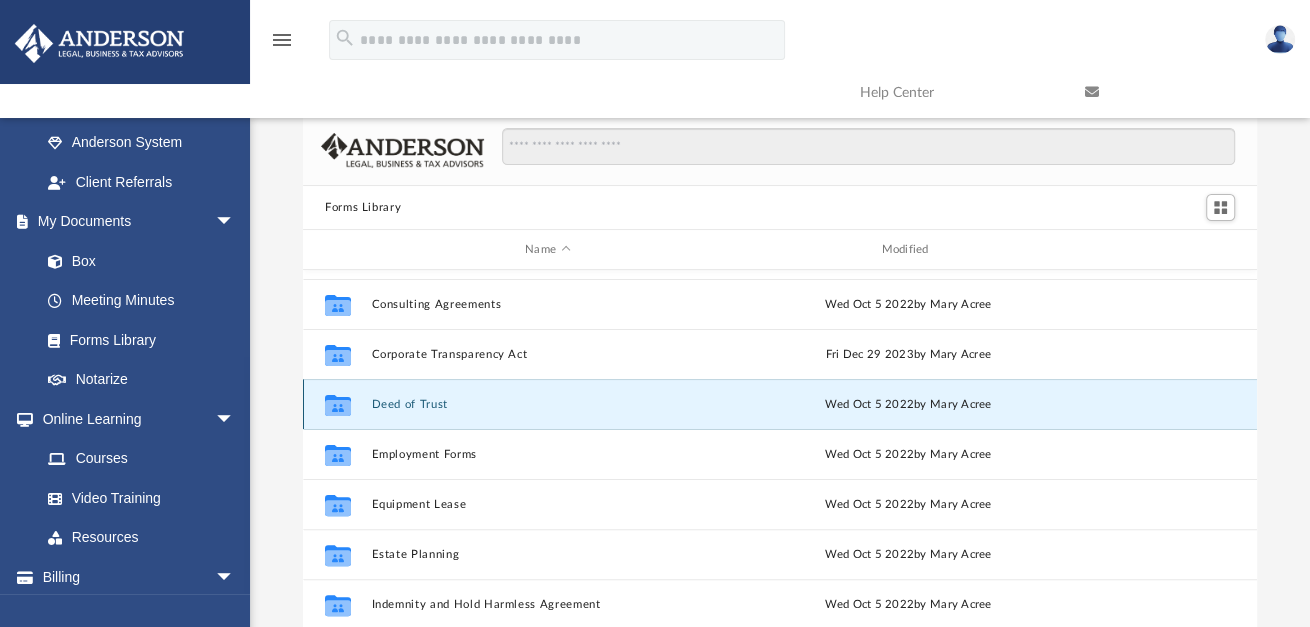 click on "Deed of Trust" at bounding box center [548, 404] 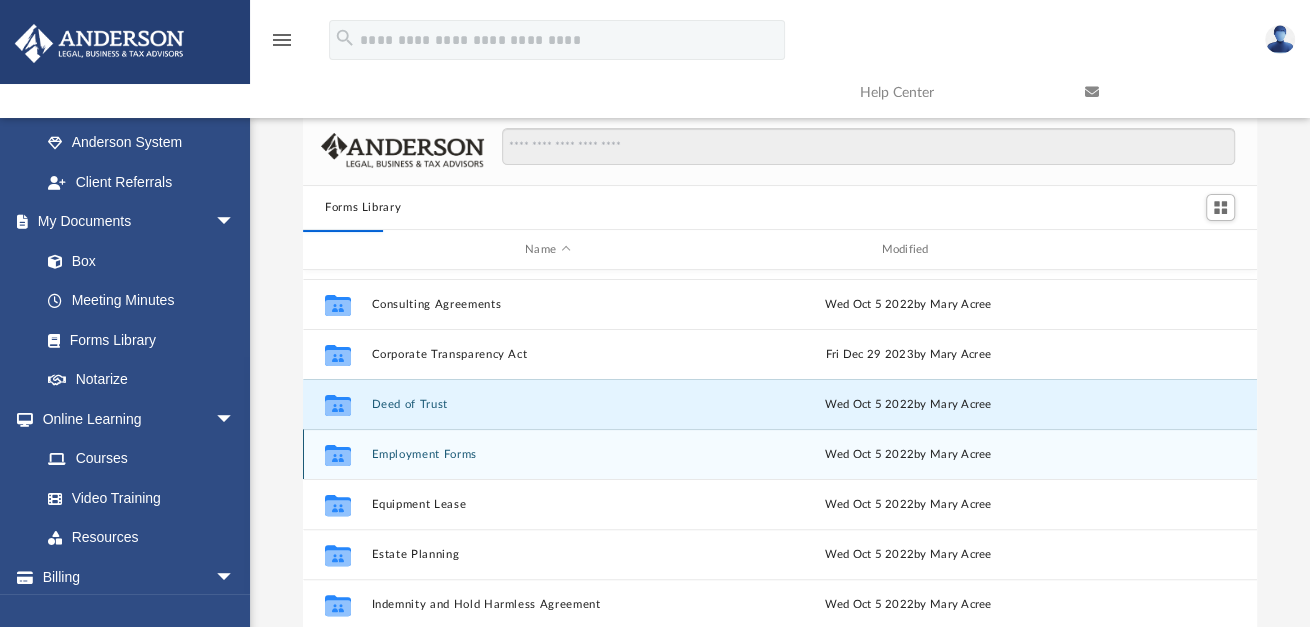 scroll, scrollTop: 0, scrollLeft: 0, axis: both 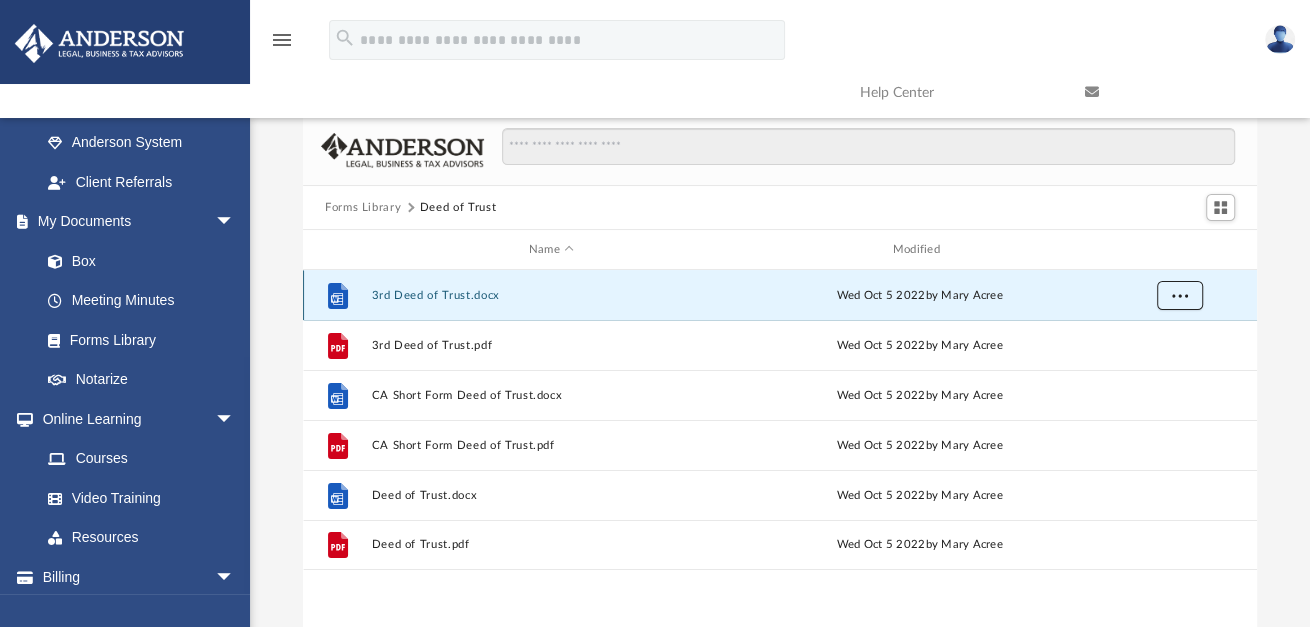 click at bounding box center [1180, 296] 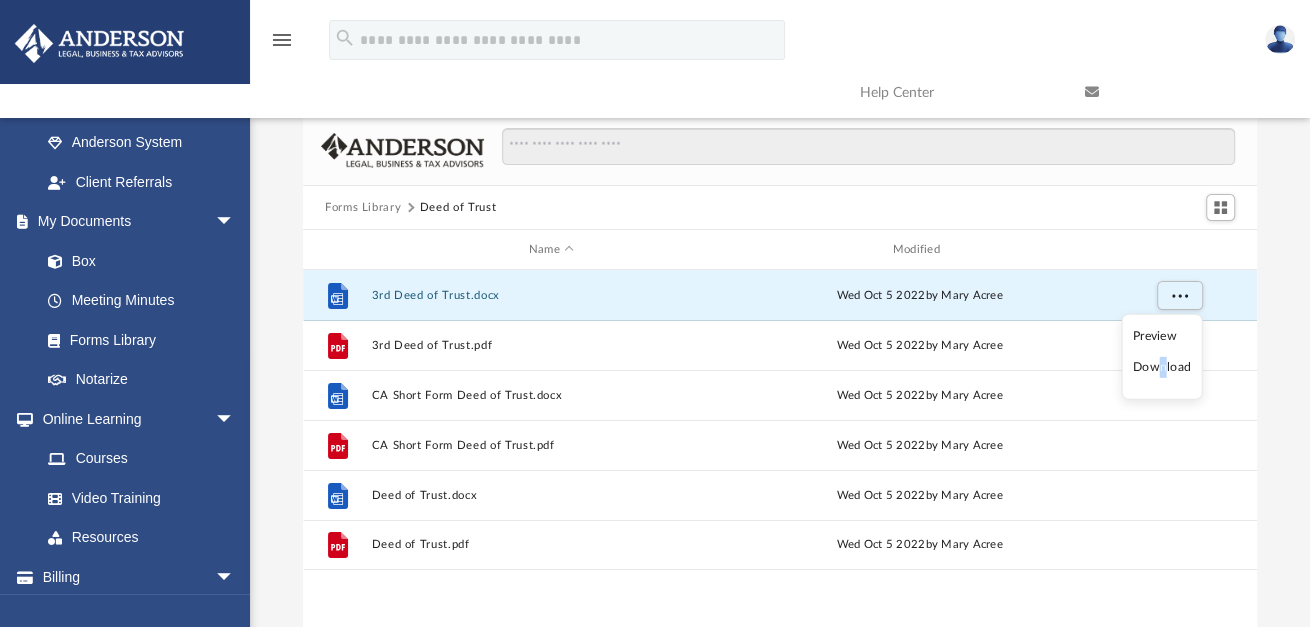 drag, startPoint x: 1159, startPoint y: 374, endPoint x: 1165, endPoint y: 364, distance: 11.661903 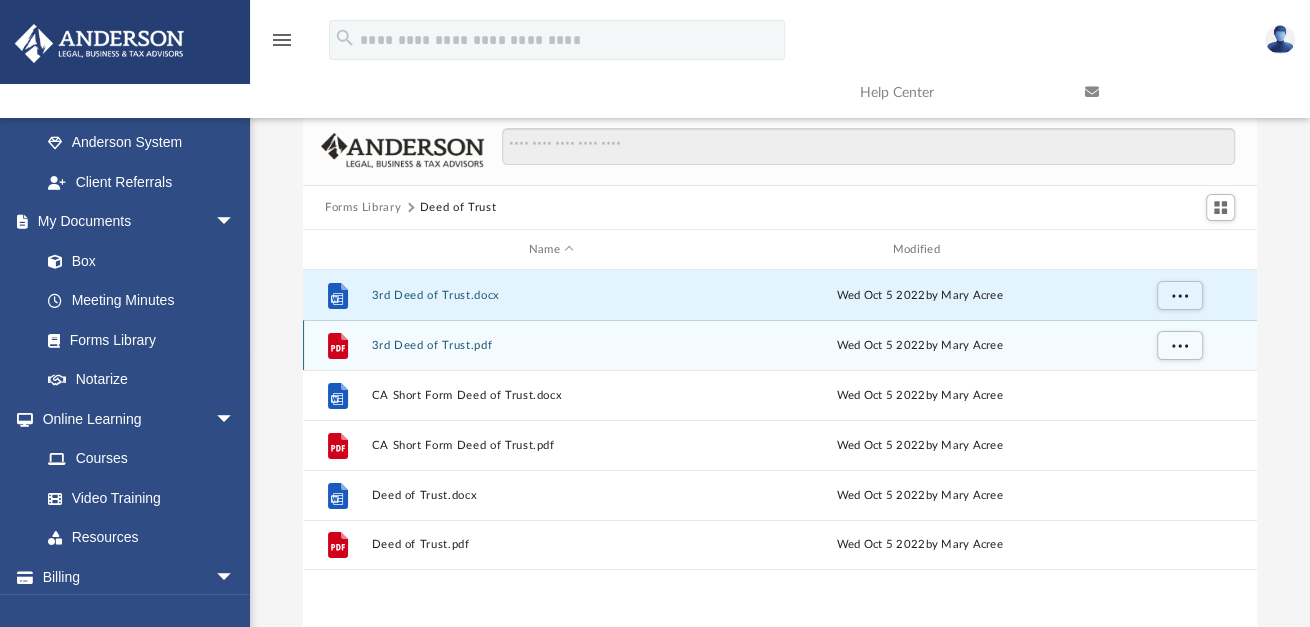click on "File 3rd Deed of Trust.pdf Wed Oct 5 2022  by [NAME] [LAST]" at bounding box center (780, 345) 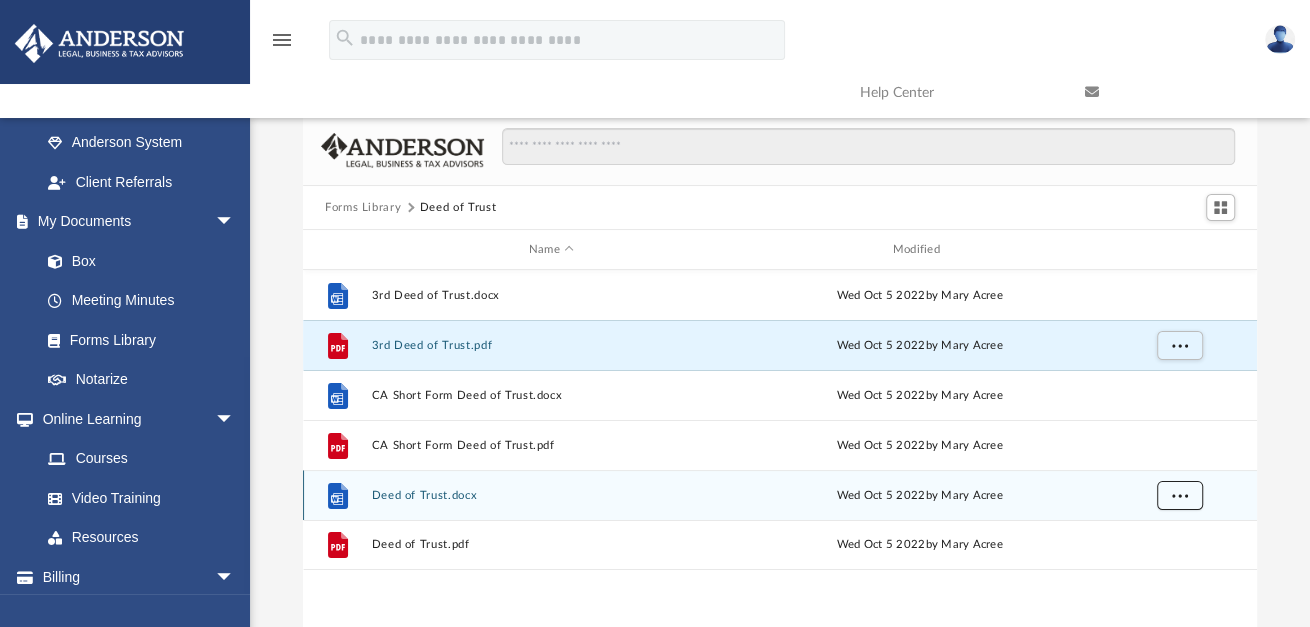 click at bounding box center [1180, 494] 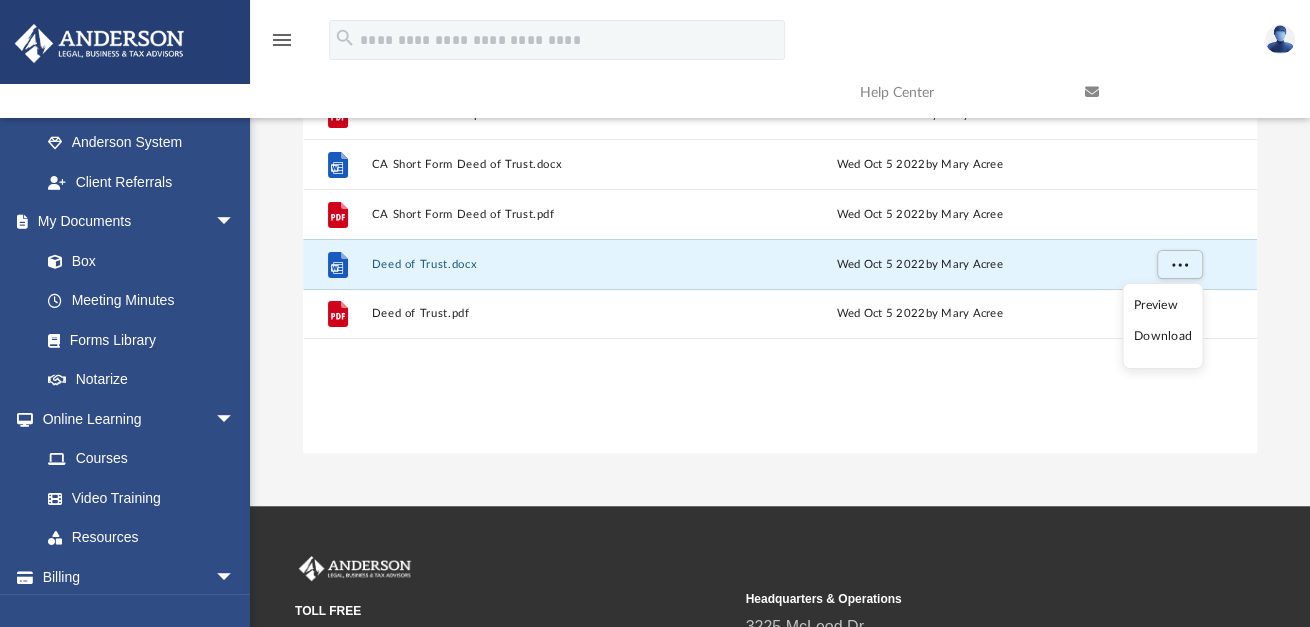 scroll, scrollTop: 232, scrollLeft: 0, axis: vertical 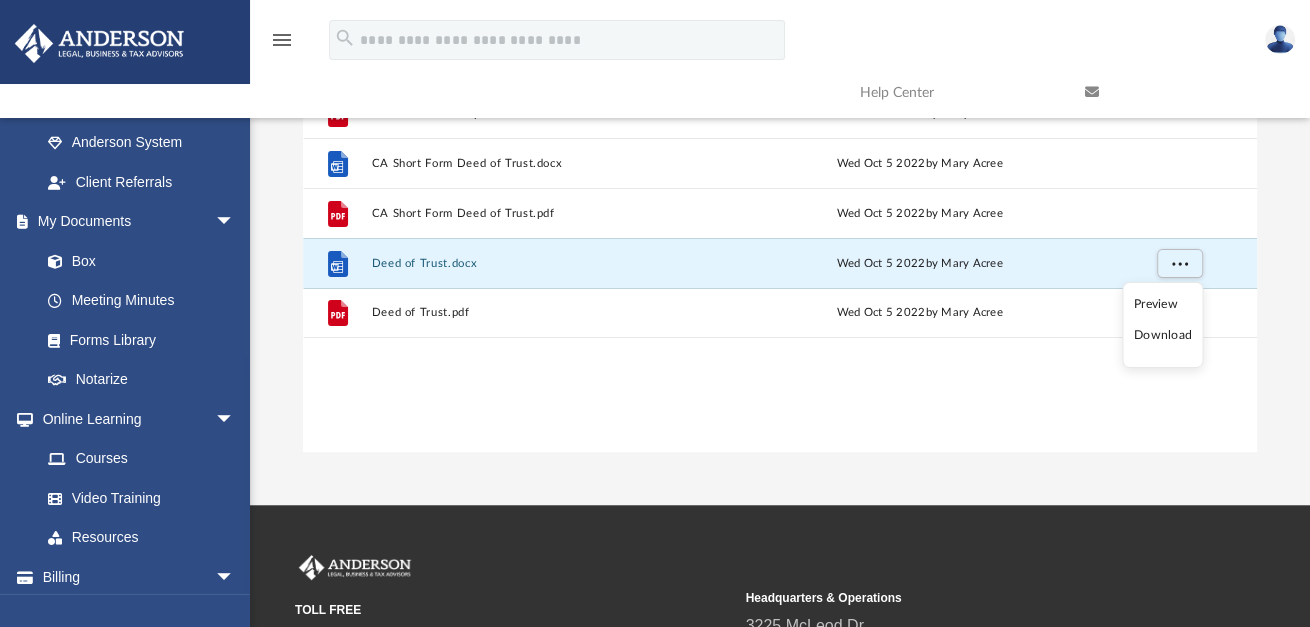 click on "Download" at bounding box center [1163, 335] 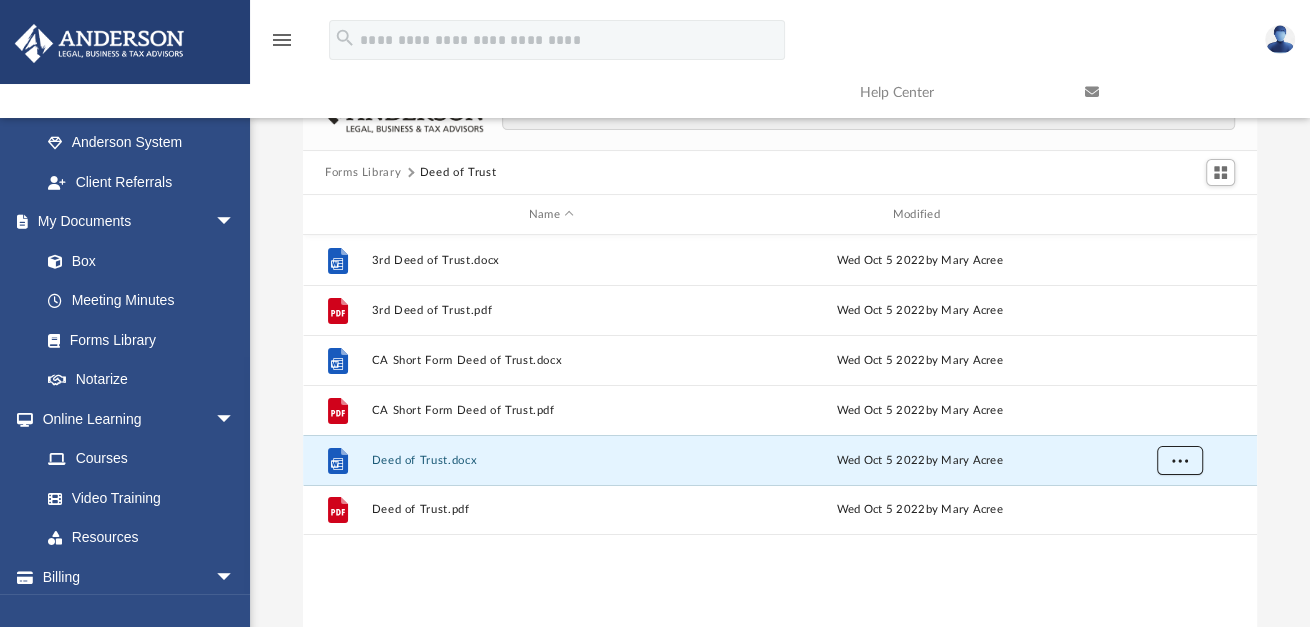 scroll, scrollTop: 33, scrollLeft: 0, axis: vertical 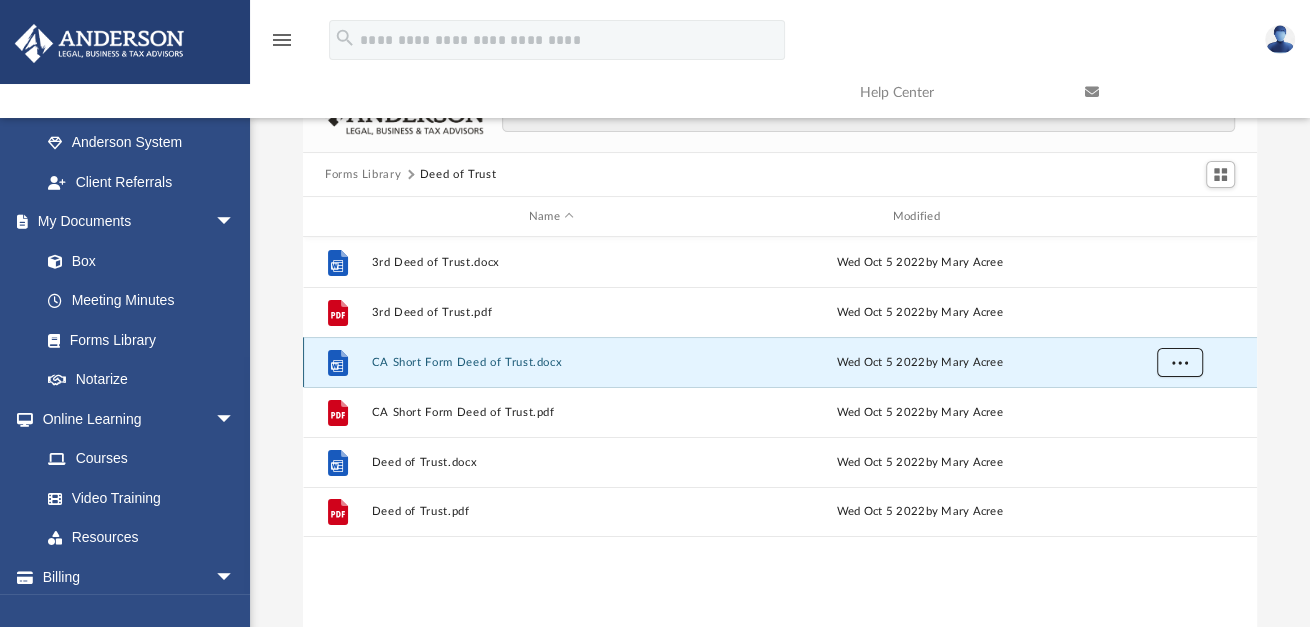 click at bounding box center [1180, 363] 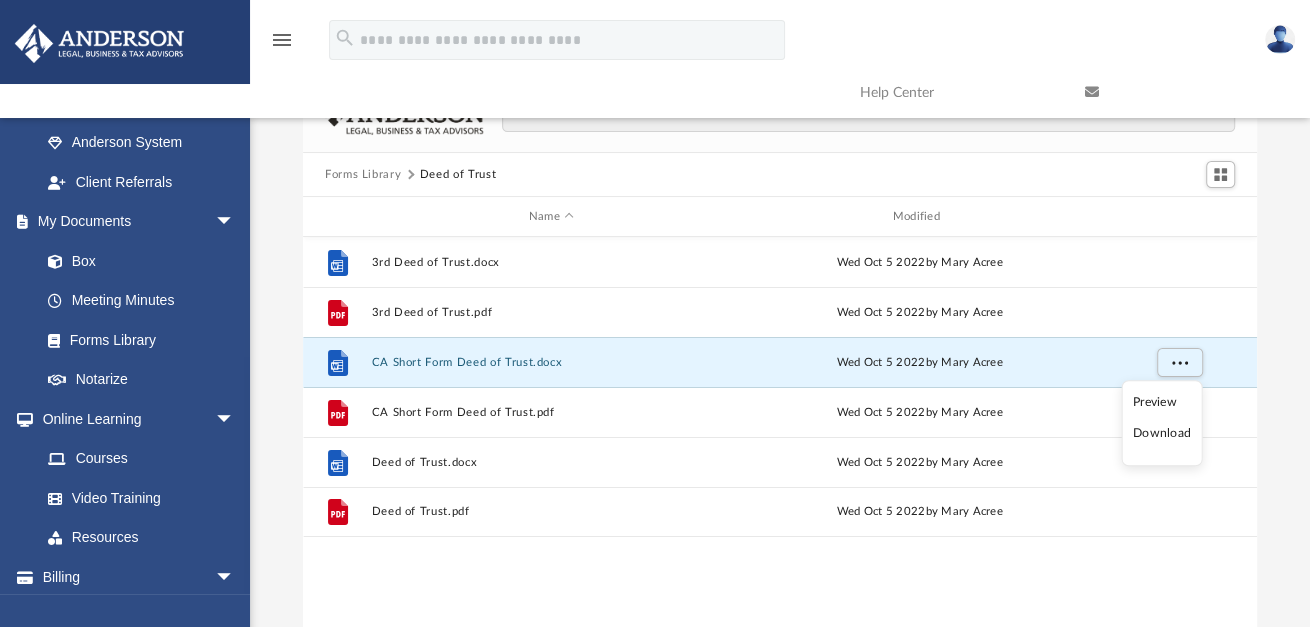 click on "Download" at bounding box center (1162, 433) 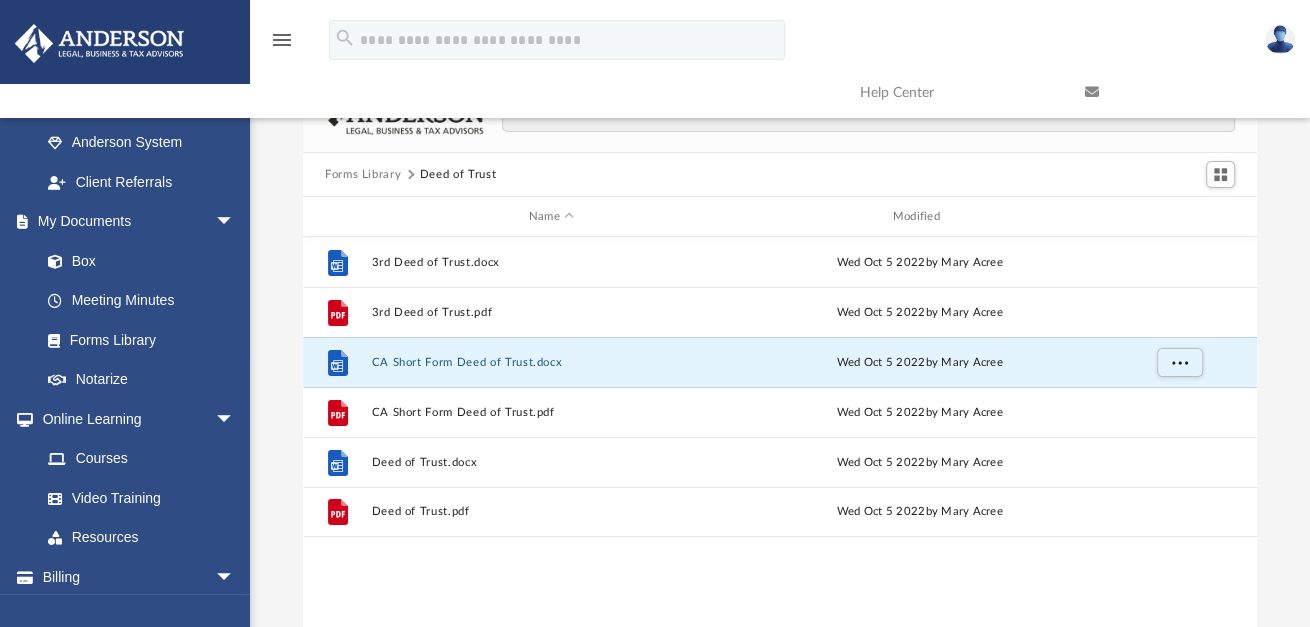 click on "Forms Library" at bounding box center [363, 175] 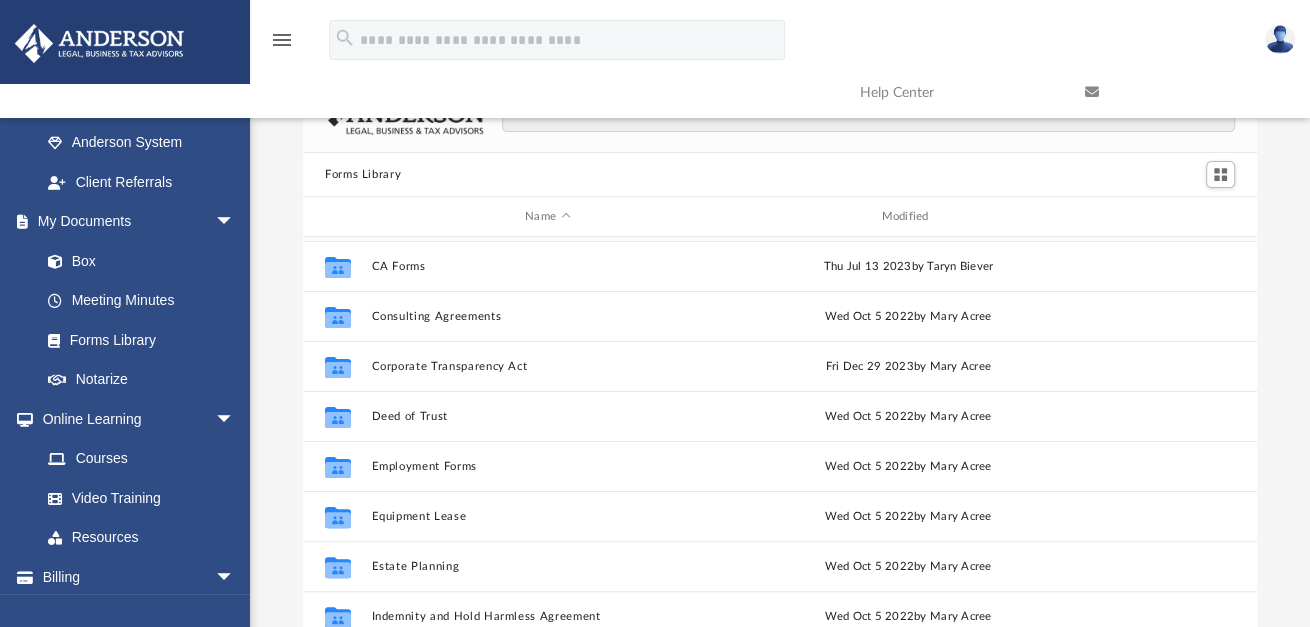scroll, scrollTop: 348, scrollLeft: 0, axis: vertical 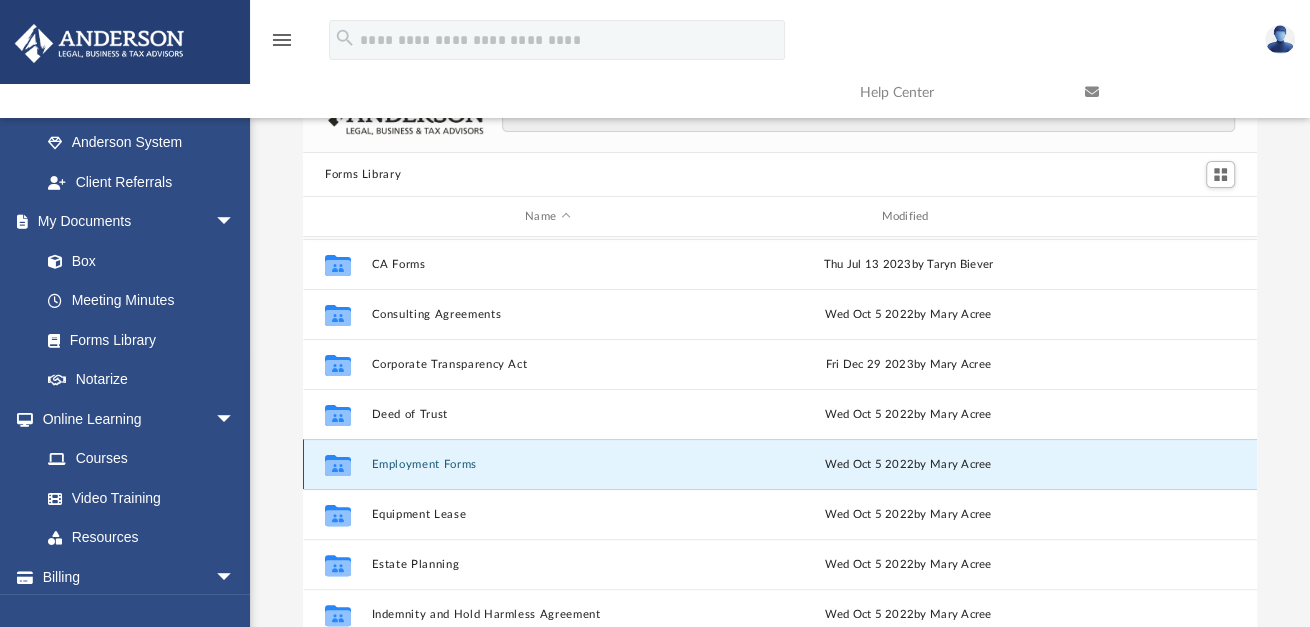 click on "Employment Forms" at bounding box center [548, 464] 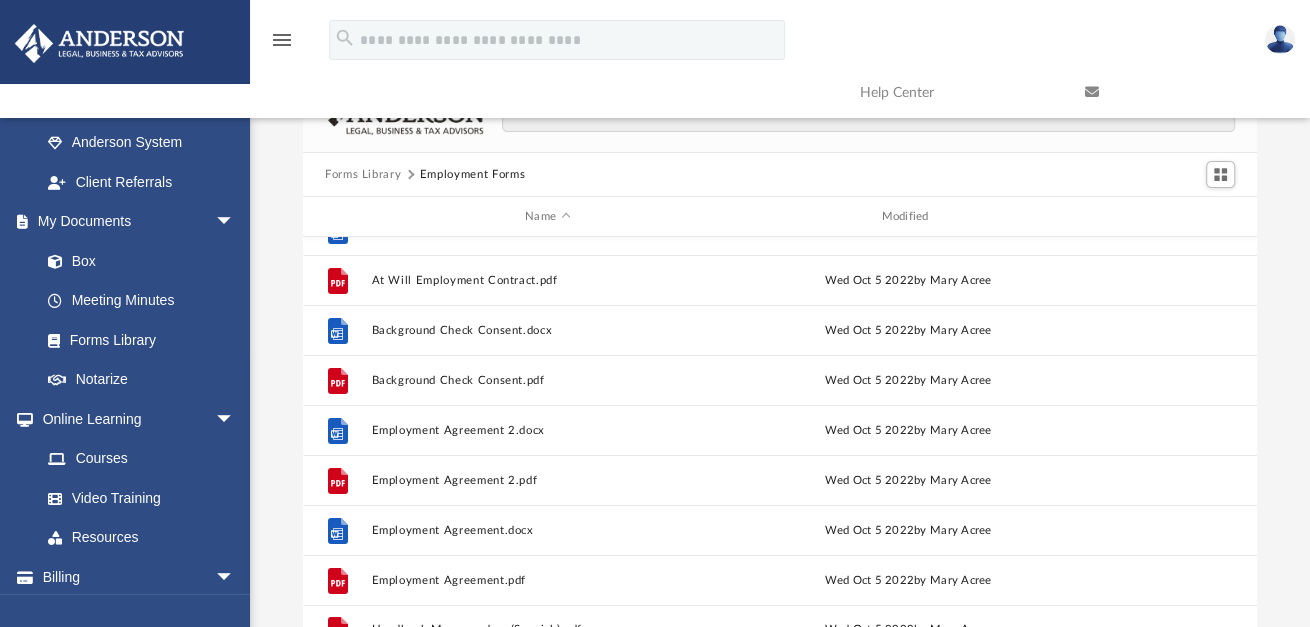scroll, scrollTop: 36, scrollLeft: 0, axis: vertical 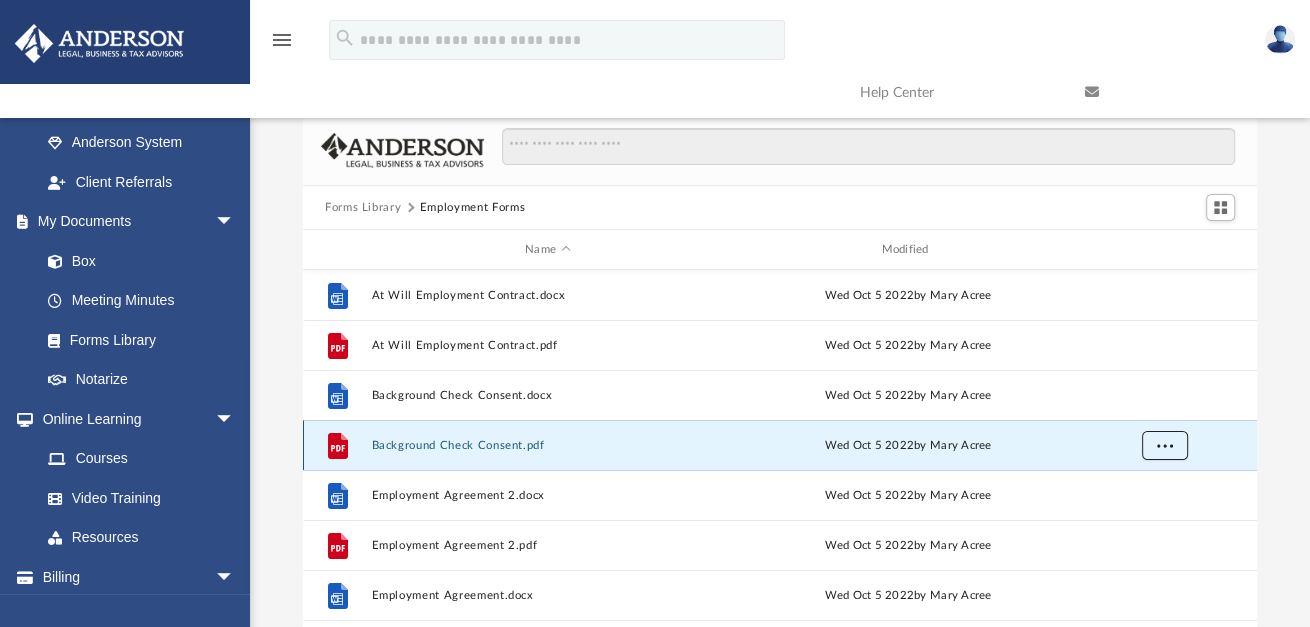 click at bounding box center (1165, 444) 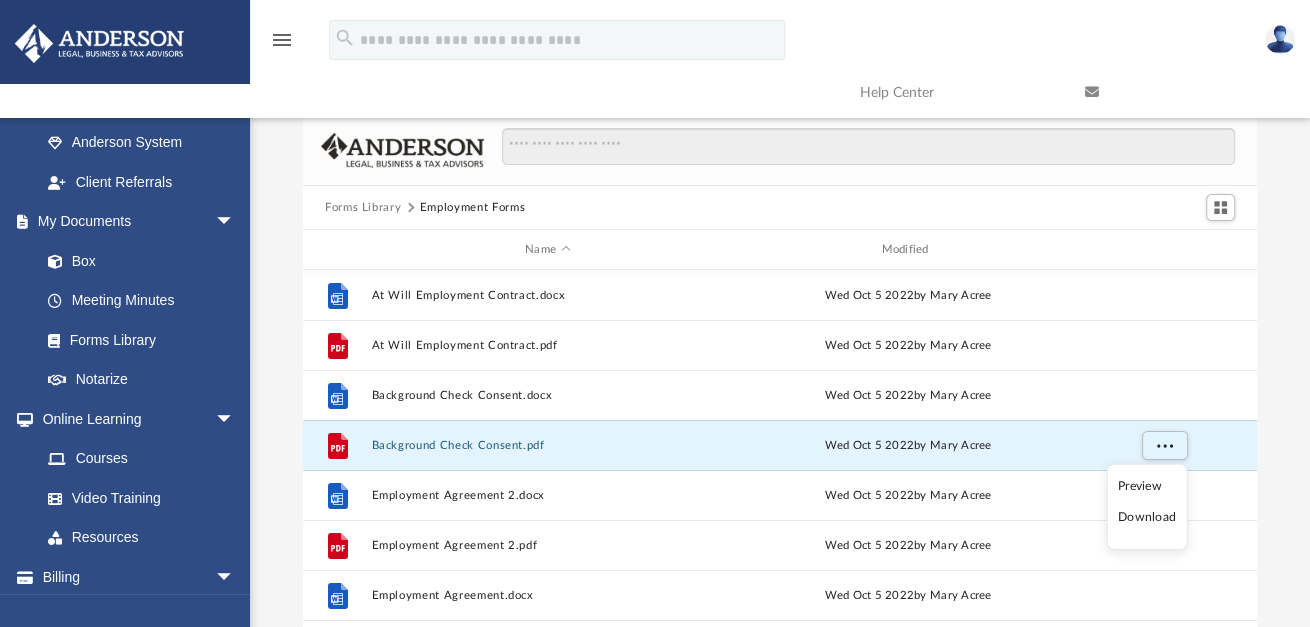 click on "Download" at bounding box center (1147, 517) 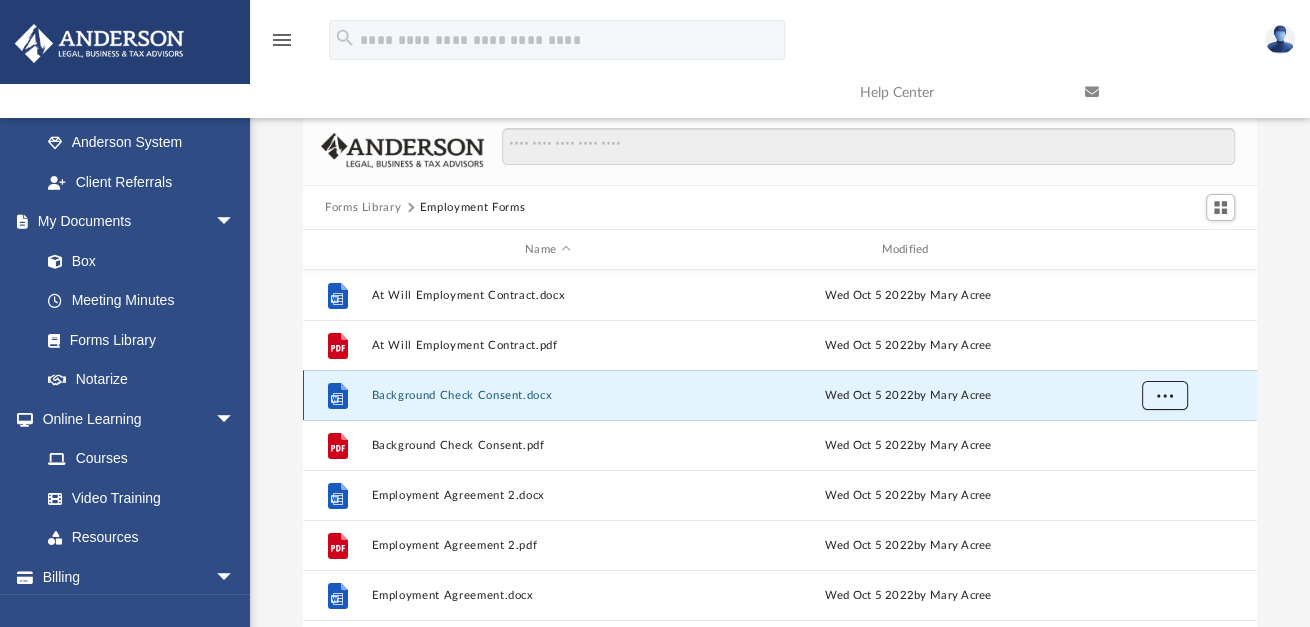 click at bounding box center [1165, 394] 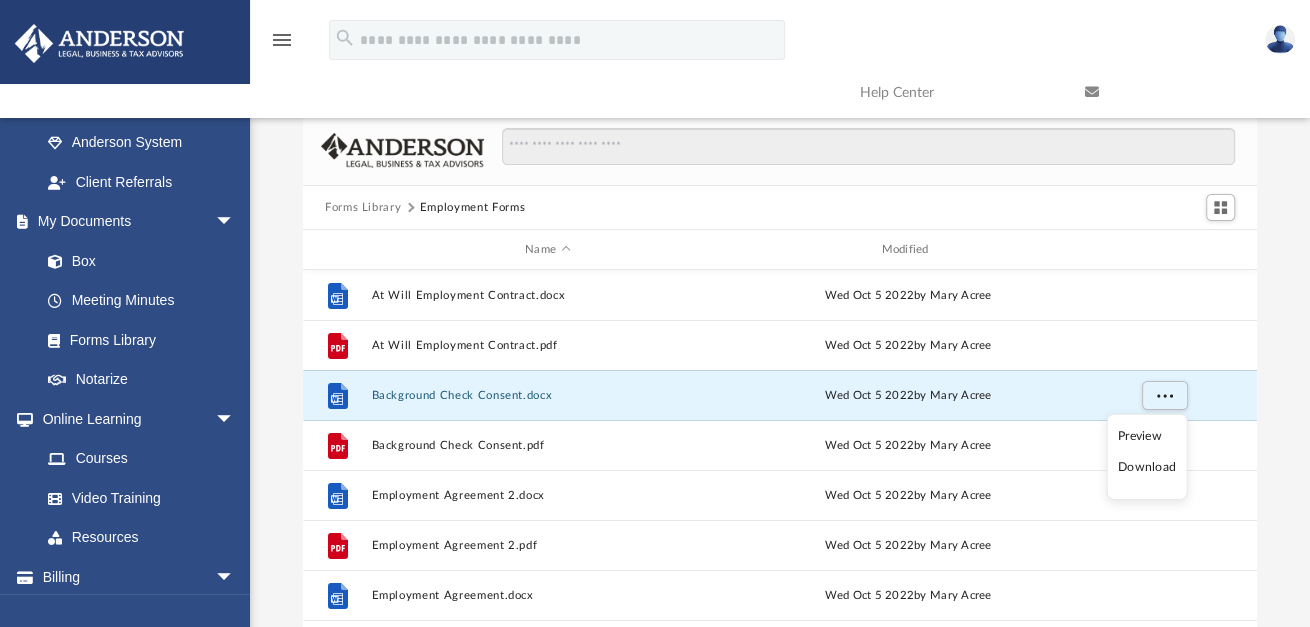 click on "Download" at bounding box center (1147, 467) 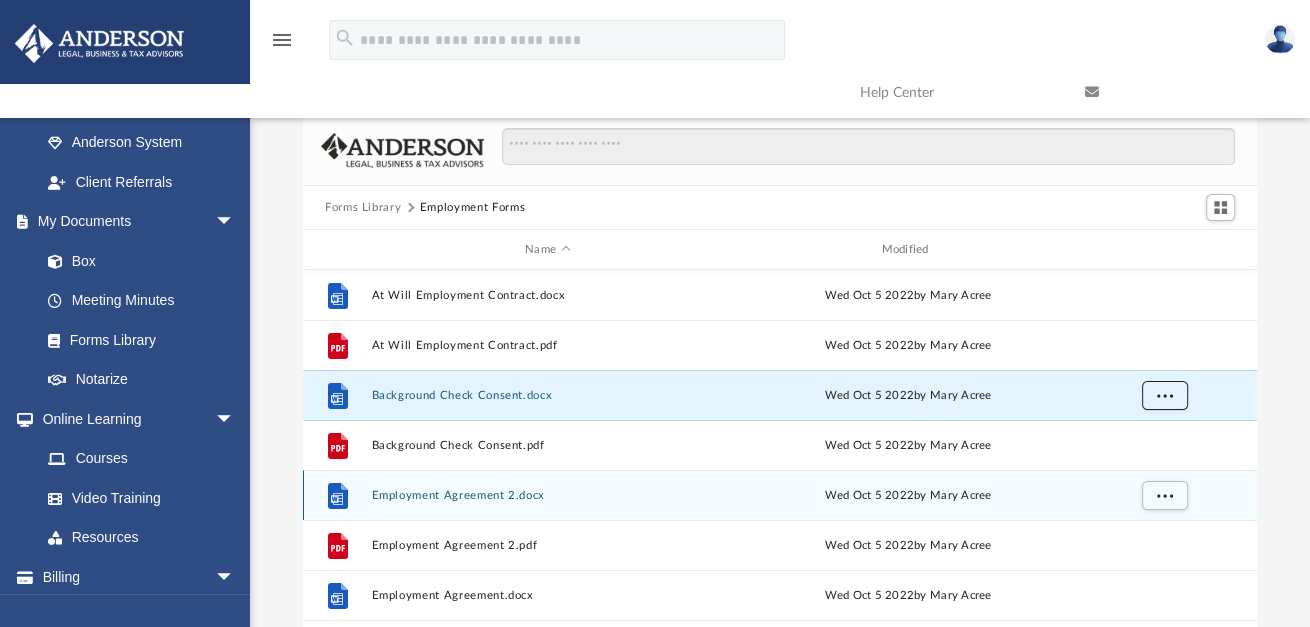 scroll, scrollTop: 36, scrollLeft: 0, axis: vertical 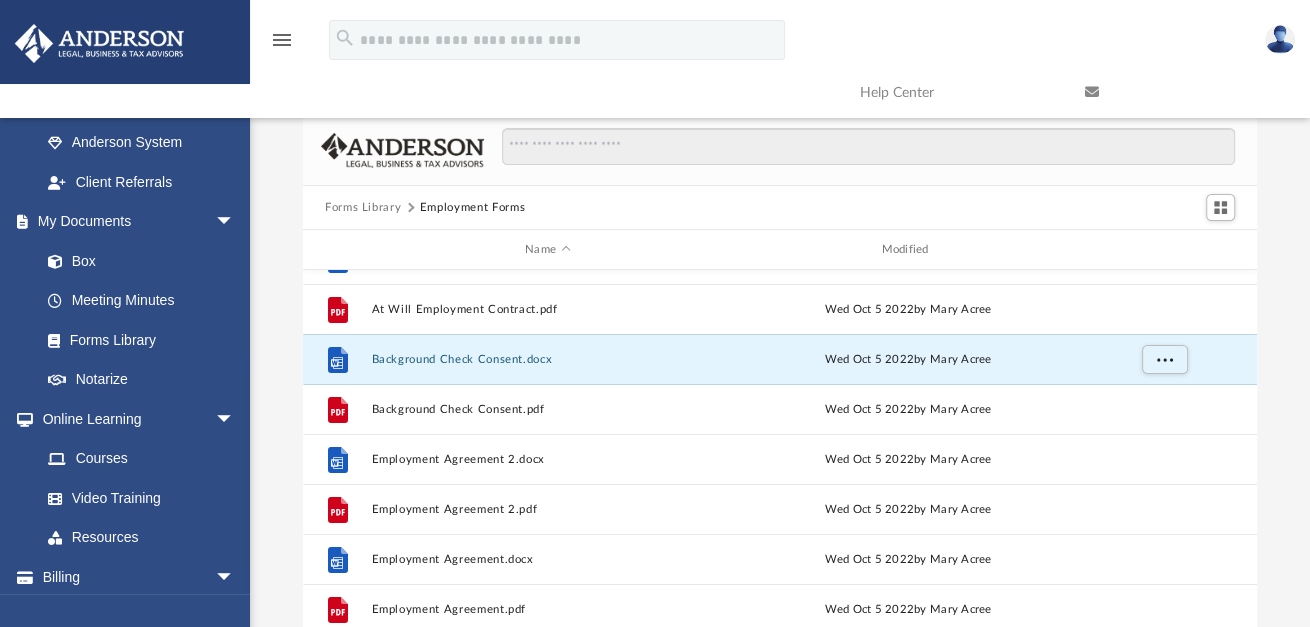 click on "Forms Library" at bounding box center (363, 208) 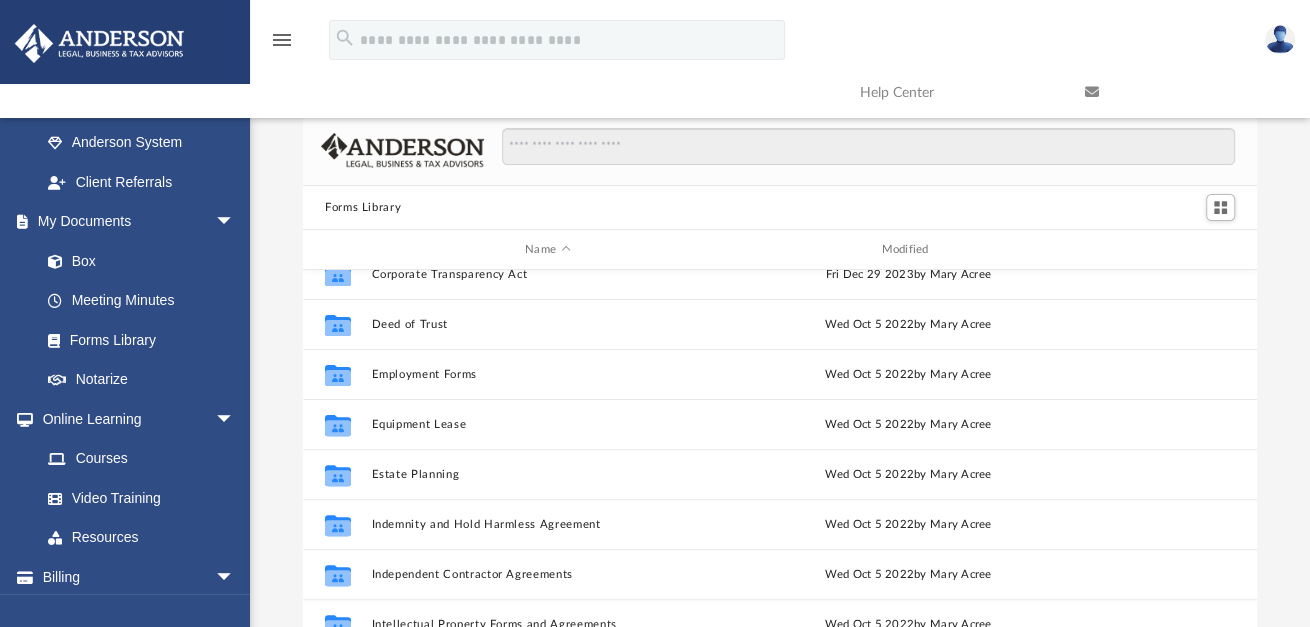 scroll, scrollTop: 522, scrollLeft: 0, axis: vertical 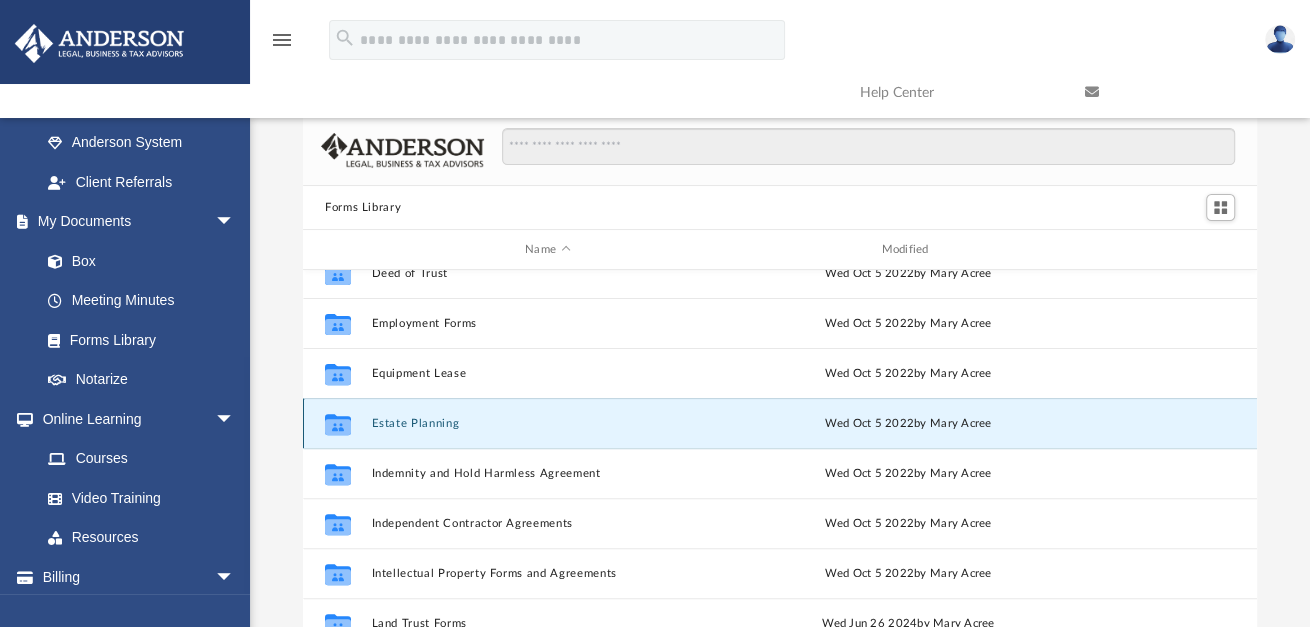 click on "Estate Planning" at bounding box center [548, 423] 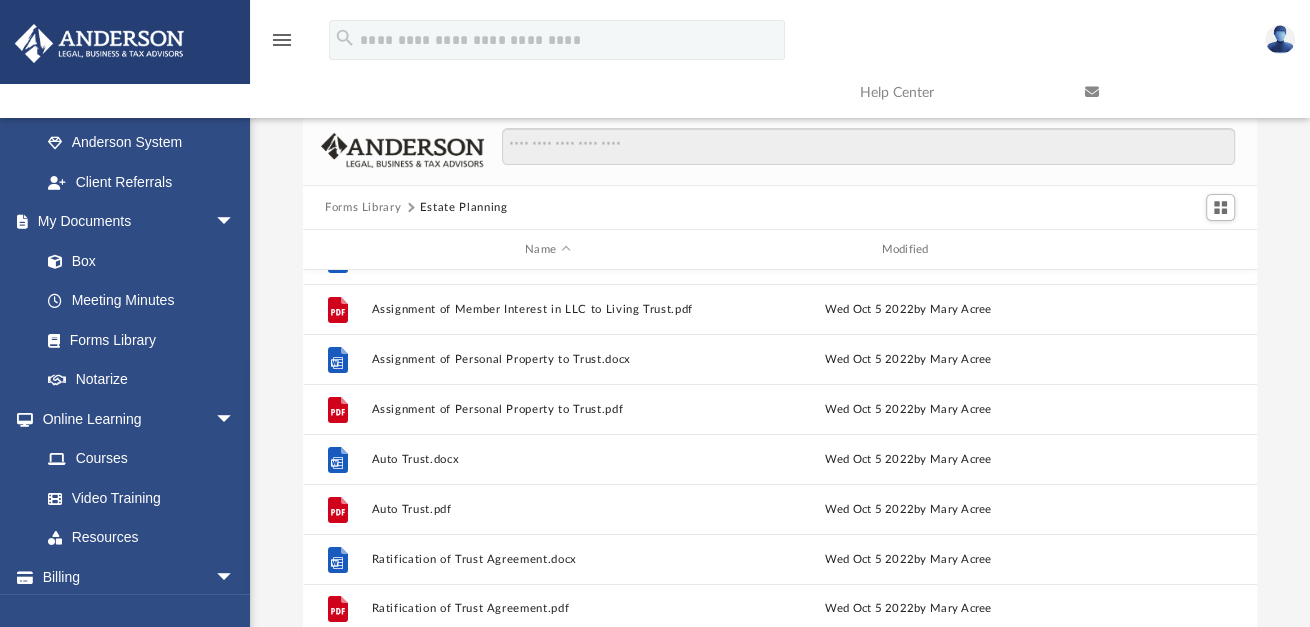 scroll, scrollTop: 0, scrollLeft: 0, axis: both 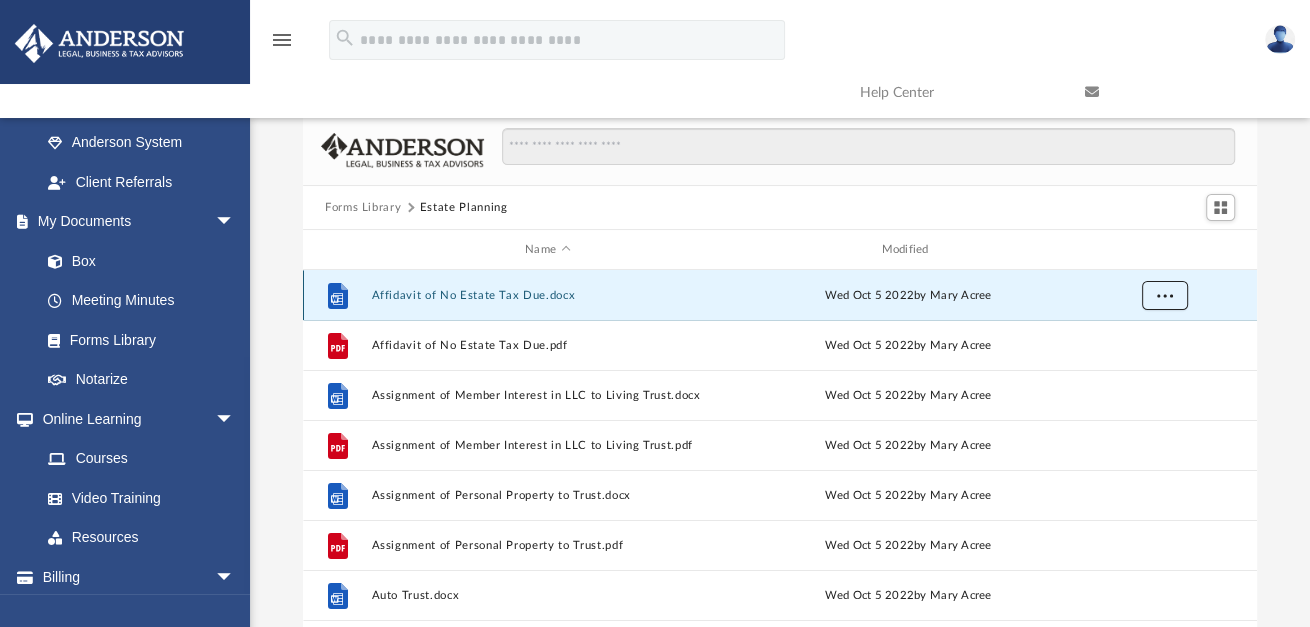 click at bounding box center (1165, 294) 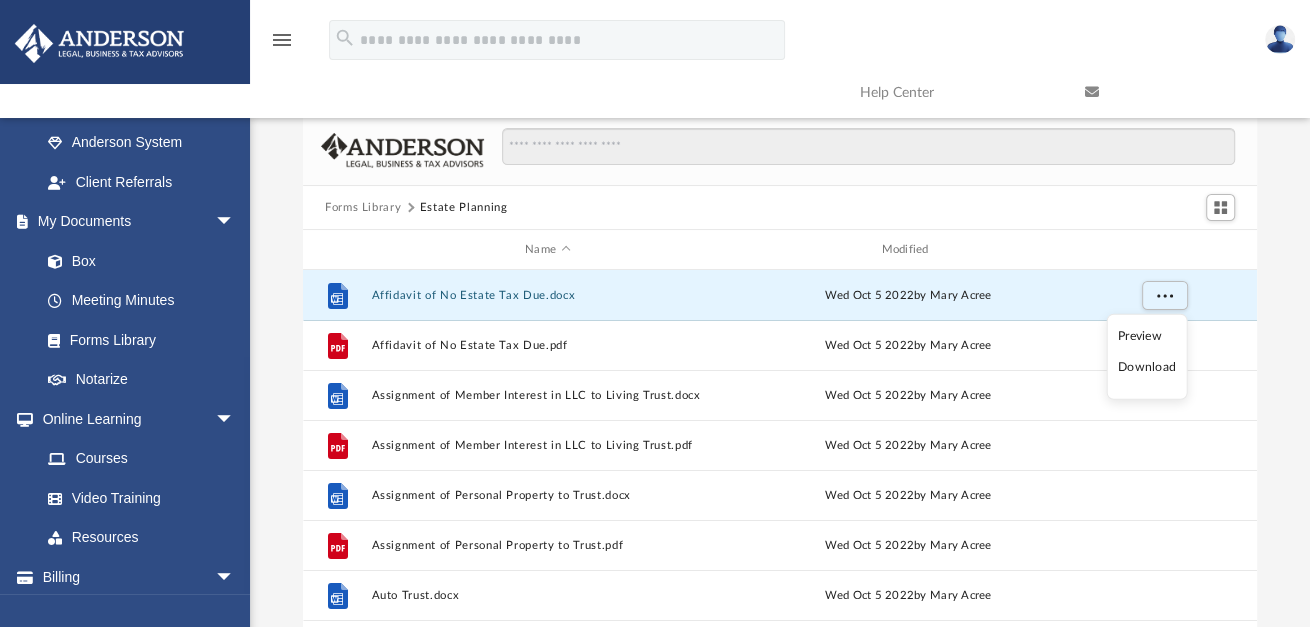 click on "Download" at bounding box center [1147, 367] 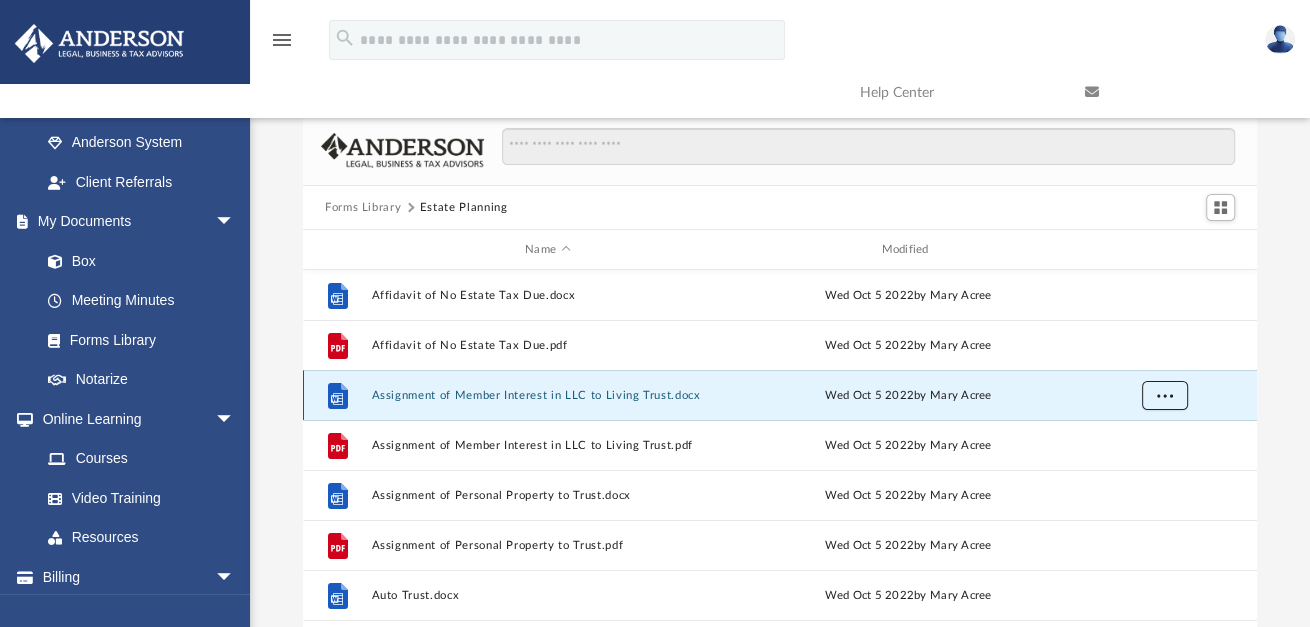 click at bounding box center (1165, 394) 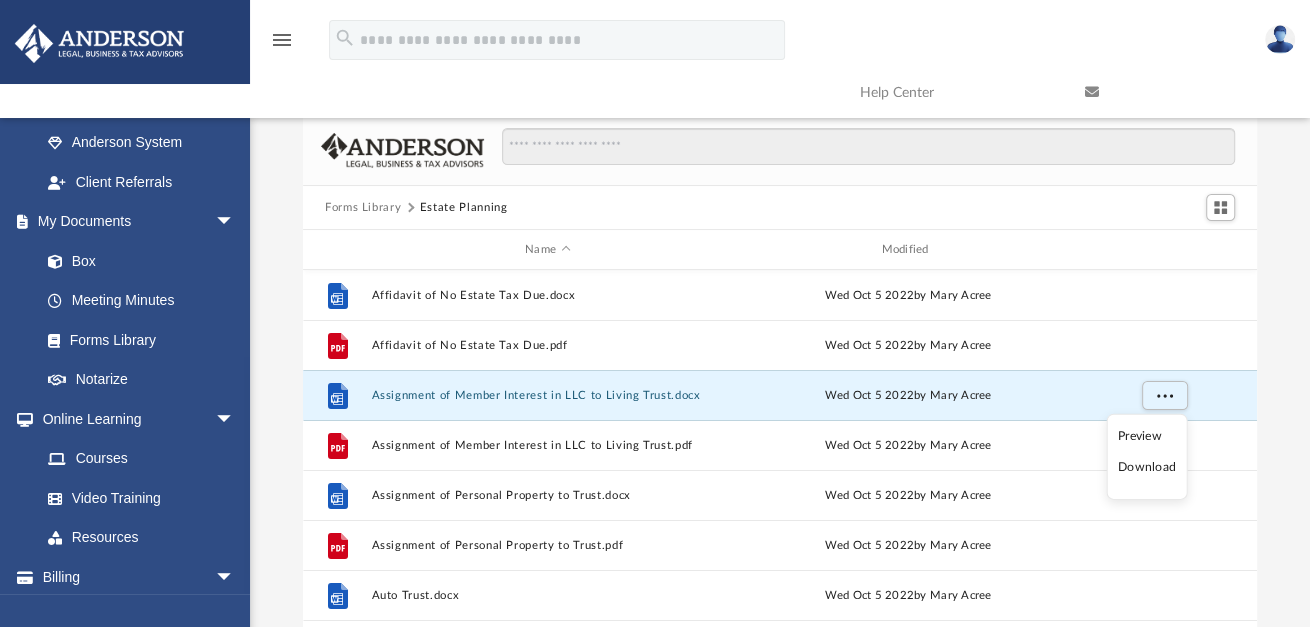 click on "Download" at bounding box center [1147, 467] 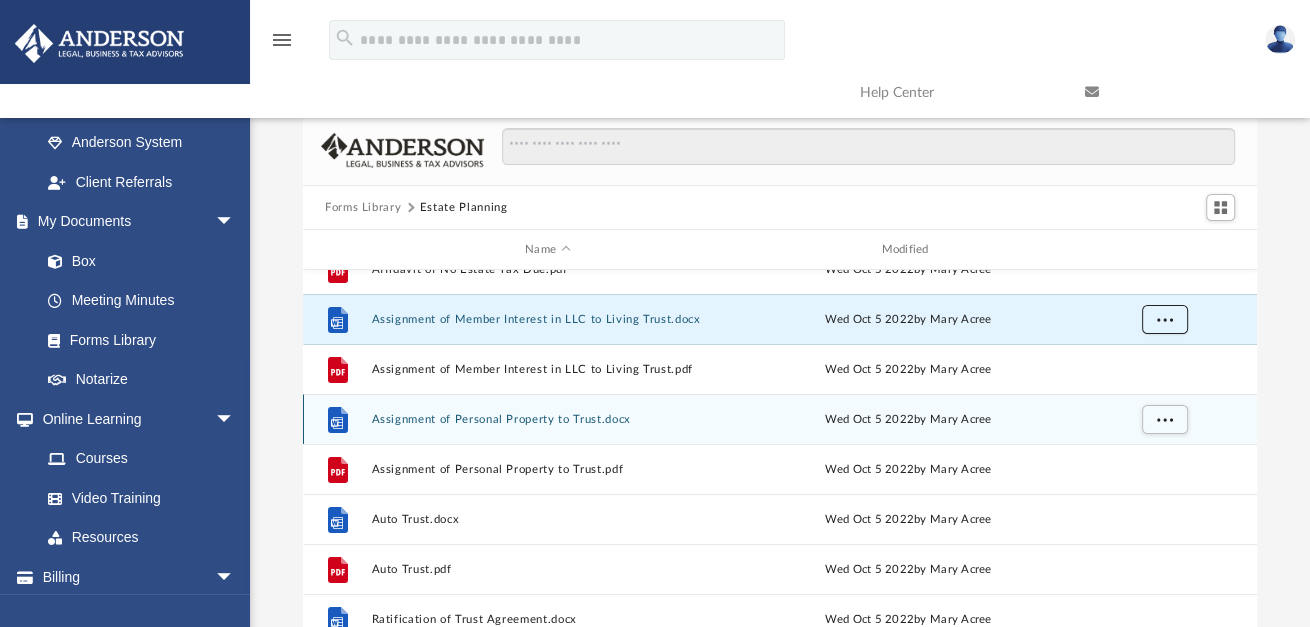 scroll, scrollTop: 76, scrollLeft: 0, axis: vertical 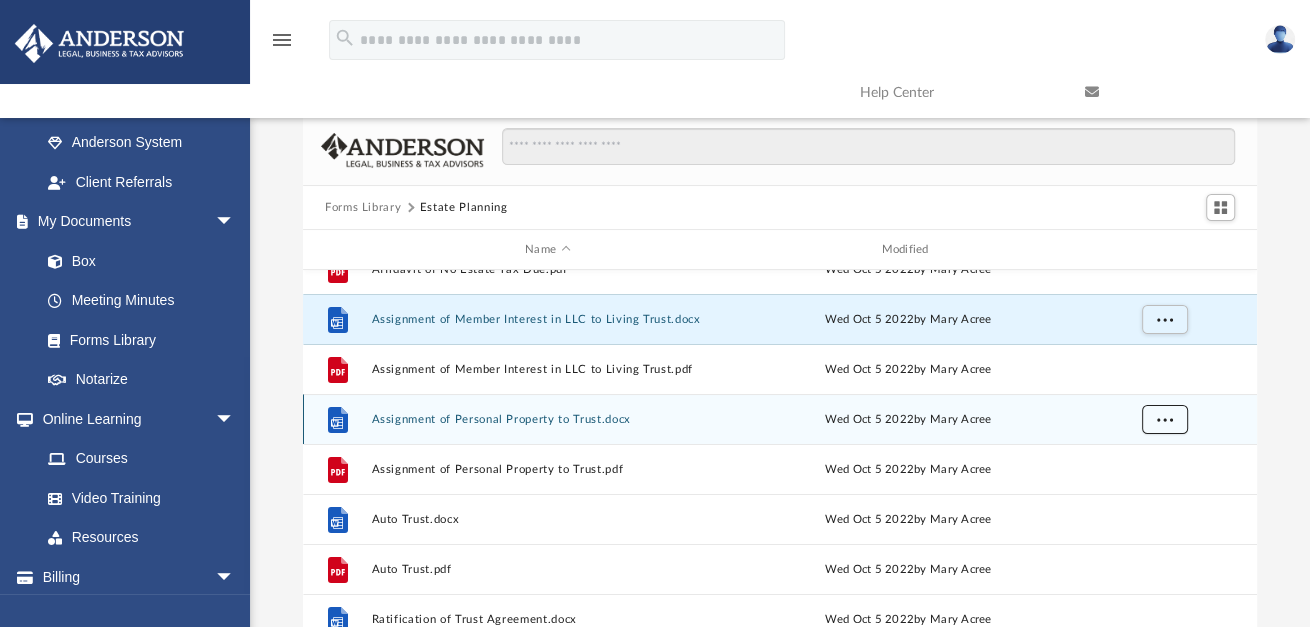 click at bounding box center (1165, 418) 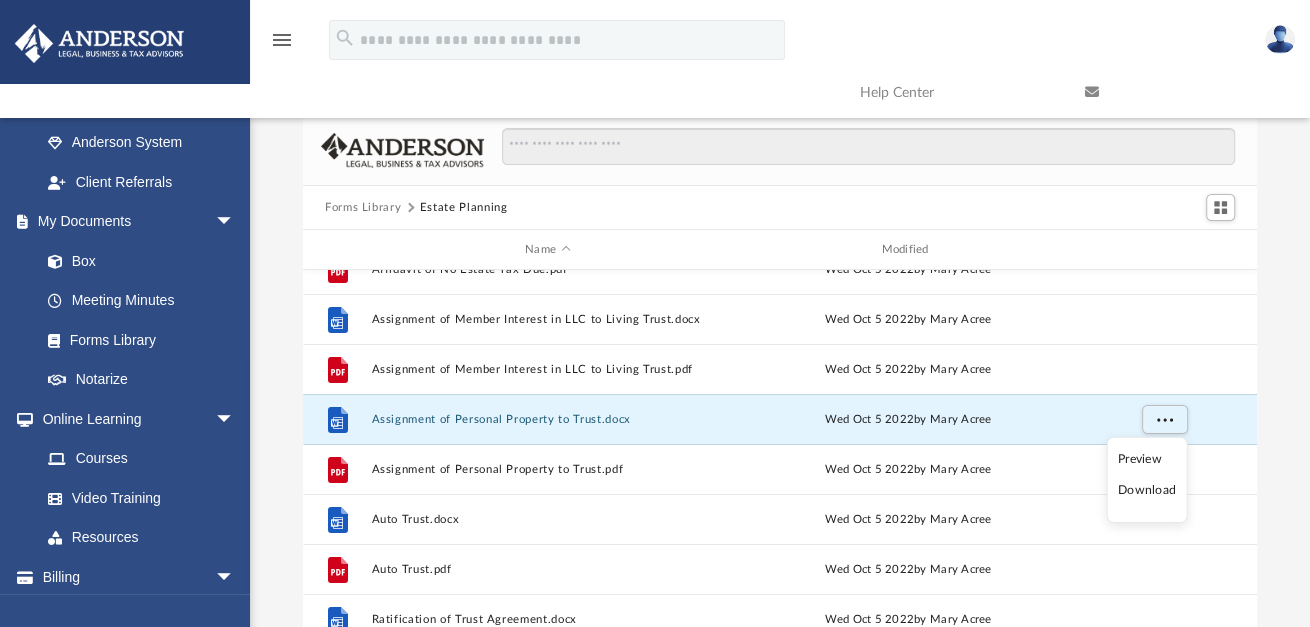 click on "Download" at bounding box center [1147, 490] 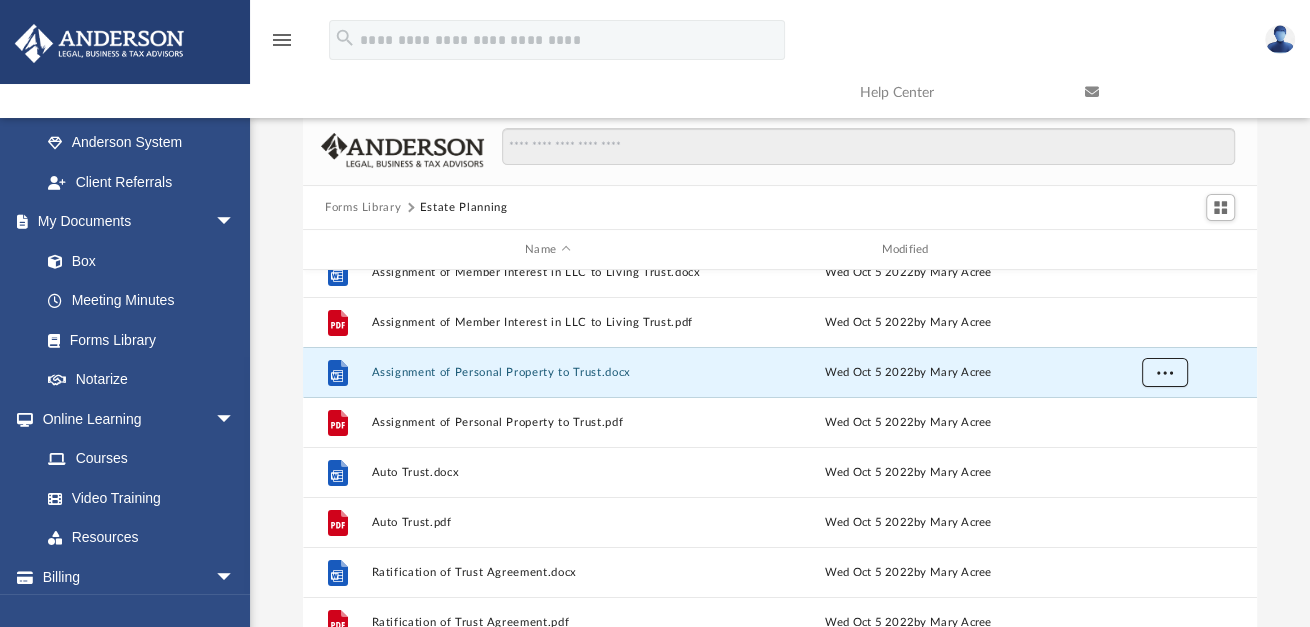 scroll, scrollTop: 124, scrollLeft: 0, axis: vertical 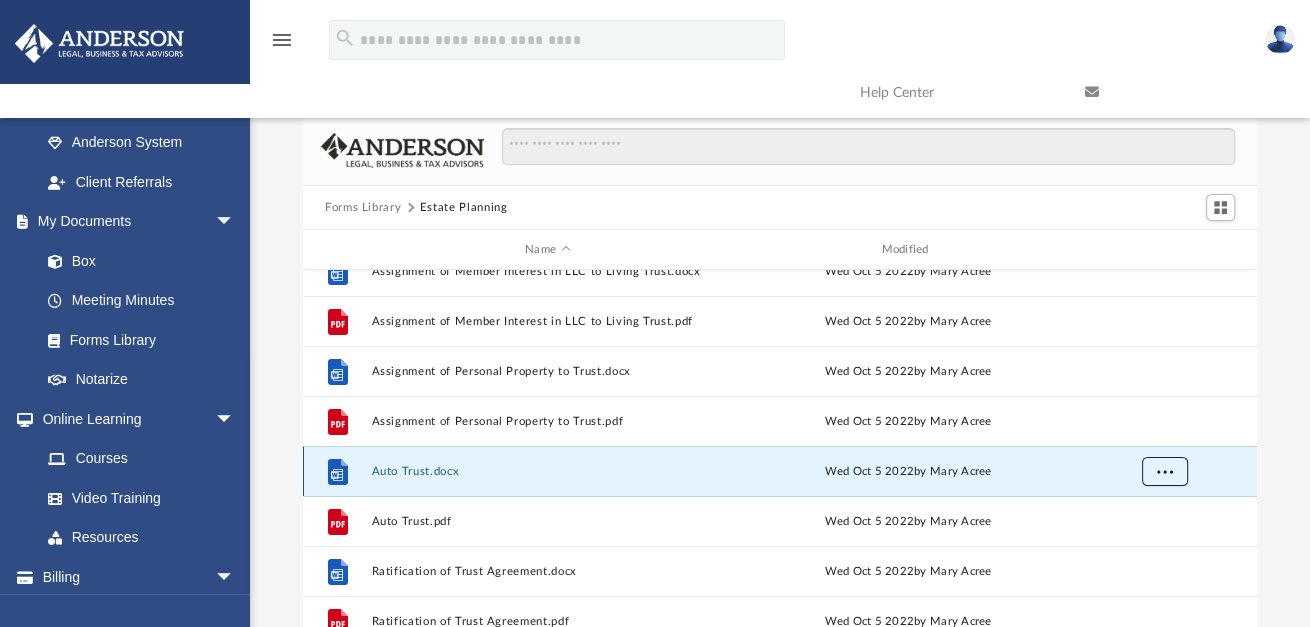 click at bounding box center [1165, 472] 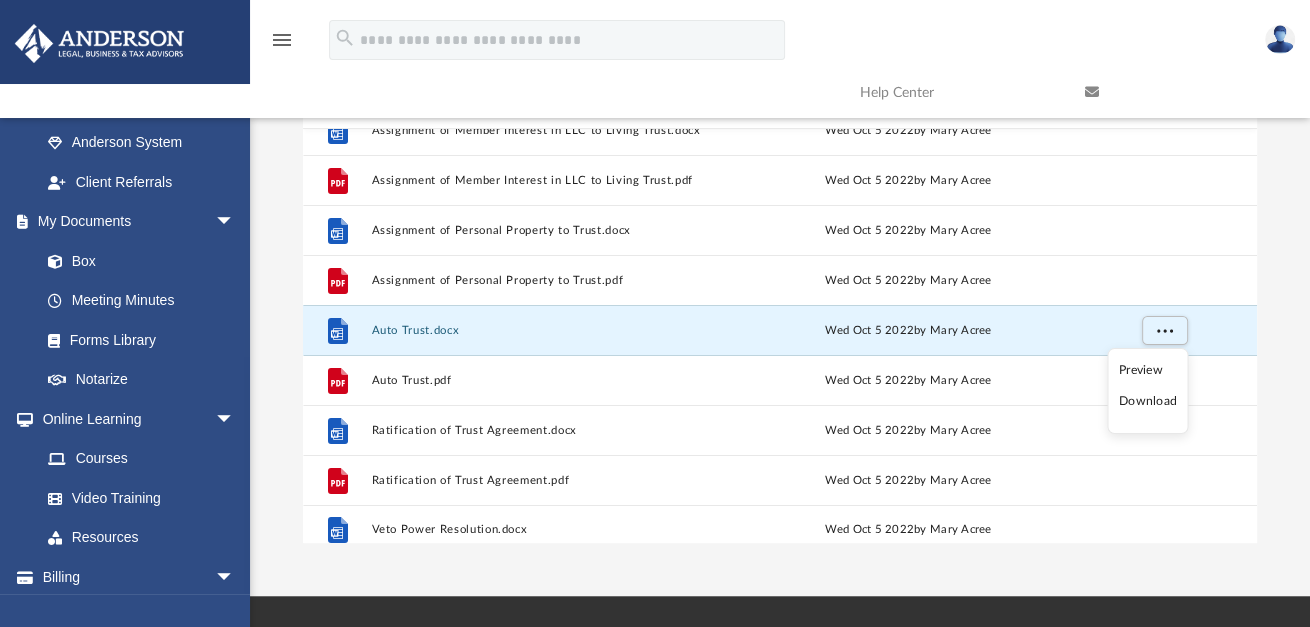 scroll, scrollTop: 143, scrollLeft: 0, axis: vertical 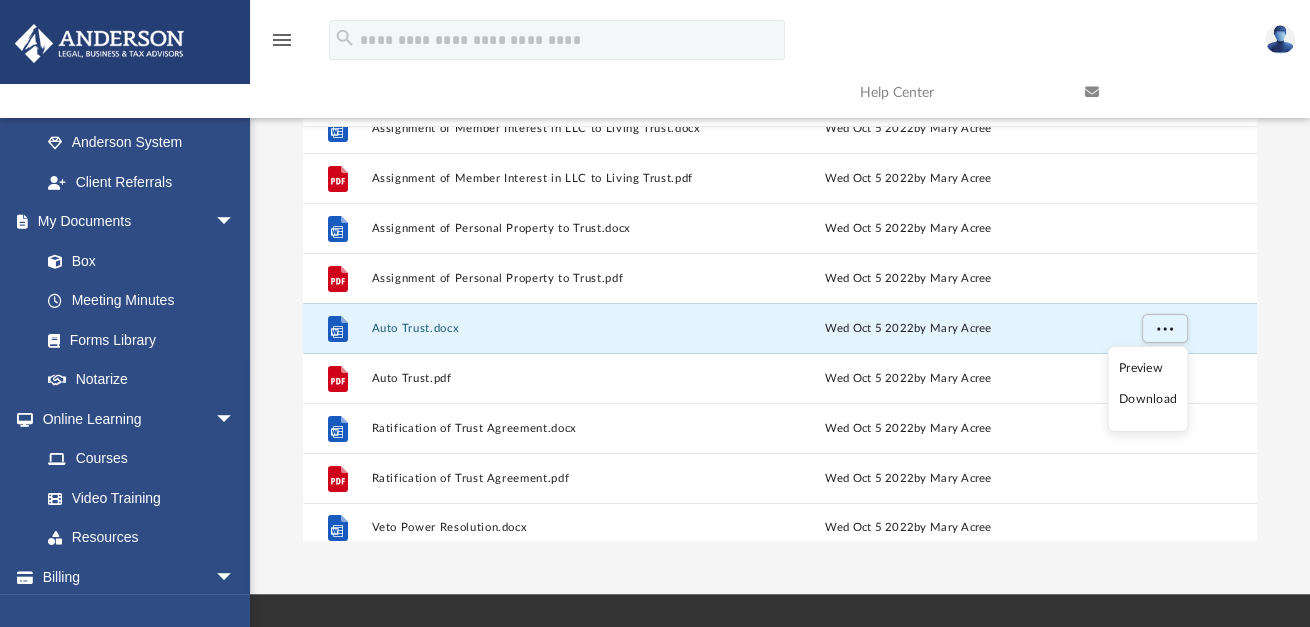 click on "Download" at bounding box center (1148, 399) 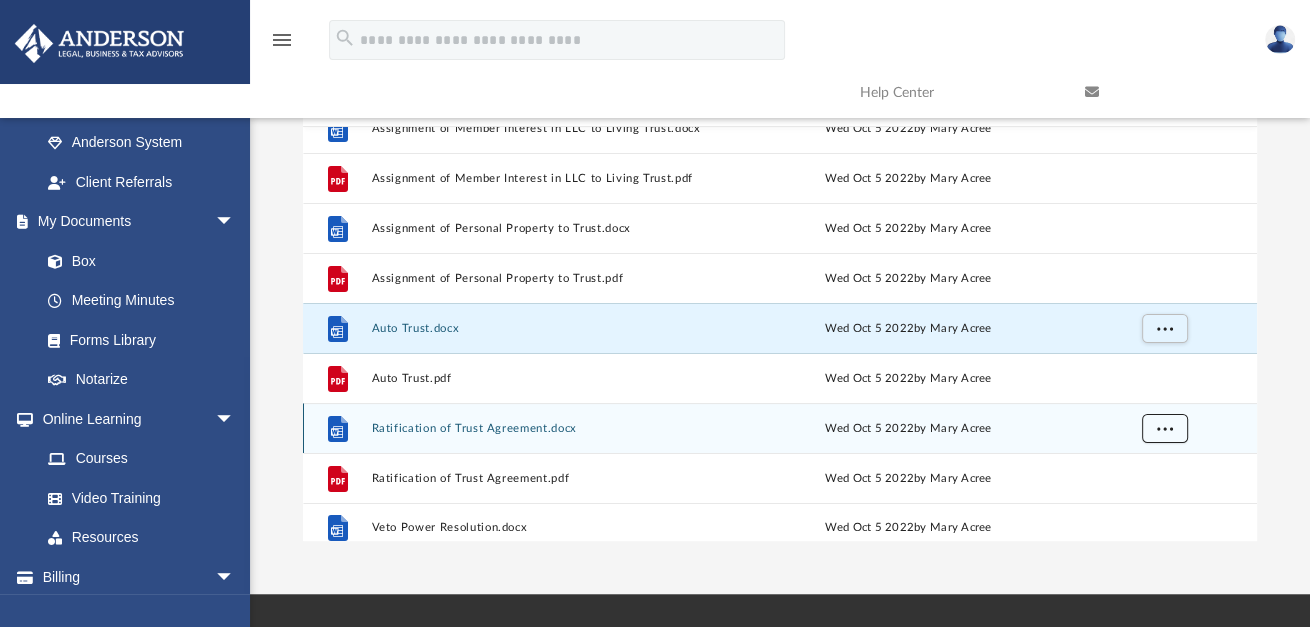 click at bounding box center (1165, 429) 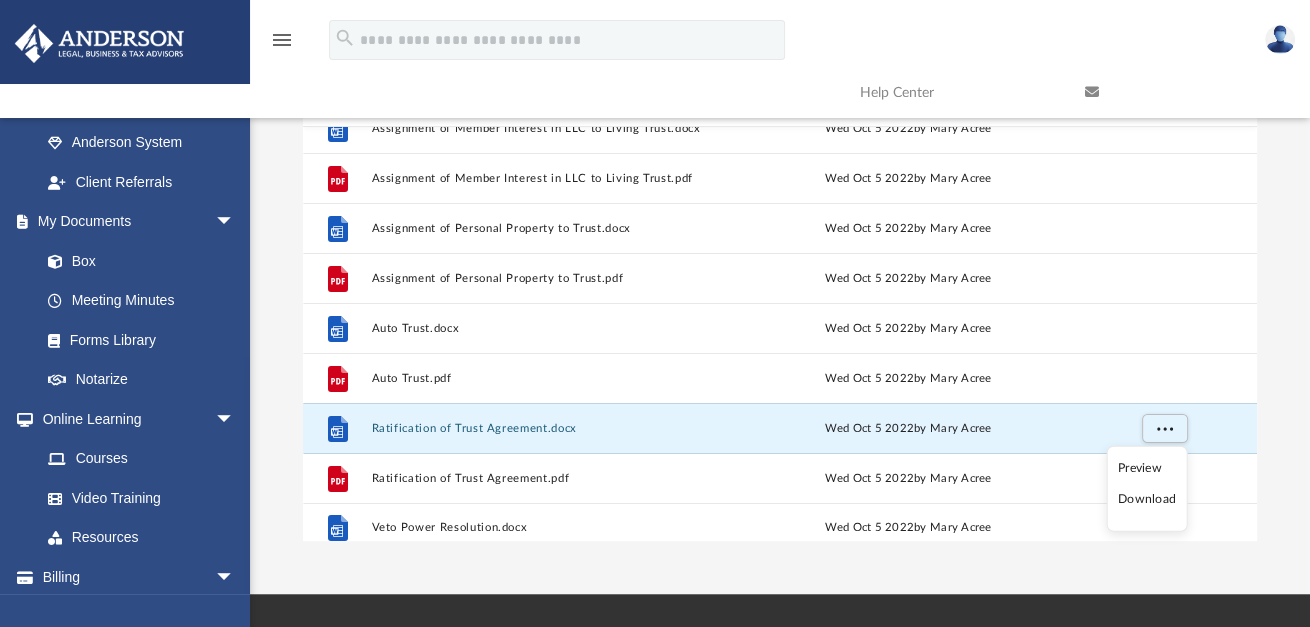click on "Download" at bounding box center [1147, 499] 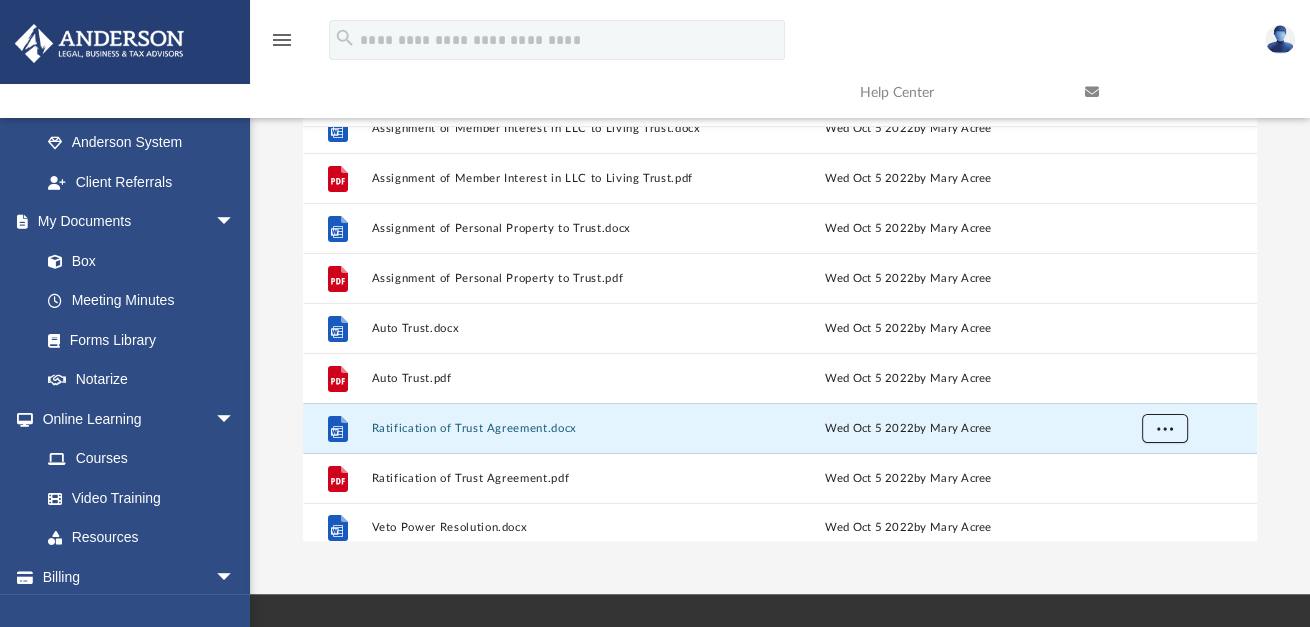 scroll, scrollTop: 136, scrollLeft: 0, axis: vertical 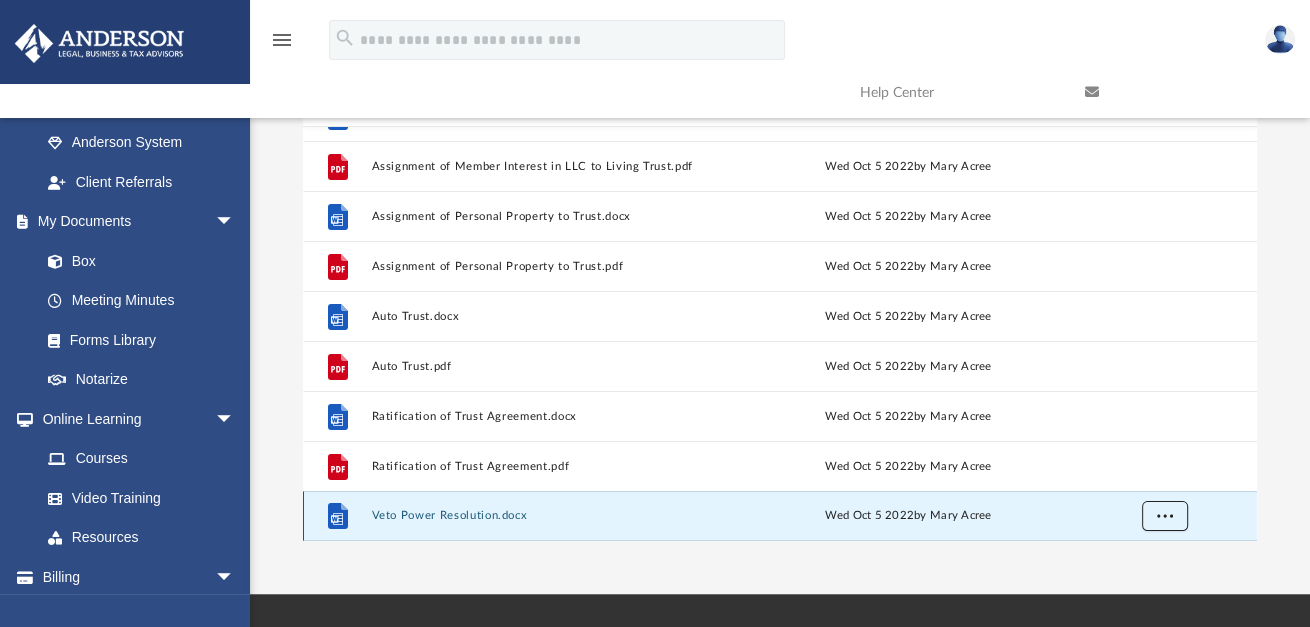 click at bounding box center [1165, 516] 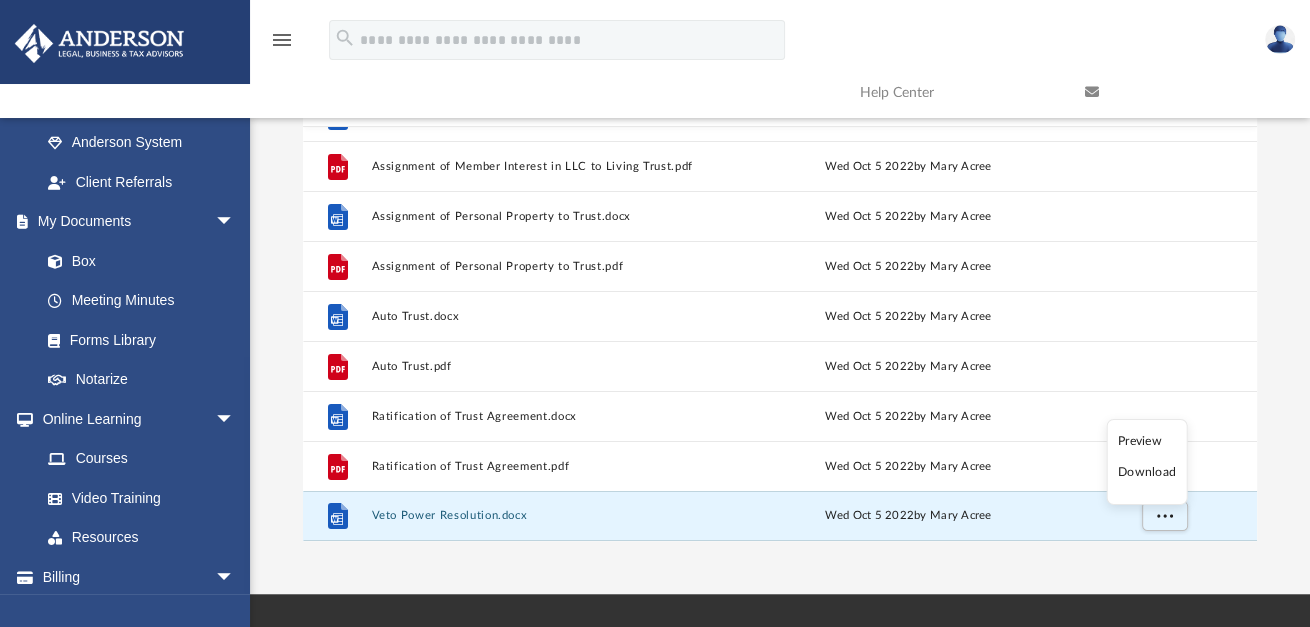 click on "Download" at bounding box center [1147, 472] 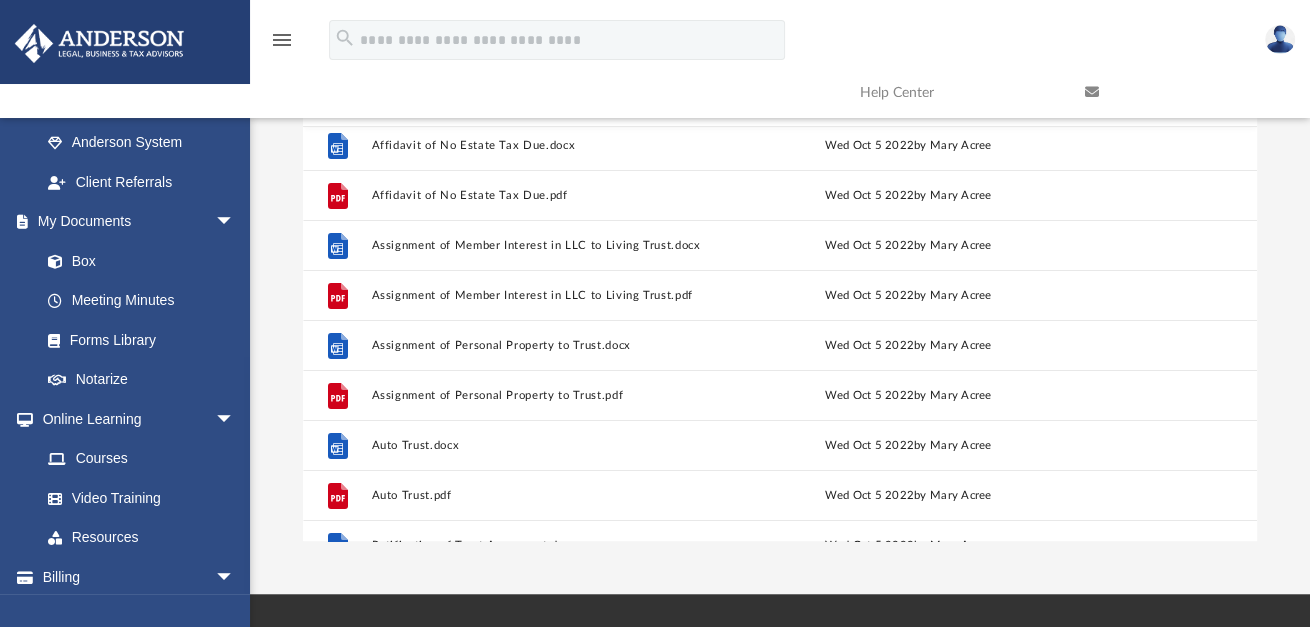scroll, scrollTop: 0, scrollLeft: 0, axis: both 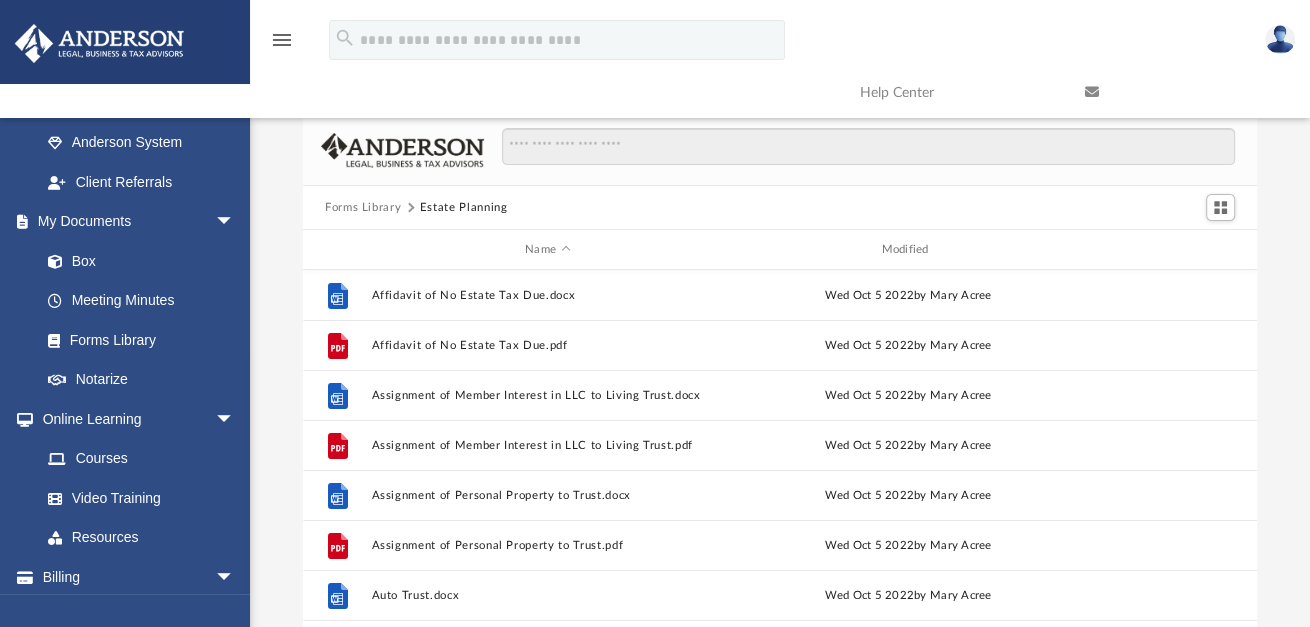 click on "Forms Library" at bounding box center (363, 208) 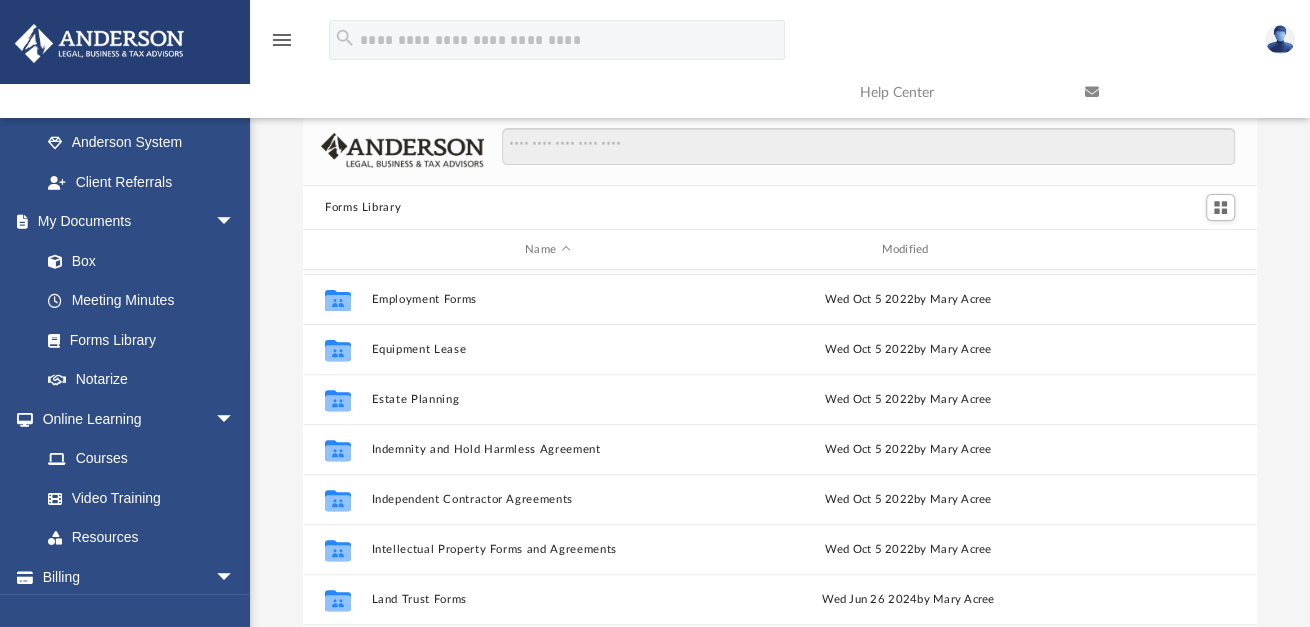 scroll, scrollTop: 548, scrollLeft: 0, axis: vertical 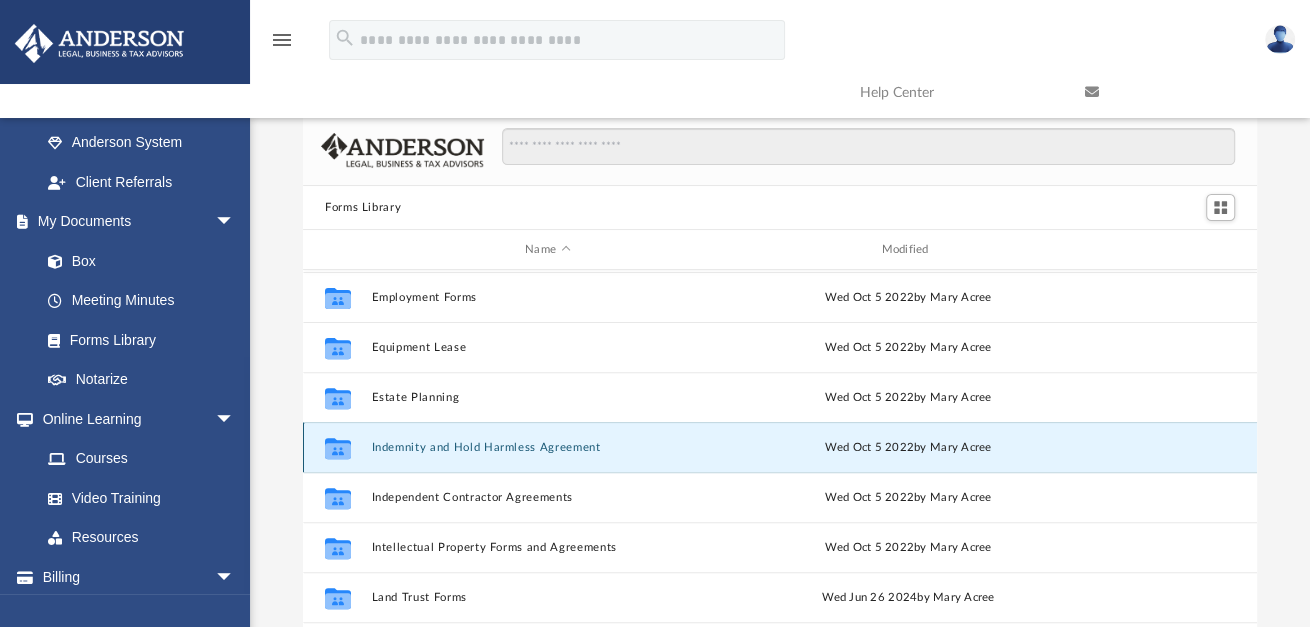 click on "Indemnity and Hold Harmless Agreement" at bounding box center (548, 447) 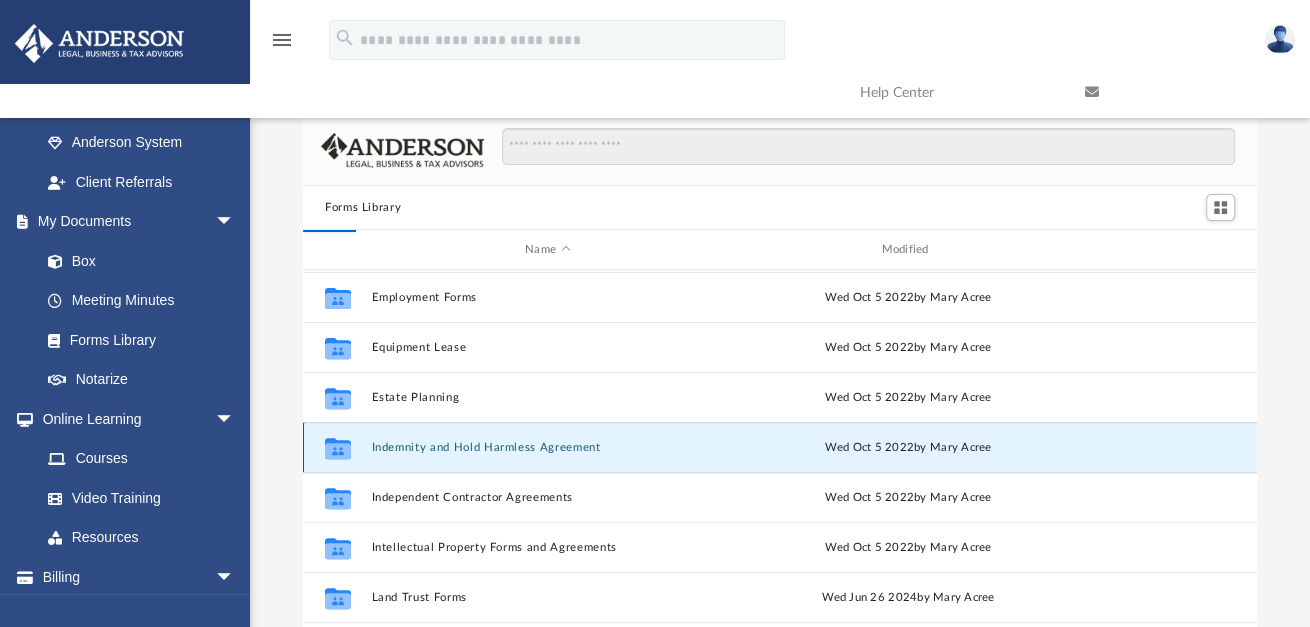 scroll, scrollTop: 0, scrollLeft: 0, axis: both 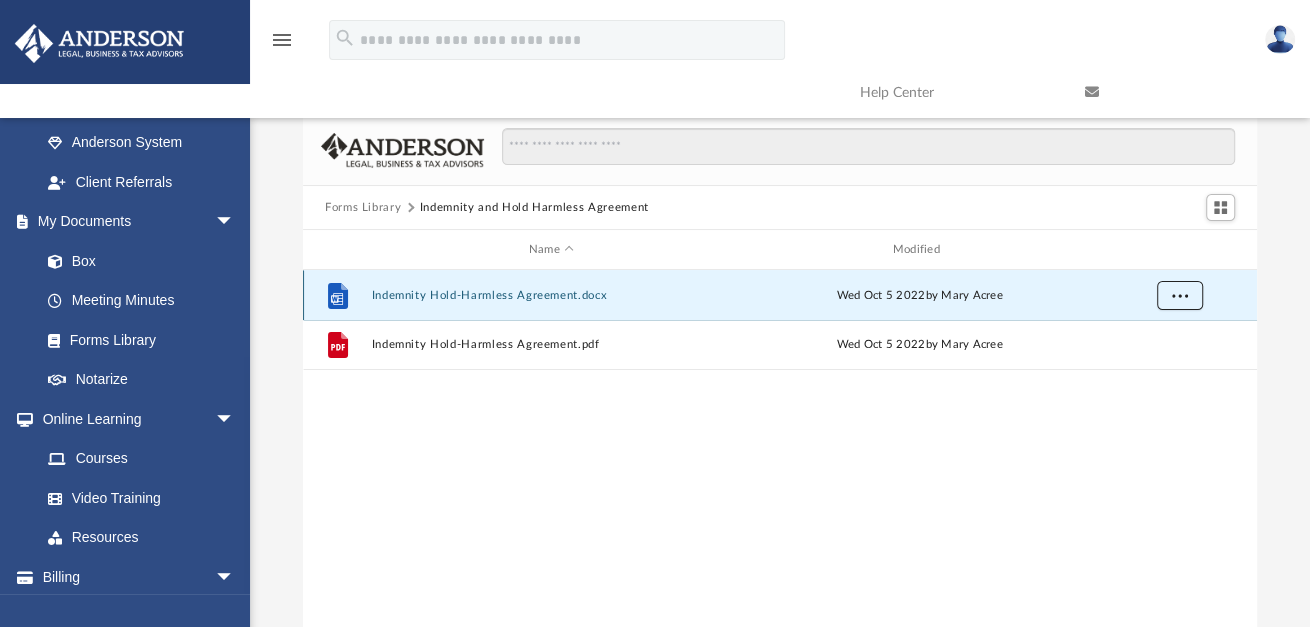 click at bounding box center [1180, 296] 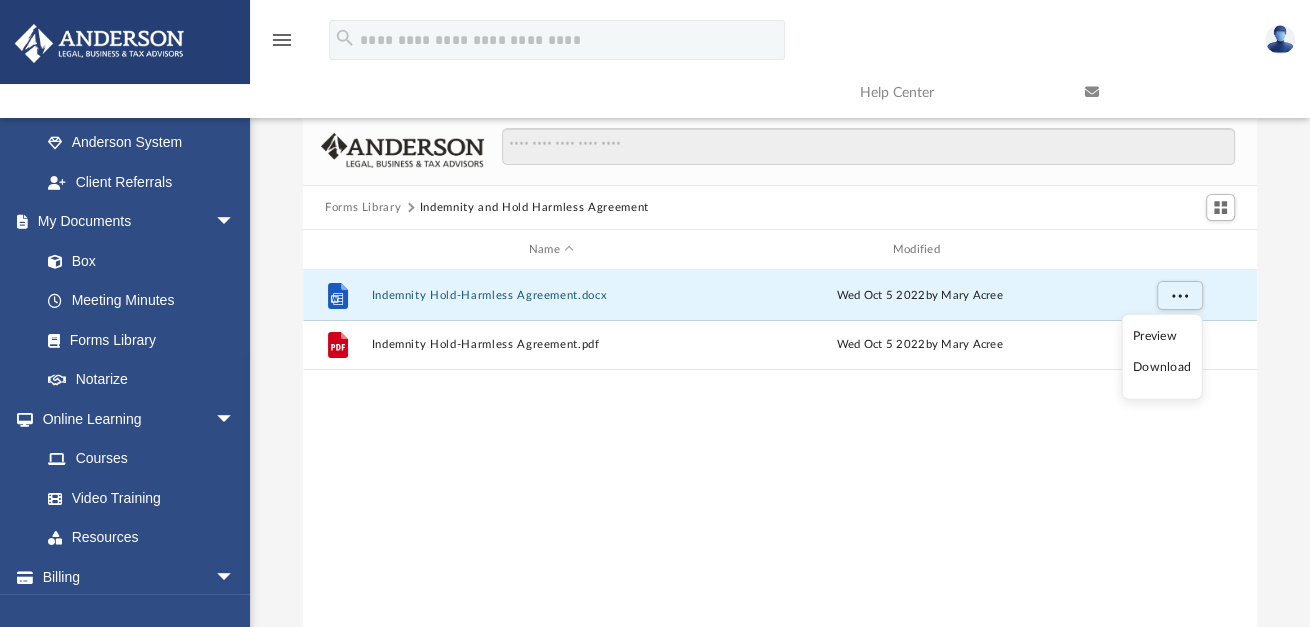 click on "Download" at bounding box center (1162, 367) 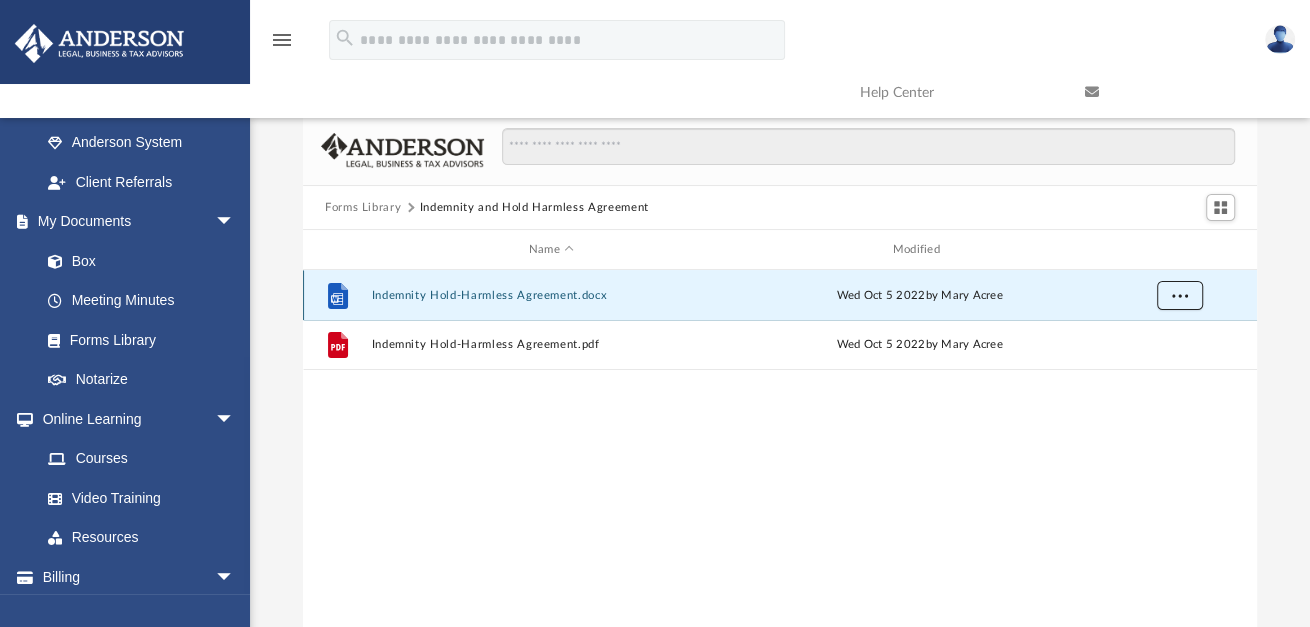 click at bounding box center (1180, 296) 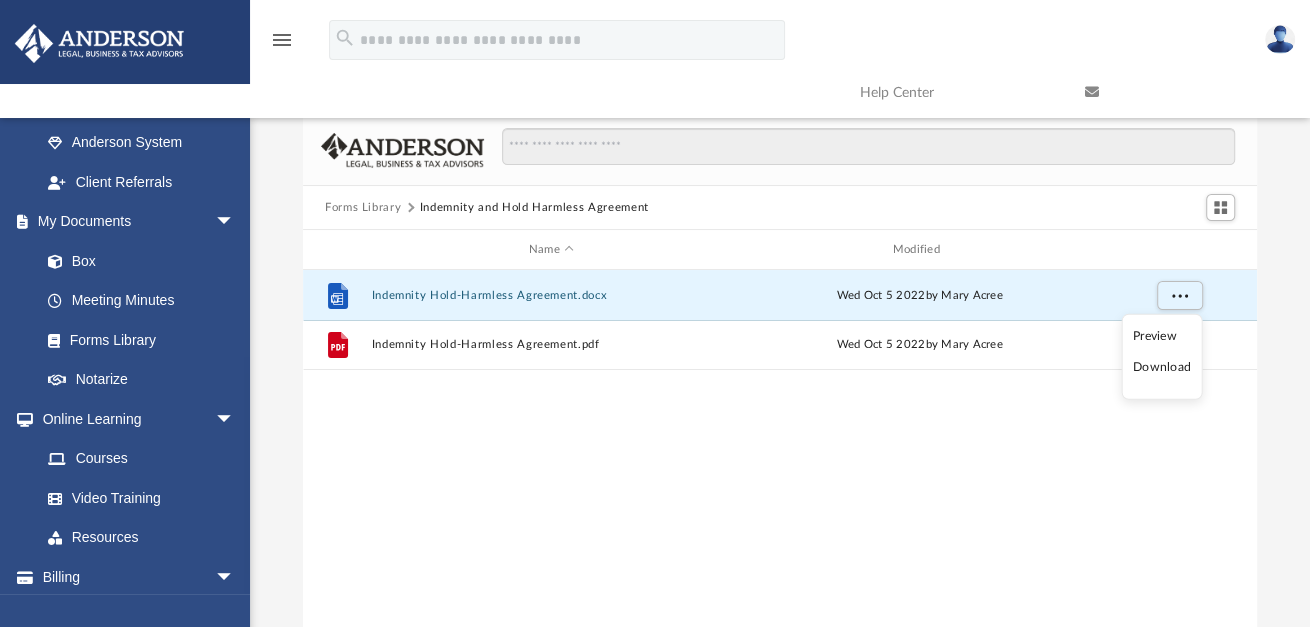 click on "Download" at bounding box center [1162, 367] 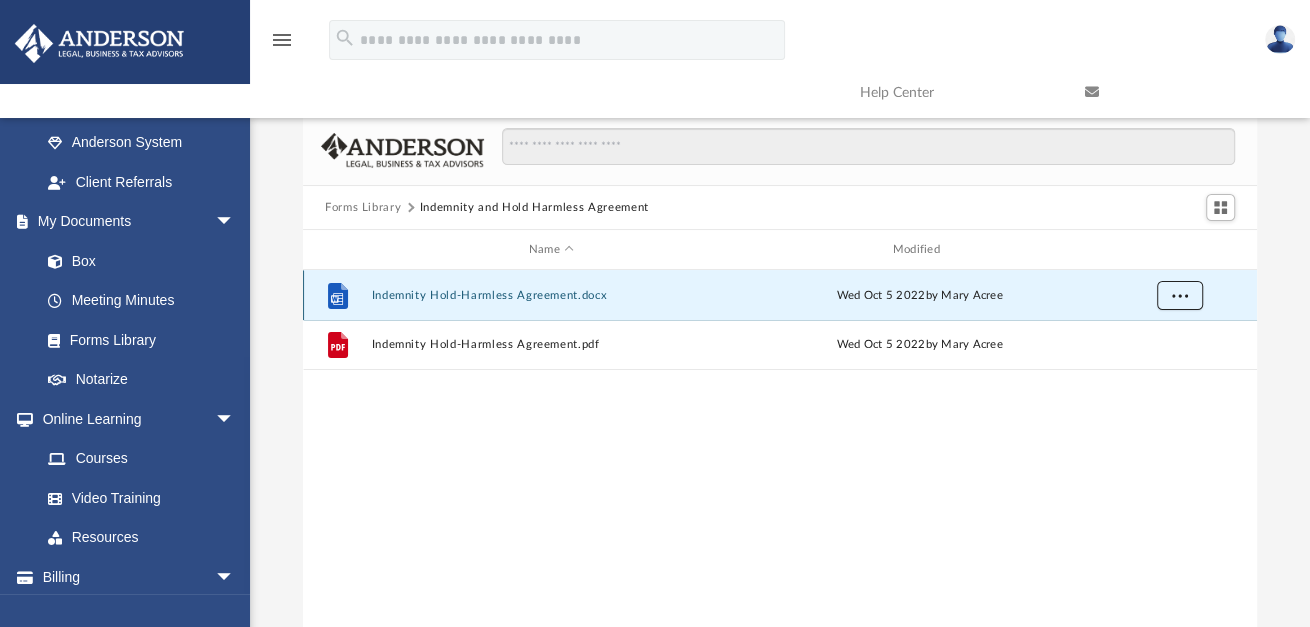 click at bounding box center [1180, 296] 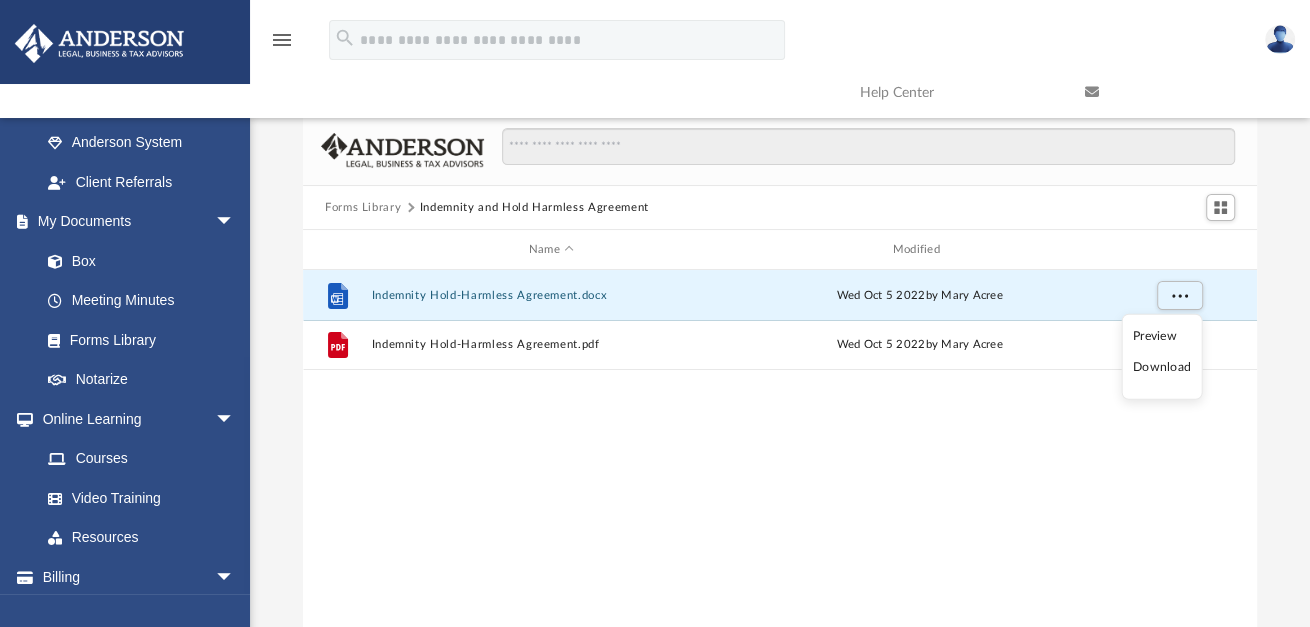 click on "Download" at bounding box center (1162, 367) 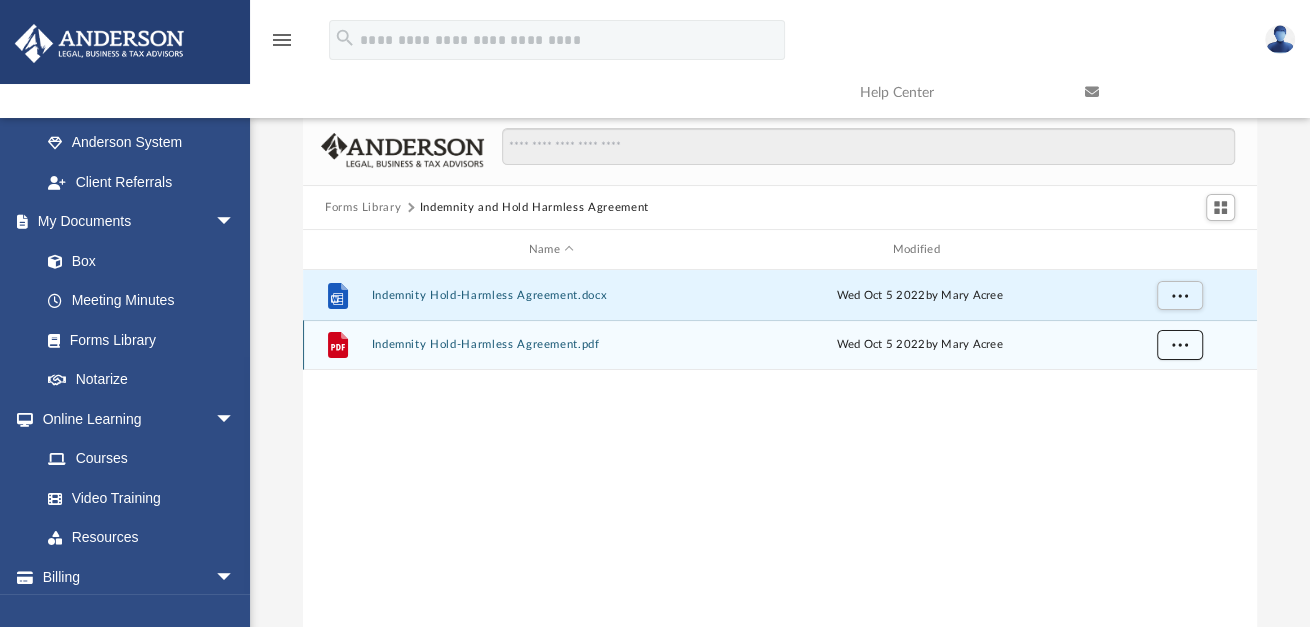 click at bounding box center (1180, 345) 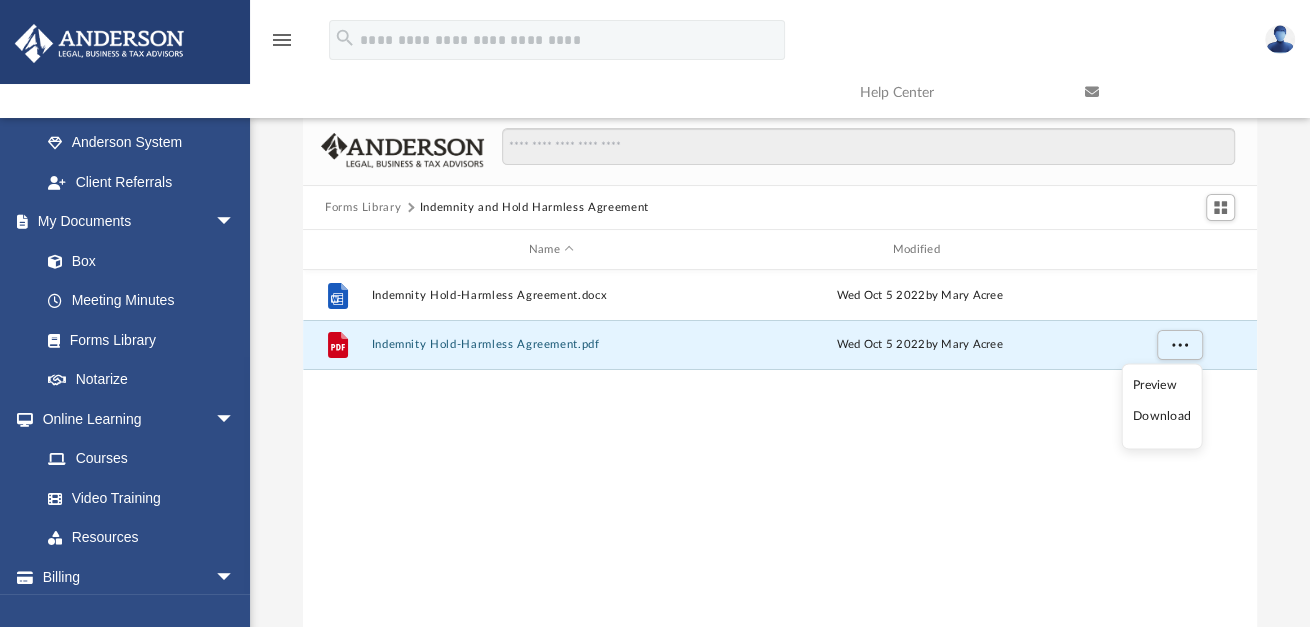 click on "Download" at bounding box center [1162, 417] 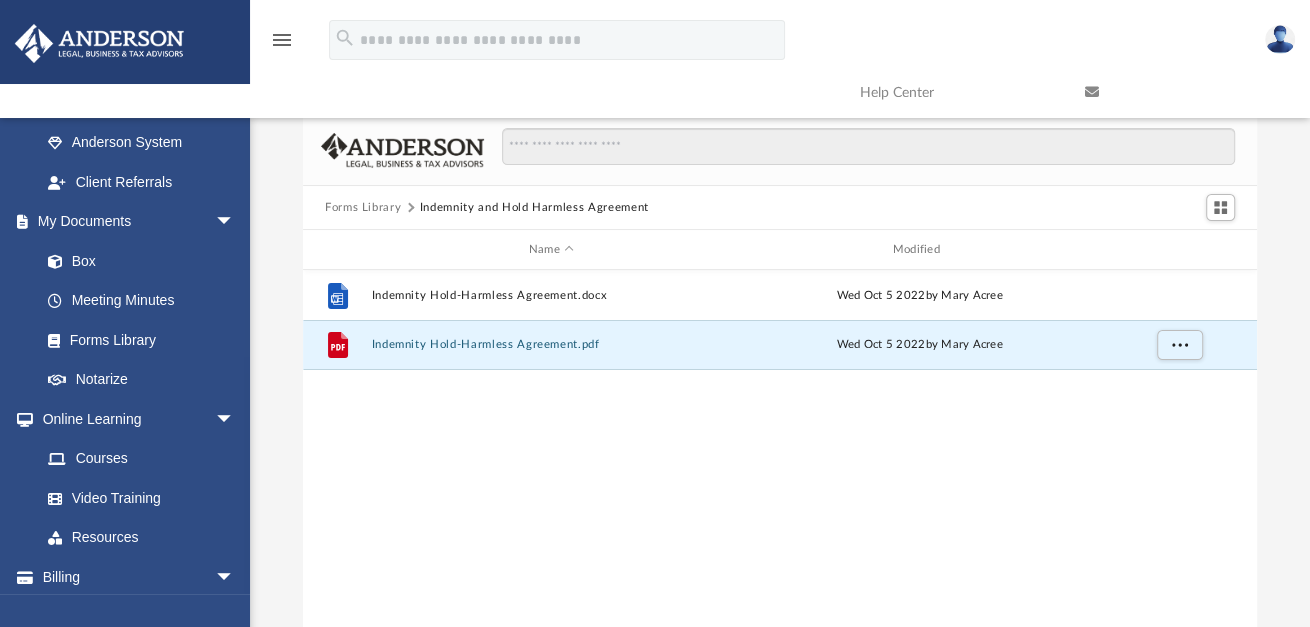 click on "Forms Library" at bounding box center [363, 208] 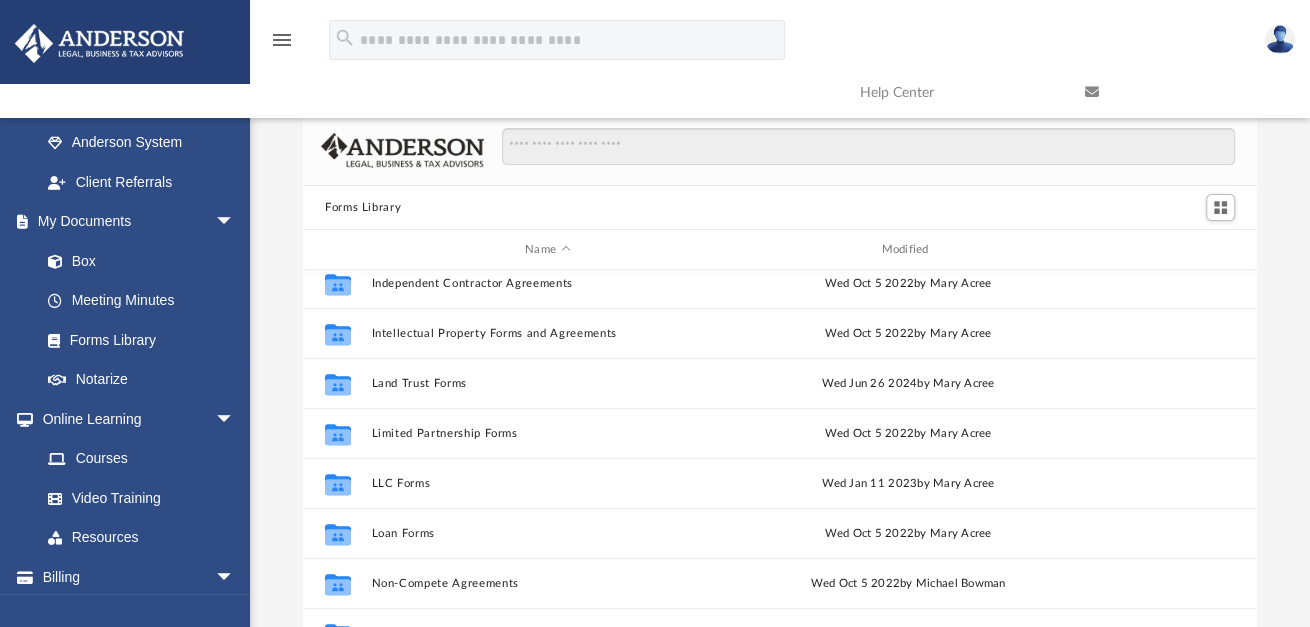 scroll, scrollTop: 764, scrollLeft: 0, axis: vertical 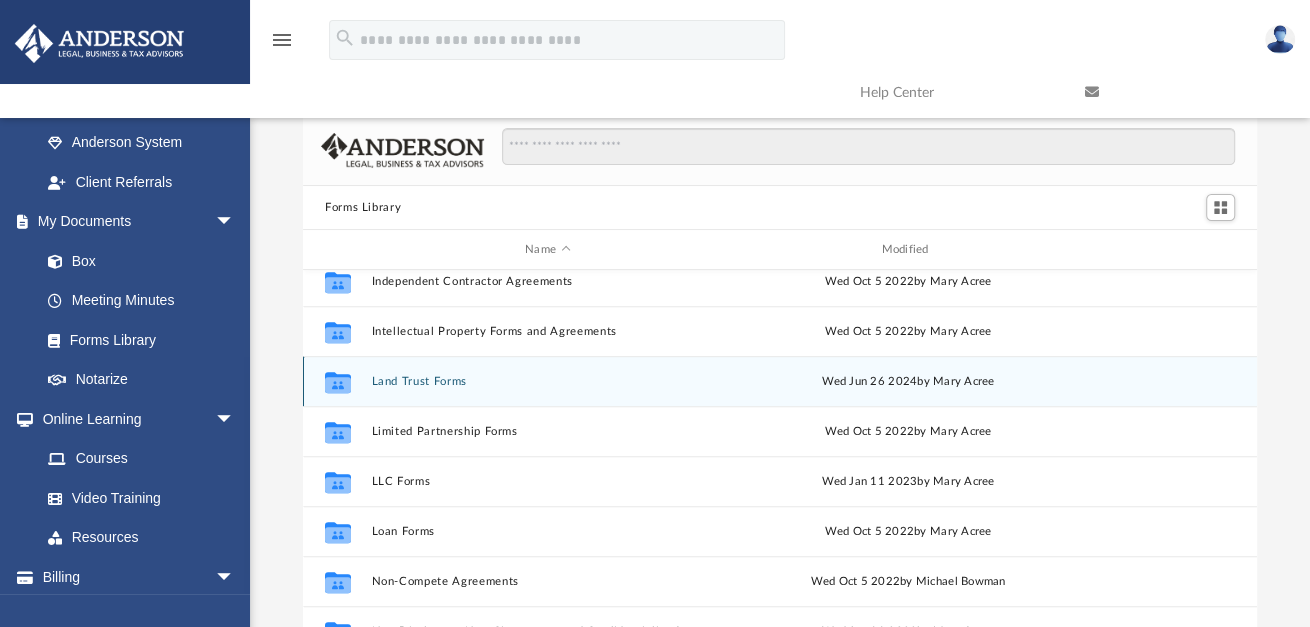 click on "Collaborated Folder Land Trust Forms Wed Jun 26 2024  by [NAME] [LAST]" at bounding box center [780, 381] 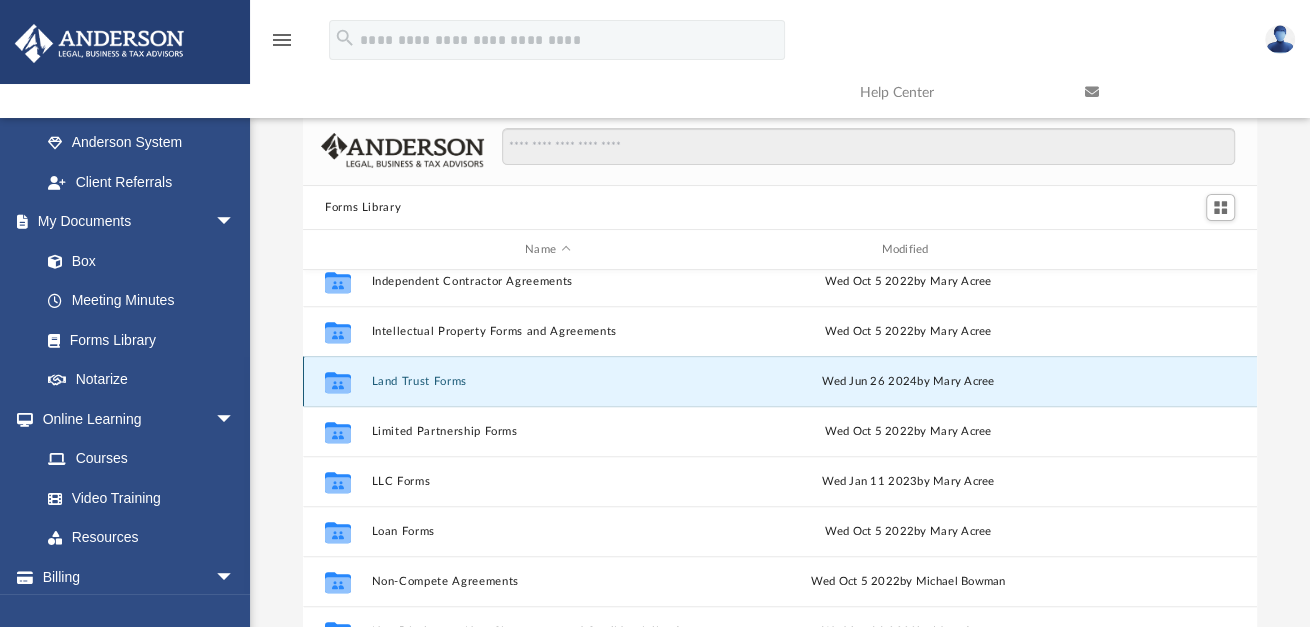 click on "Land Trust Forms" at bounding box center (548, 381) 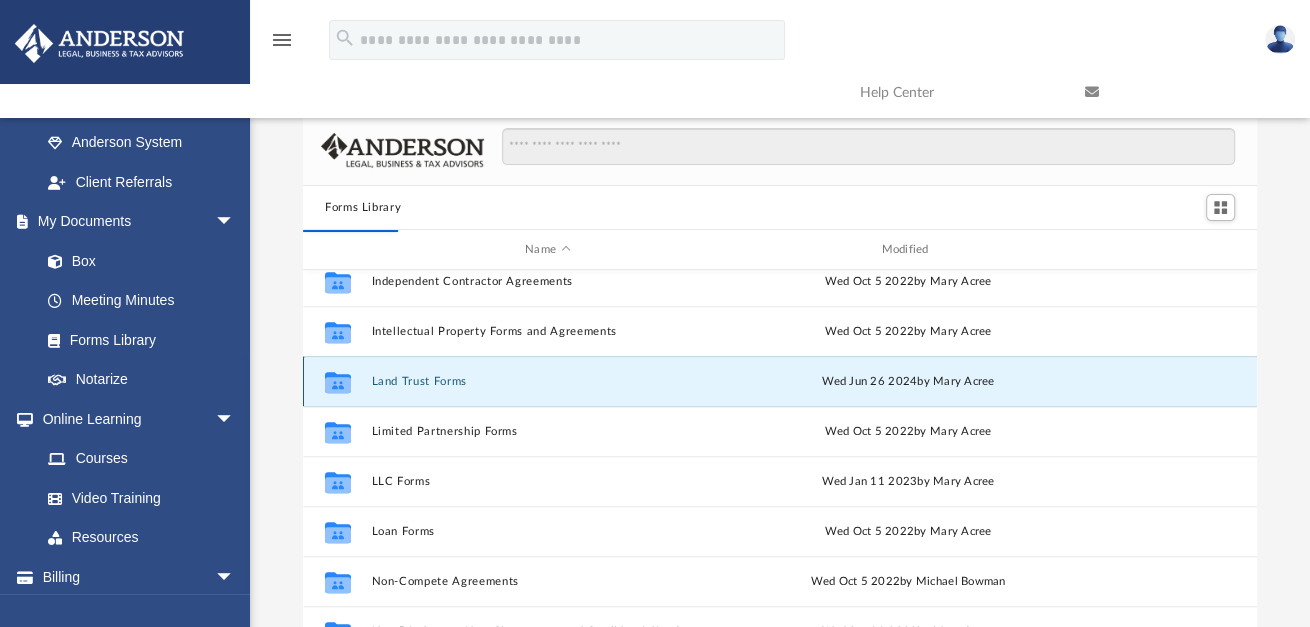 click on "Land Trust Forms" at bounding box center (548, 381) 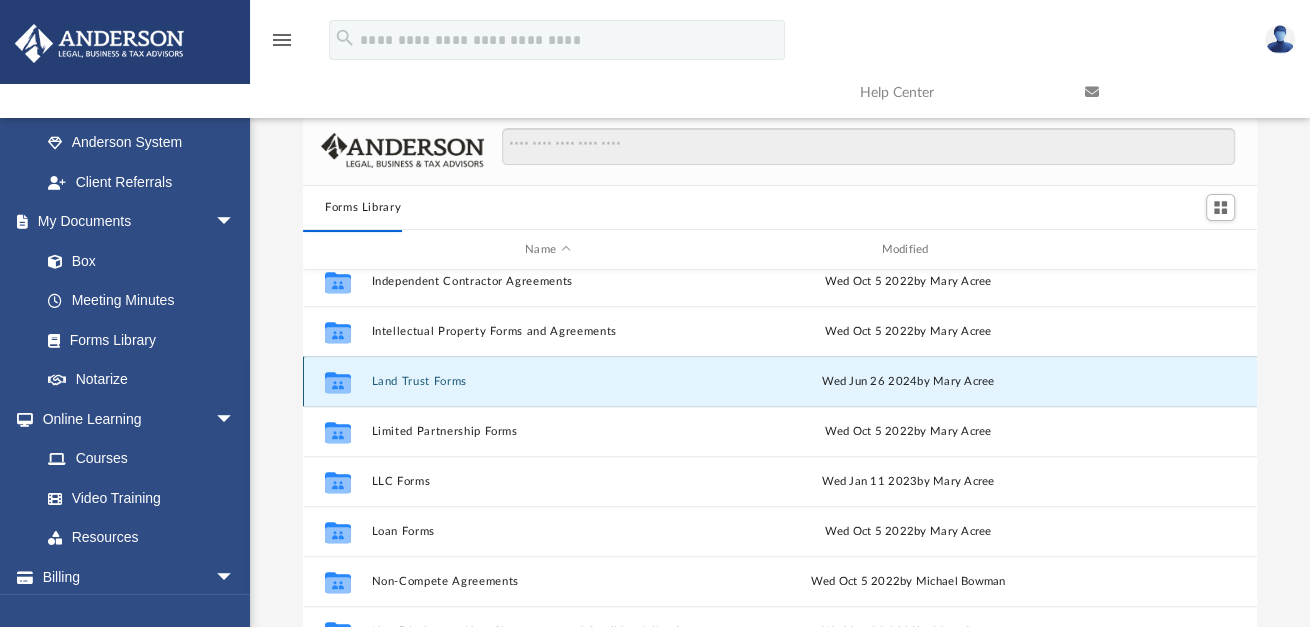 click on "Land Trust Forms" at bounding box center (548, 381) 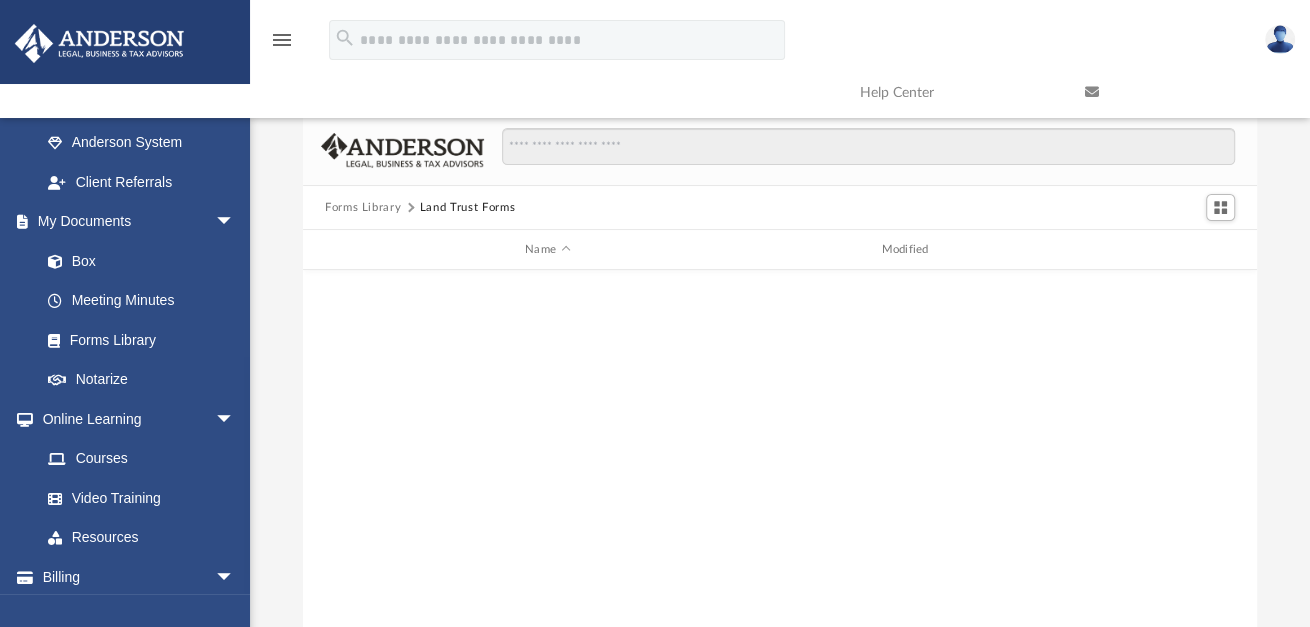 scroll, scrollTop: 0, scrollLeft: 0, axis: both 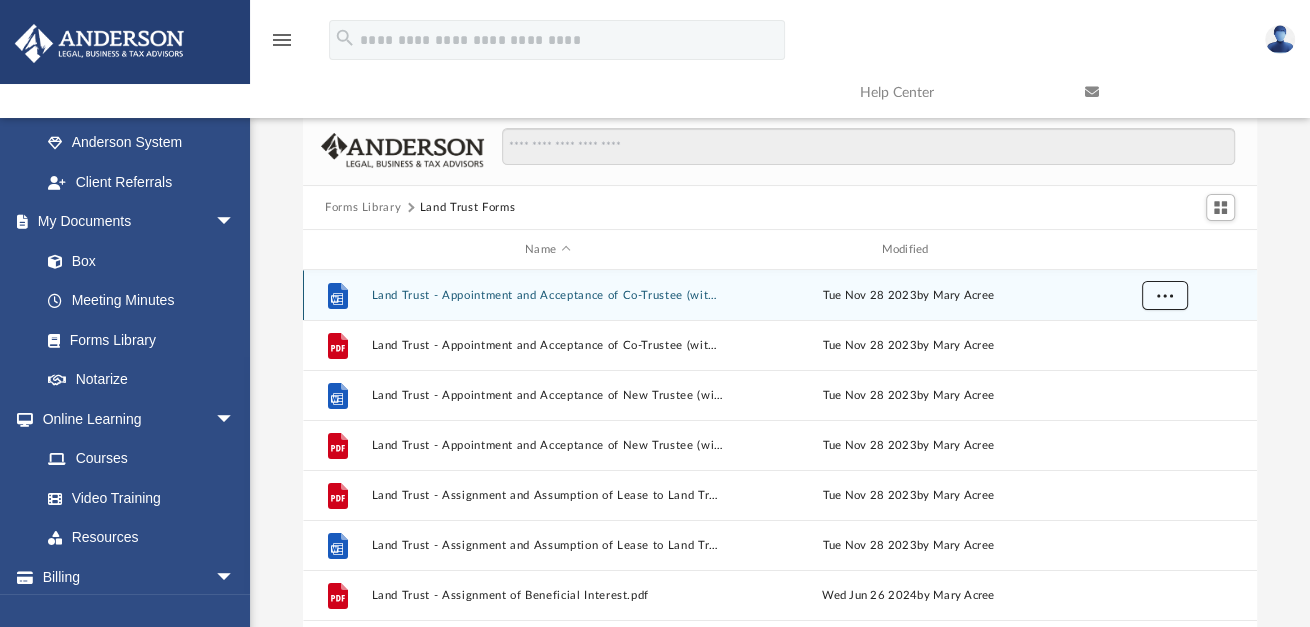 click at bounding box center [1165, 294] 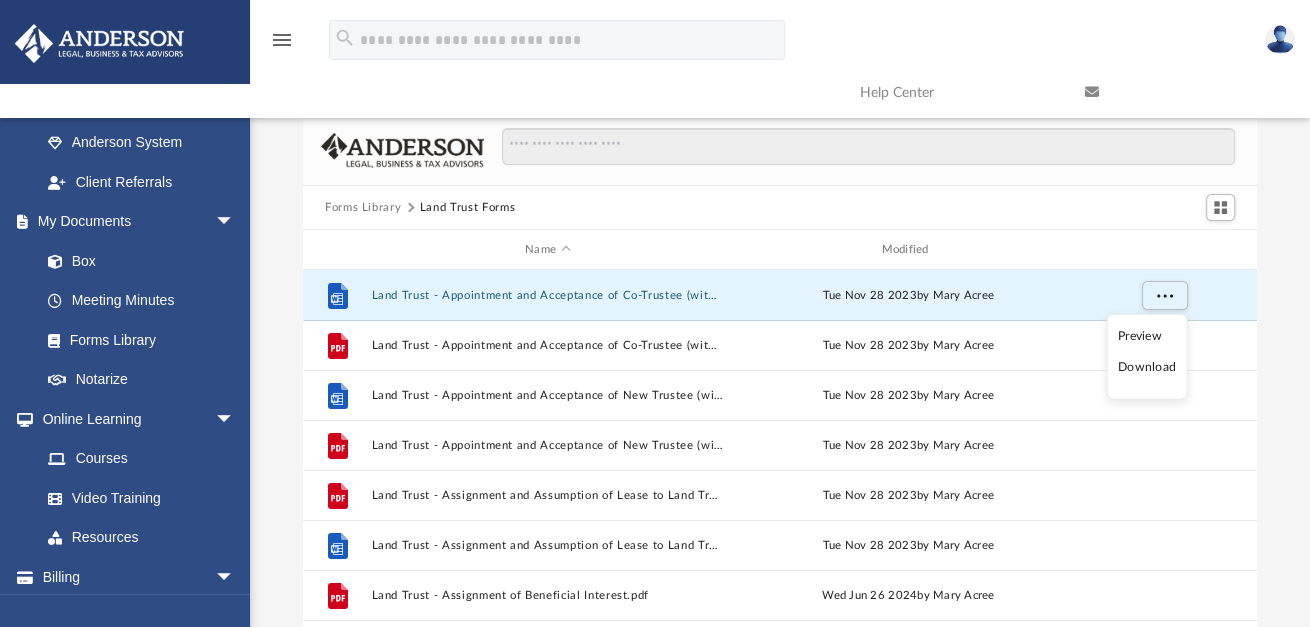 click on "Download" at bounding box center [1147, 367] 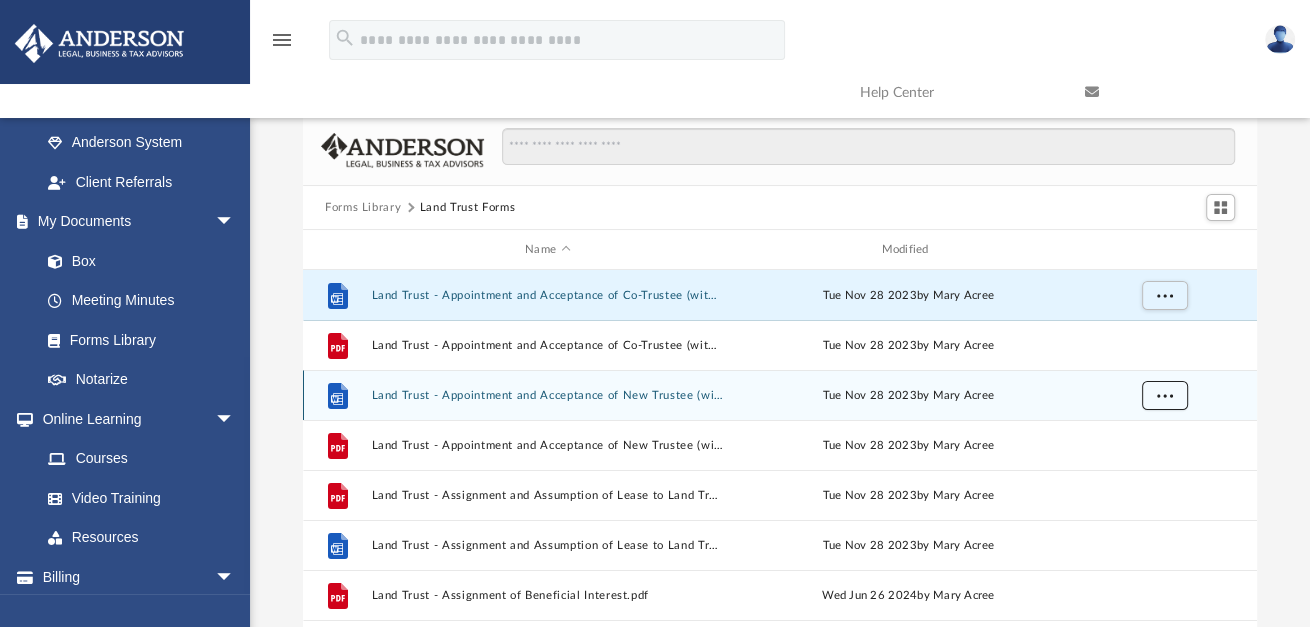 click at bounding box center [1165, 396] 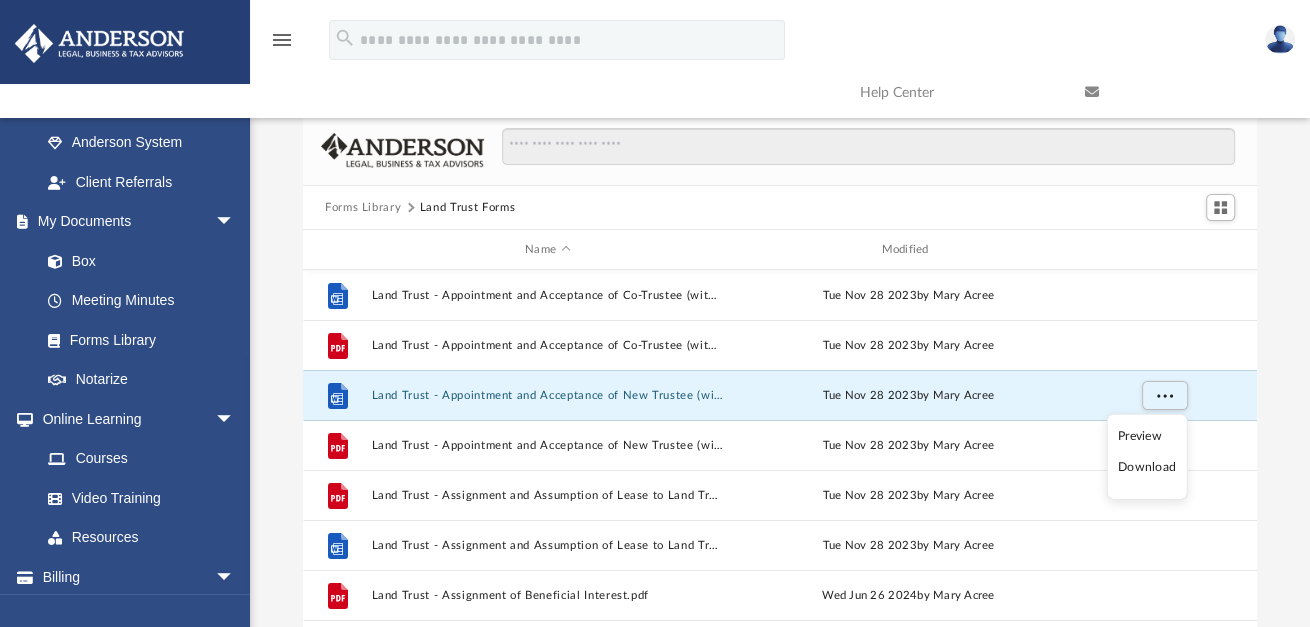 click on "Download" at bounding box center (1147, 467) 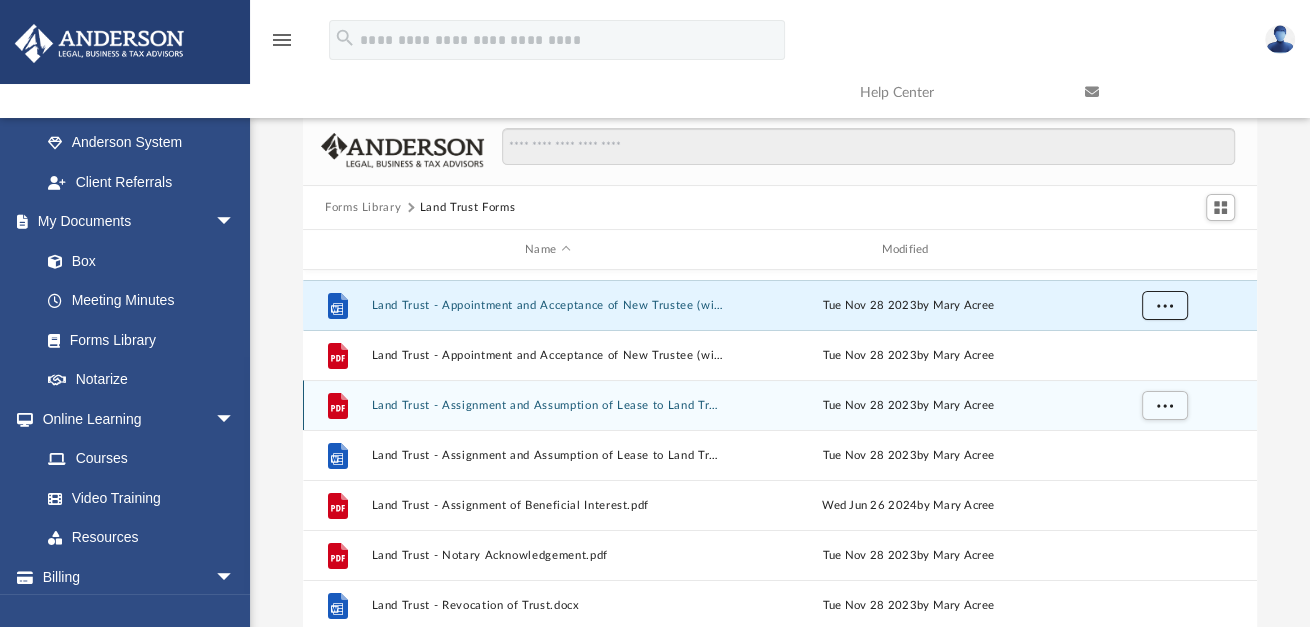 scroll, scrollTop: 97, scrollLeft: 0, axis: vertical 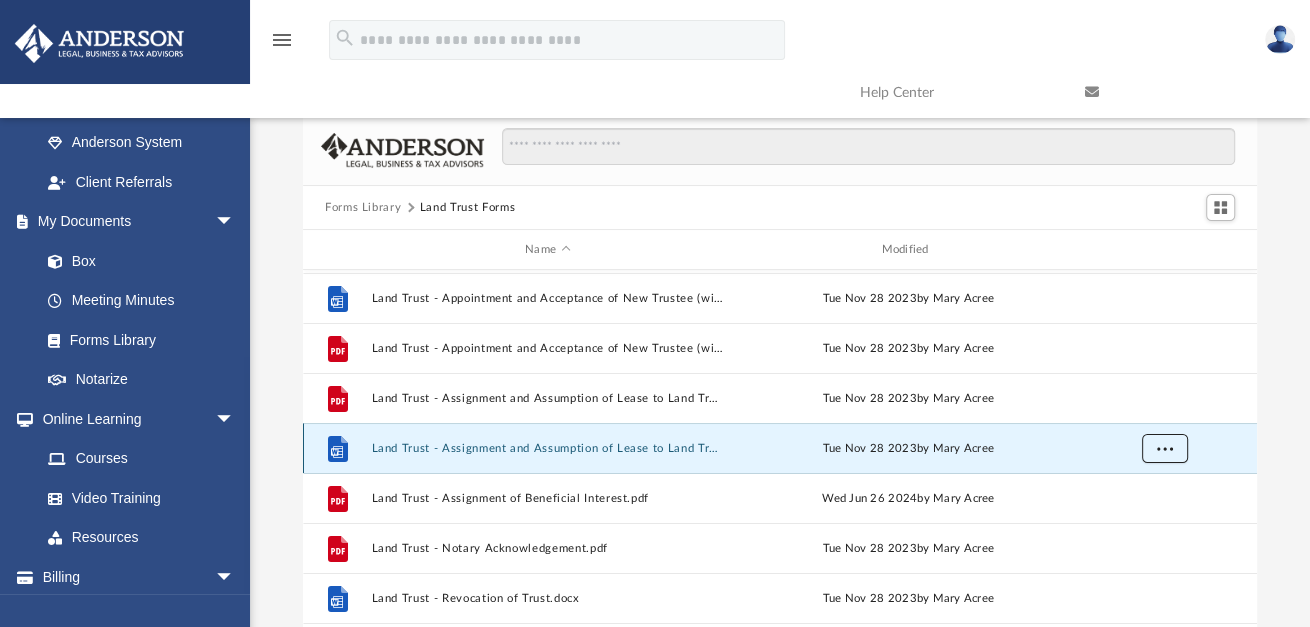 click at bounding box center (1165, 449) 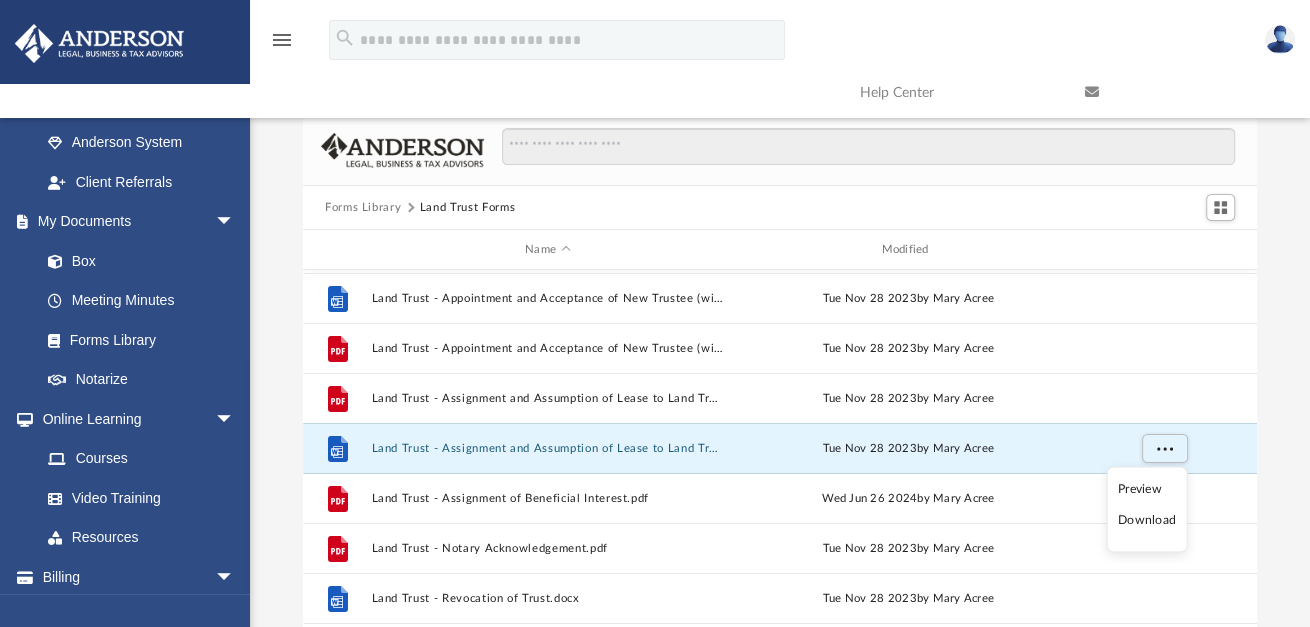 click on "Download" at bounding box center [1147, 520] 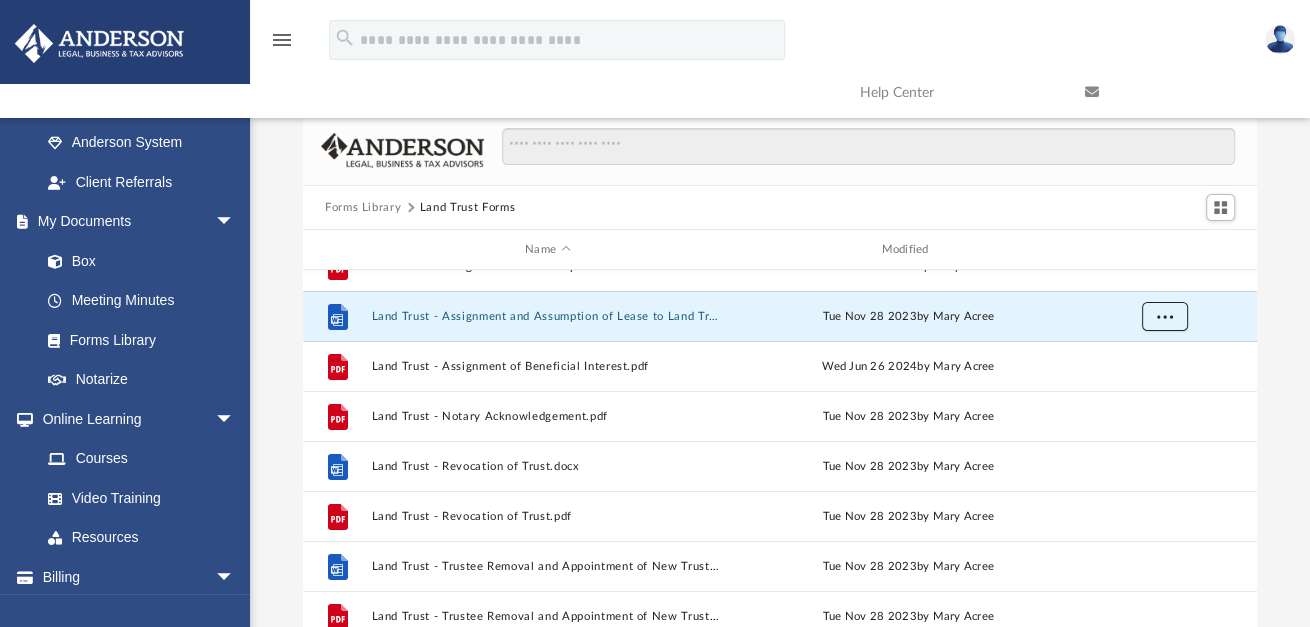 scroll, scrollTop: 230, scrollLeft: 0, axis: vertical 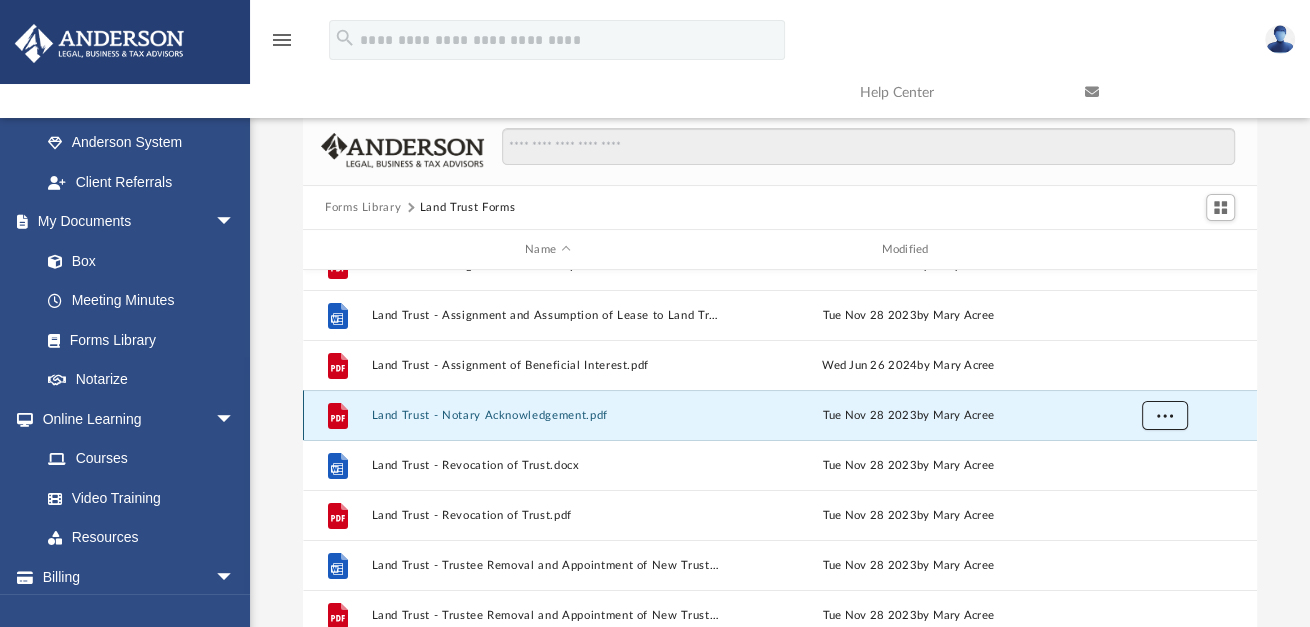 click at bounding box center [1165, 416] 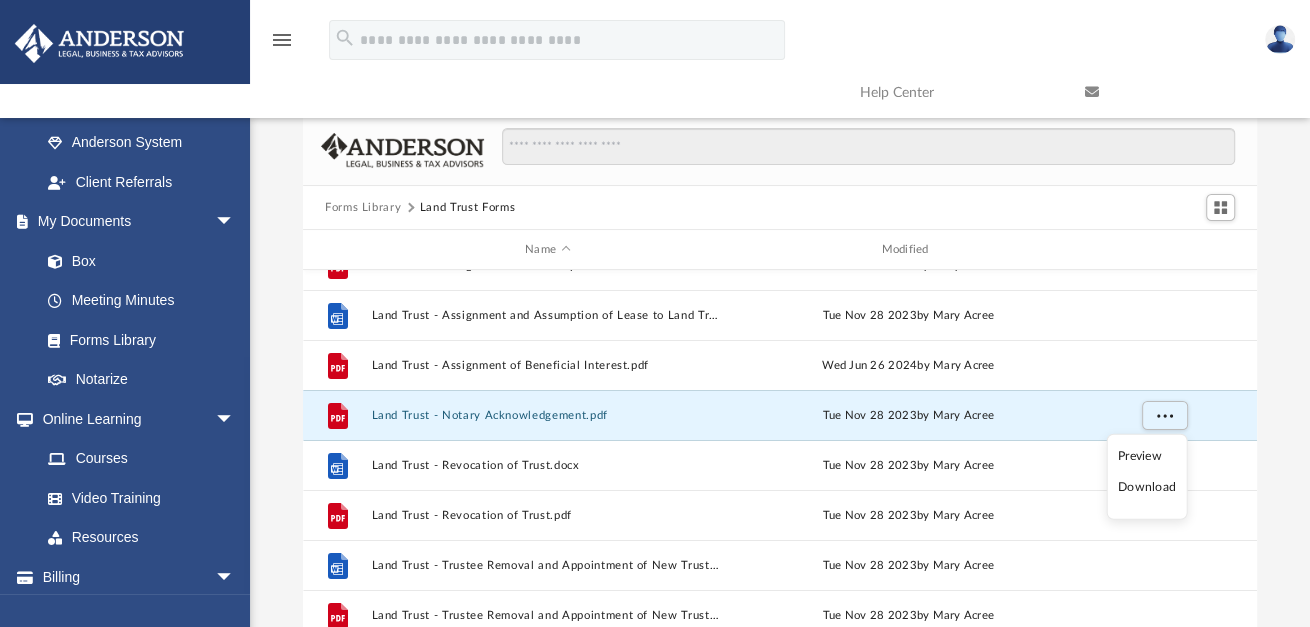 click on "Download" at bounding box center [1147, 487] 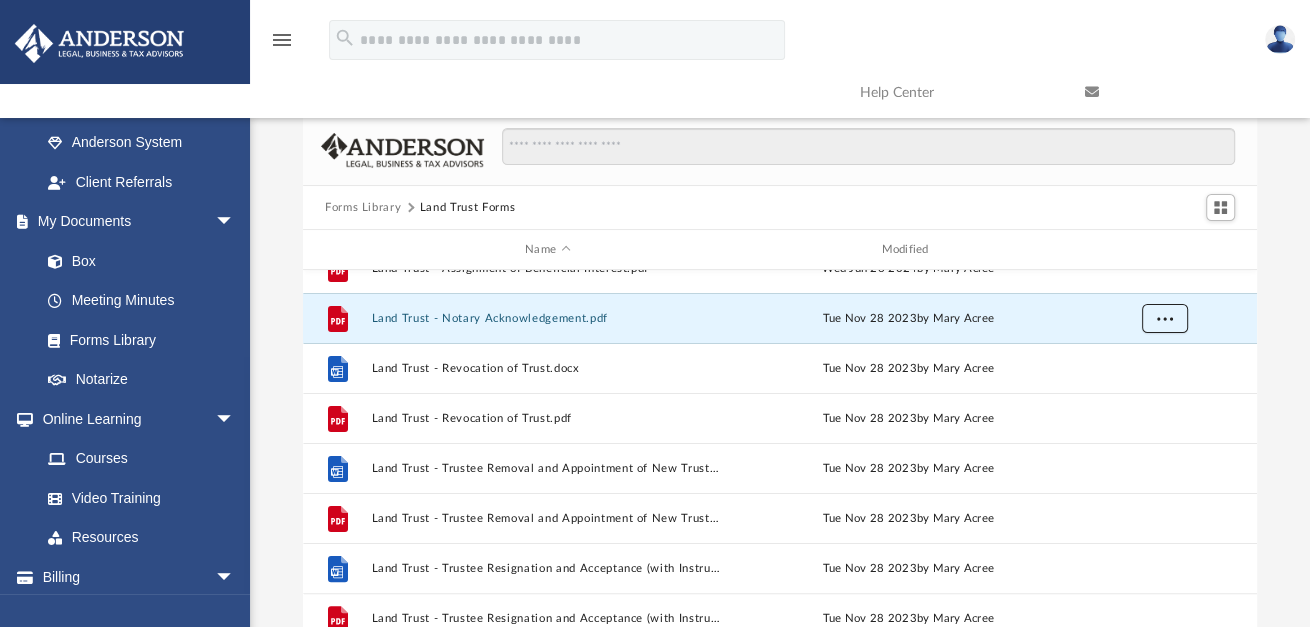 scroll, scrollTop: 364, scrollLeft: 0, axis: vertical 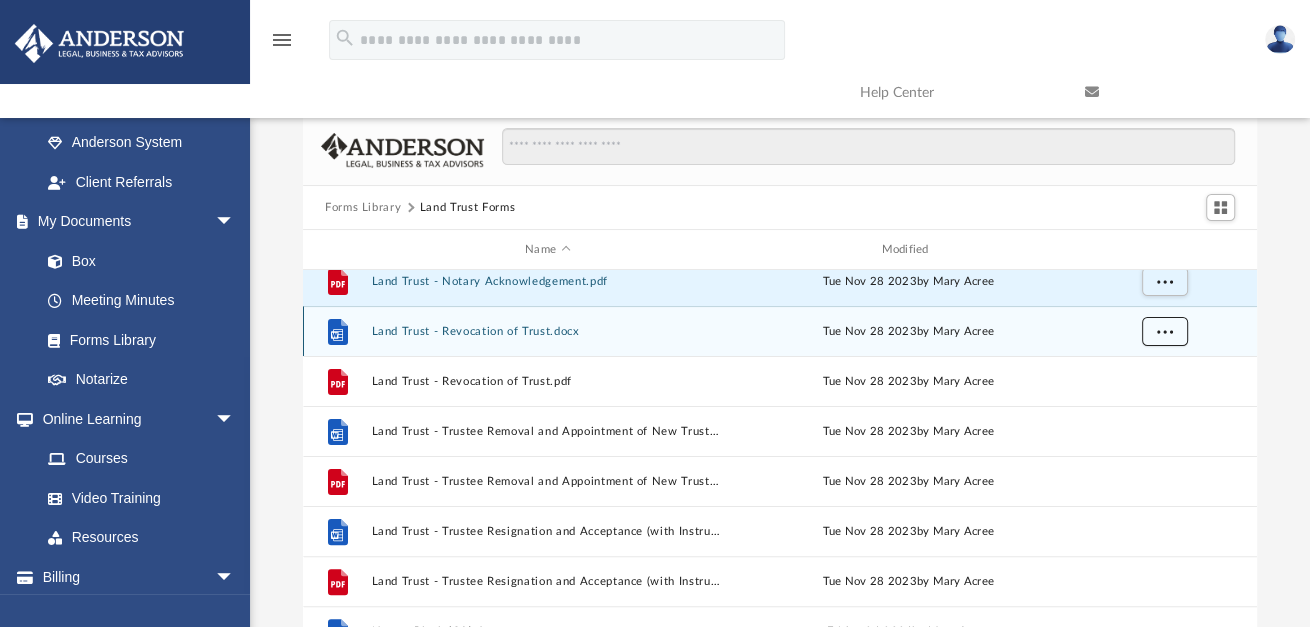 click at bounding box center [1165, 330] 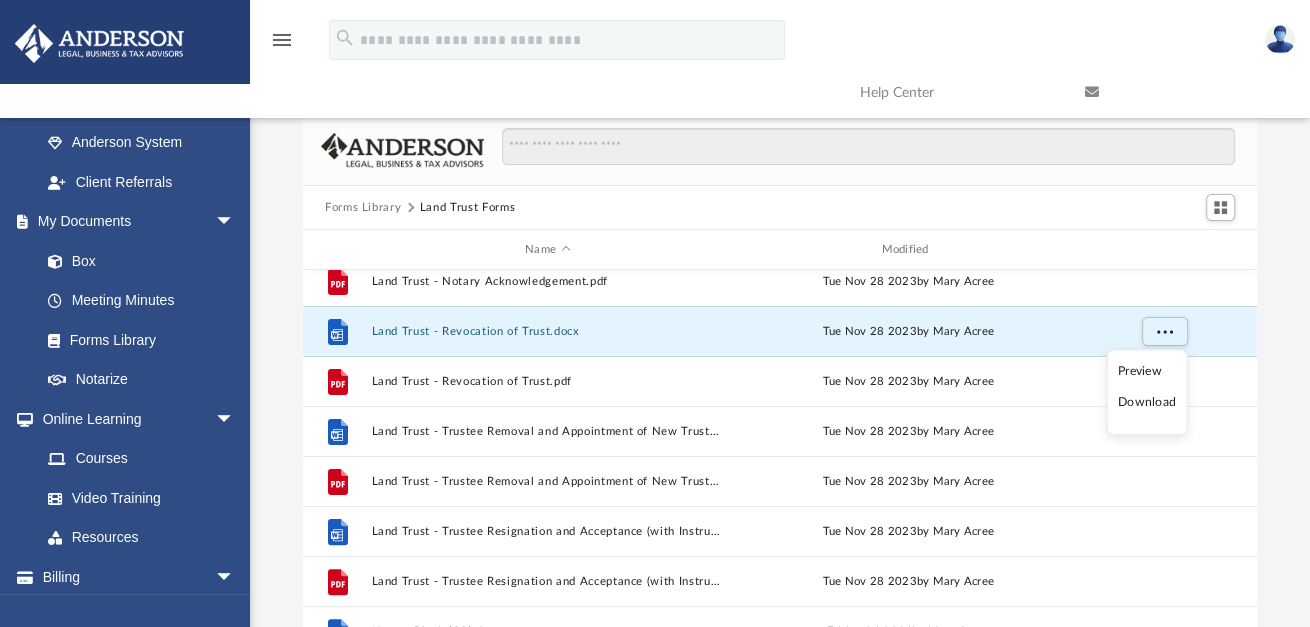 click on "Download" at bounding box center [1147, 402] 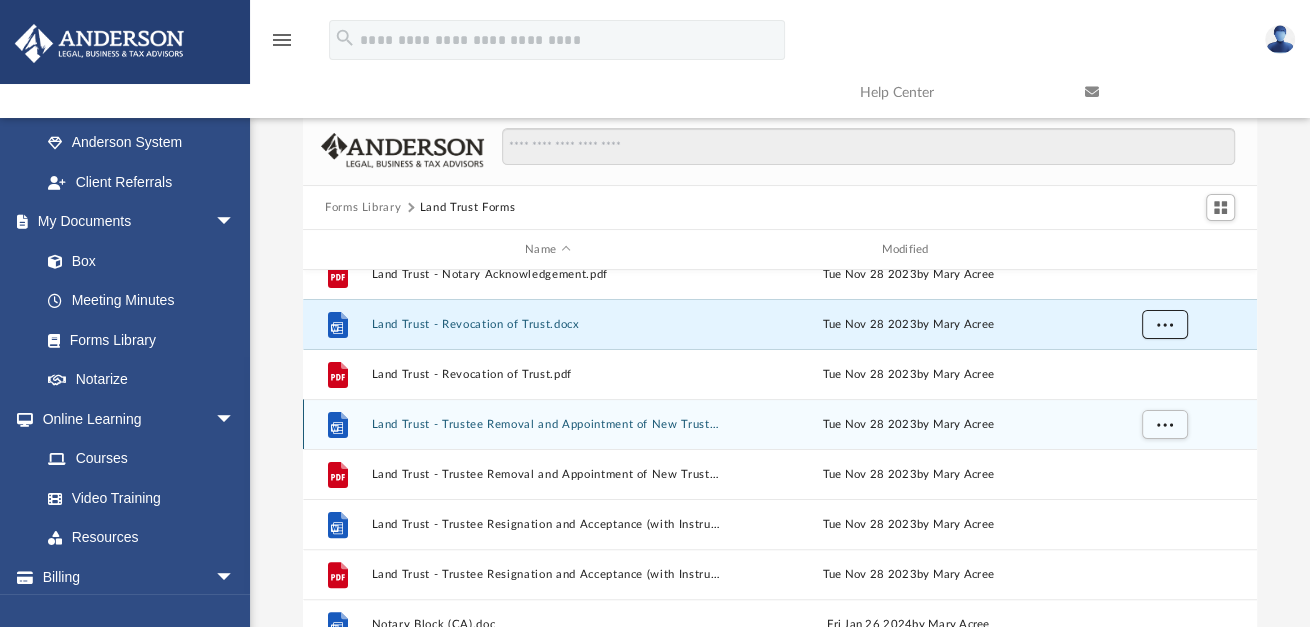 scroll, scrollTop: 383, scrollLeft: 0, axis: vertical 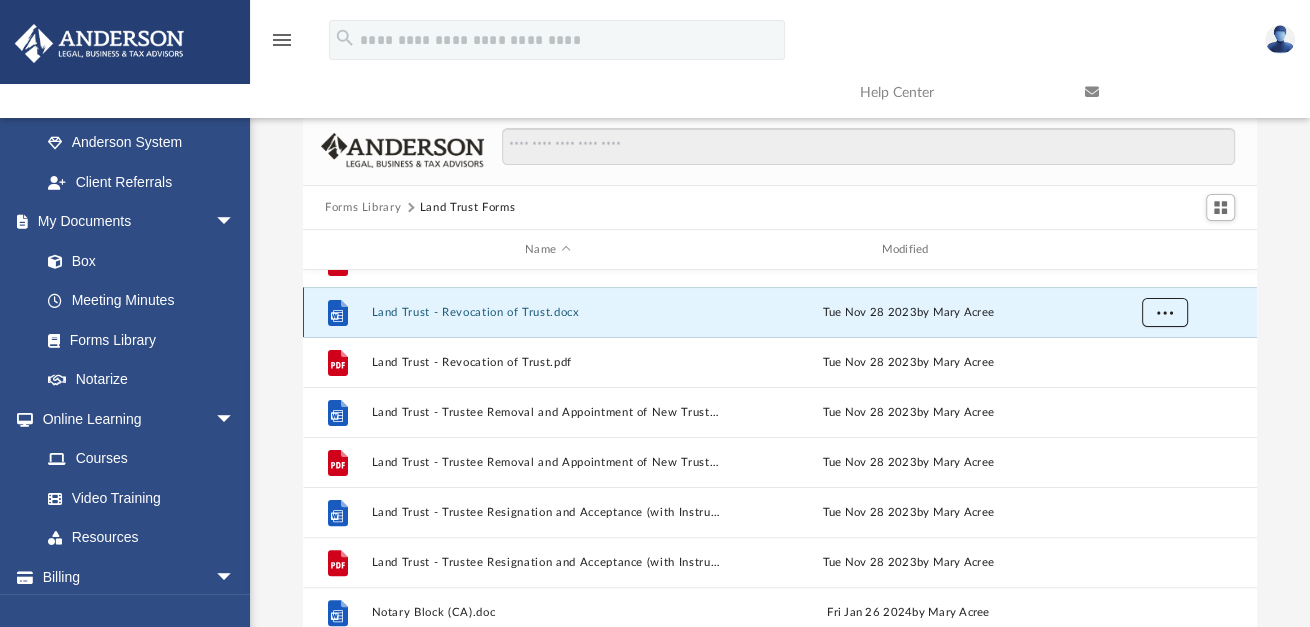 click at bounding box center (1165, 311) 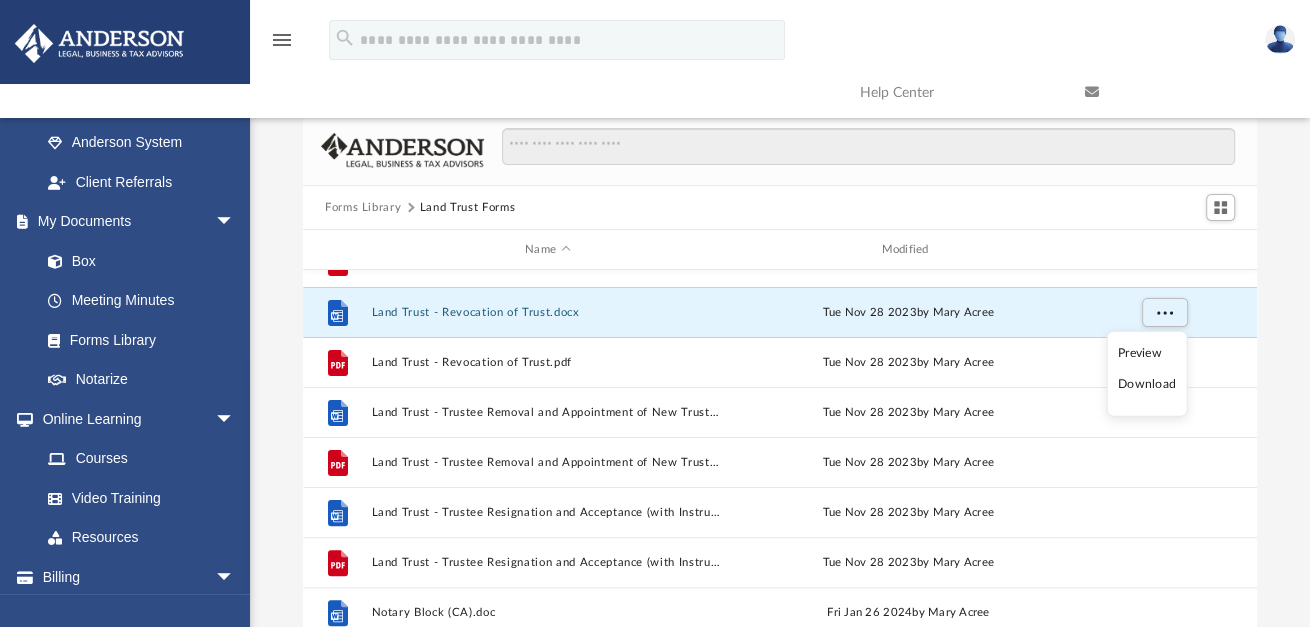 click on "Download" at bounding box center [1147, 384] 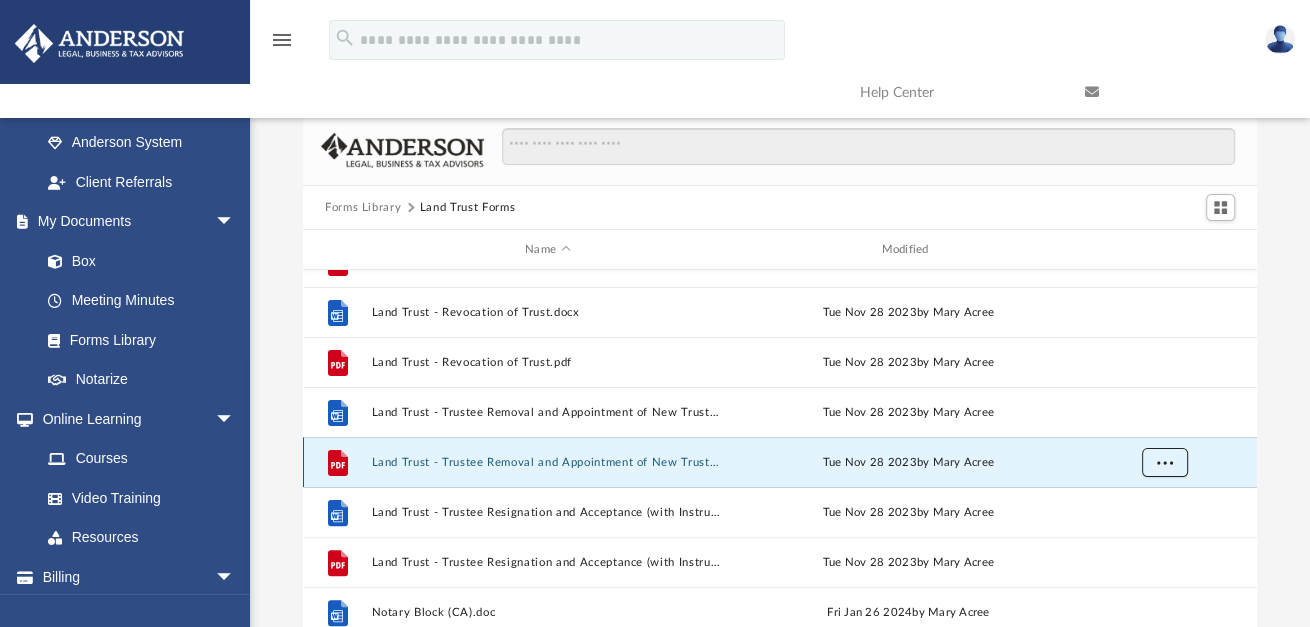 click at bounding box center [1165, 463] 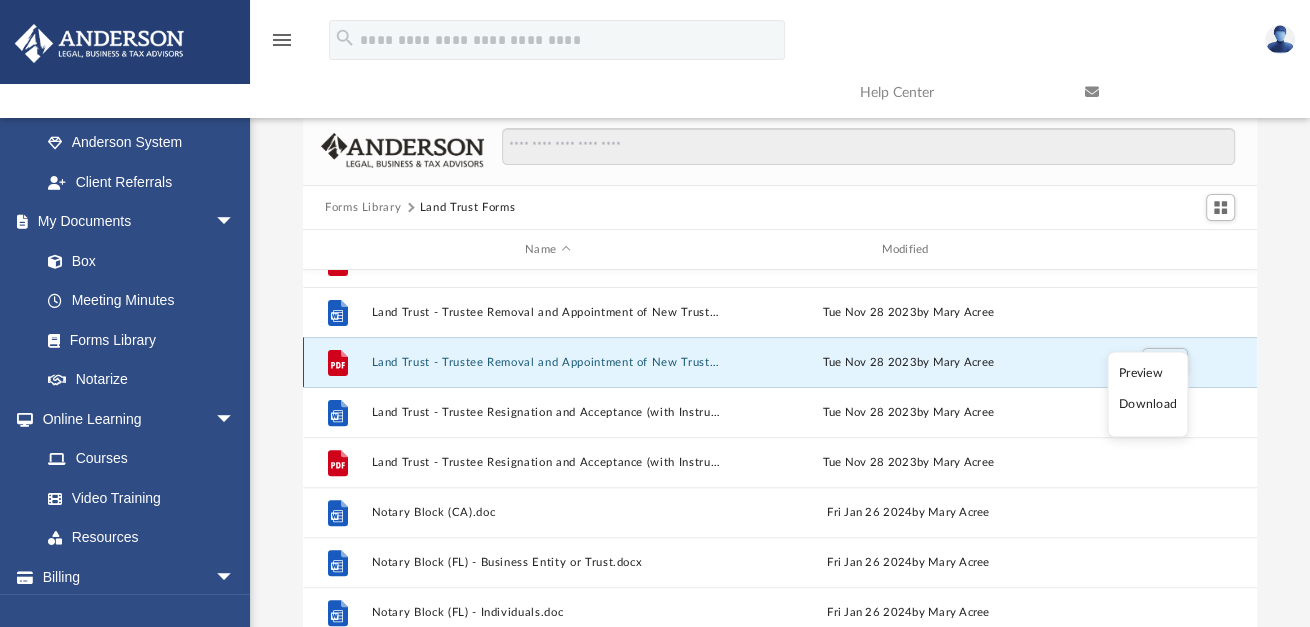 scroll, scrollTop: 536, scrollLeft: 0, axis: vertical 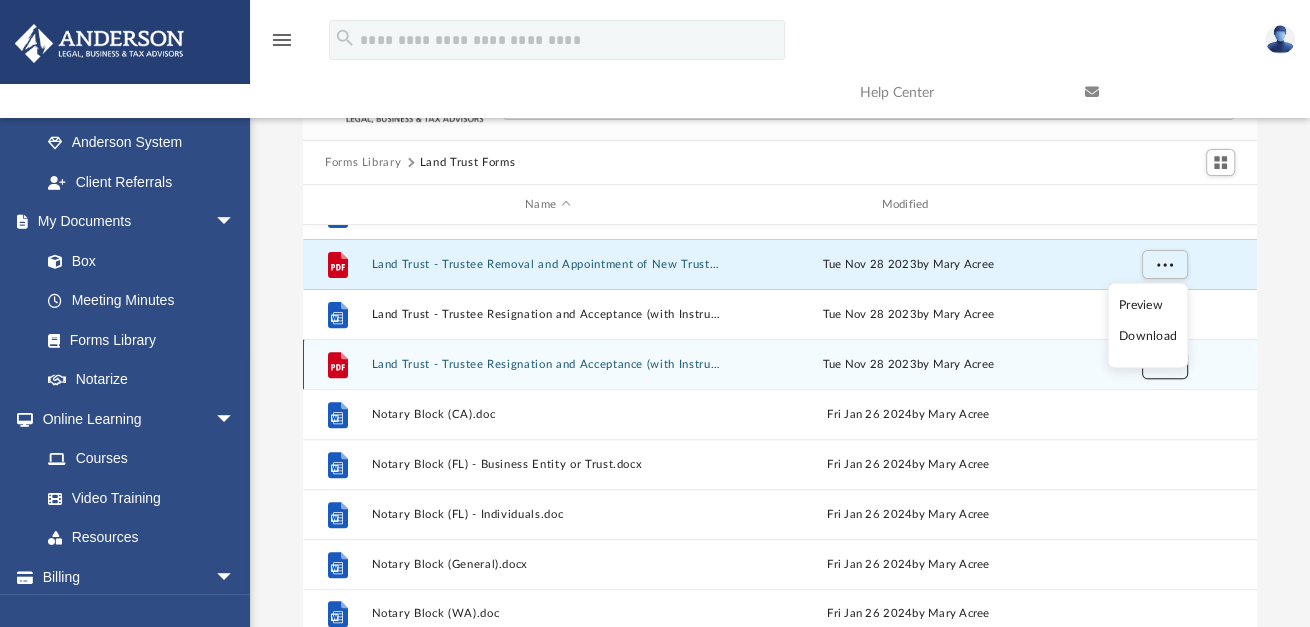 click at bounding box center (1165, 365) 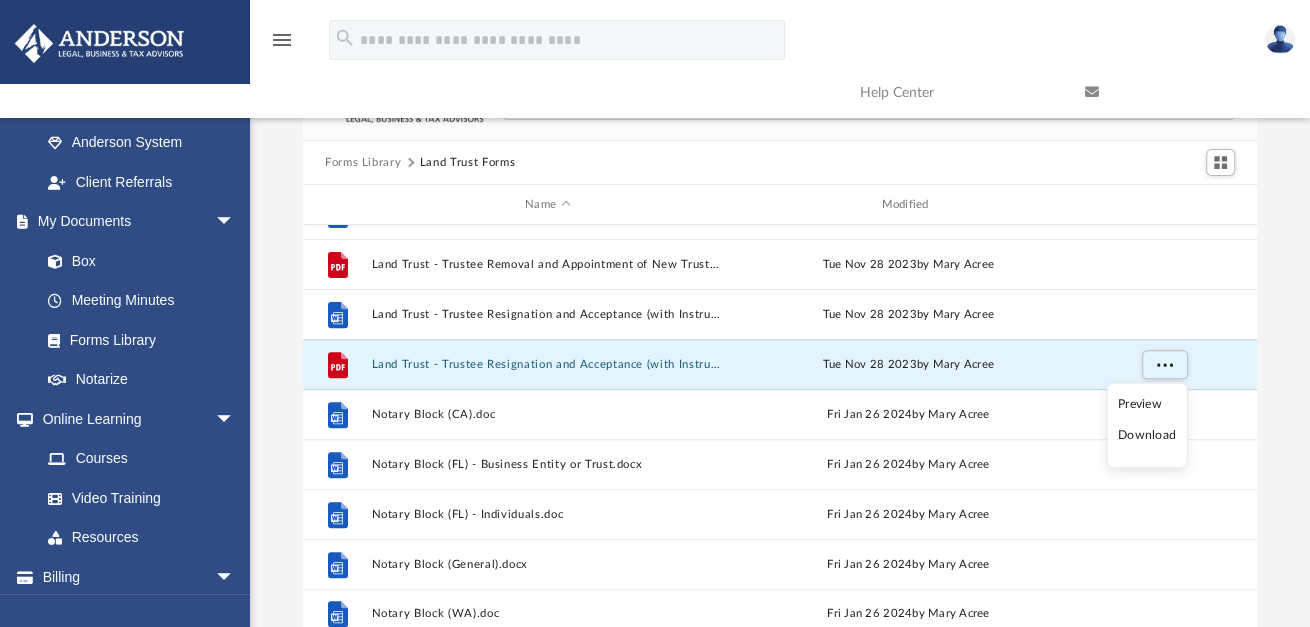 click on "Download" at bounding box center [1147, 436] 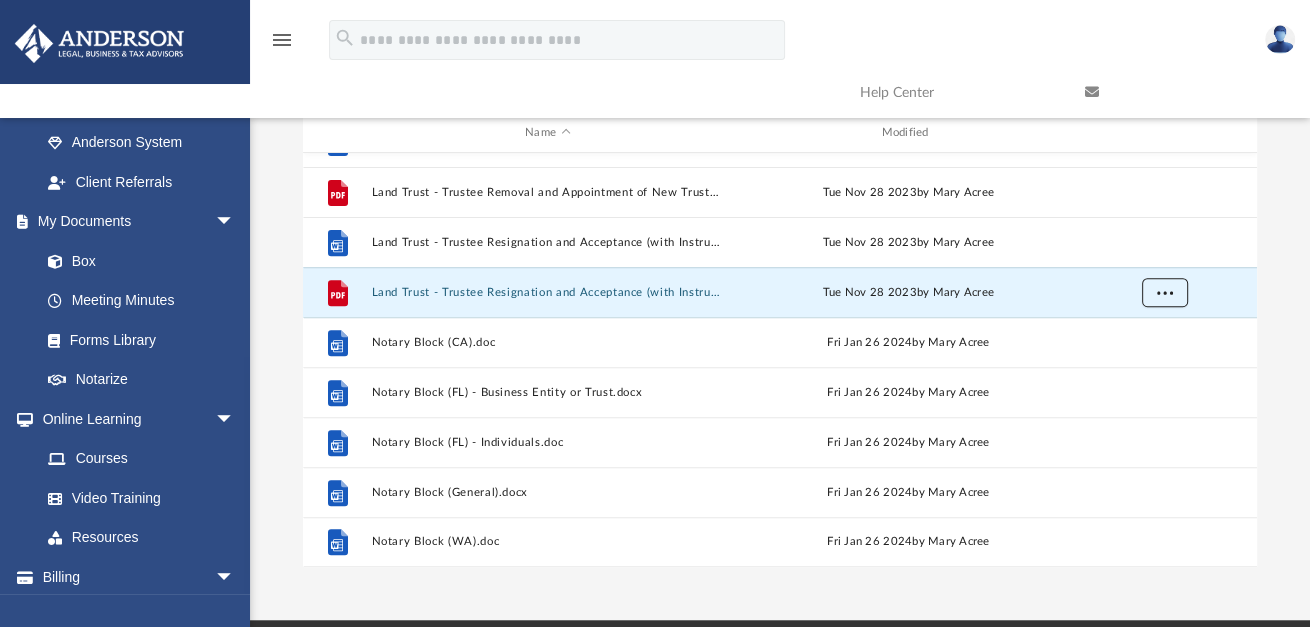 scroll, scrollTop: 123, scrollLeft: 0, axis: vertical 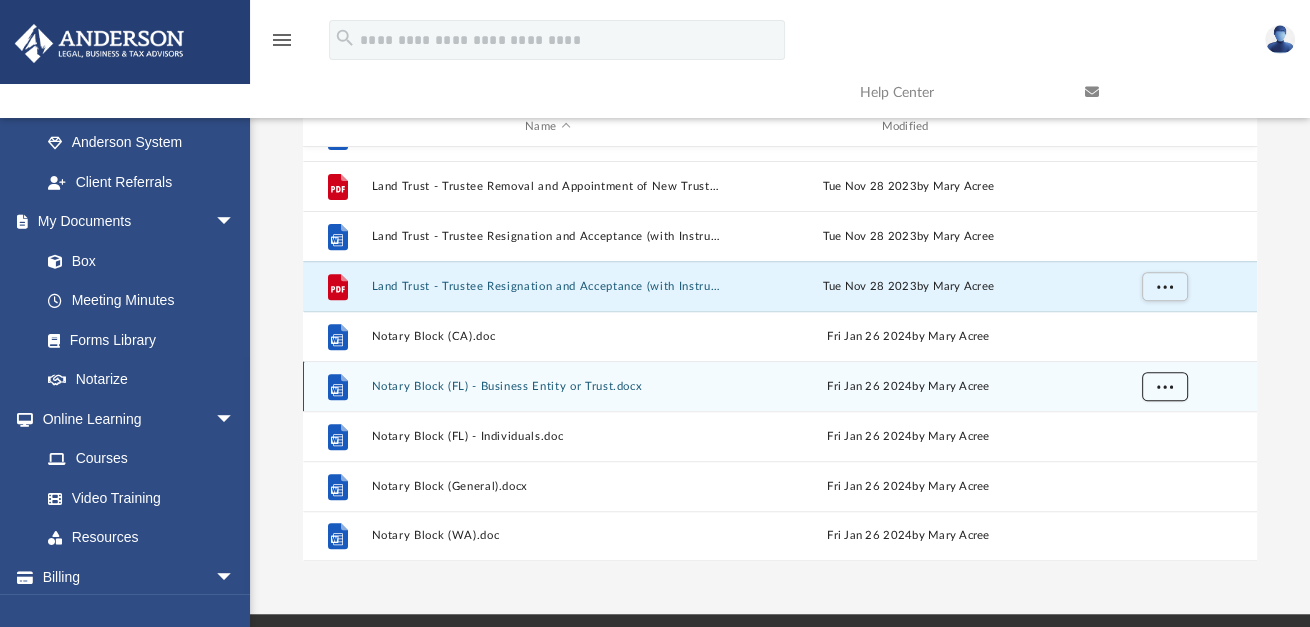 click at bounding box center [1165, 385] 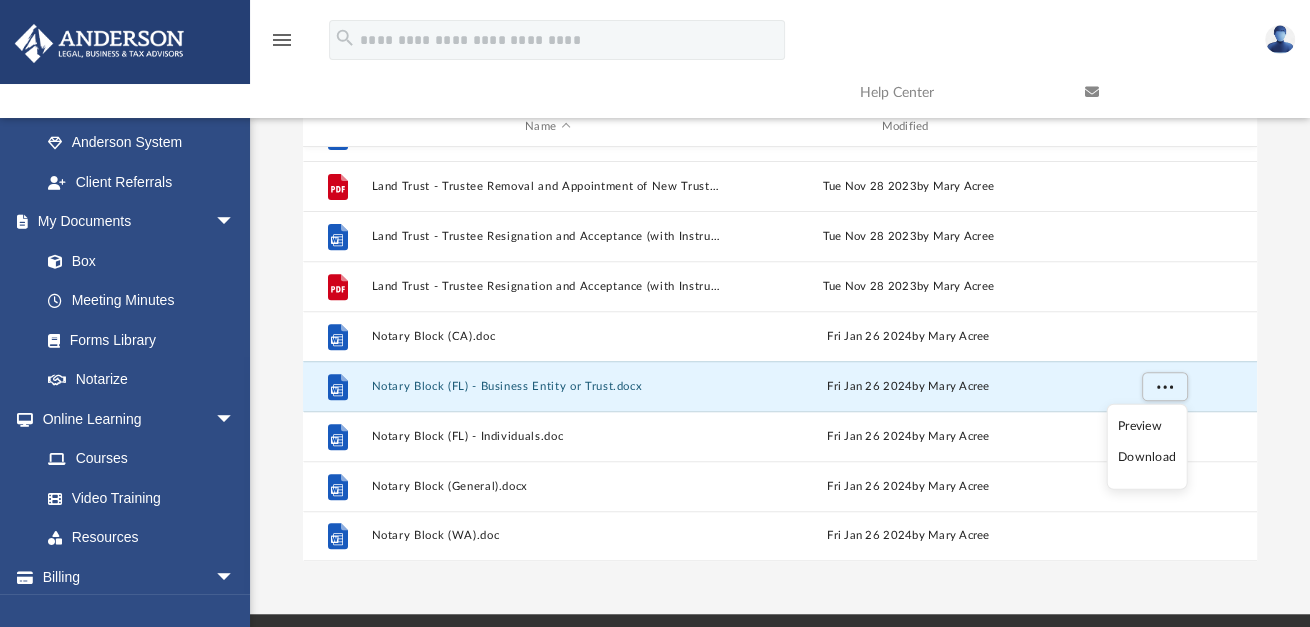 click on "Download" at bounding box center (1147, 457) 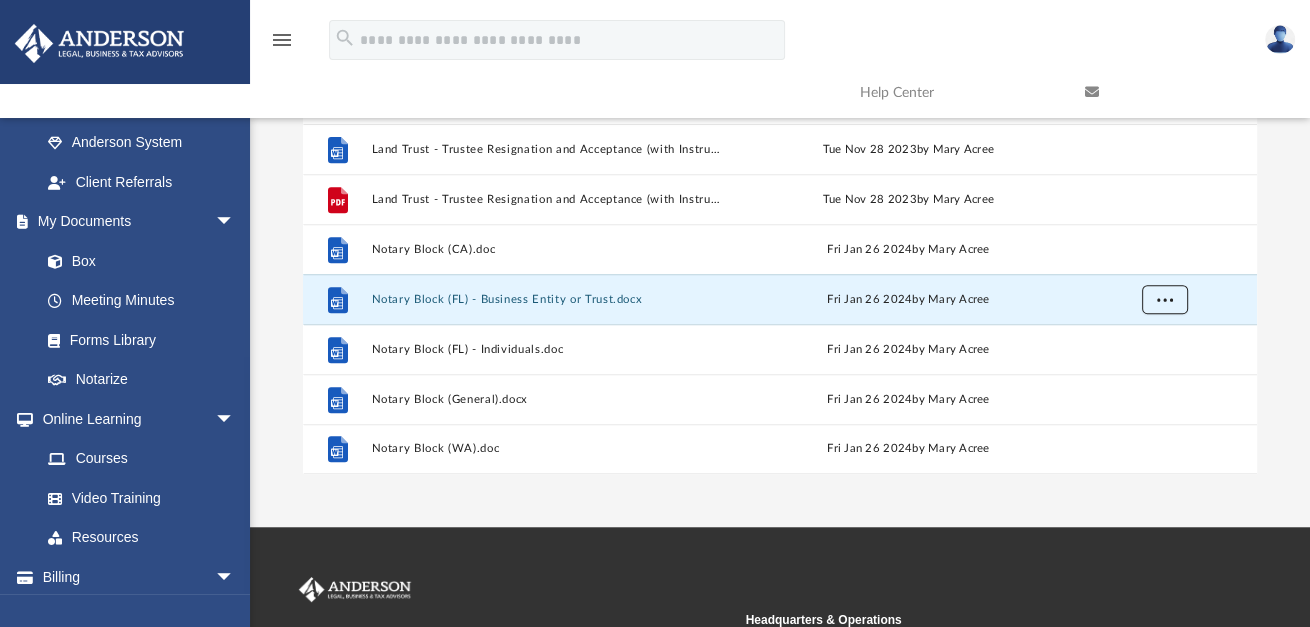 scroll, scrollTop: 214, scrollLeft: 0, axis: vertical 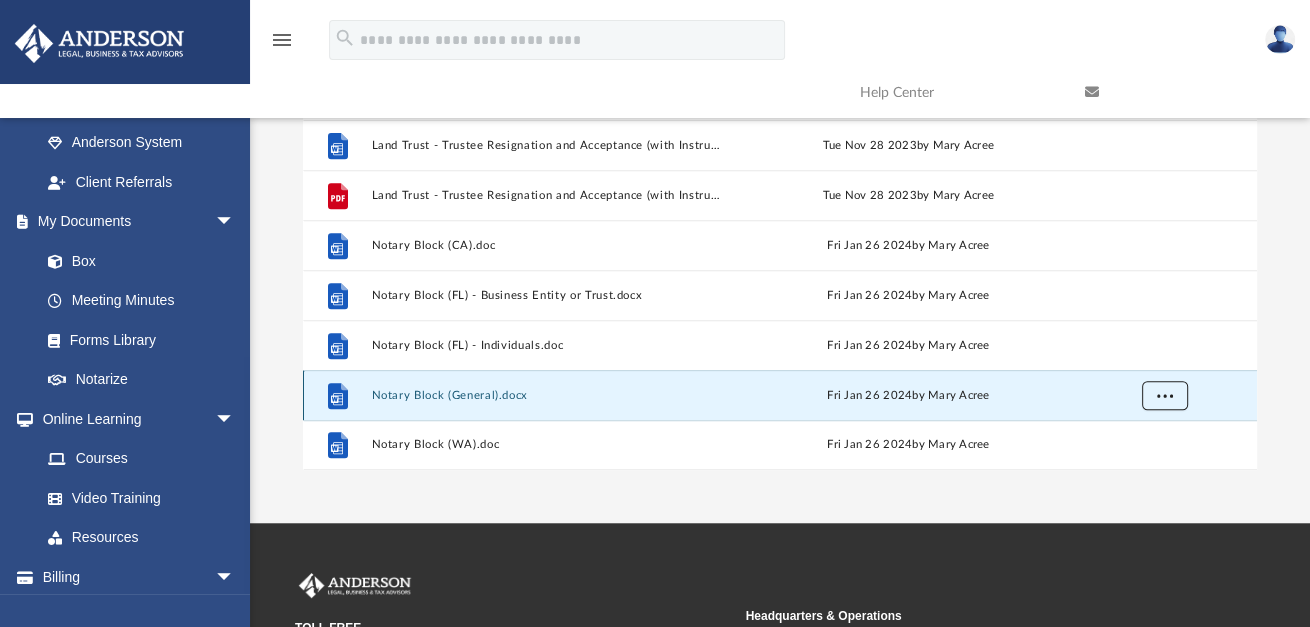 click at bounding box center (1165, 394) 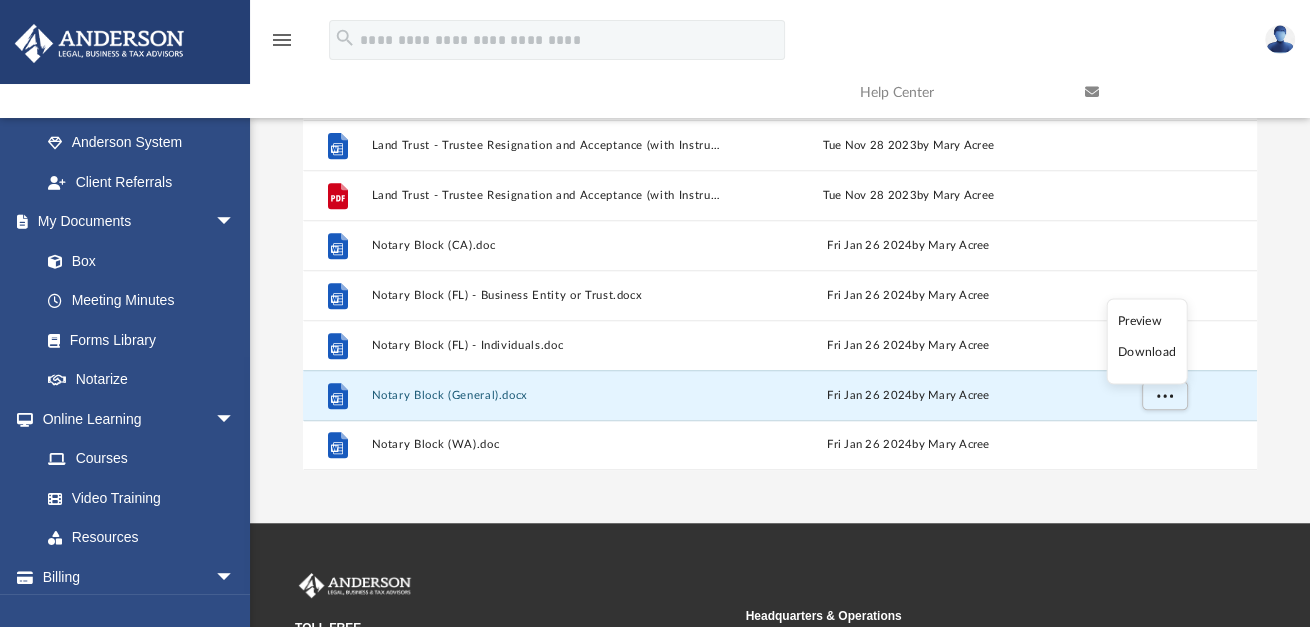 click on "Download" at bounding box center (1147, 352) 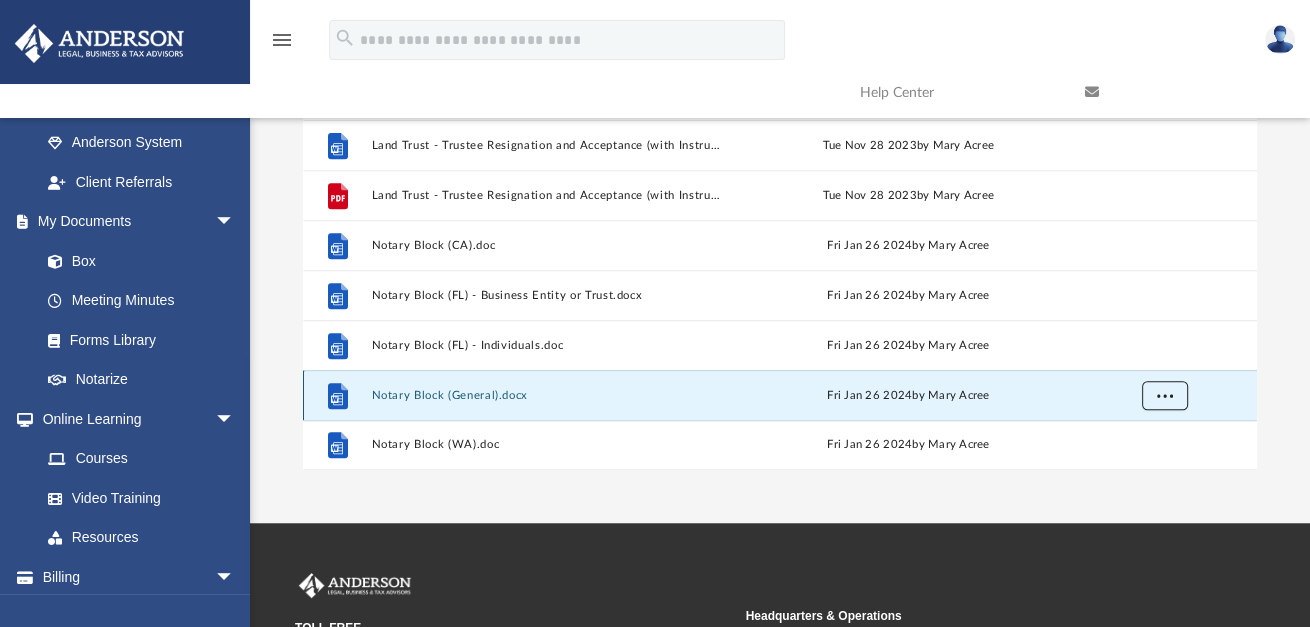 click at bounding box center (1165, 396) 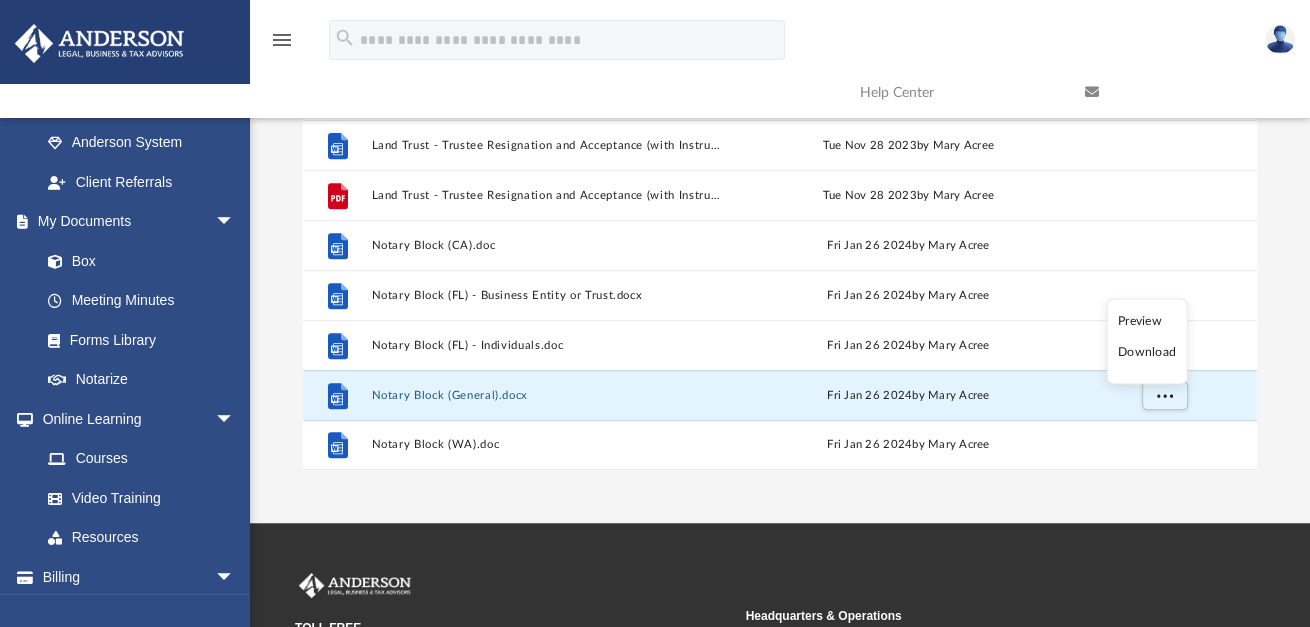 click on "Download" at bounding box center [1147, 352] 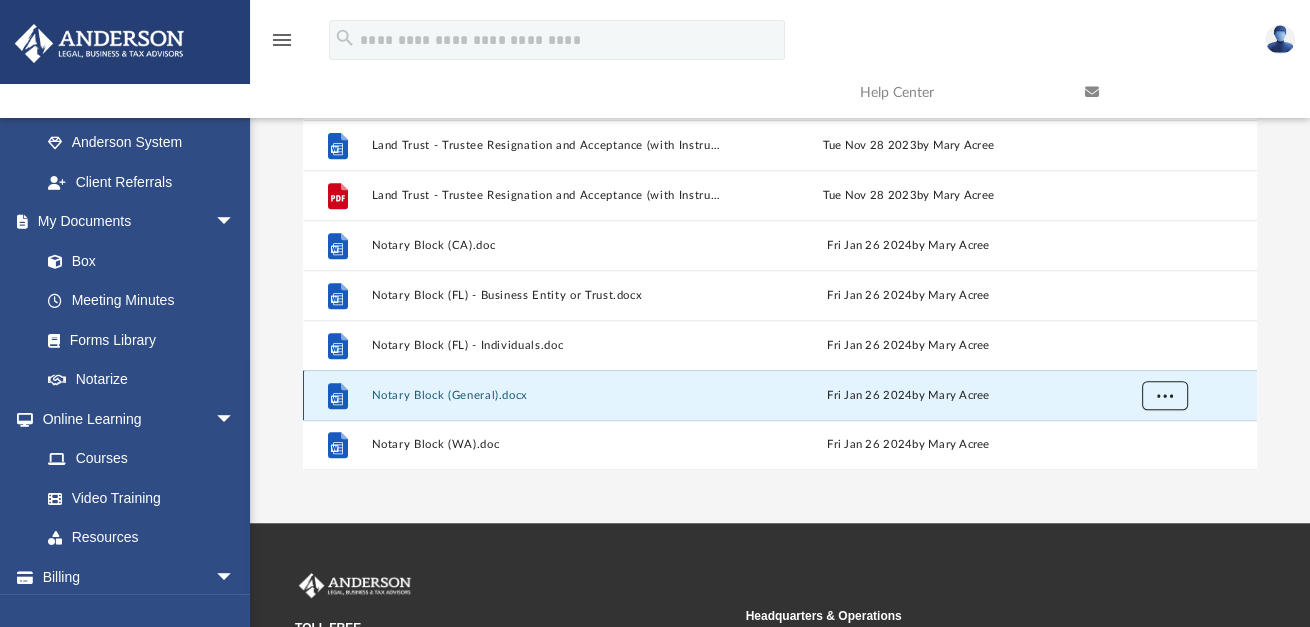click at bounding box center [1165, 394] 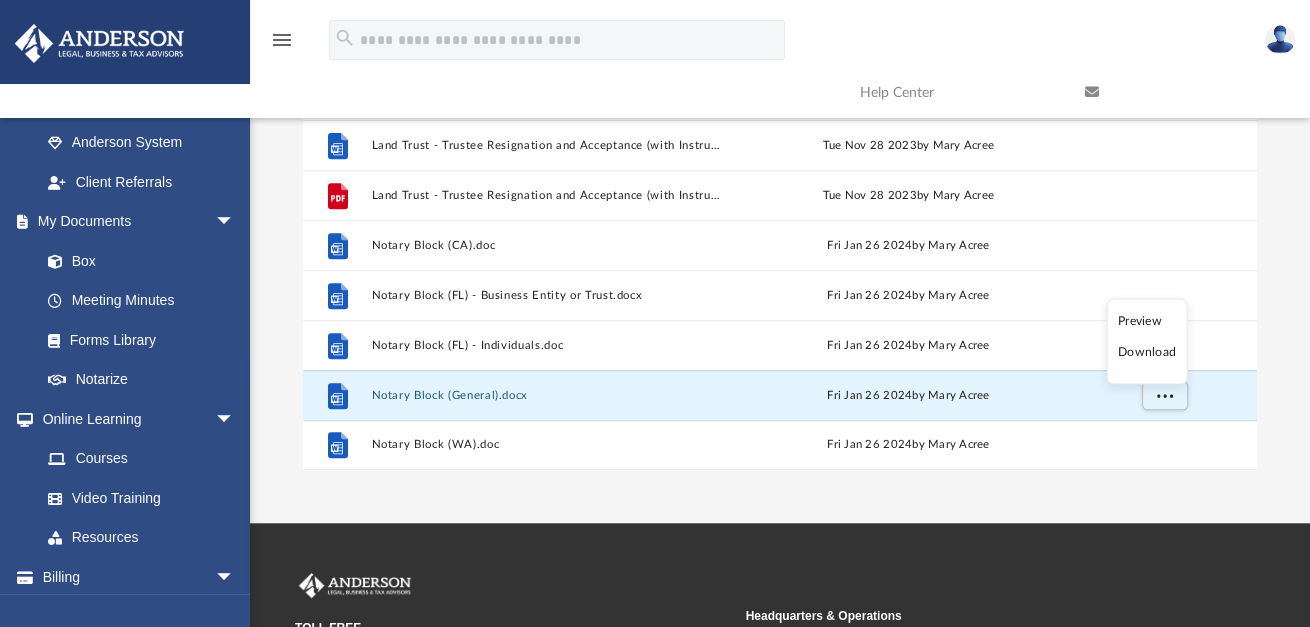 click on "Preview" at bounding box center (1147, 320) 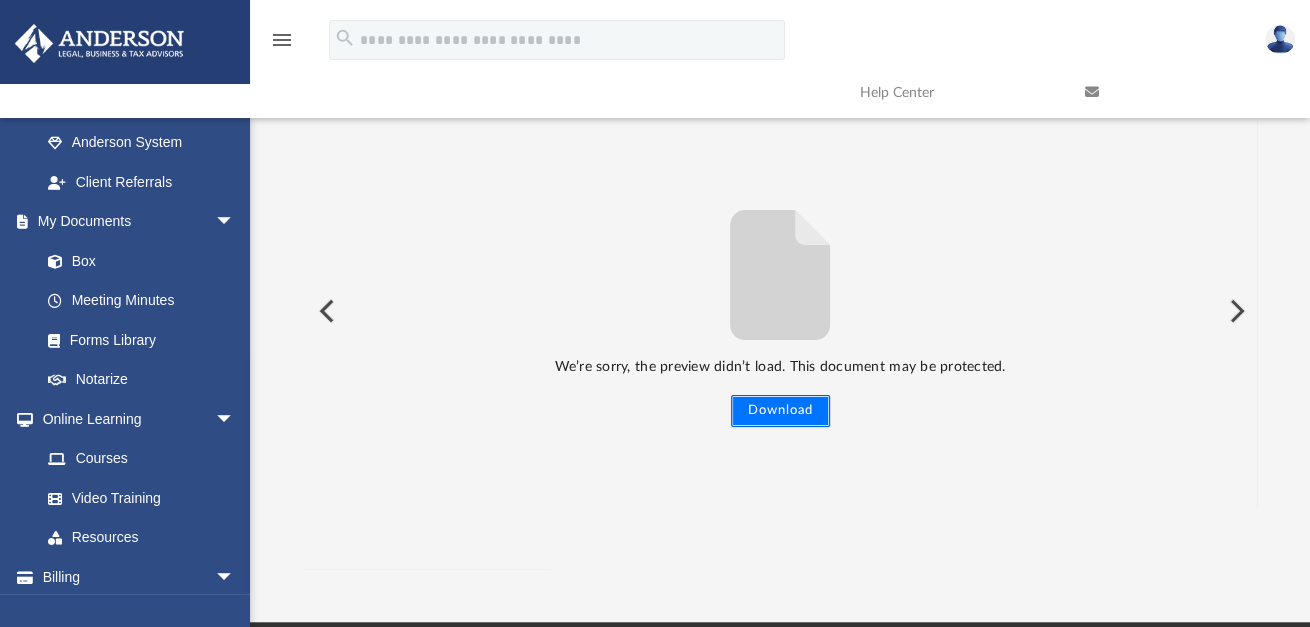 click on "Download" at bounding box center (780, 411) 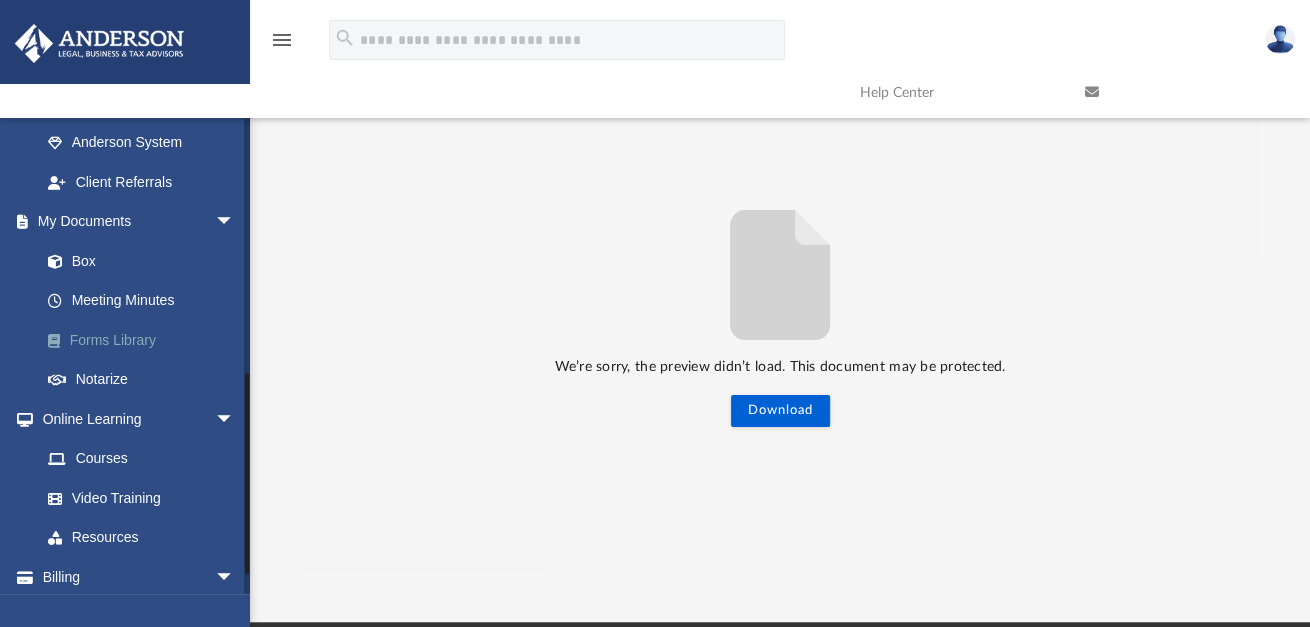 click on "Forms Library" at bounding box center [146, 340] 